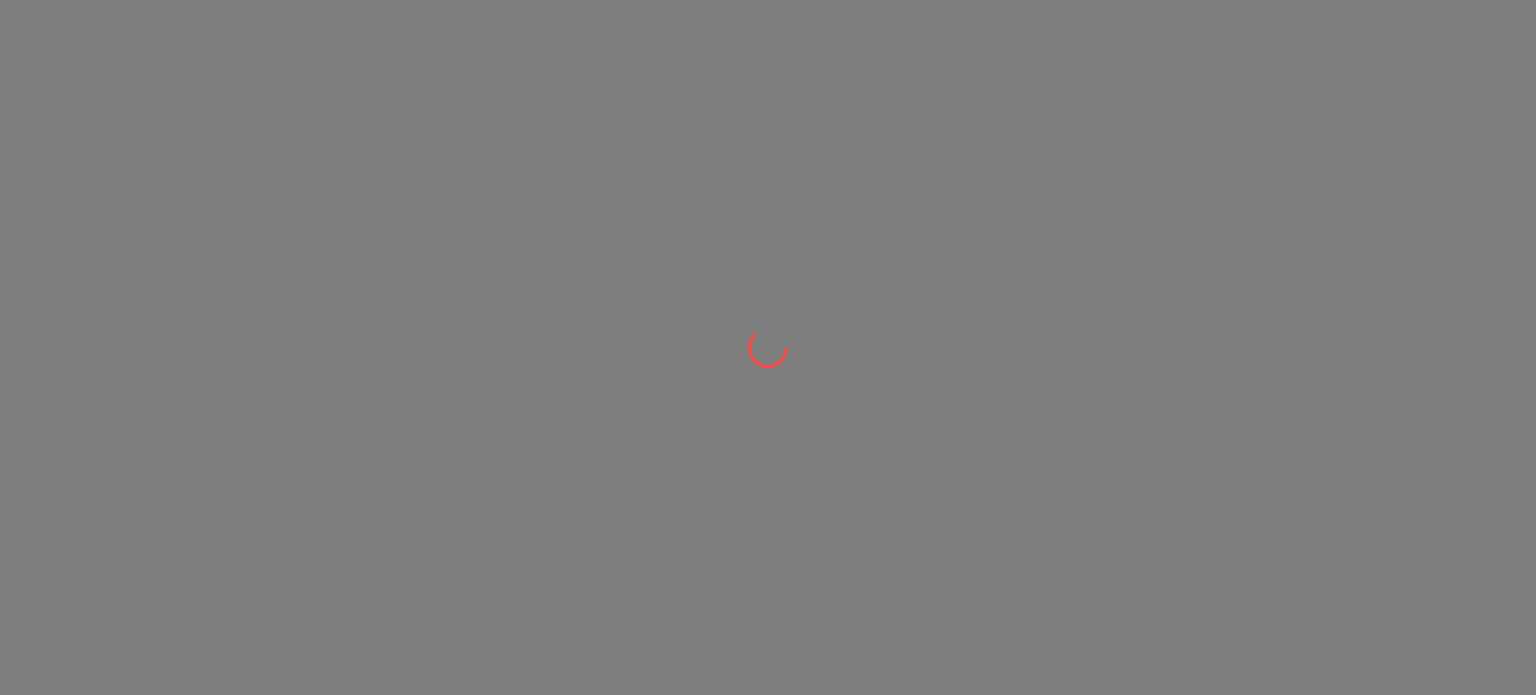 scroll, scrollTop: 0, scrollLeft: 0, axis: both 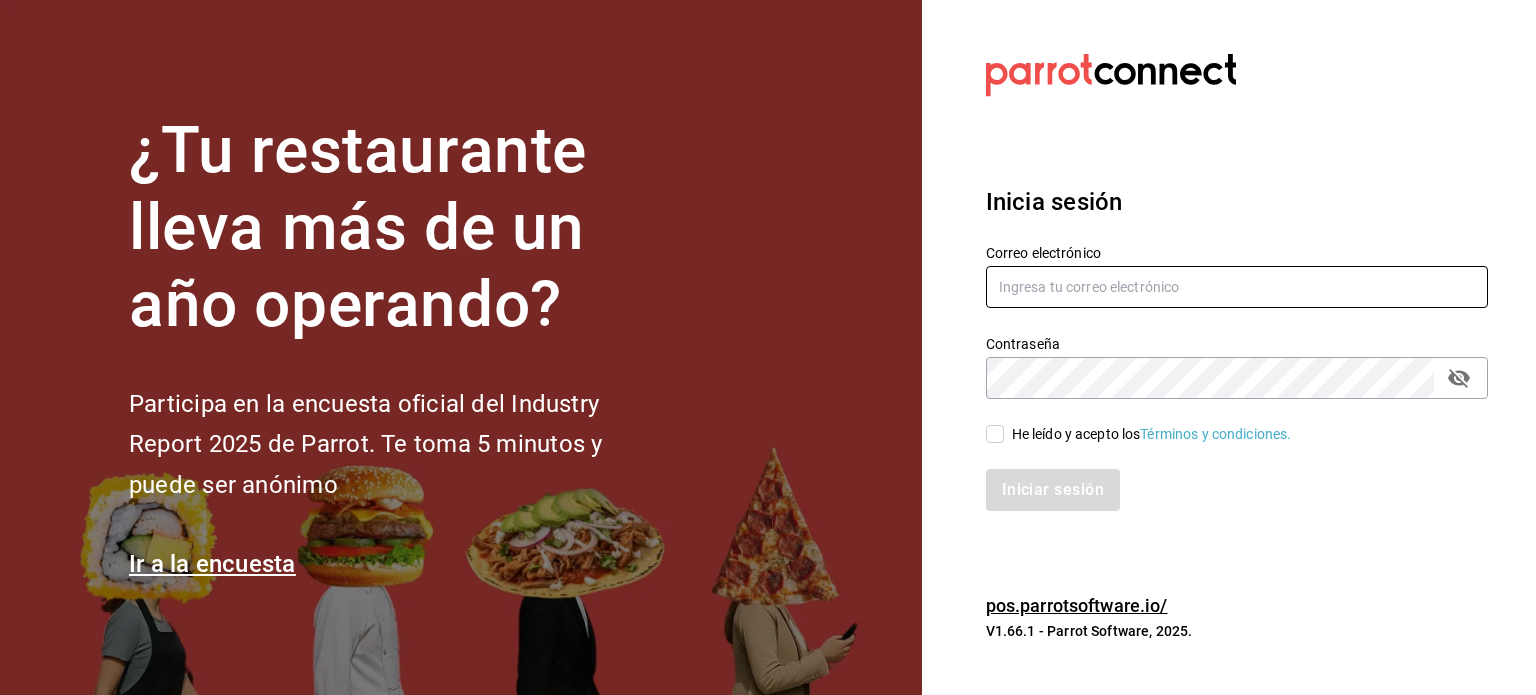 type on "norma.corona@grupocosteno.com" 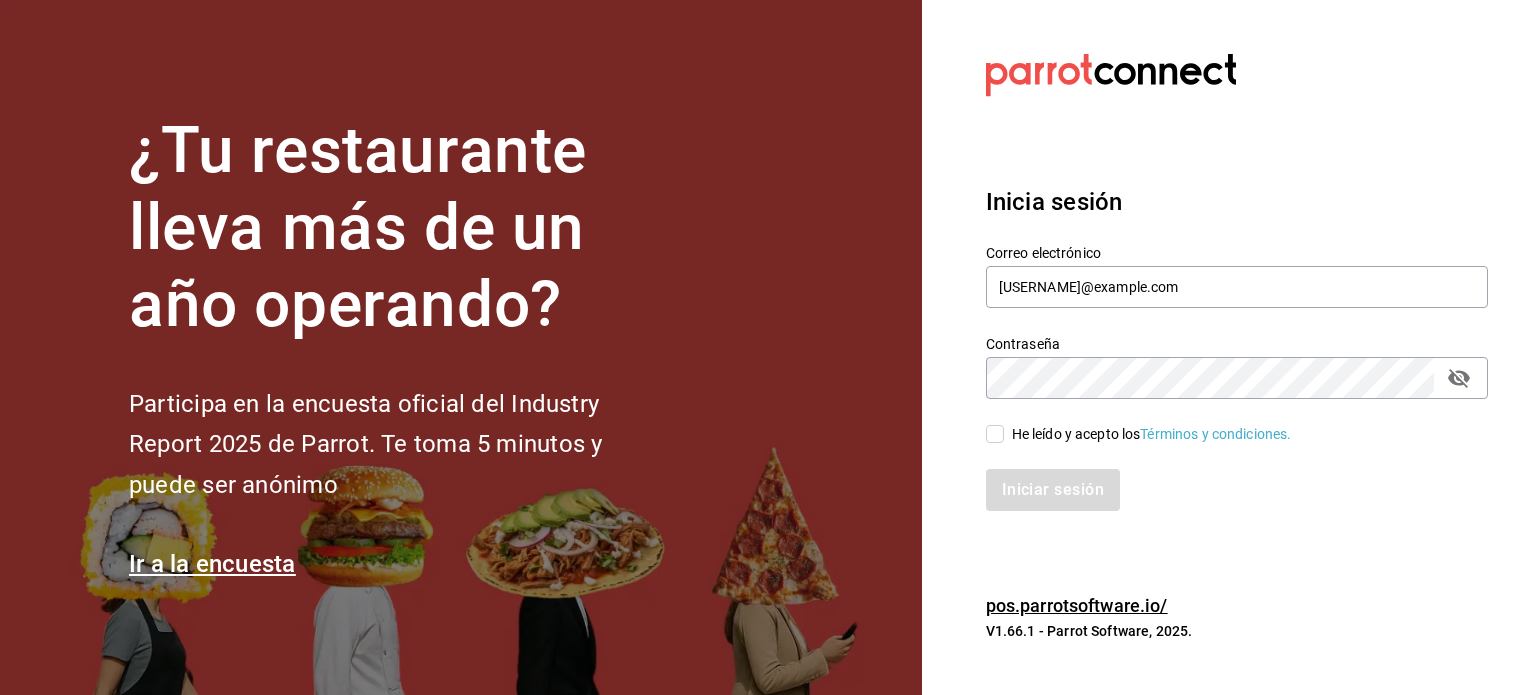 click on "Iniciar sesión" at bounding box center [1225, 478] 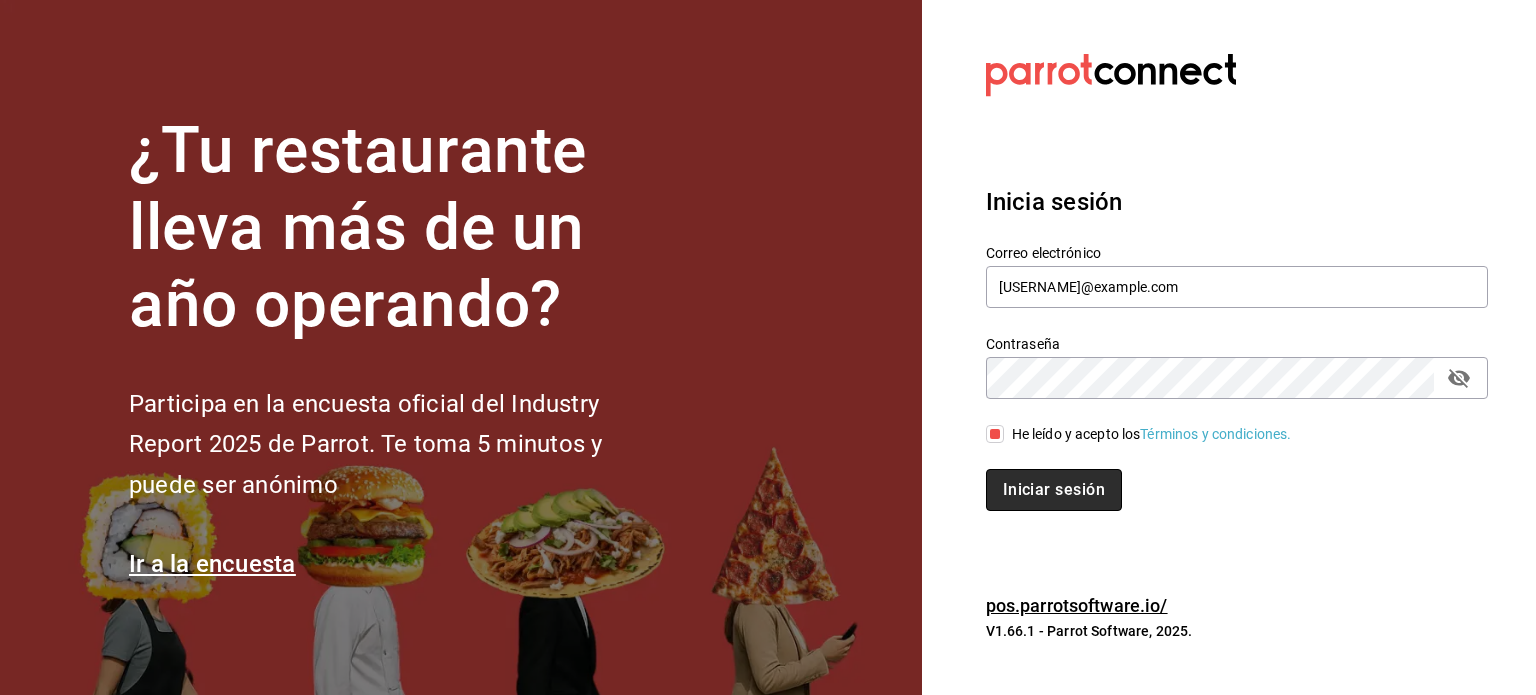 click on "Iniciar sesión" at bounding box center (1054, 490) 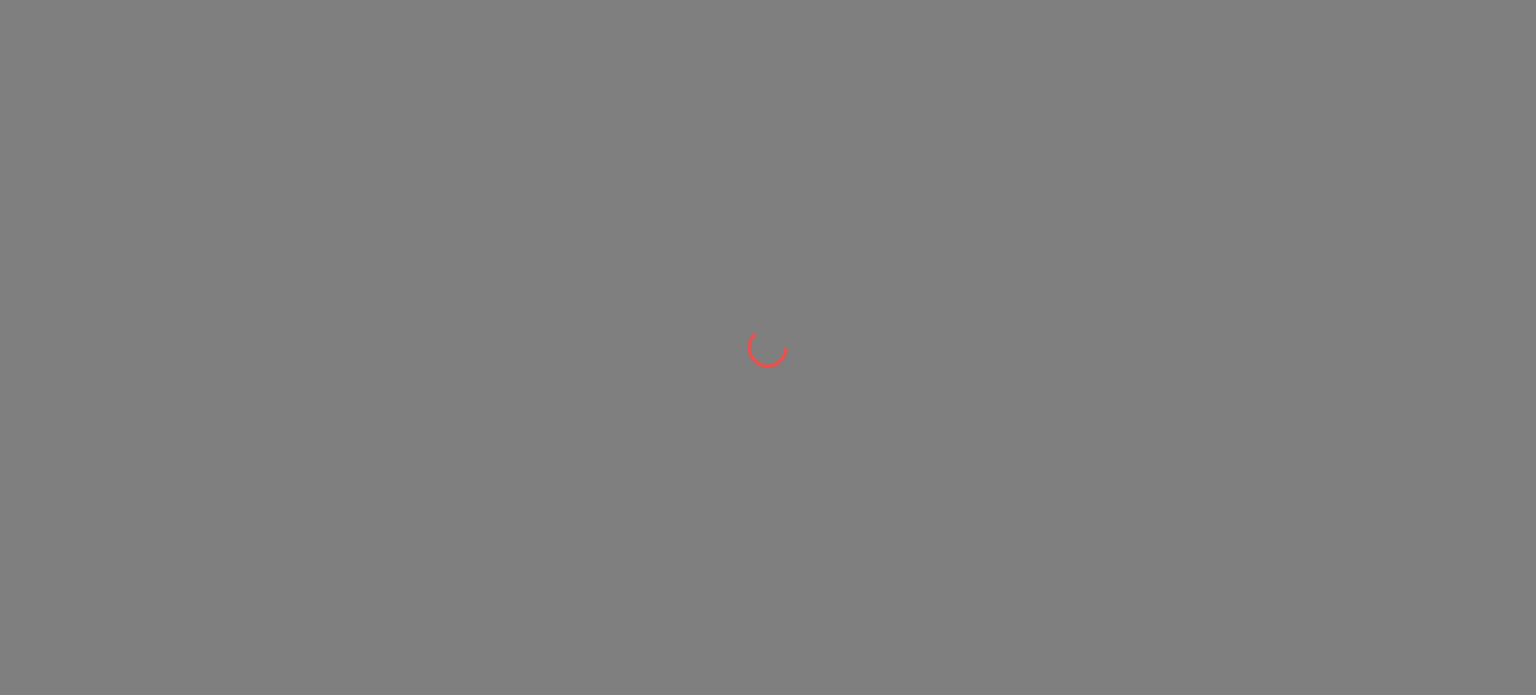 scroll, scrollTop: 0, scrollLeft: 0, axis: both 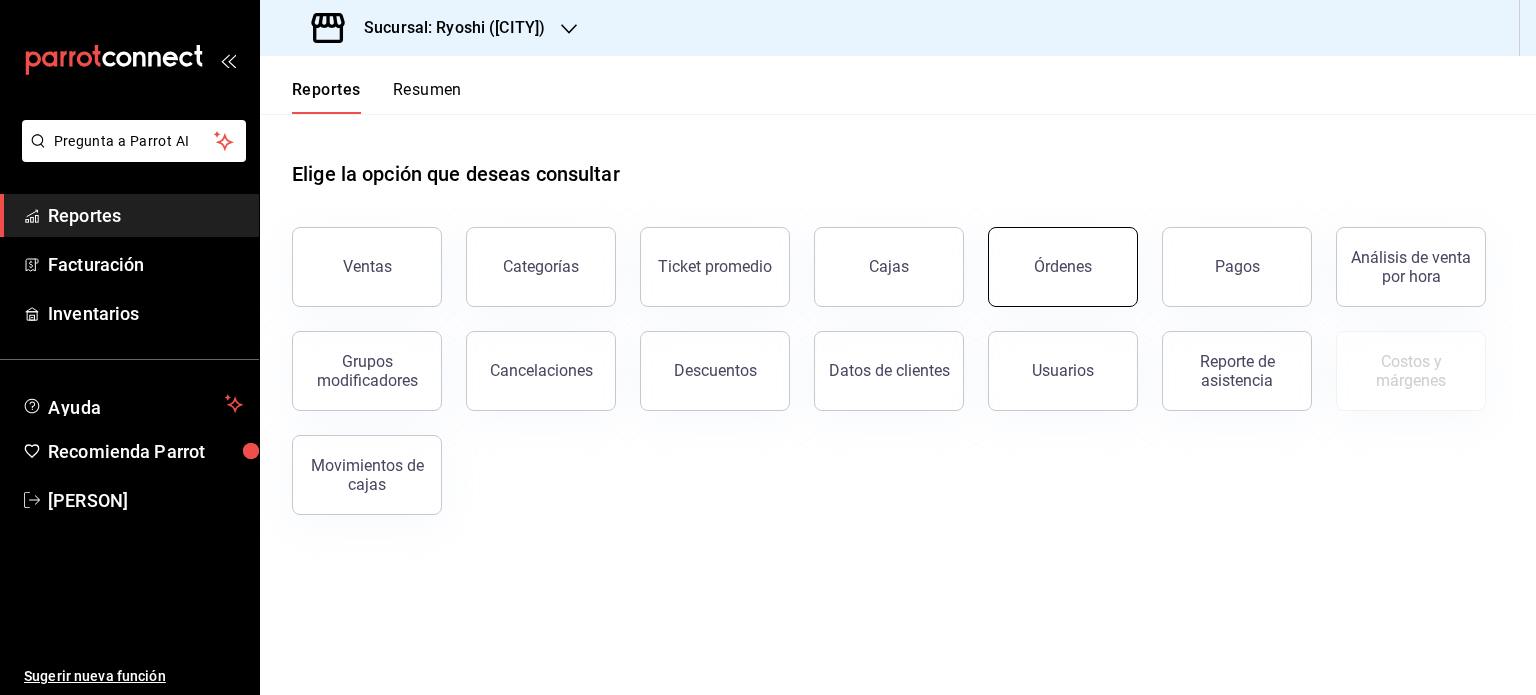 click on "Órdenes" at bounding box center [1063, 267] 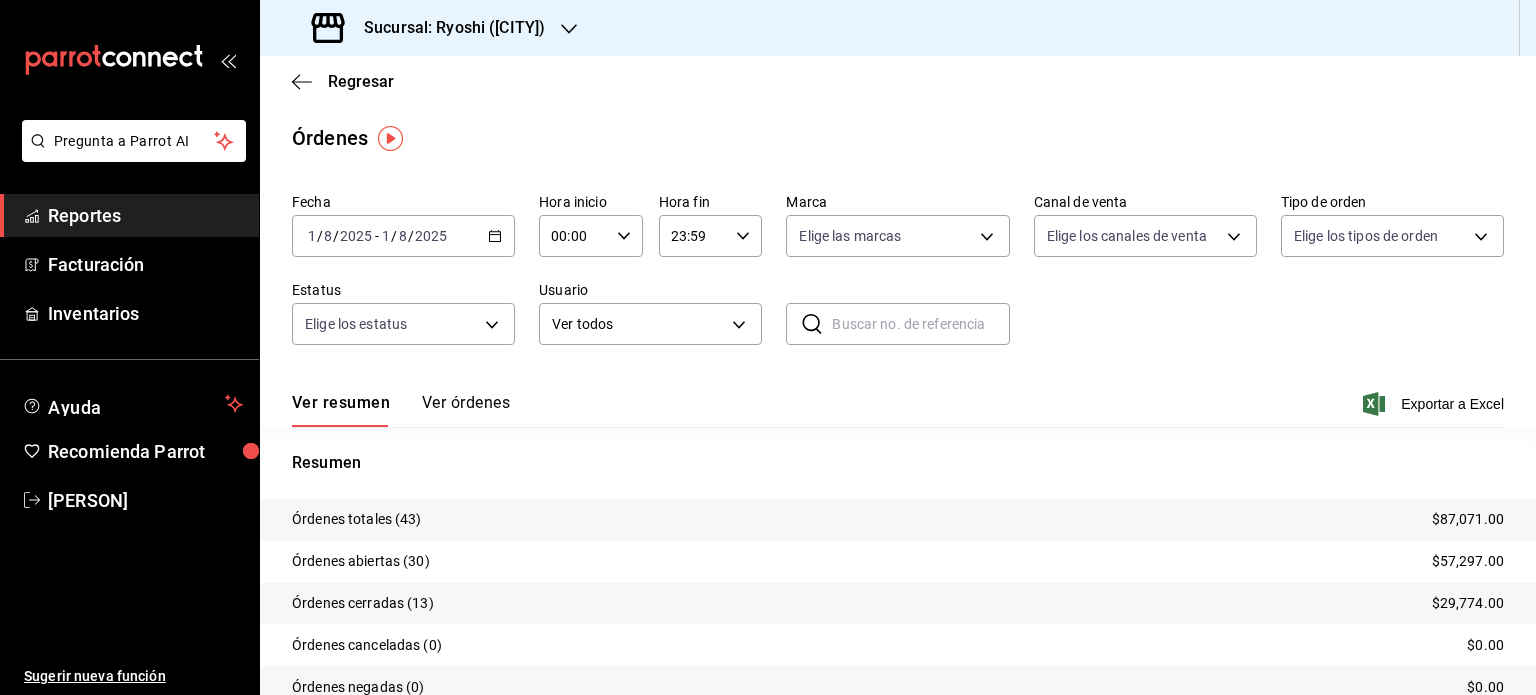 click on "2025-08-01 1 / 8 / 2025 - 2025-08-01 1 / 8 / 2025" at bounding box center (403, 236) 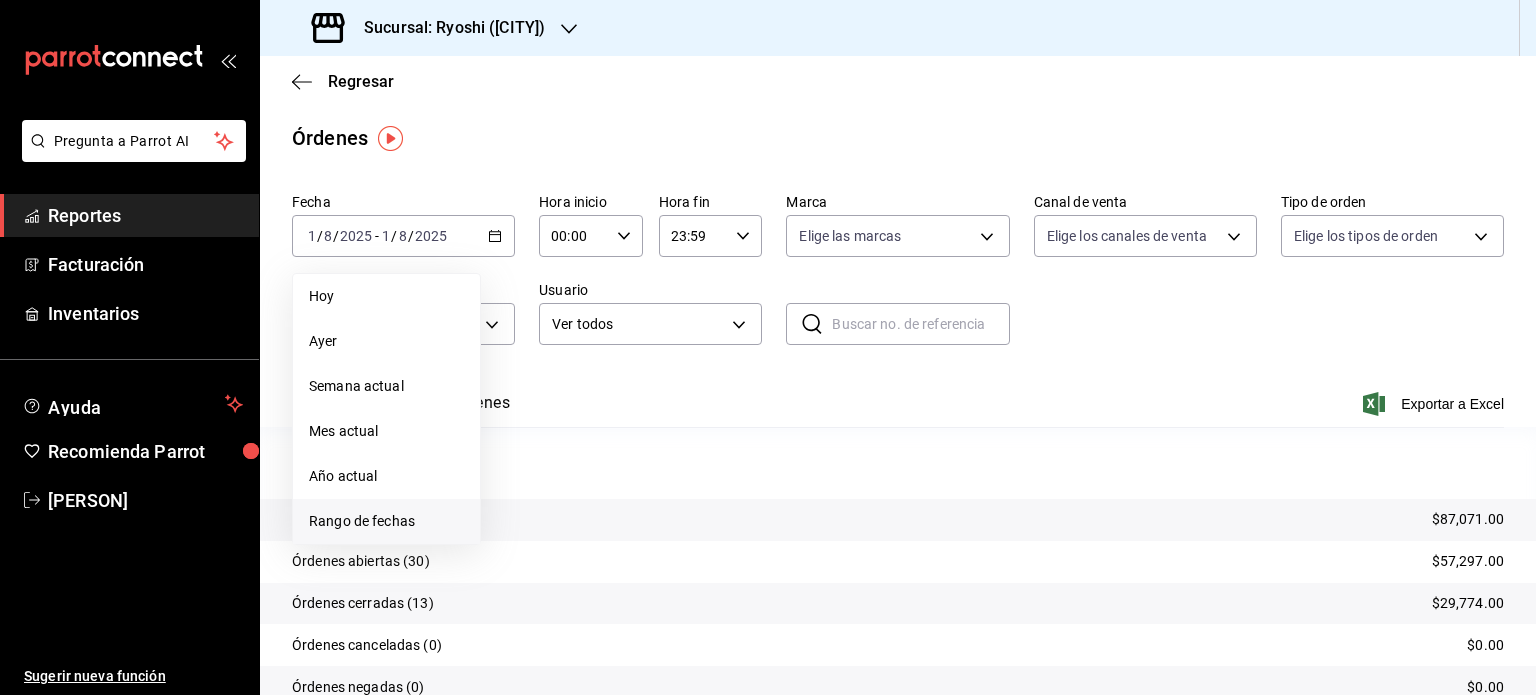 click on "Rango de fechas" at bounding box center [386, 521] 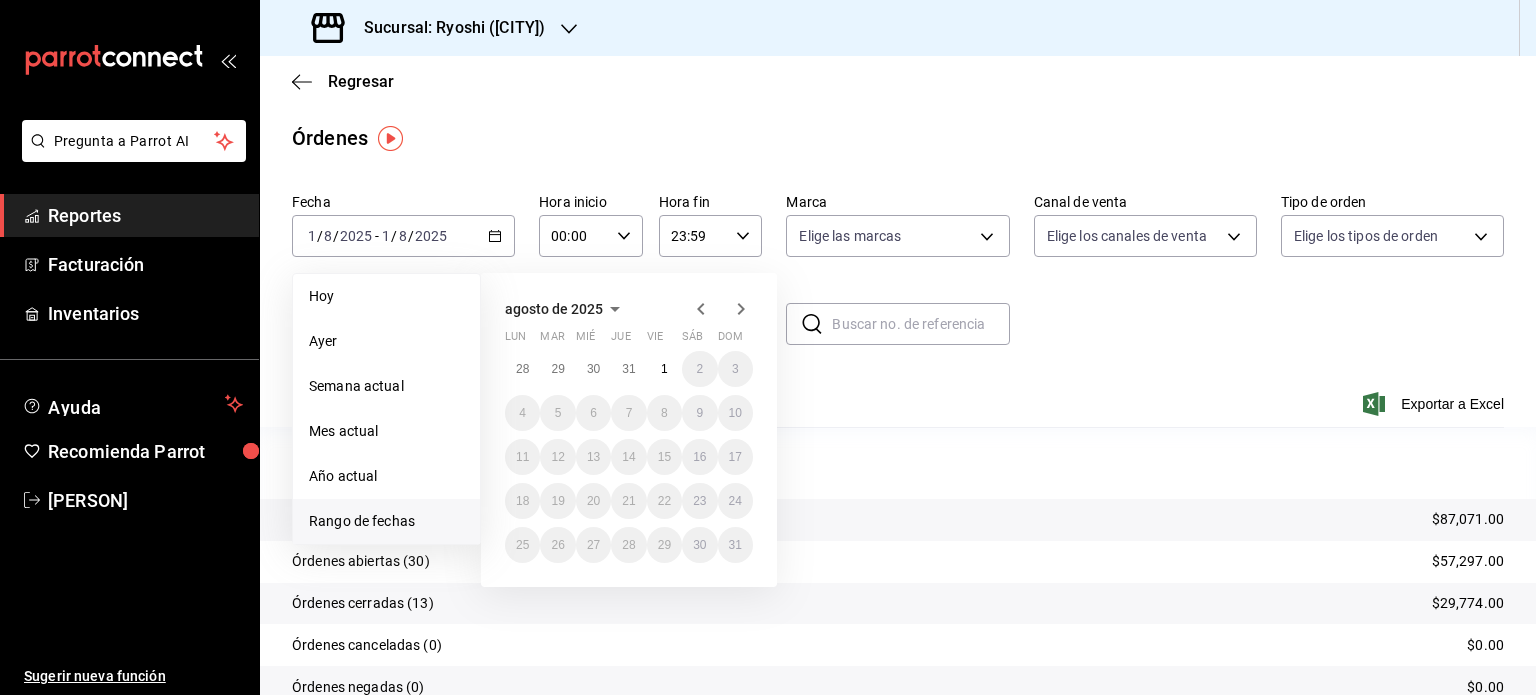 click 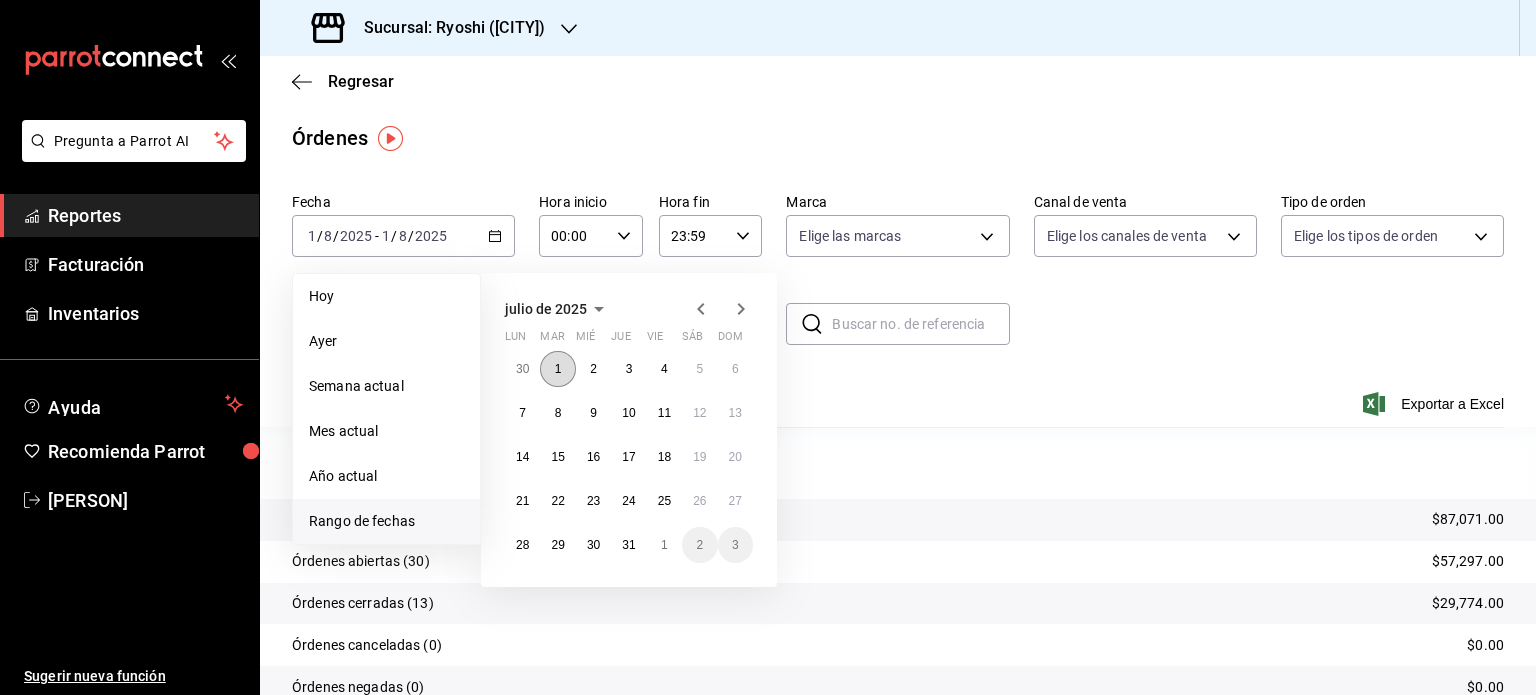 click on "1" at bounding box center (557, 369) 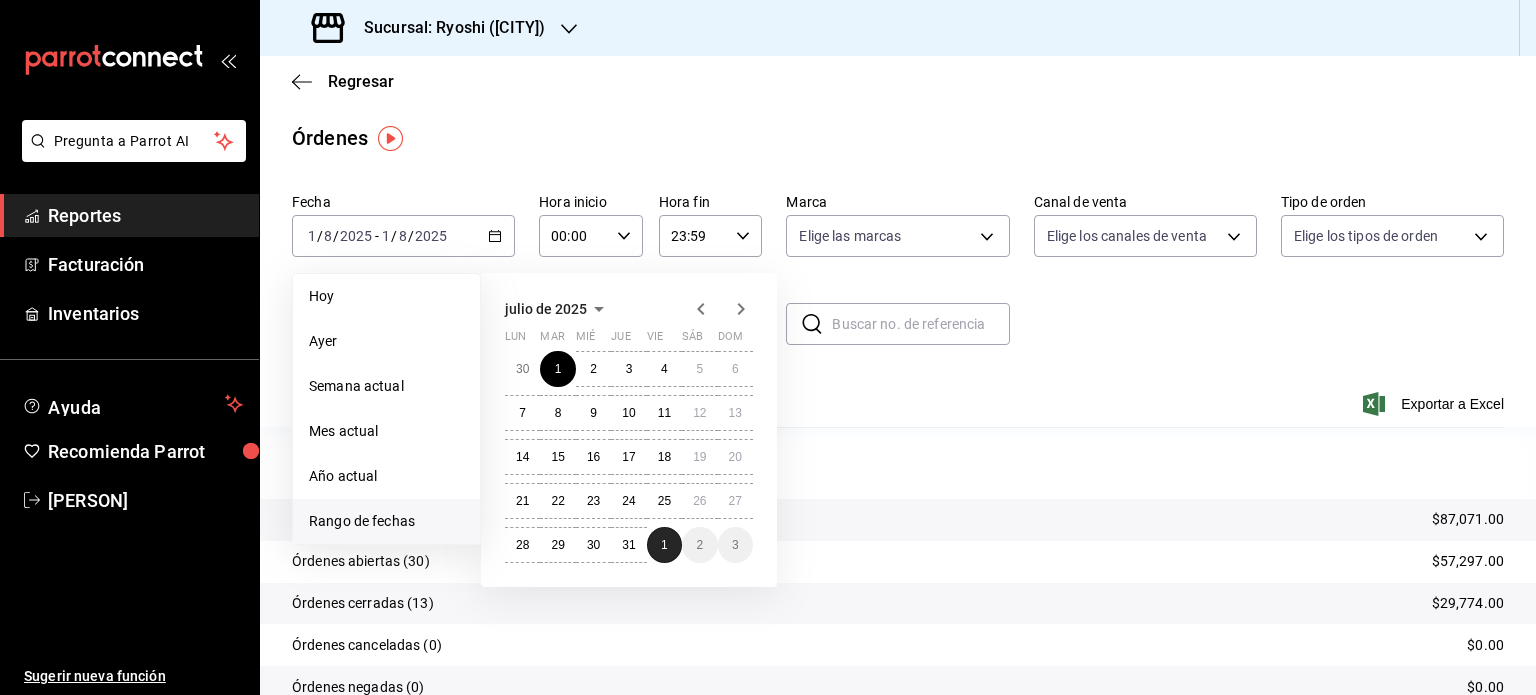 click on "1" at bounding box center [664, 545] 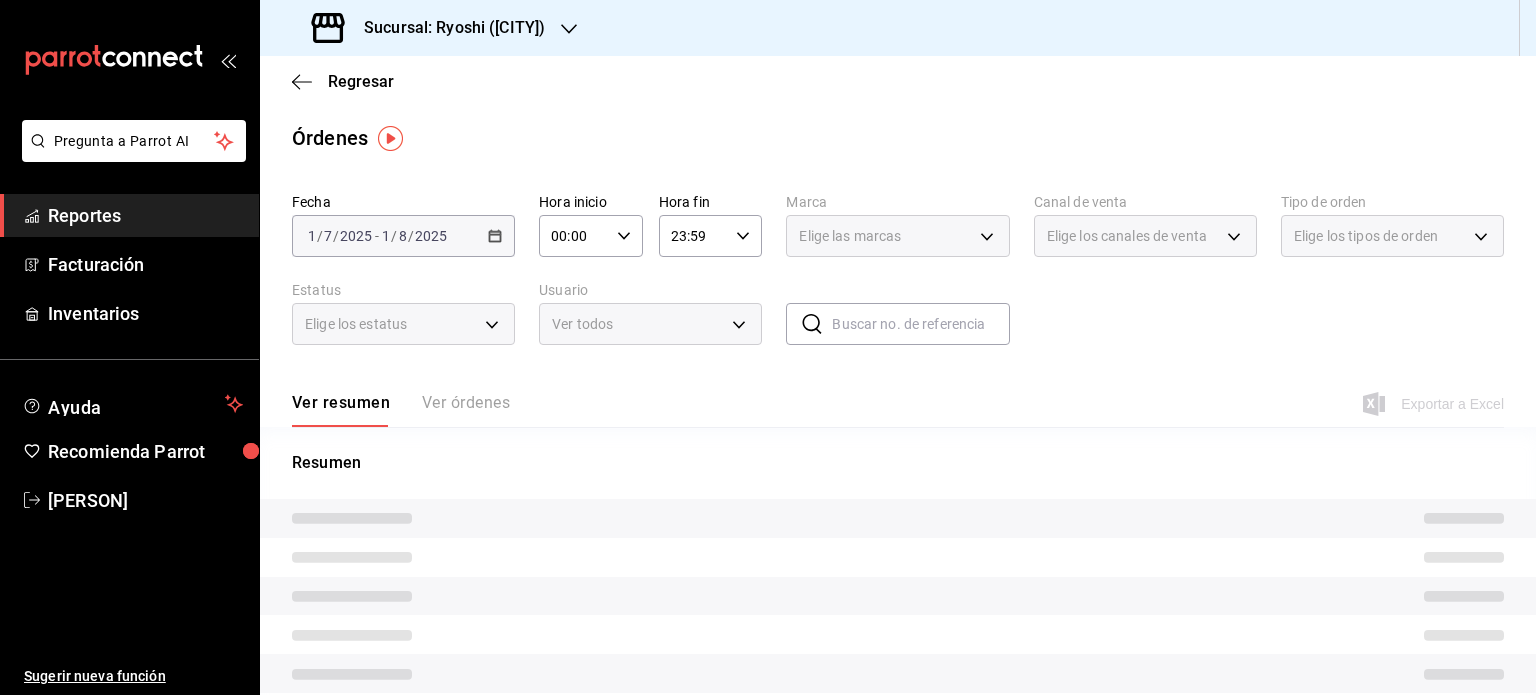 click on "Sucursal: Ryoshi (Polanco)" at bounding box center (446, 28) 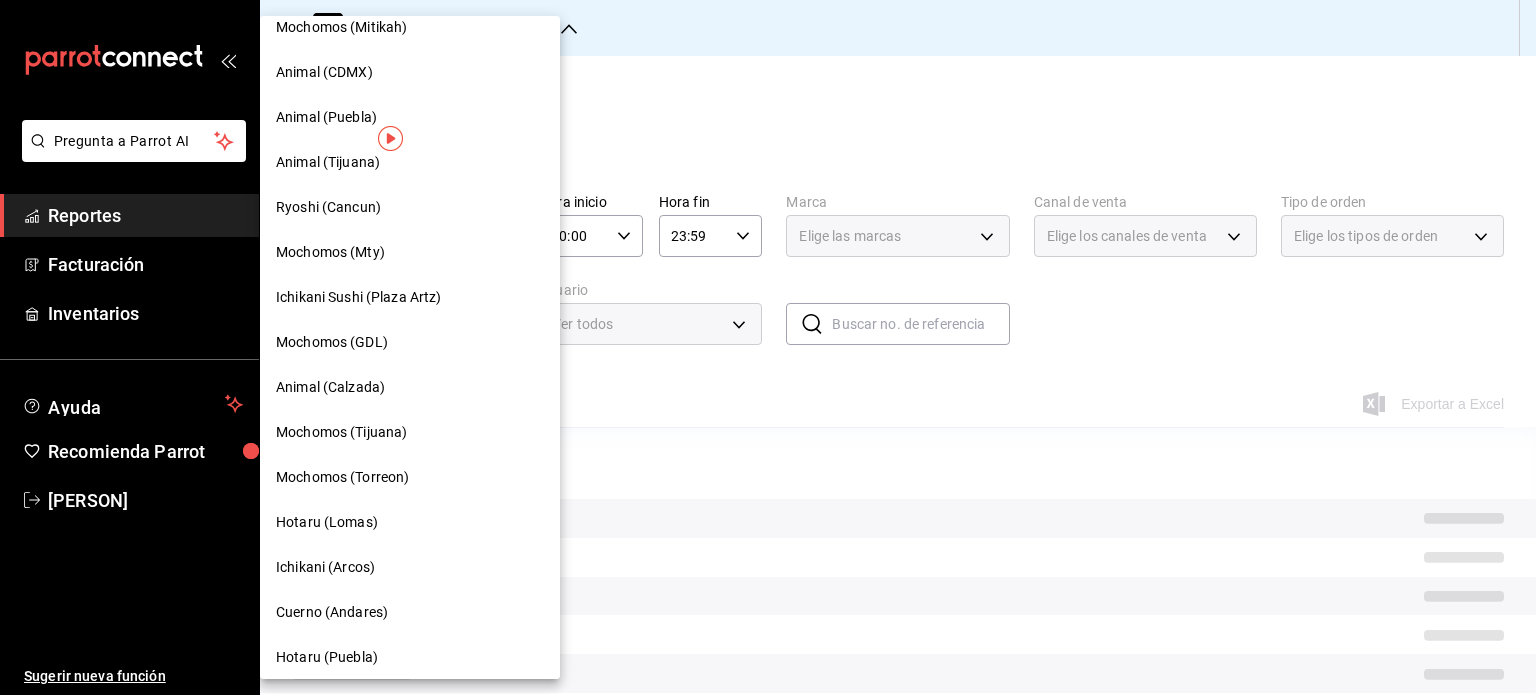 scroll, scrollTop: 700, scrollLeft: 0, axis: vertical 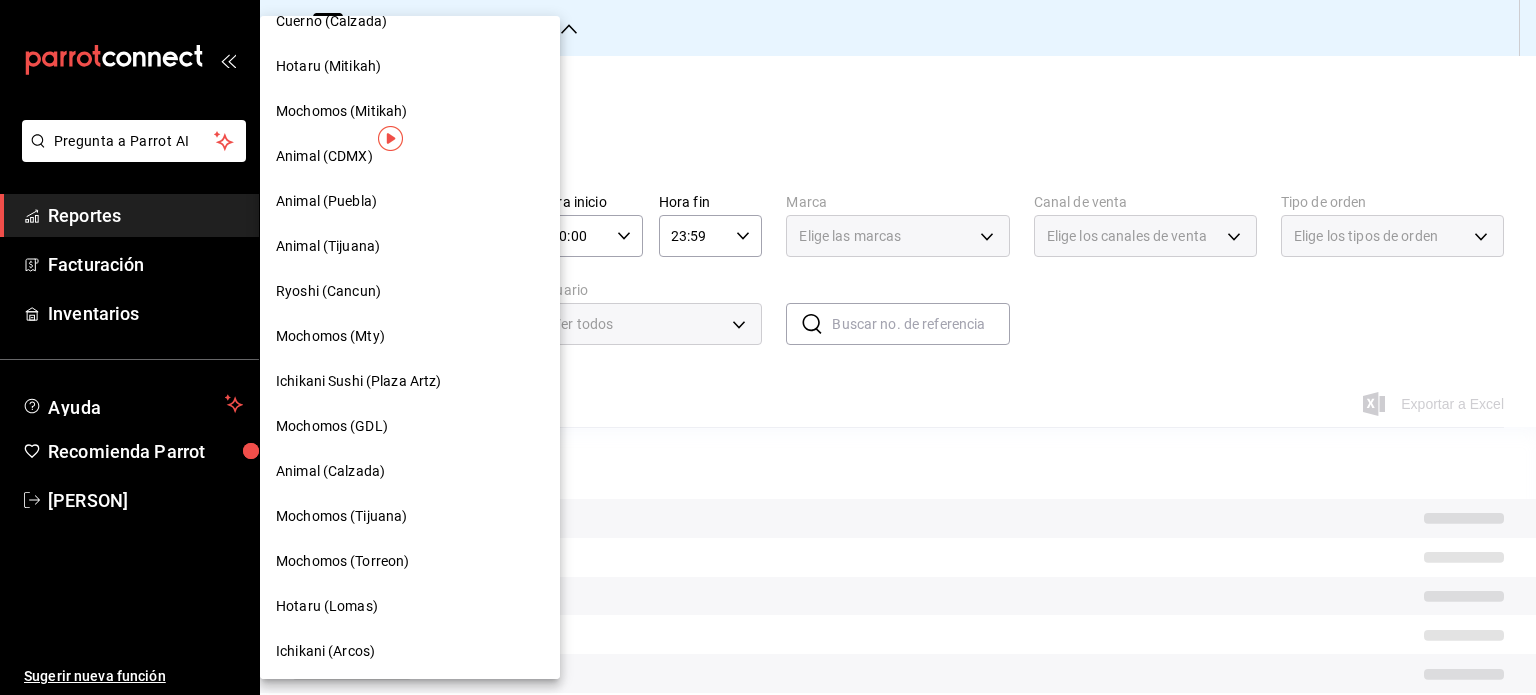 click on "Mochomos (Tijuana)" at bounding box center [341, 516] 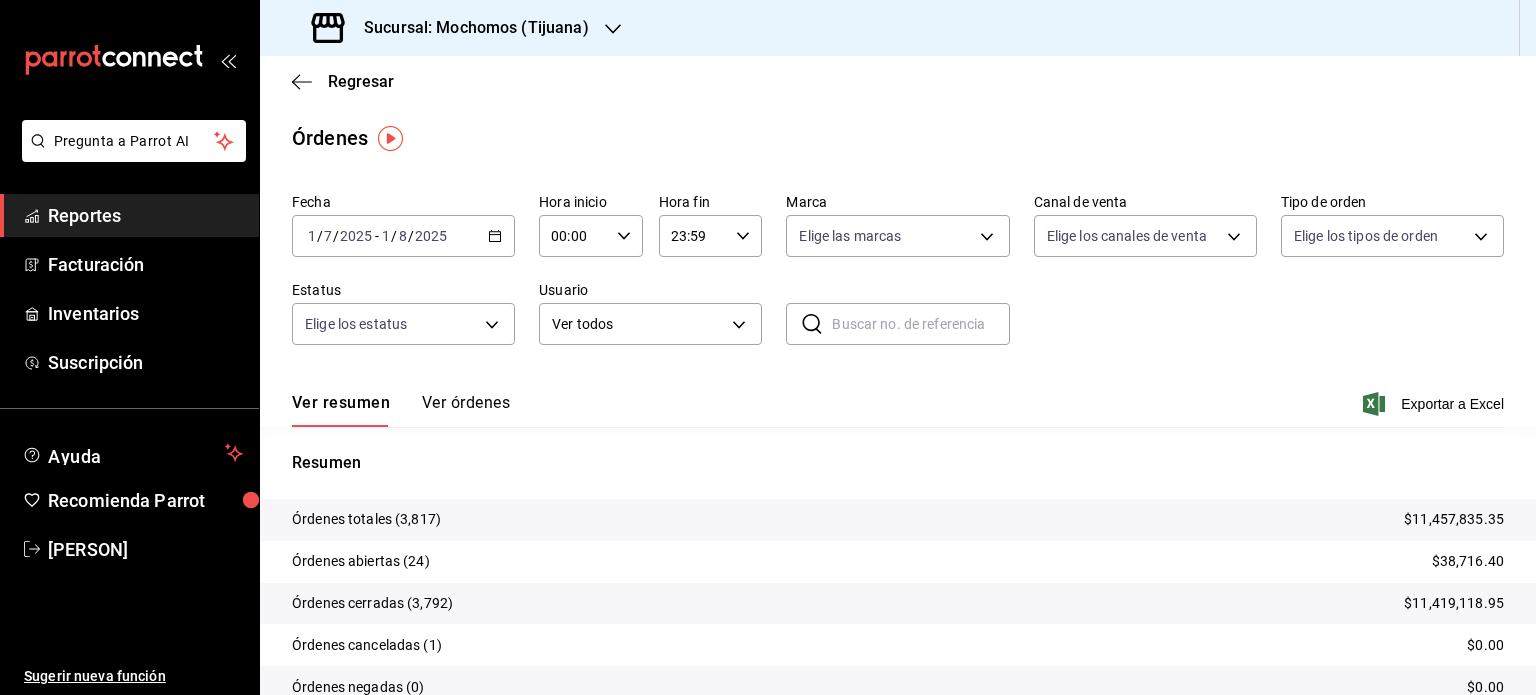 click on "00:00 Hora inicio" at bounding box center [591, 236] 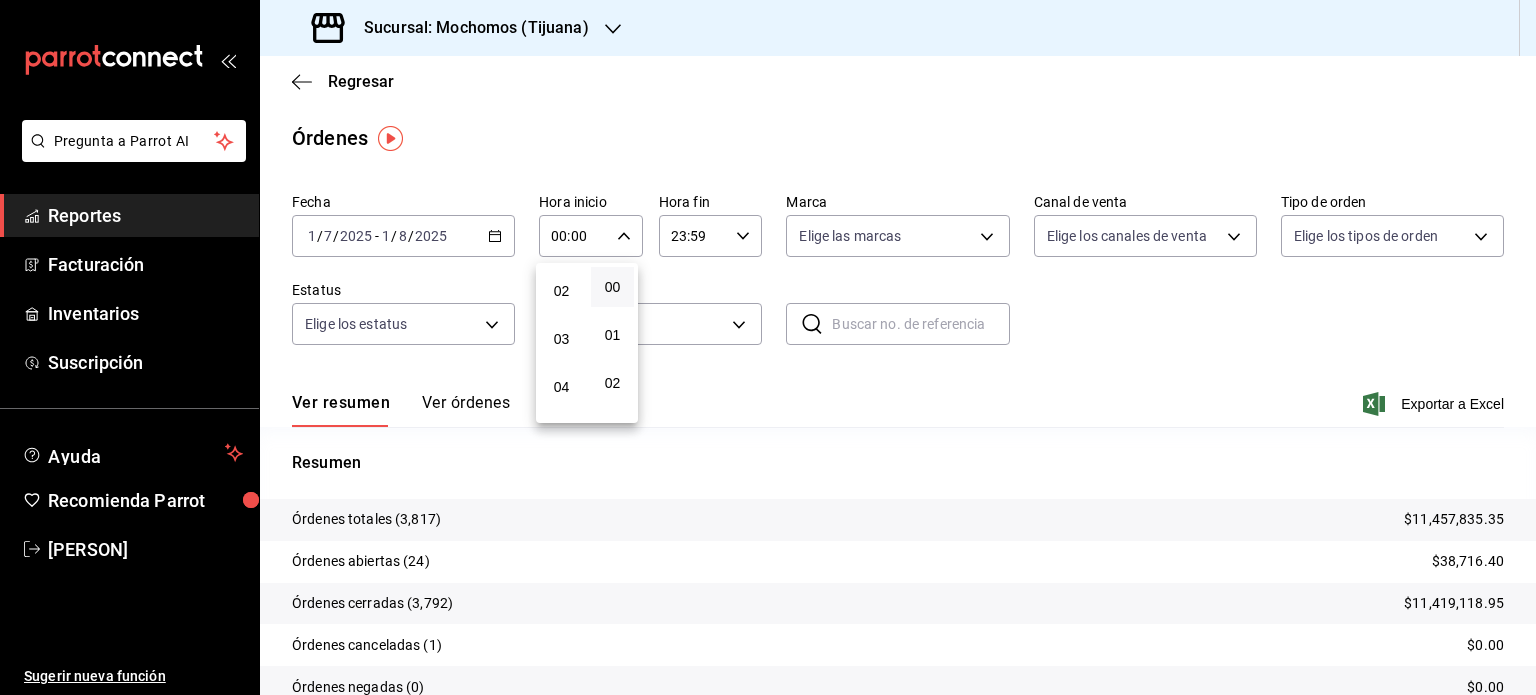 scroll, scrollTop: 200, scrollLeft: 0, axis: vertical 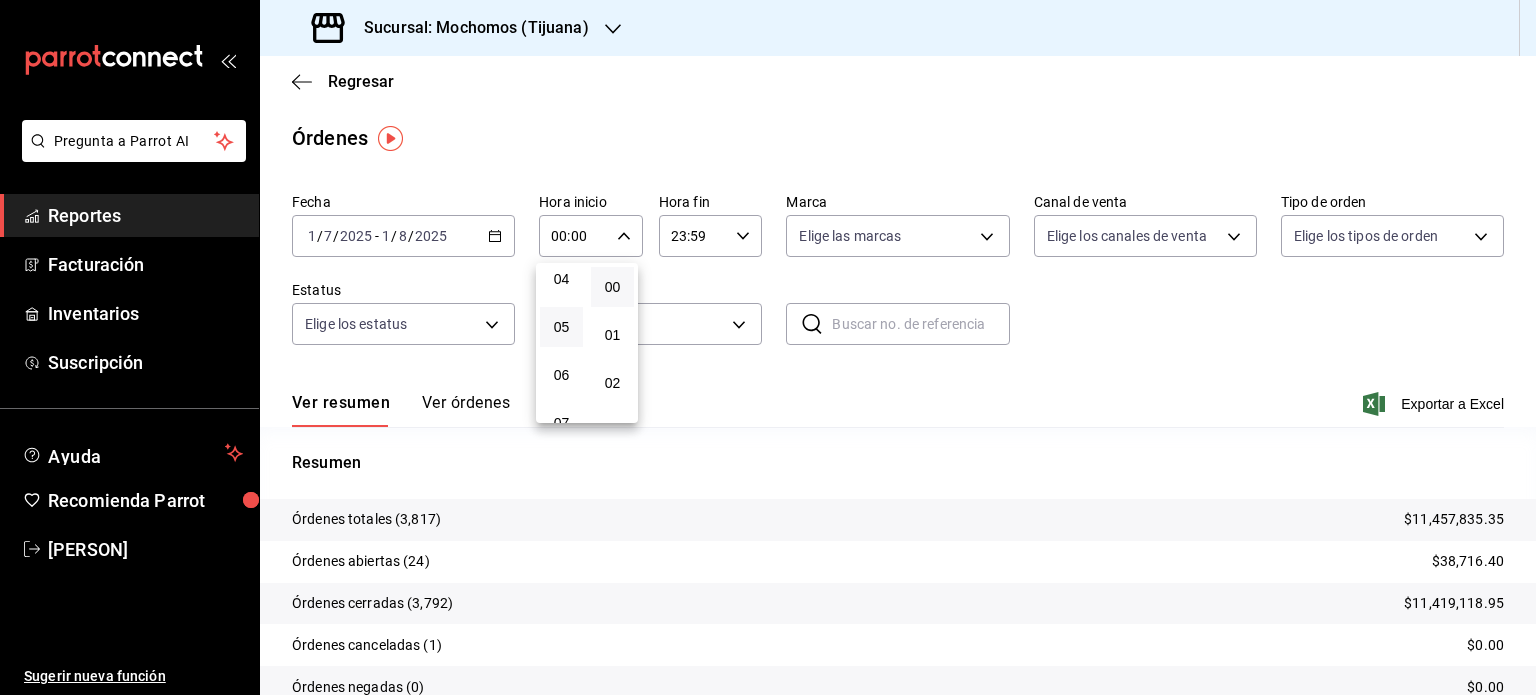 click on "05" at bounding box center (561, 327) 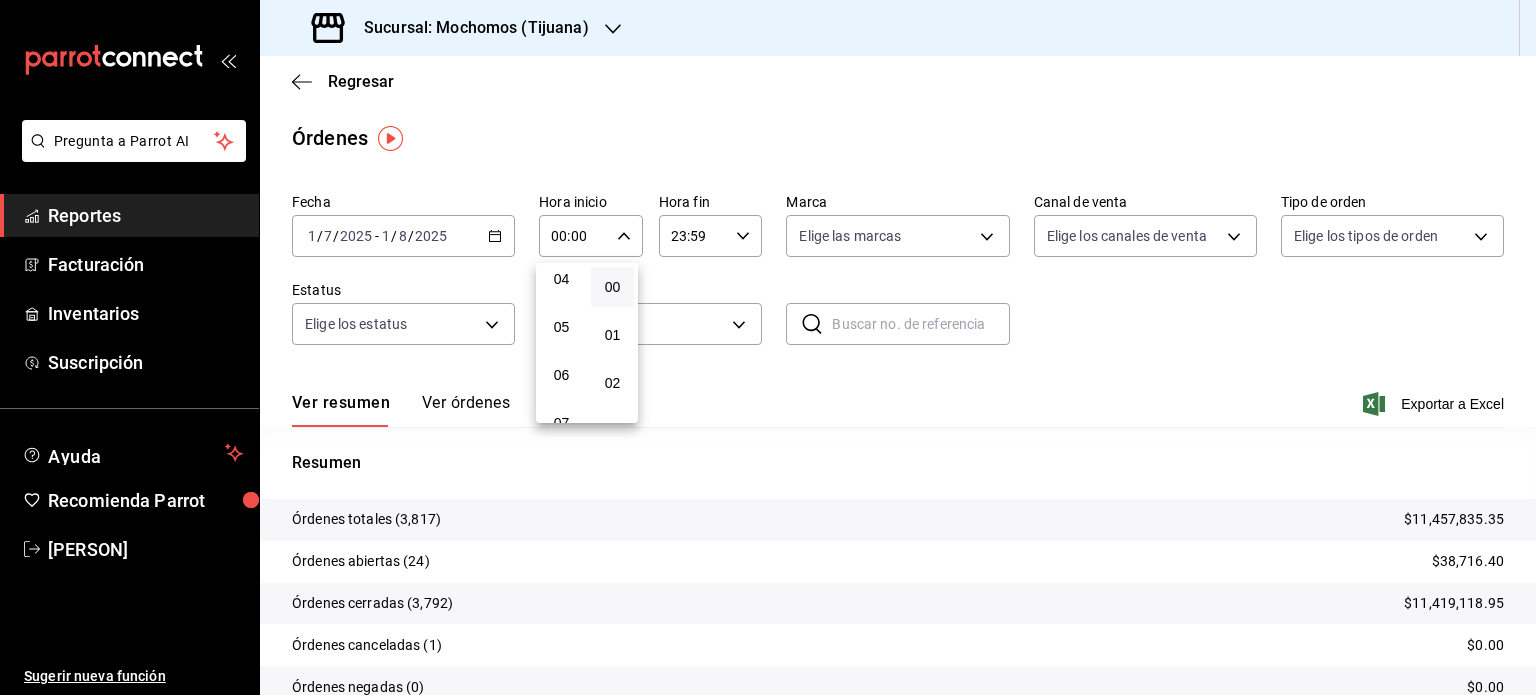 type on "05:00" 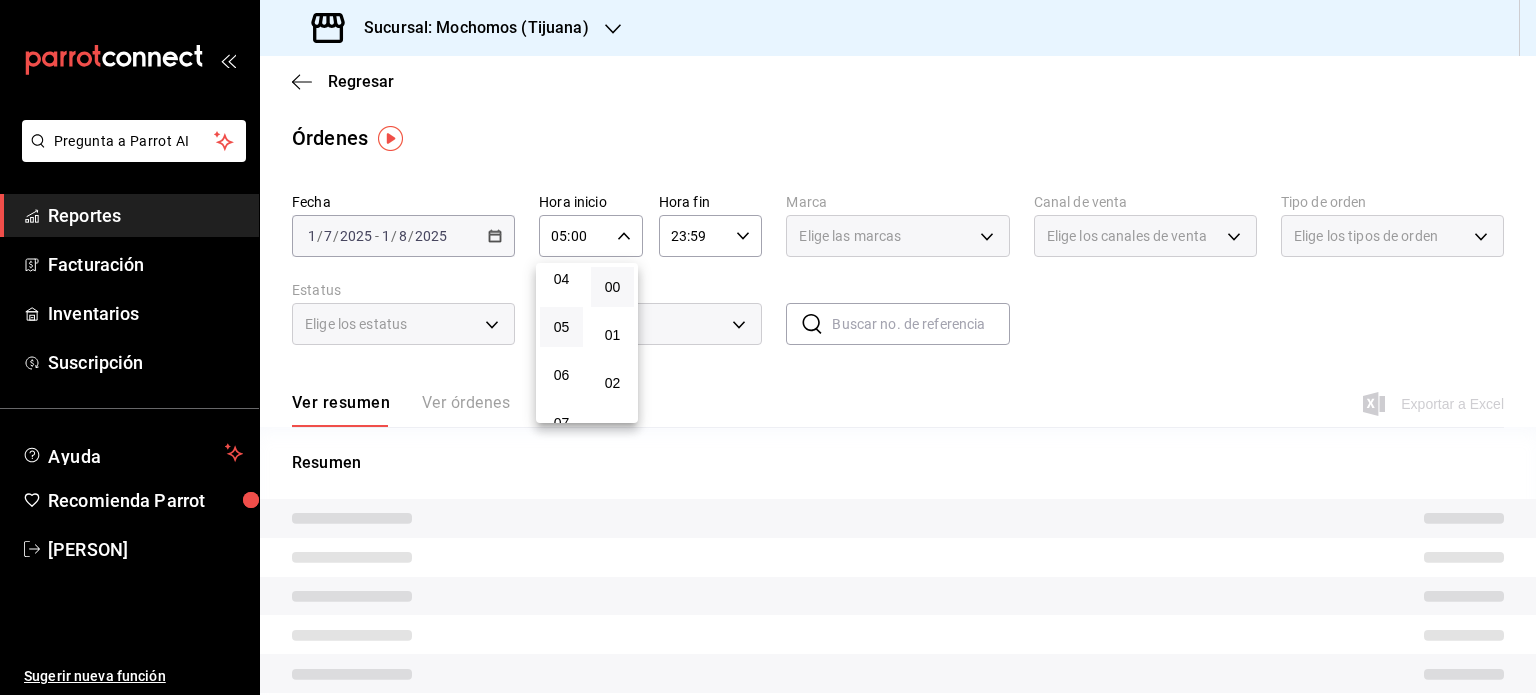 click at bounding box center (768, 347) 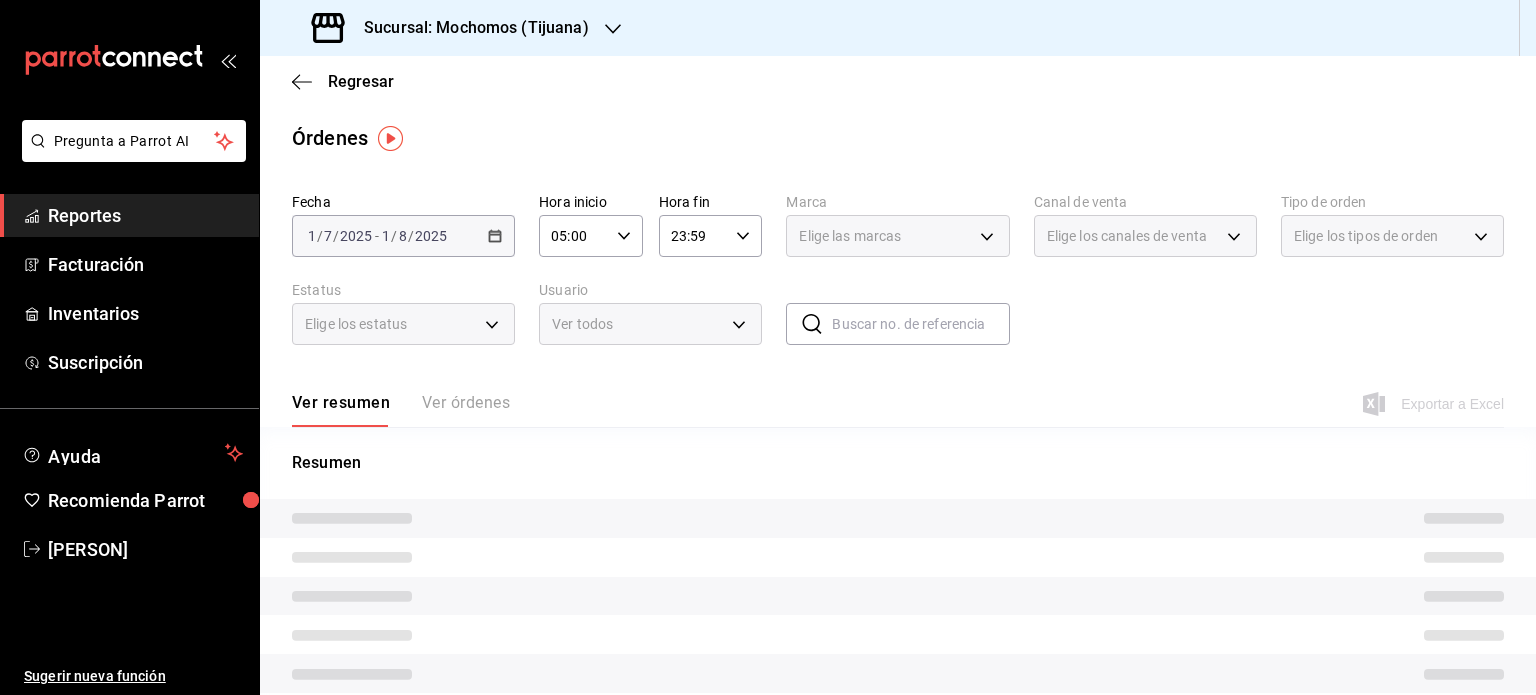 click on "23:59 Hora fin" at bounding box center (711, 236) 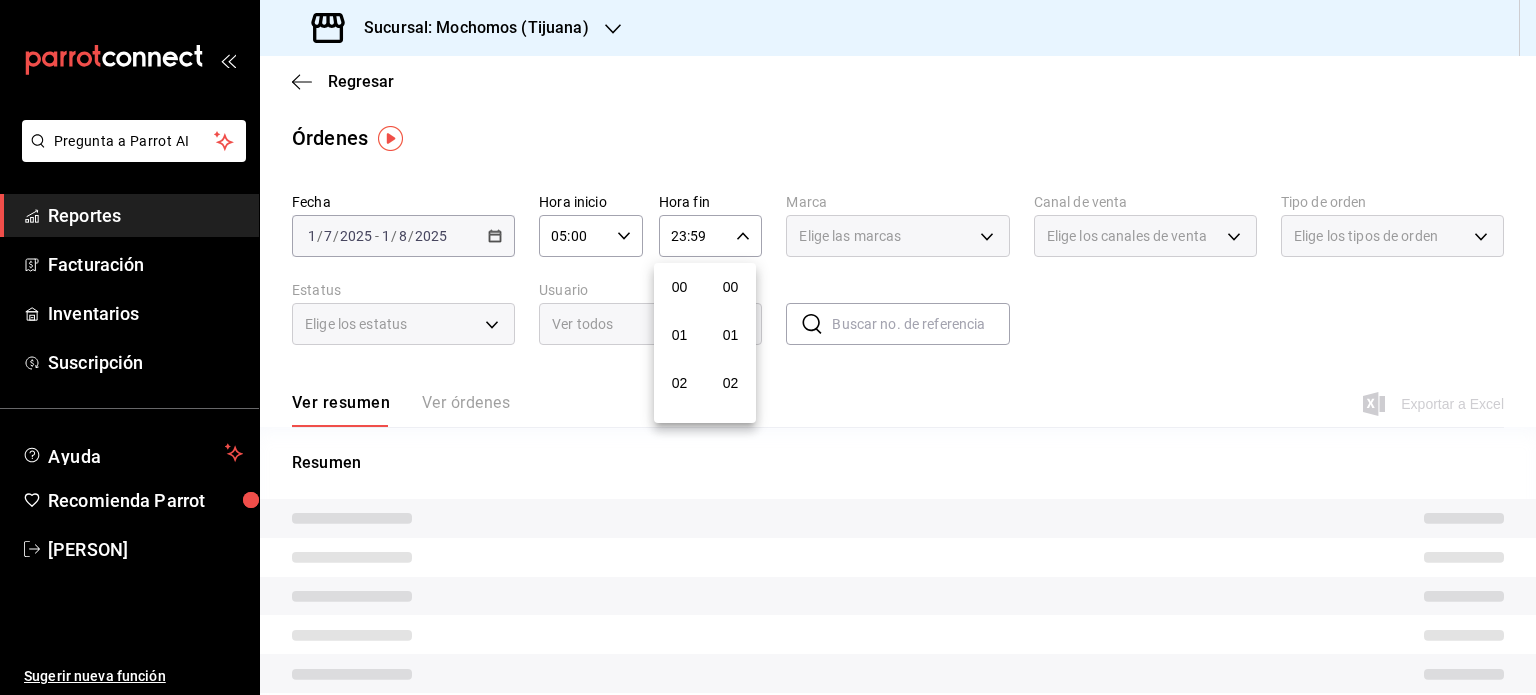 scroll, scrollTop: 1011, scrollLeft: 0, axis: vertical 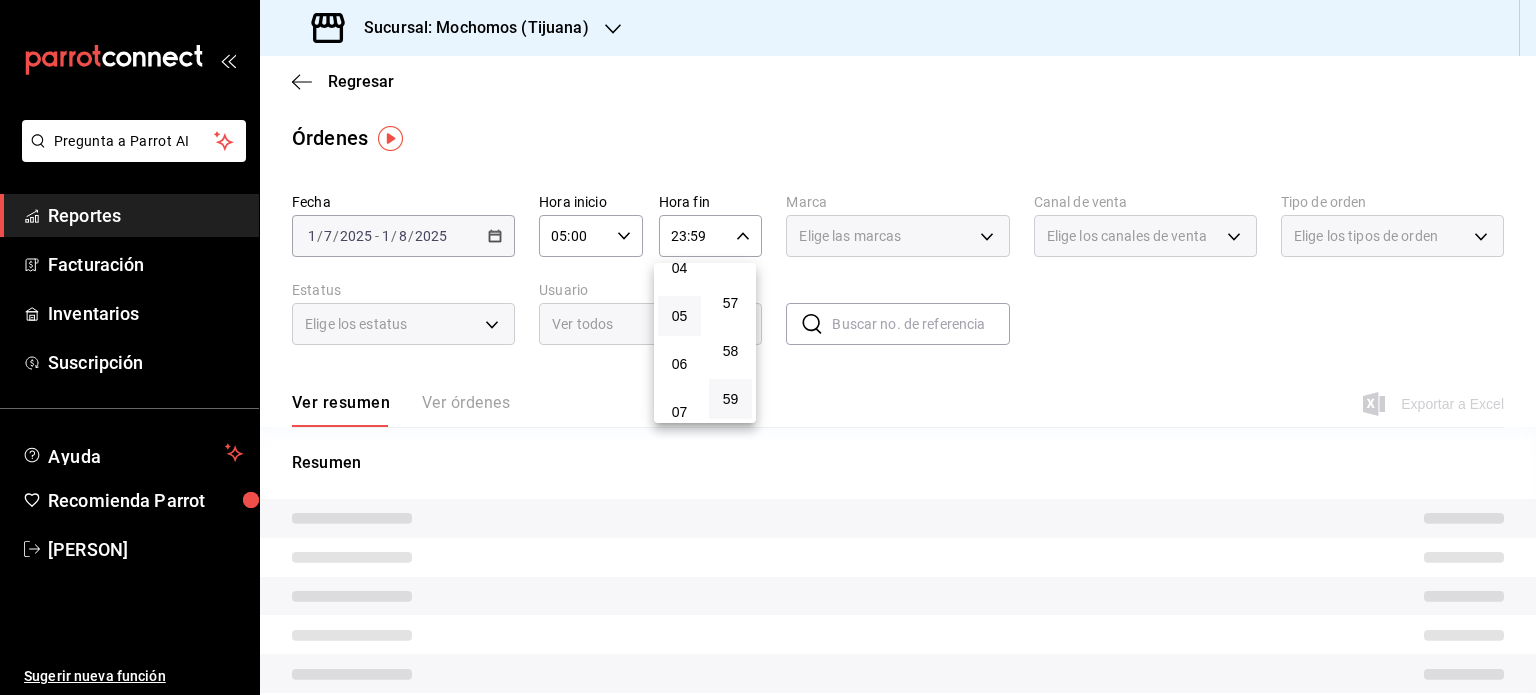 click on "05" at bounding box center [679, 316] 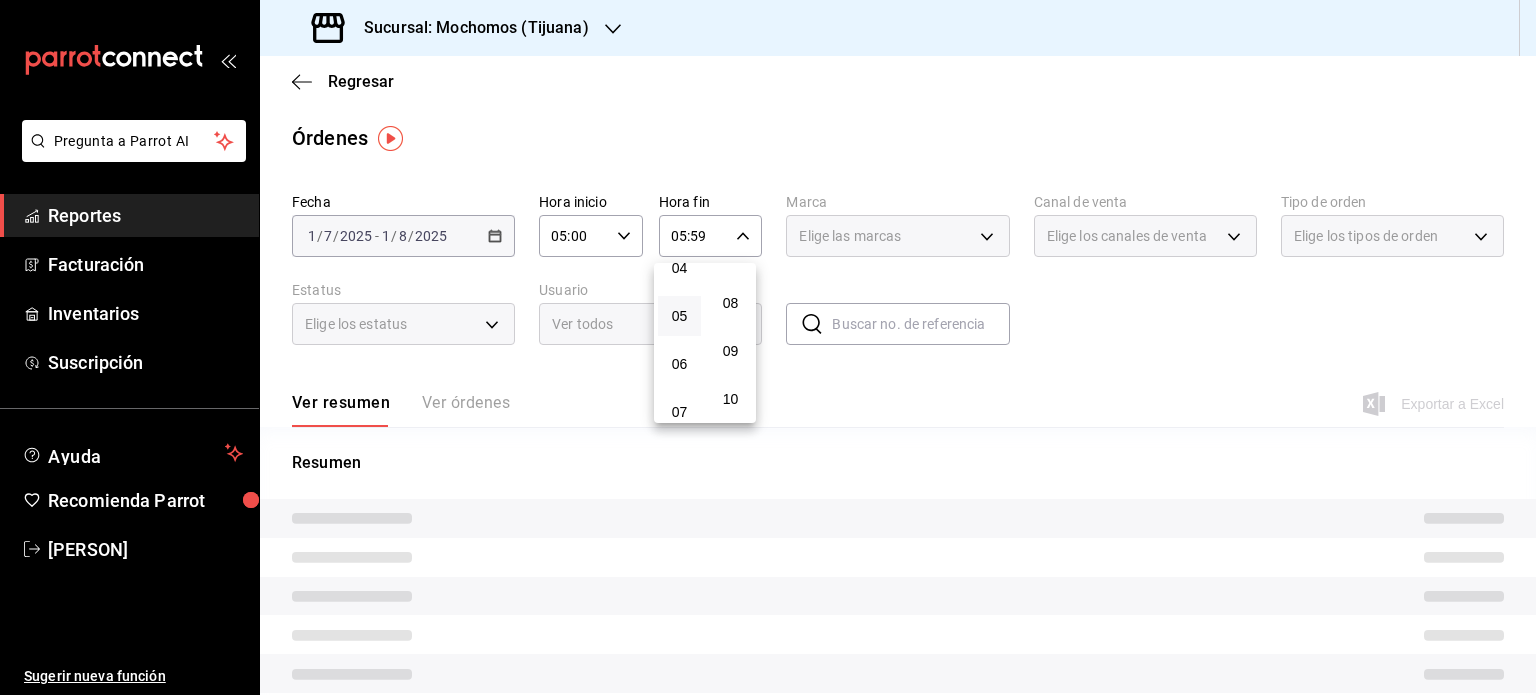 scroll, scrollTop: 0, scrollLeft: 0, axis: both 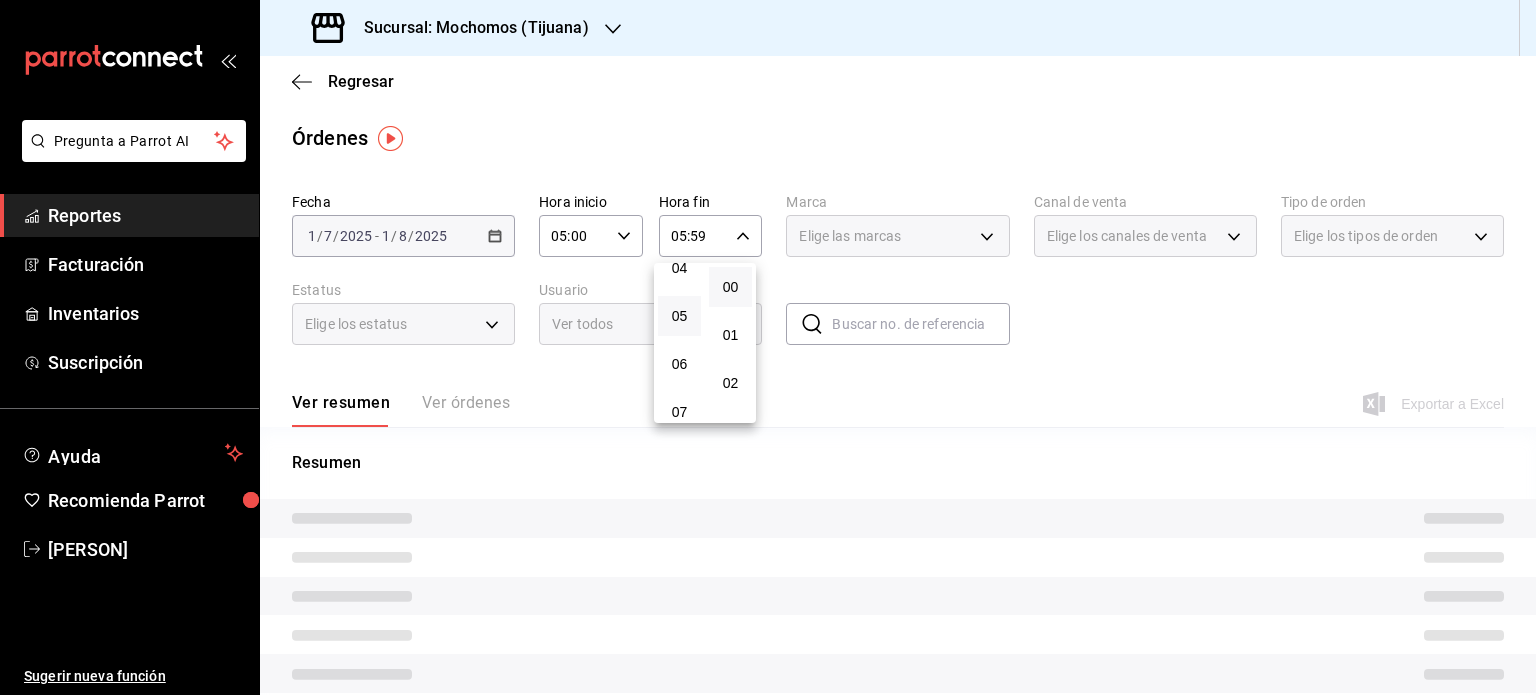 click on "00" at bounding box center (730, 287) 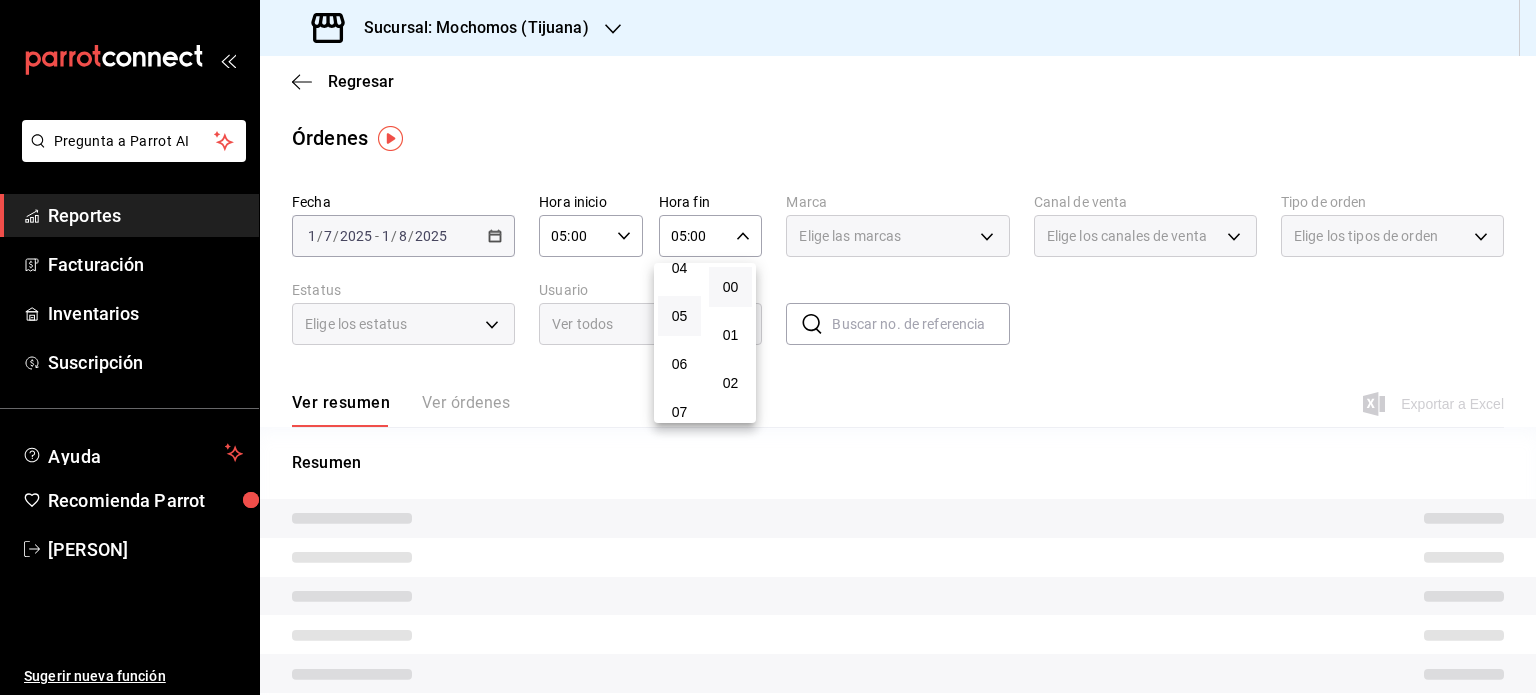 click at bounding box center [768, 347] 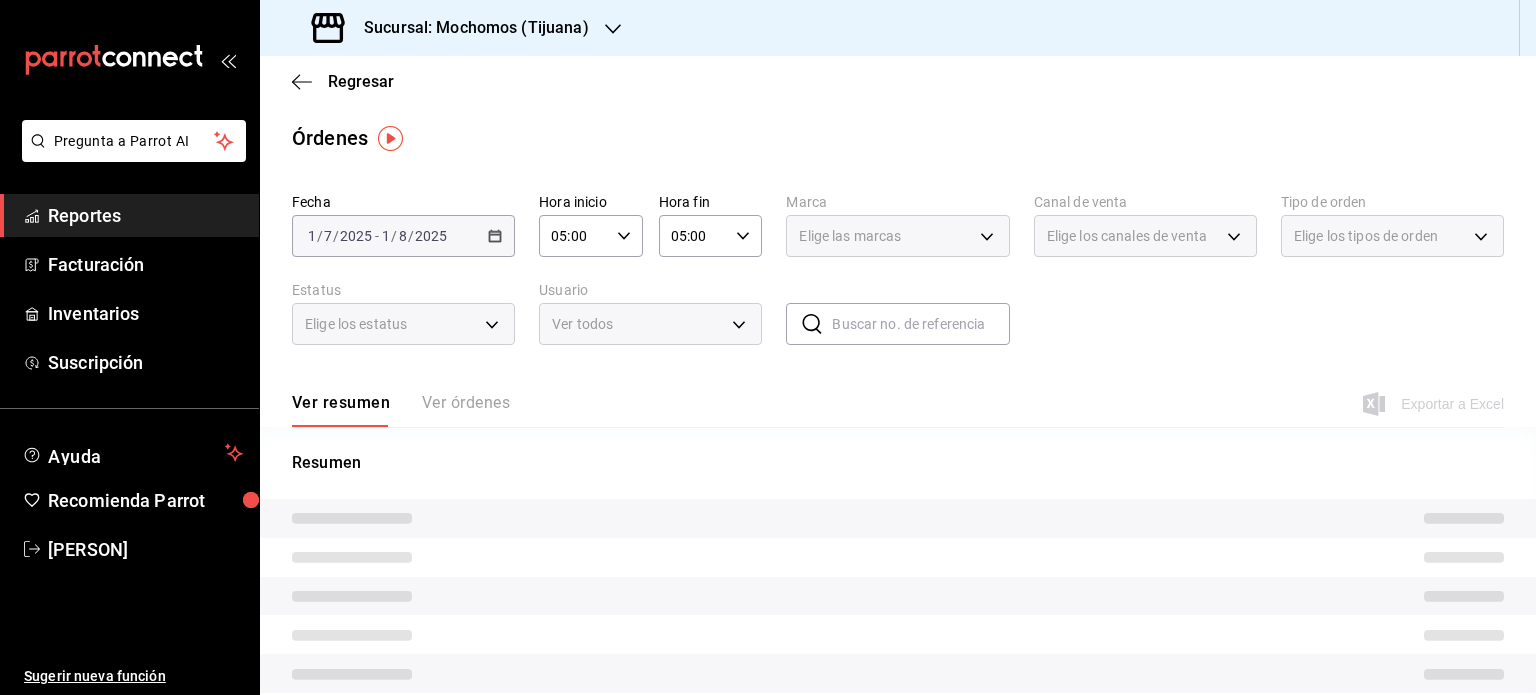click on "Órdenes" at bounding box center (898, 138) 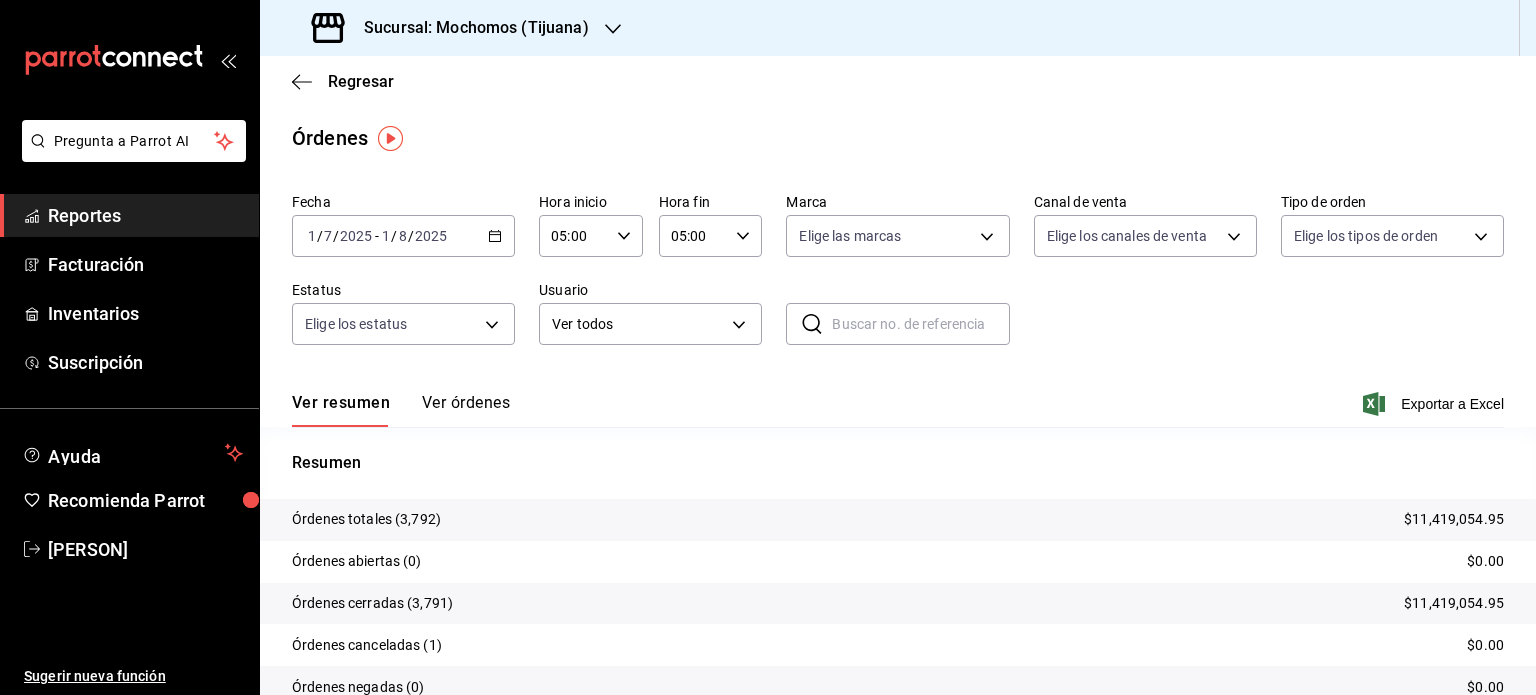 click on "Ver resumen Ver órdenes Exportar a Excel" at bounding box center [898, 398] 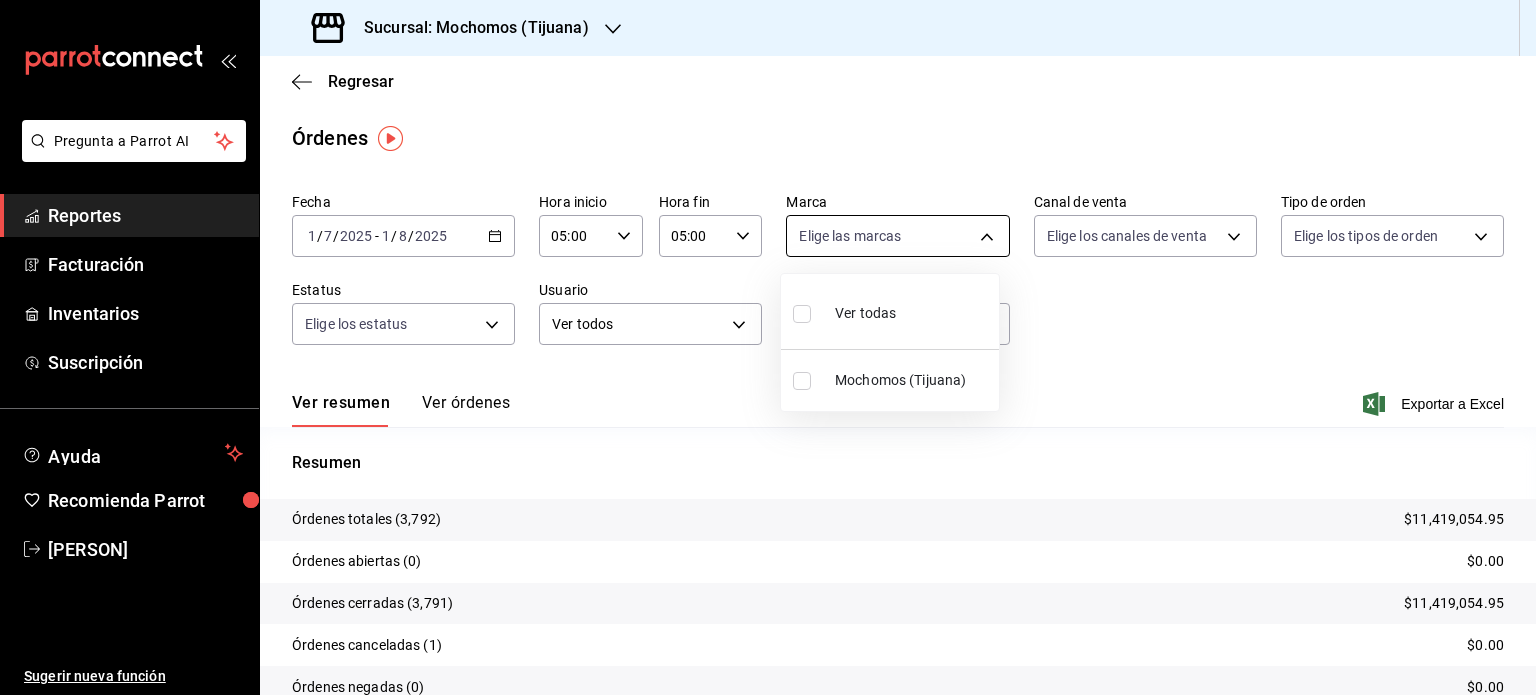 click on "Pregunta a Parrot AI Reportes   Facturación   Inventarios   Suscripción   Ayuda Recomienda Parrot   Norma Corona   Sugerir nueva función   Sucursal: Mochomos (Tijuana) Regresar Órdenes Fecha 2025-07-01 1 / 7 / 2025 - 2025-08-01 1 / 8 / 2025 Hora inicio 05:00 Hora inicio Hora fin 05:00 Hora fin Marca Elige las marcas Canal de venta Elige los canales de venta Tipo de orden Elige los tipos de orden Estatus Elige los estatus Usuario Ver todos ALL ​ ​ Ver resumen Ver órdenes Exportar a Excel Resumen Órdenes totales (3,792) $11,419,054.95 Órdenes abiertas (0) $0.00 Órdenes cerradas (3,791) $11,419,054.95 Órdenes canceladas (1) $0.00 Órdenes negadas (0) $0.00 ¿Quieres ver el consumo promedio por orden y comensal? Ve al reporte de Ticket promedio GANA 1 MES GRATIS EN TU SUSCRIPCIÓN AQUÍ Ver video tutorial Ir a video Pregunta a Parrot AI Reportes   Facturación   Inventarios   Suscripción   Ayuda Recomienda Parrot   Norma Corona   Sugerir nueva función   Visitar centro de ayuda (81) 2046 6363" at bounding box center (768, 347) 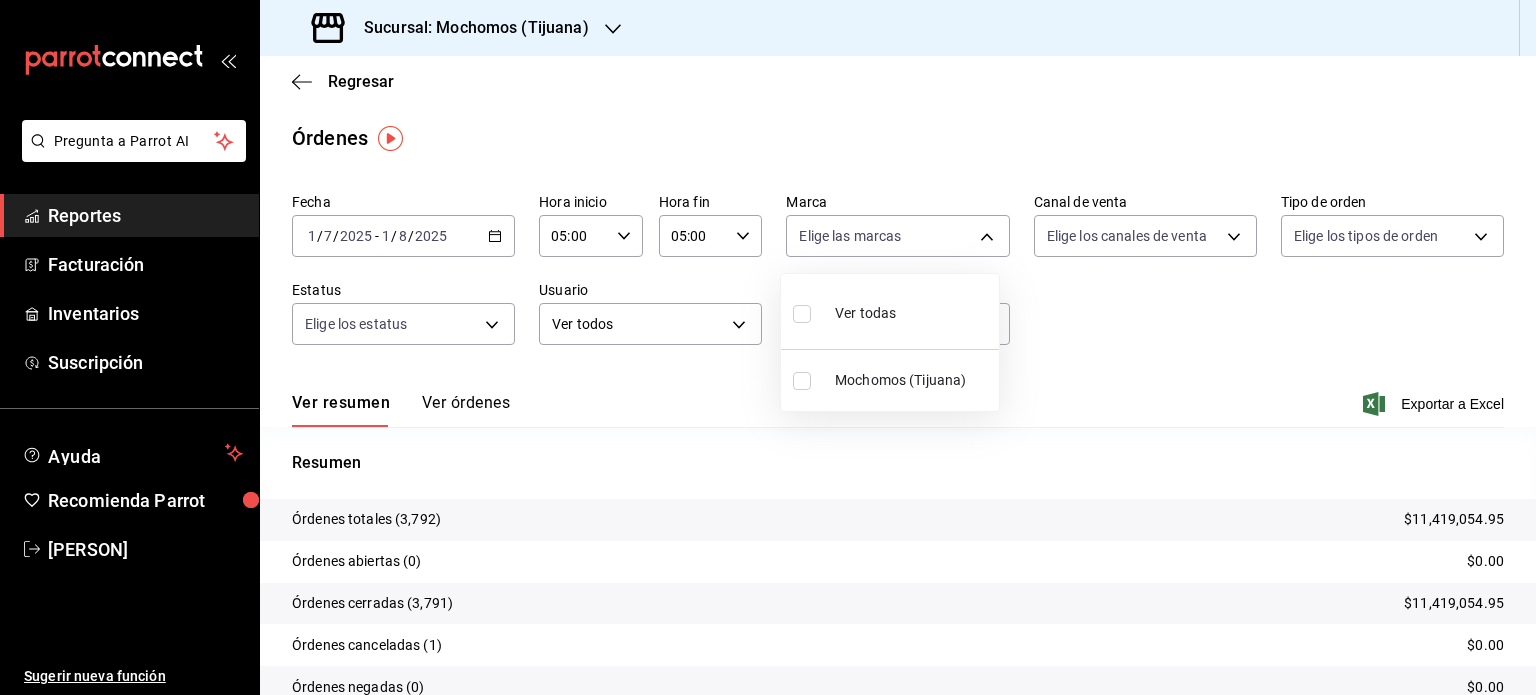 click on "Mochomos (Tijuana)" at bounding box center [913, 380] 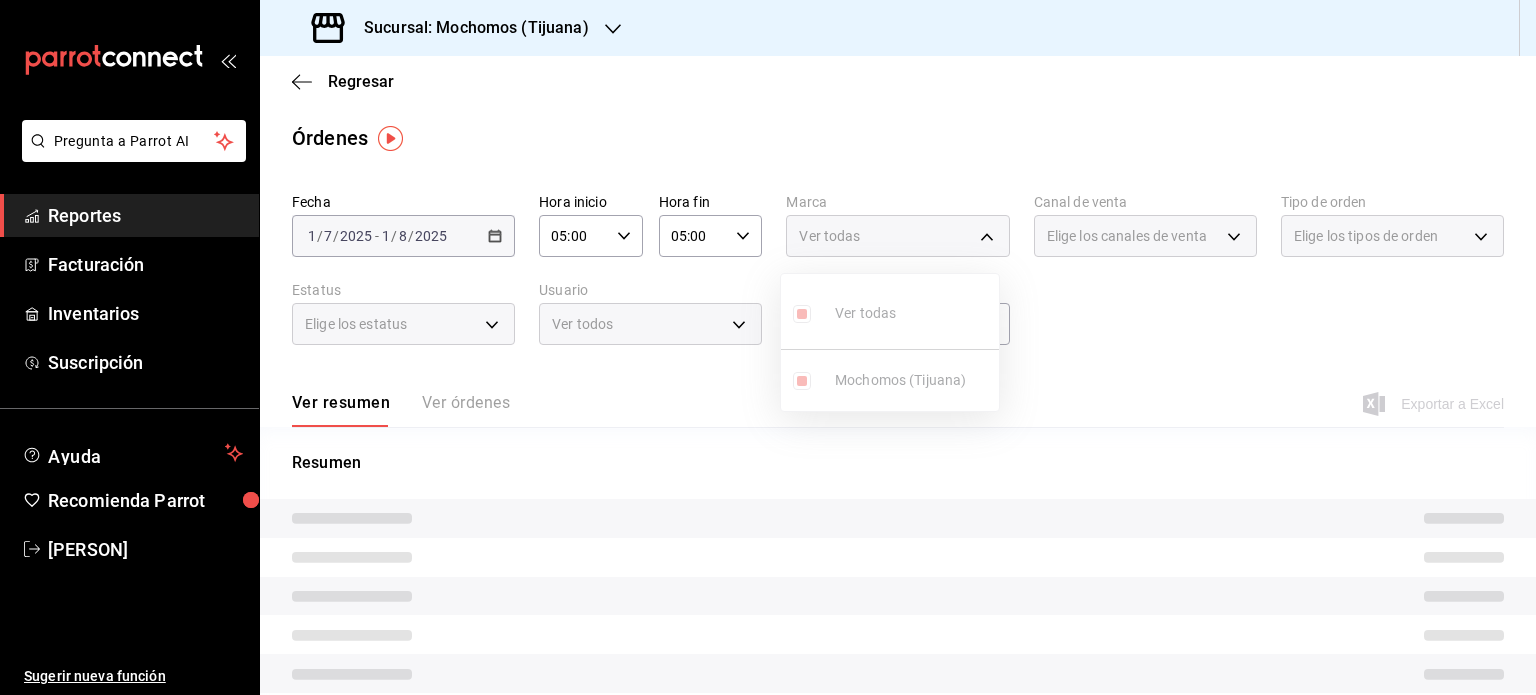 click at bounding box center [768, 347] 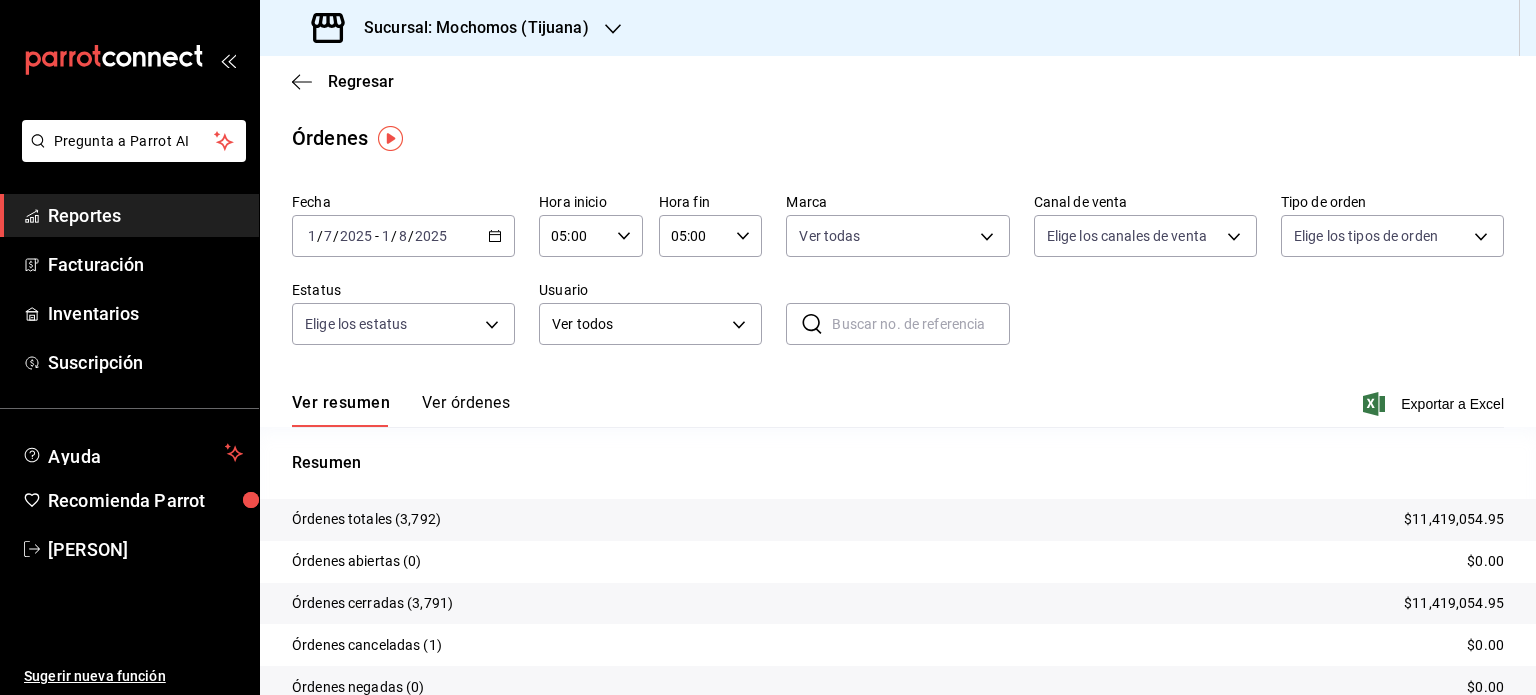 drag, startPoint x: 816, startPoint y: 106, endPoint x: 765, endPoint y: 10, distance: 108.706024 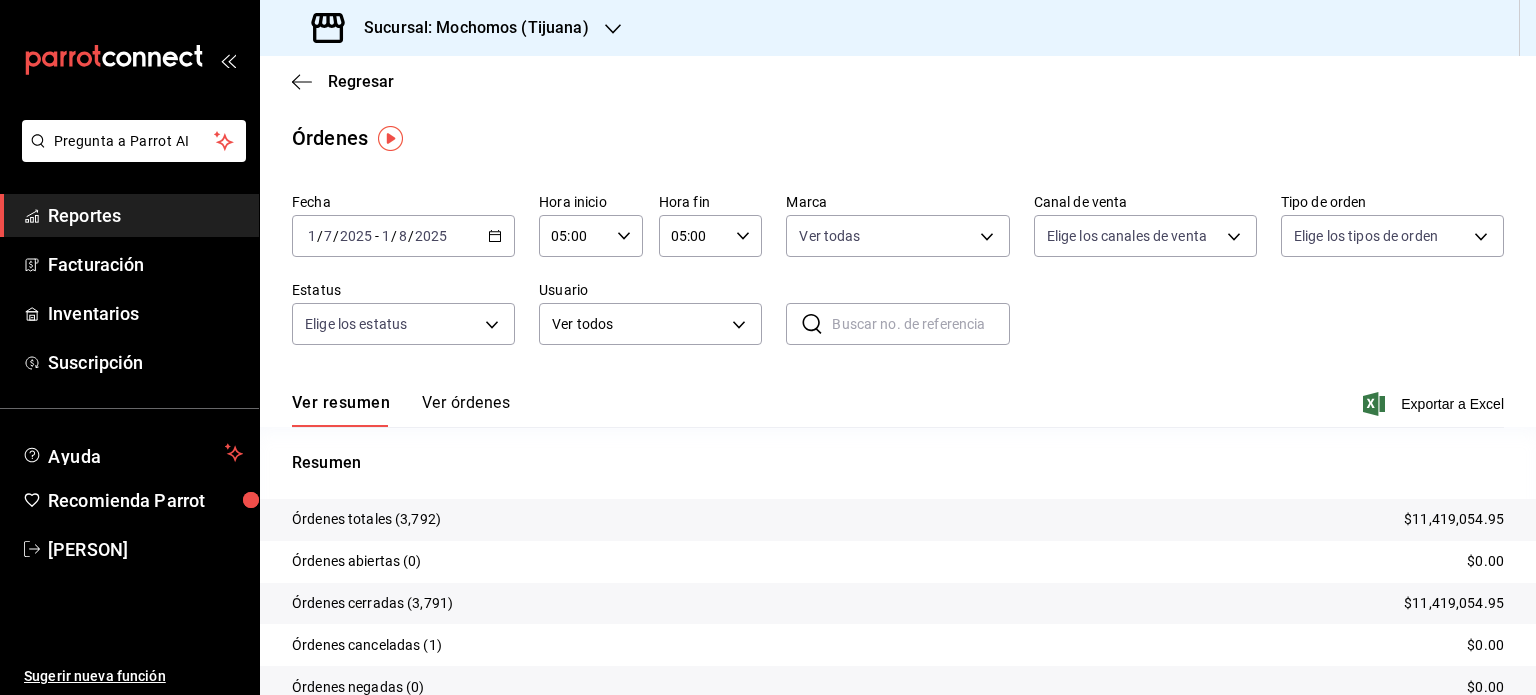 click on "Regresar" at bounding box center [898, 81] 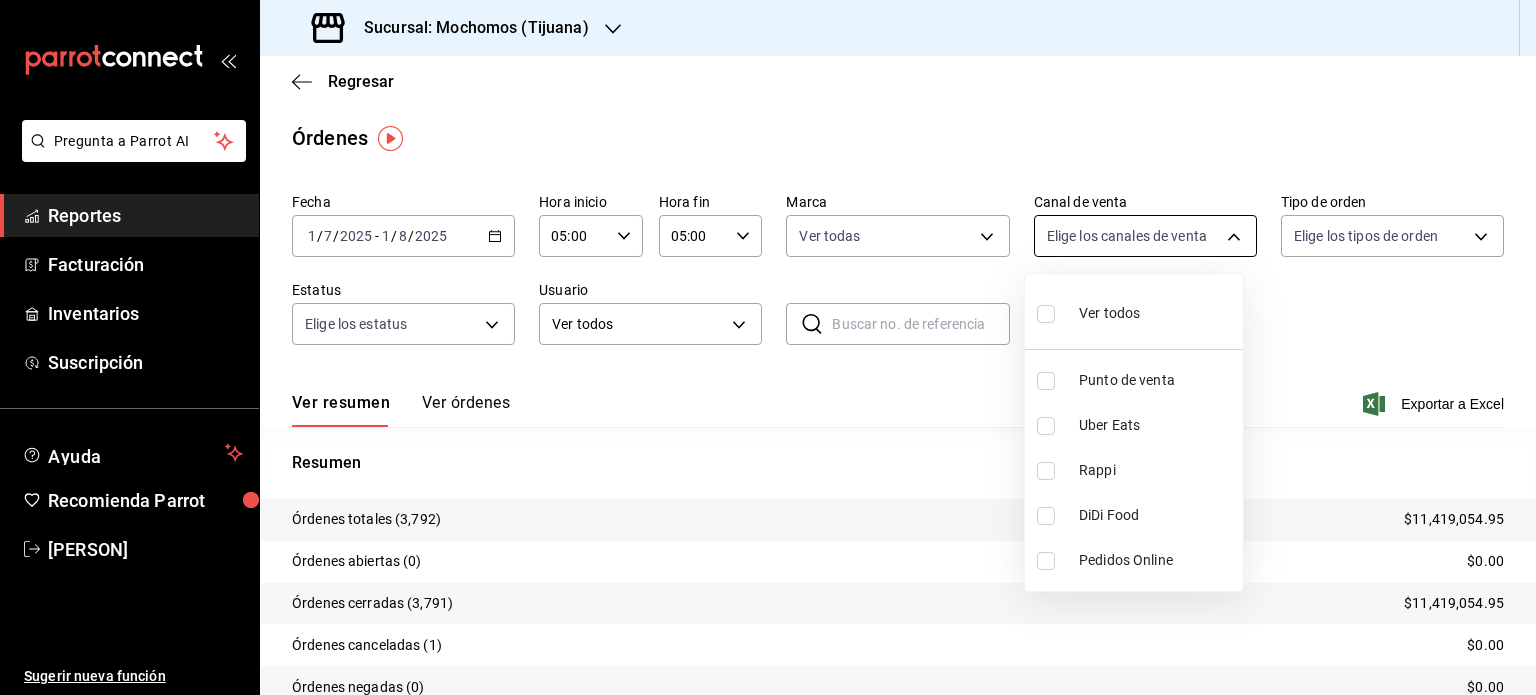click on "Pregunta a Parrot AI Reportes   Facturación   Inventarios   Suscripción   Ayuda Recomienda Parrot   Norma Corona   Sugerir nueva función   Sucursal: Mochomos (Tijuana) Regresar Órdenes Fecha 2025-07-01 1 / 7 / 2025 - 2025-08-01 1 / 8 / 2025 Hora inicio 05:00 Hora inicio Hora fin 05:00 Hora fin Marca Ver todas c300ab0f-4e96-434a-ab79-9fec8b673c9f Canal de venta Elige los canales de venta Tipo de orden Elige los tipos de orden Estatus Elige los estatus Usuario Ver todos ALL ​ ​ Ver resumen Ver órdenes Exportar a Excel Resumen Órdenes totales (3,792) $11,419,054.95 Órdenes abiertas (0) $0.00 Órdenes cerradas (3,791) $11,419,054.95 Órdenes canceladas (1) $0.00 Órdenes negadas (0) $0.00 ¿Quieres ver el consumo promedio por orden y comensal? Ve al reporte de Ticket promedio GANA 1 MES GRATIS EN TU SUSCRIPCIÓN AQUÍ Ver video tutorial Ir a video Pregunta a Parrot AI Reportes   Facturación   Inventarios   Suscripción   Ayuda Recomienda Parrot   Norma Corona   Sugerir nueva función   (81) 2046 6363" at bounding box center (768, 347) 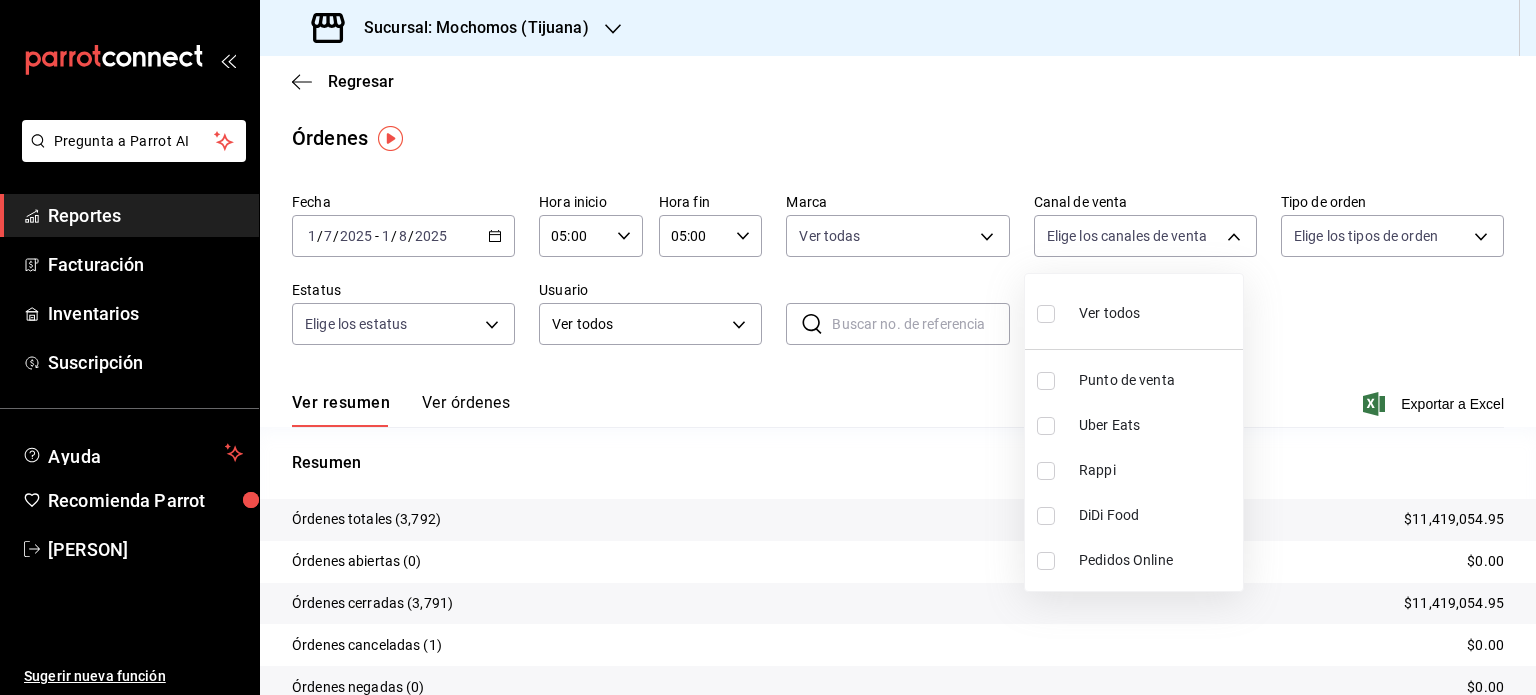 click at bounding box center (768, 347) 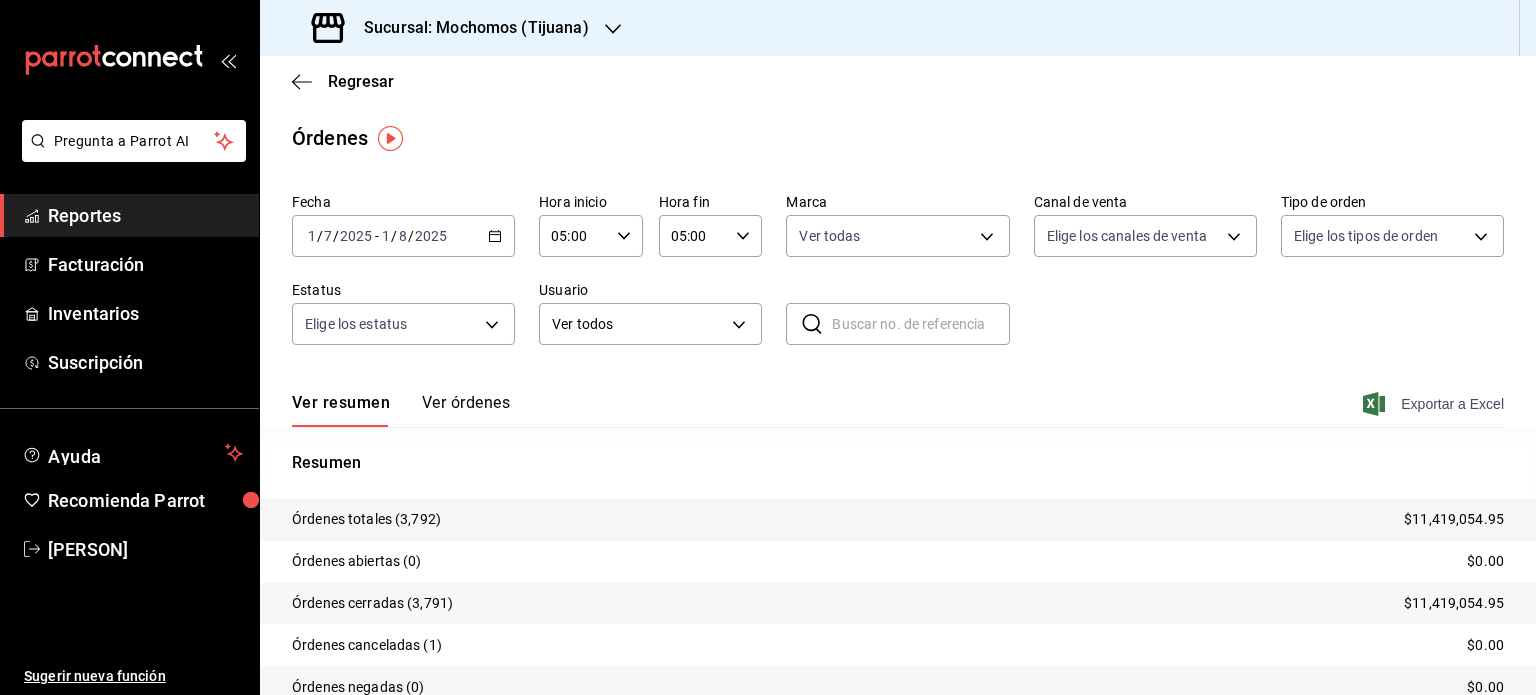 click on "Exportar a Excel" at bounding box center [1435, 404] 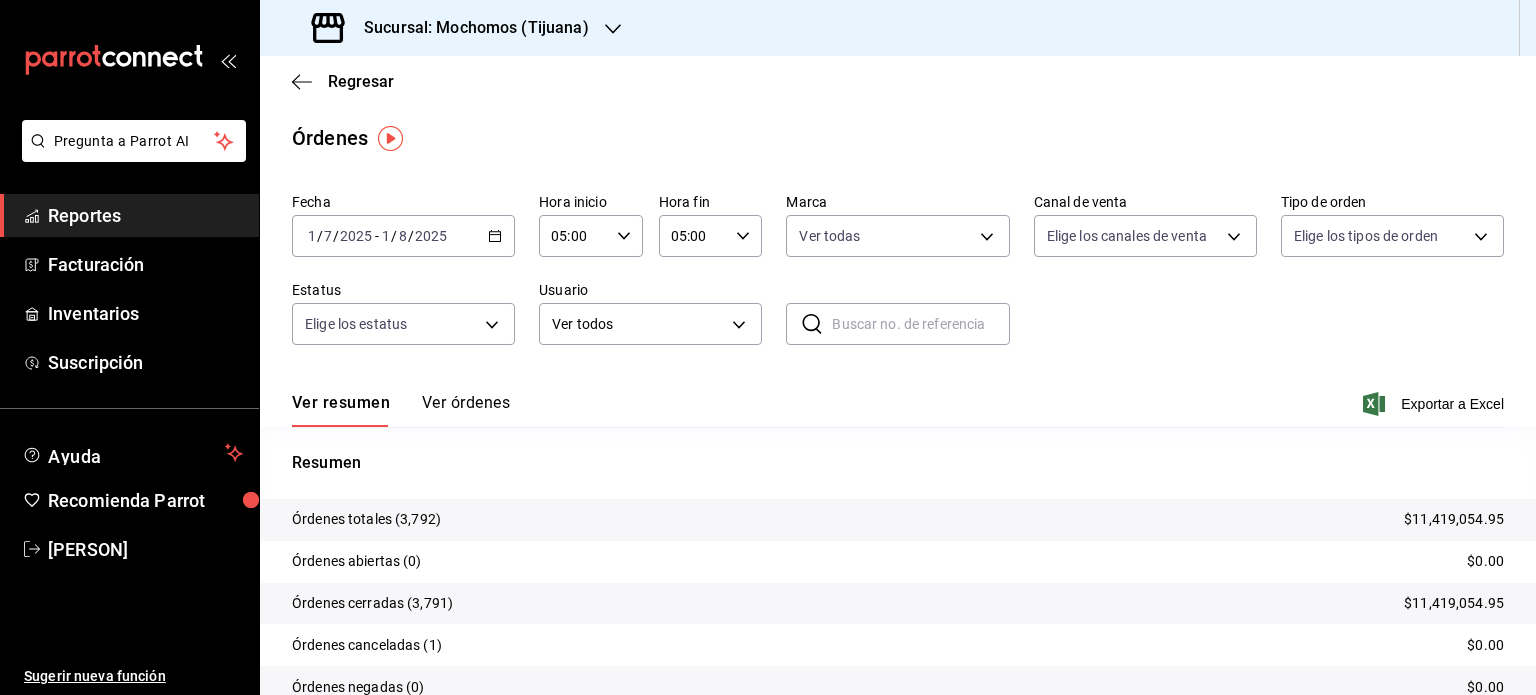 click on "Fecha 2025-07-01 1 / 7 / 2025 - 2025-08-01 1 / 8 / 2025 Hora inicio 05:00 Hora inicio Hora fin 05:00 Hora fin Marca Ver todas c300ab0f-4e96-434a-ab79-9fec8b673c9f Canal de venta Elige los canales de venta Tipo de orden Elige los tipos de orden Estatus Elige los estatus Usuario Ver todos ALL ​ ​" at bounding box center [898, 277] 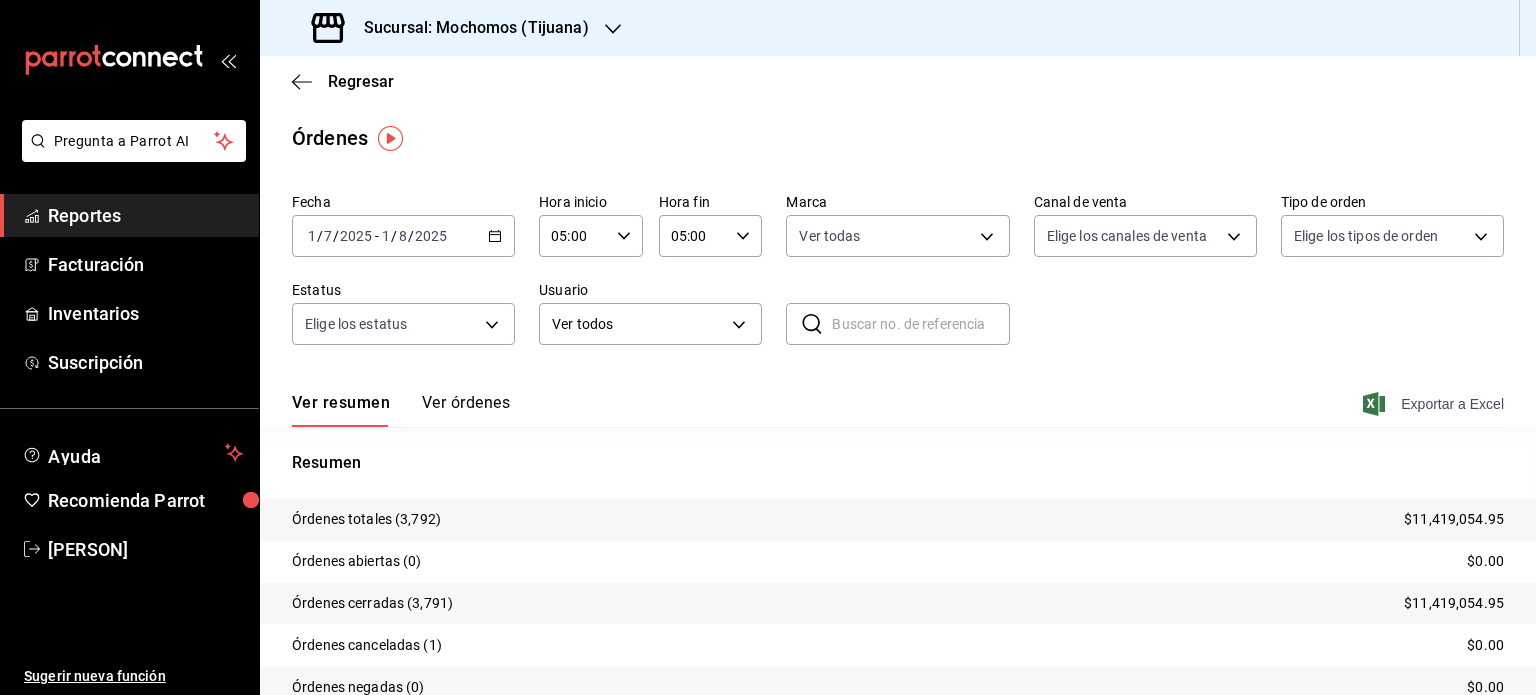 click on "Exportar a Excel" at bounding box center (1435, 404) 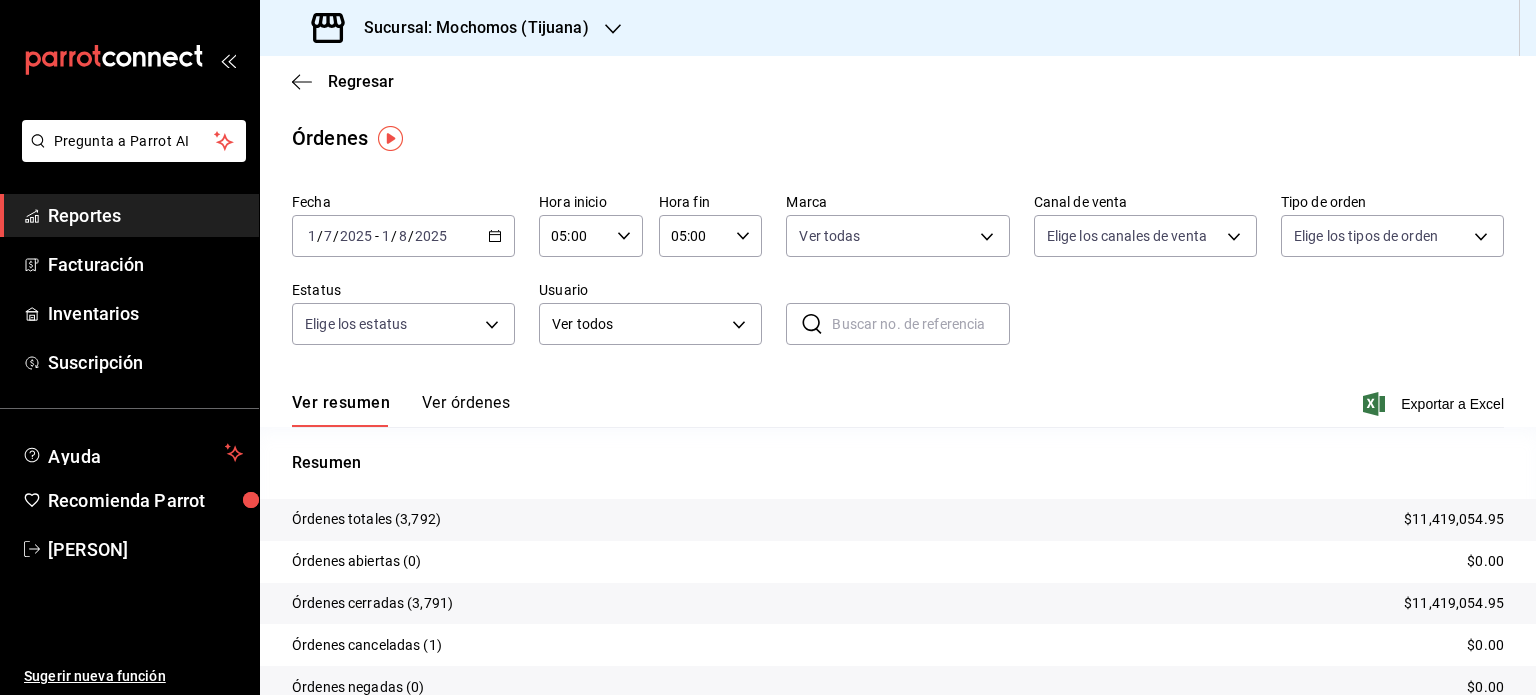 click on "Regresar" at bounding box center [898, 81] 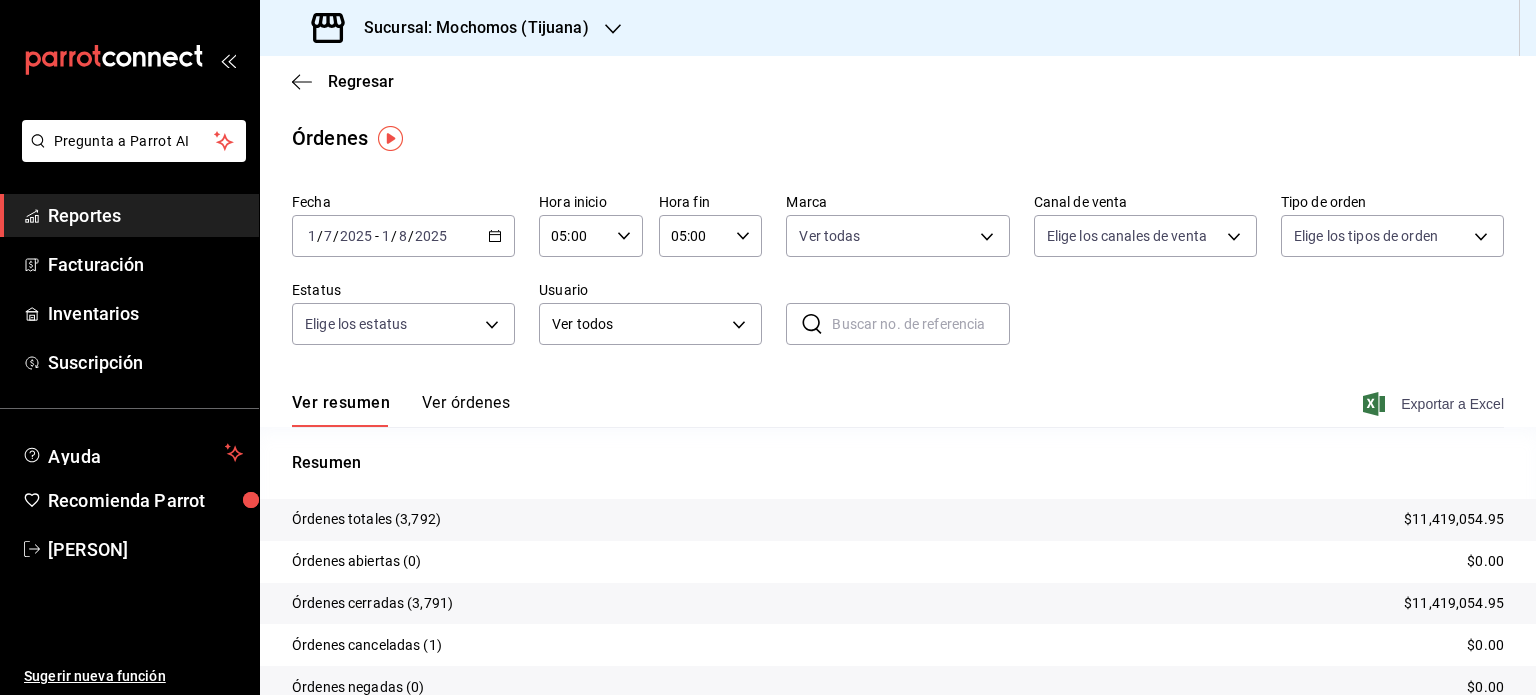 click on "Ver resumen Ver órdenes Exportar a Excel" at bounding box center [898, 398] 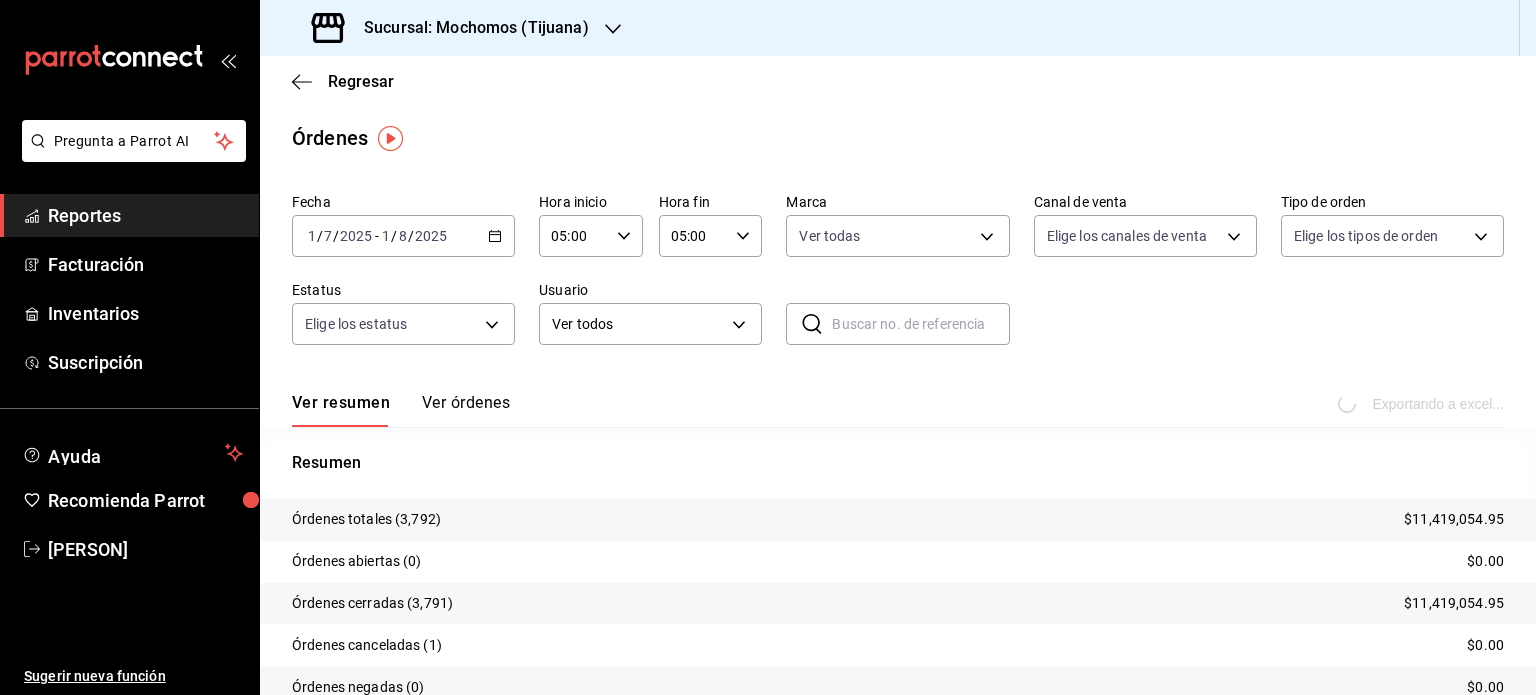 click on "2025-07-01 1 / 7 / 2025 - 2025-08-01 1 / 8 / 2025" at bounding box center [403, 236] 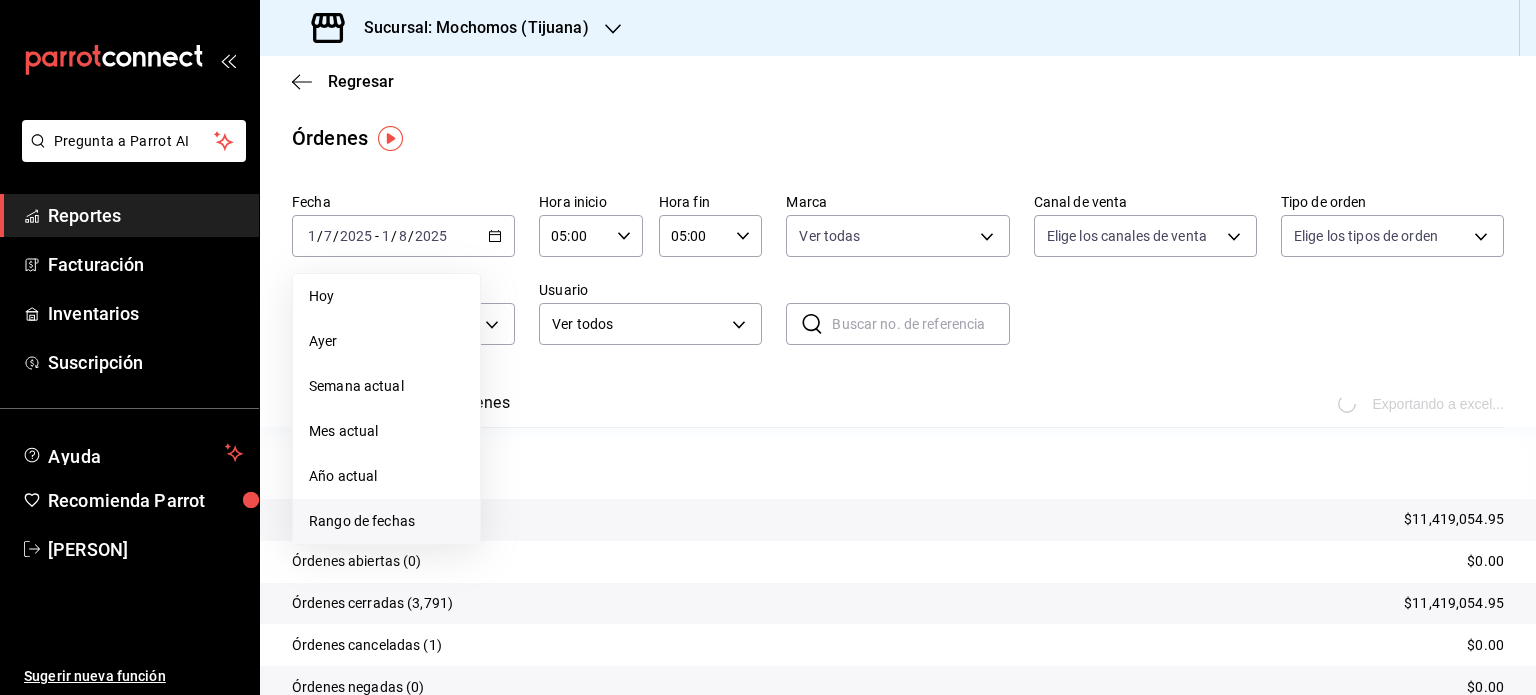 click on "Rango de fechas" at bounding box center (386, 521) 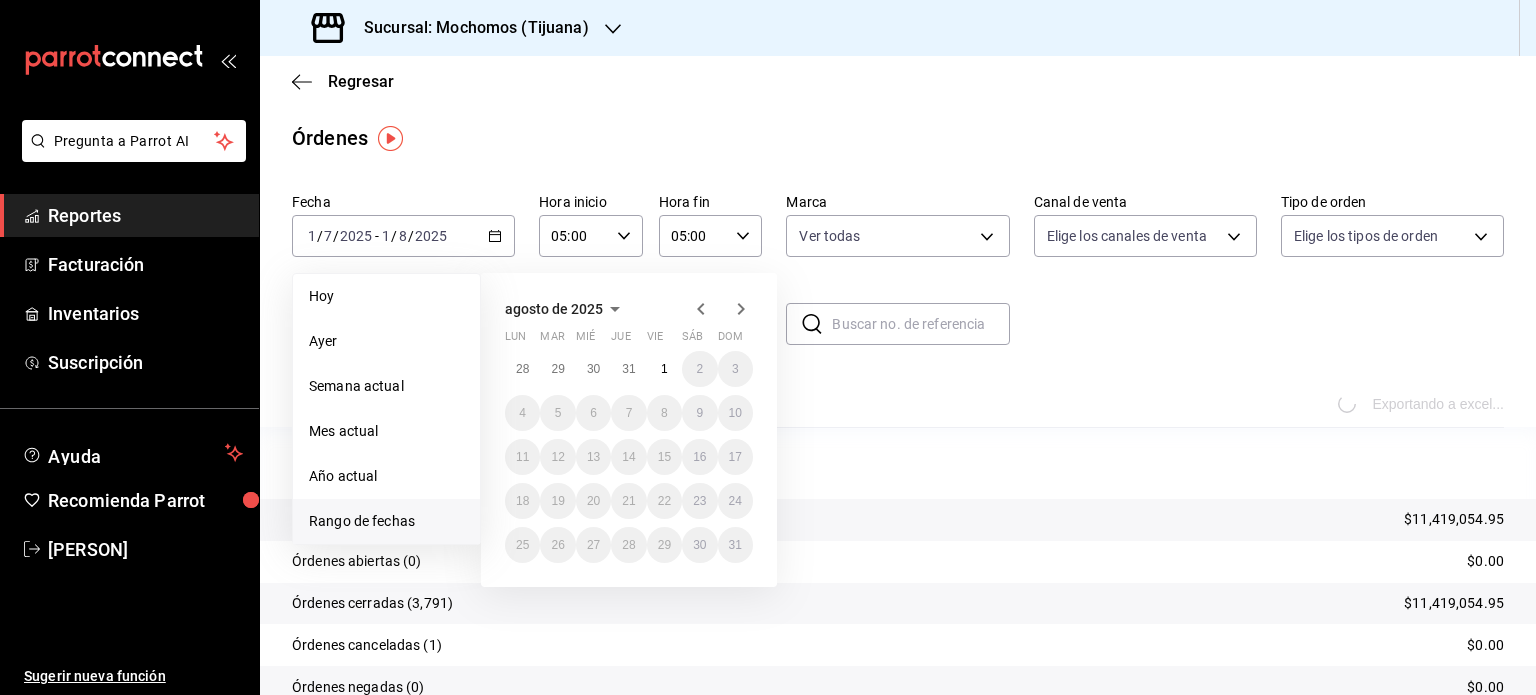 click 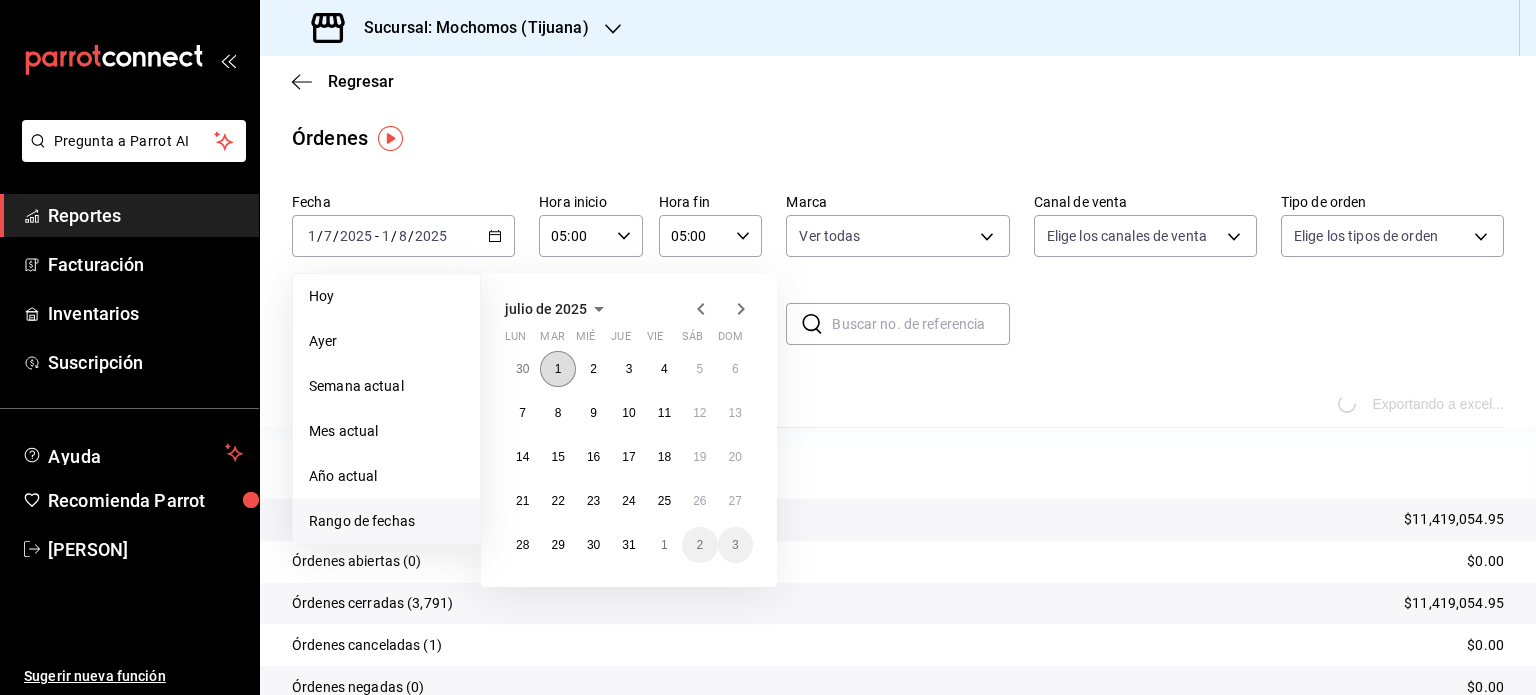 click on "1" at bounding box center [558, 369] 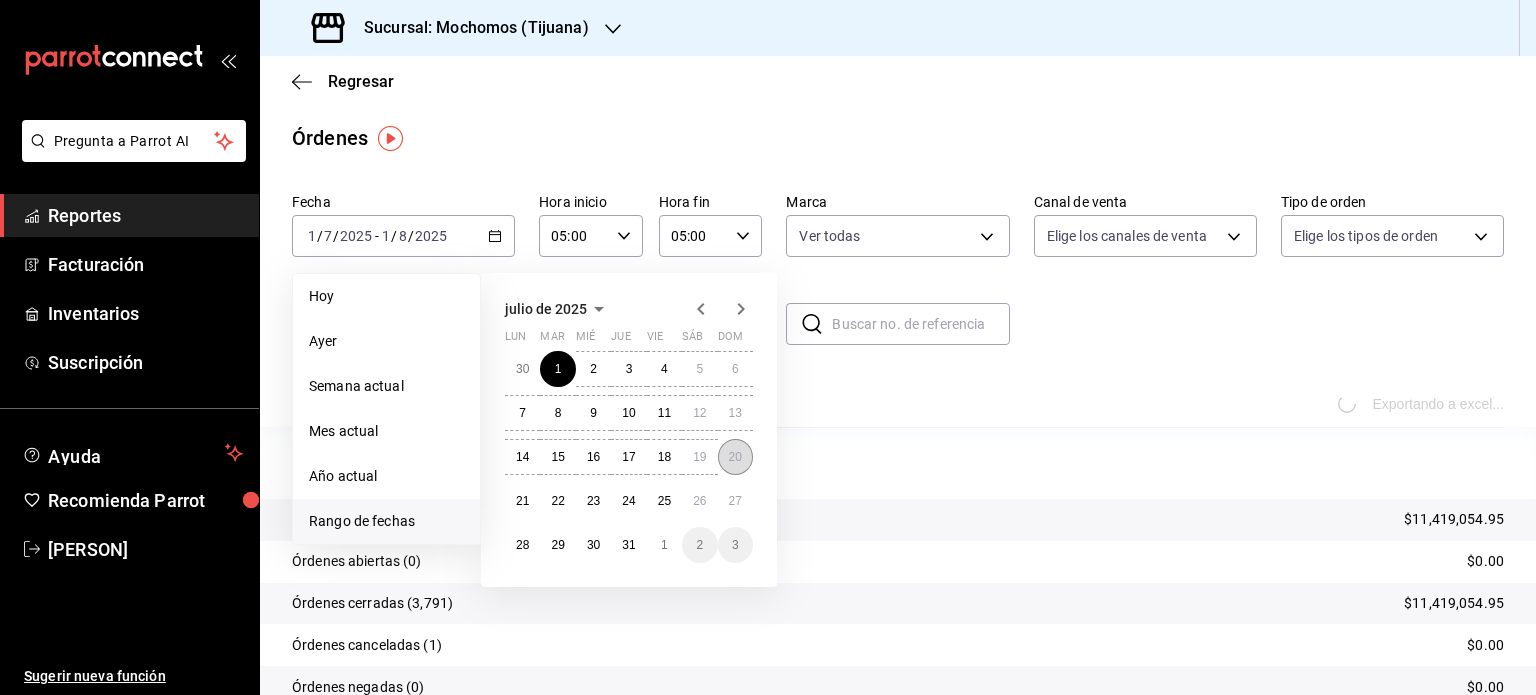 click on "20" at bounding box center [735, 457] 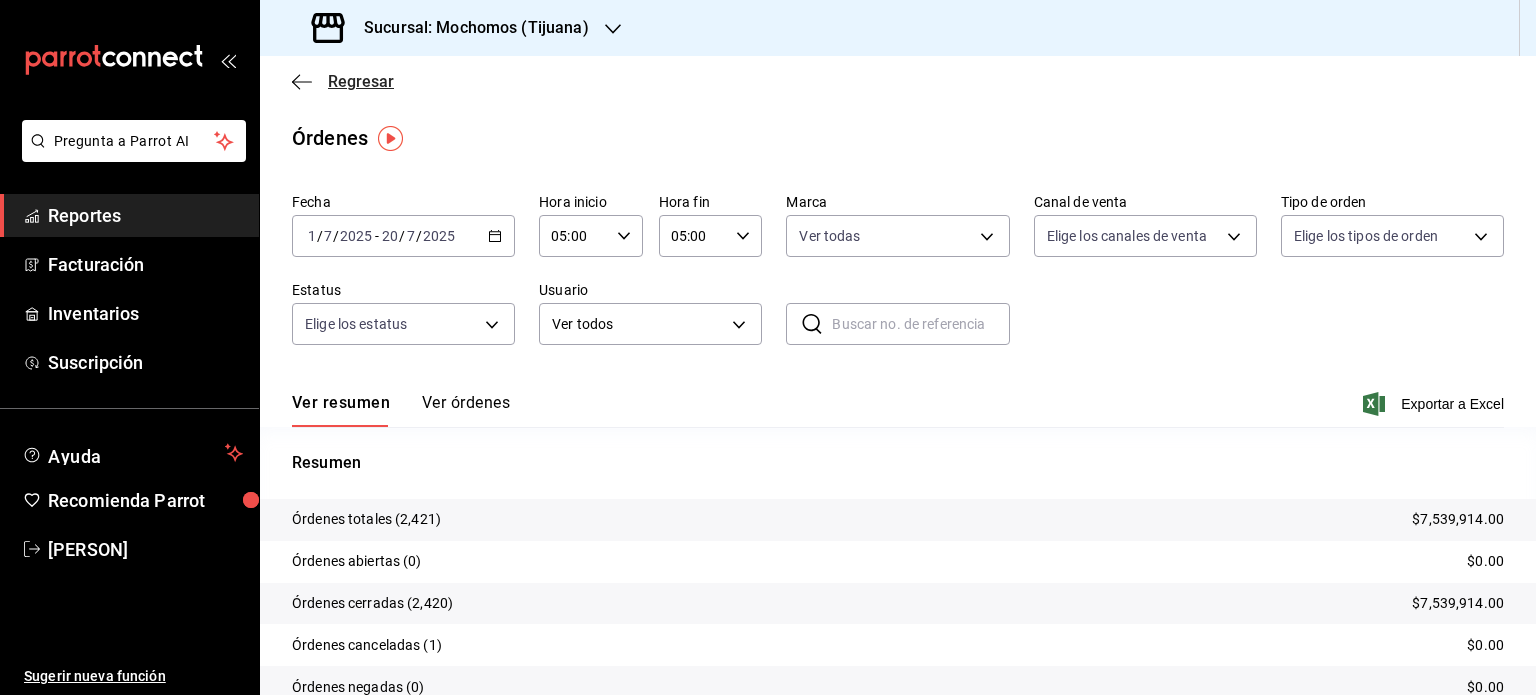 click 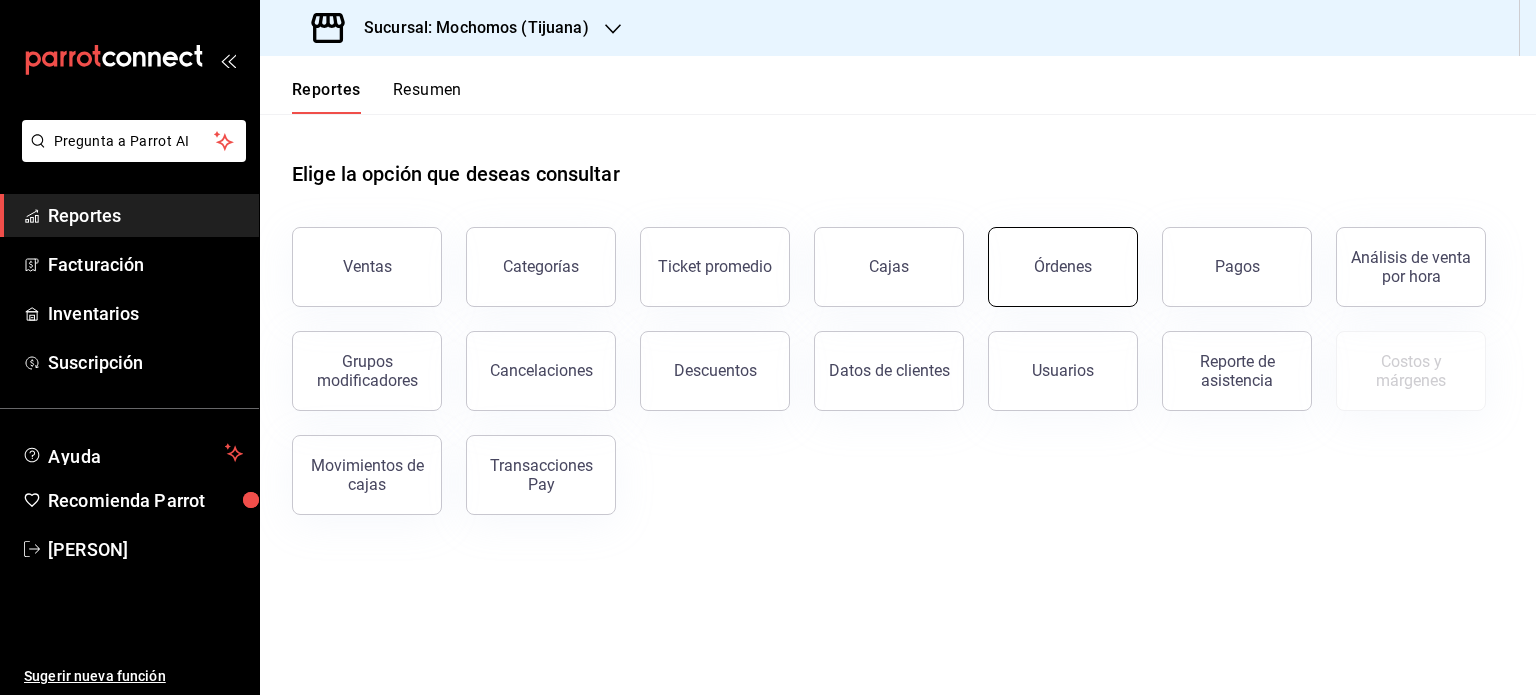 click on "Órdenes" at bounding box center (1063, 267) 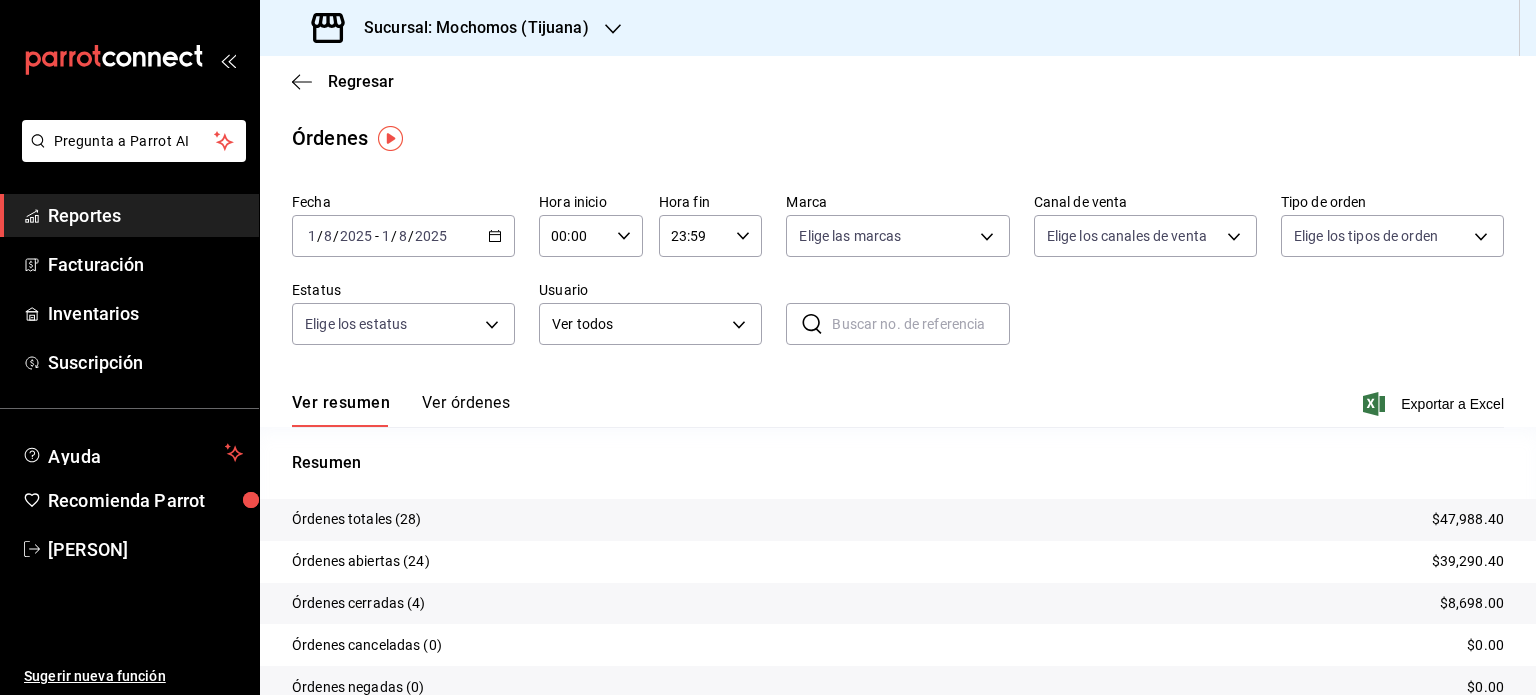 click 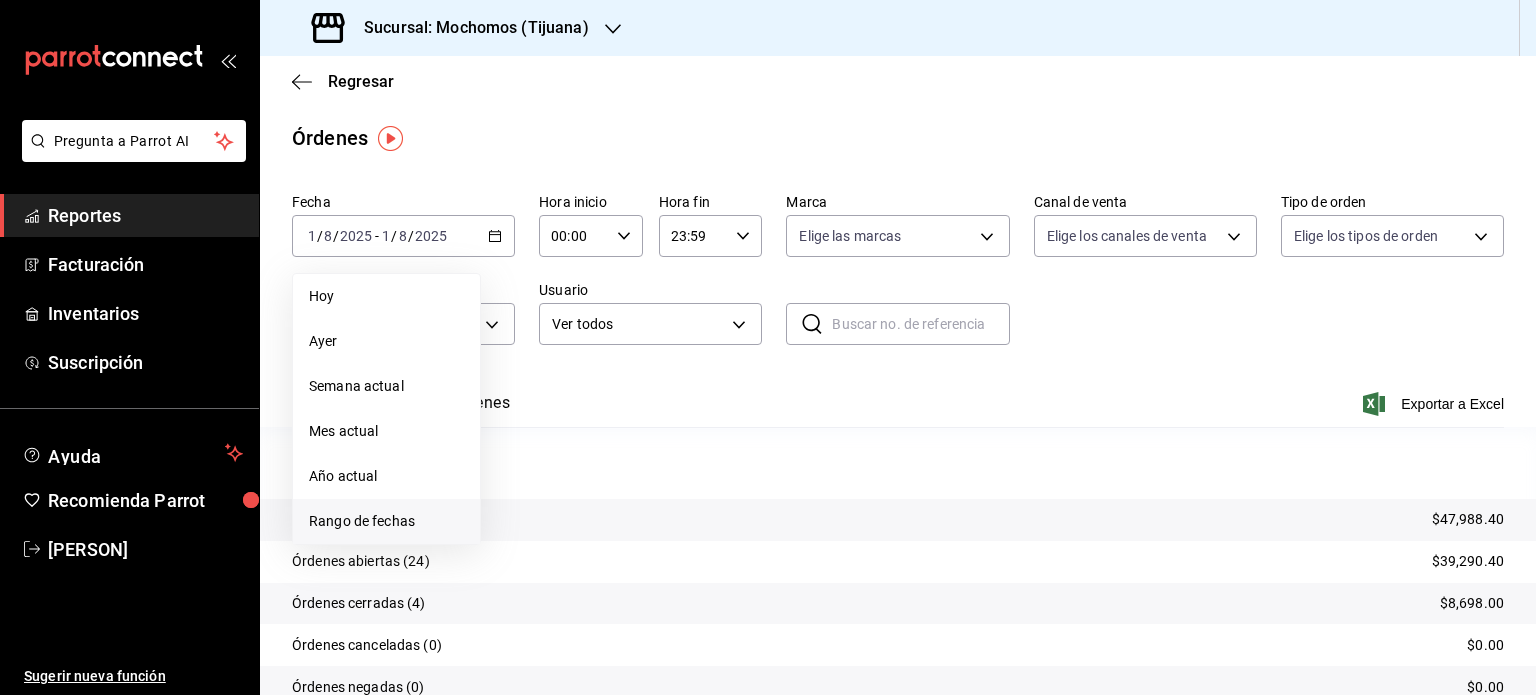 click on "Rango de fechas" at bounding box center (386, 521) 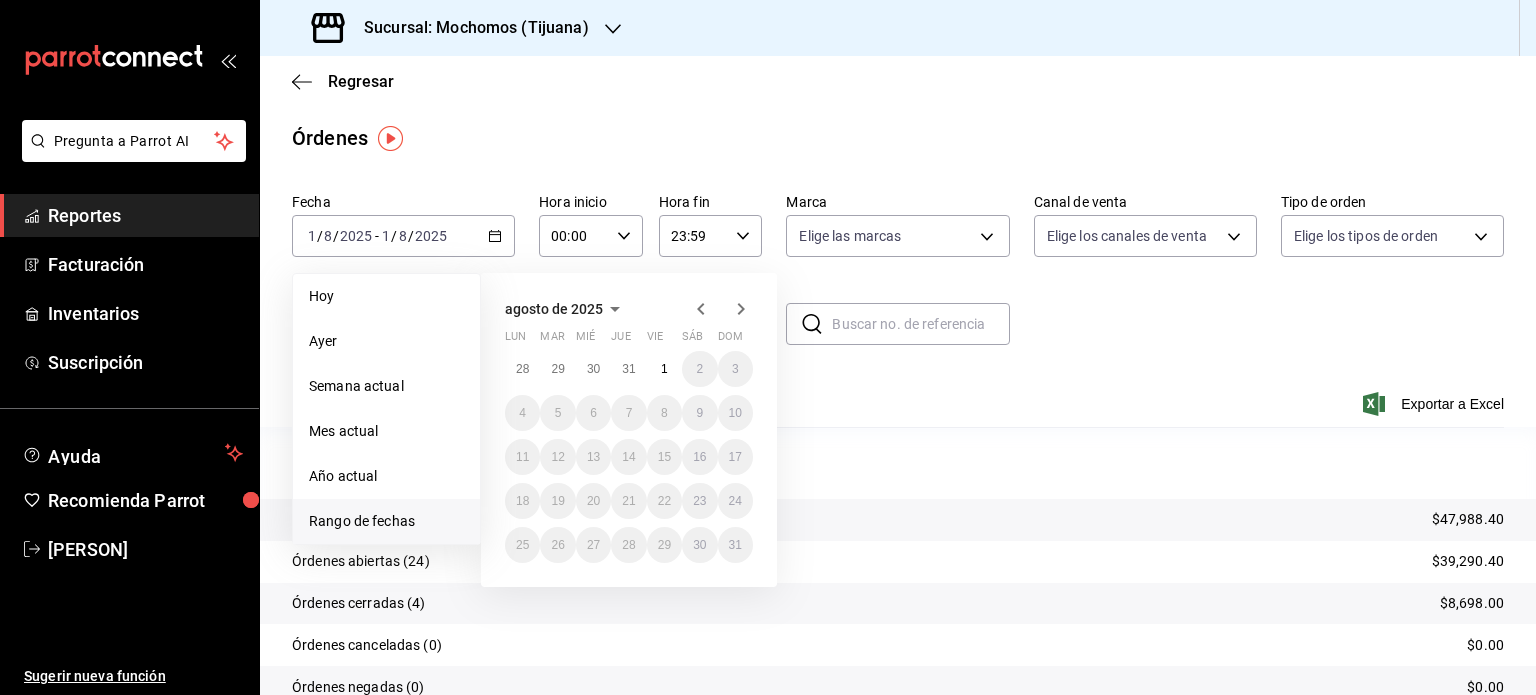 click 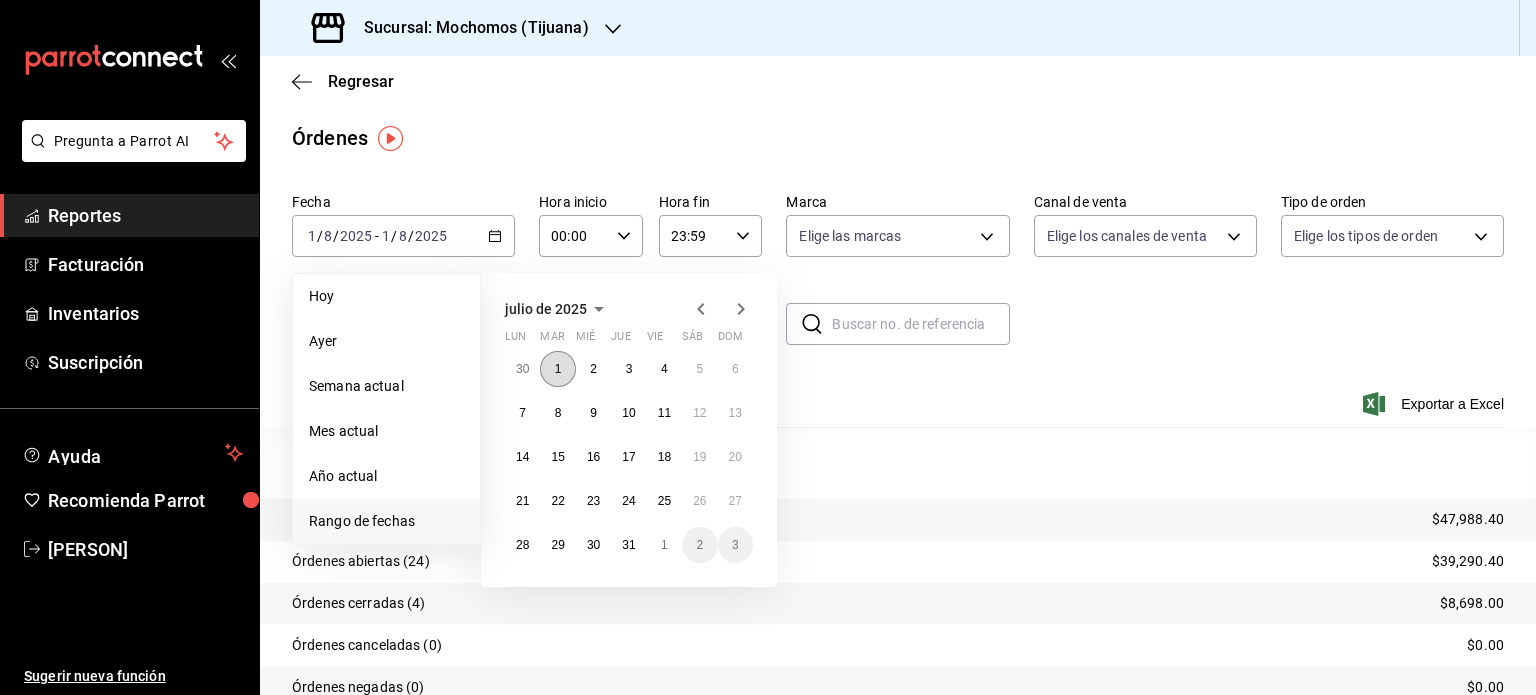 click on "1" at bounding box center [557, 369] 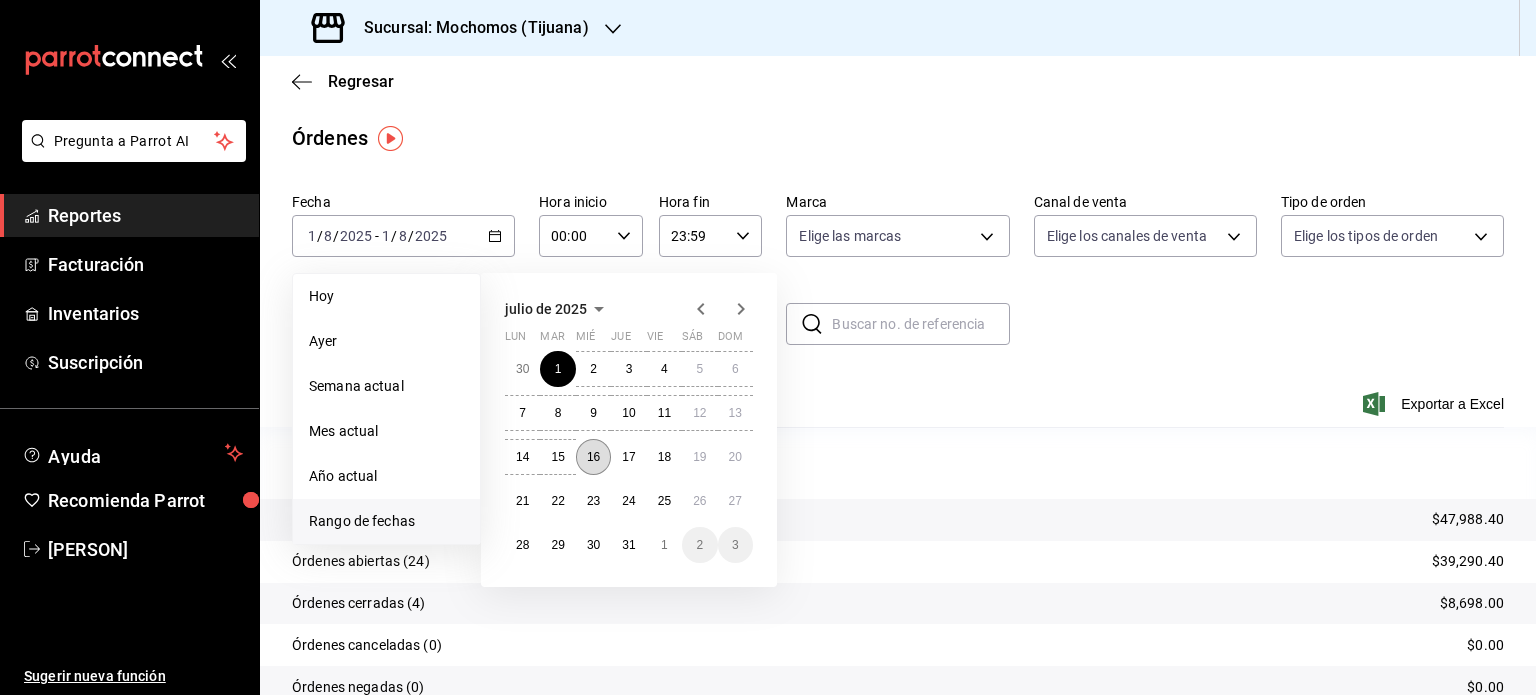 click on "16" at bounding box center [593, 457] 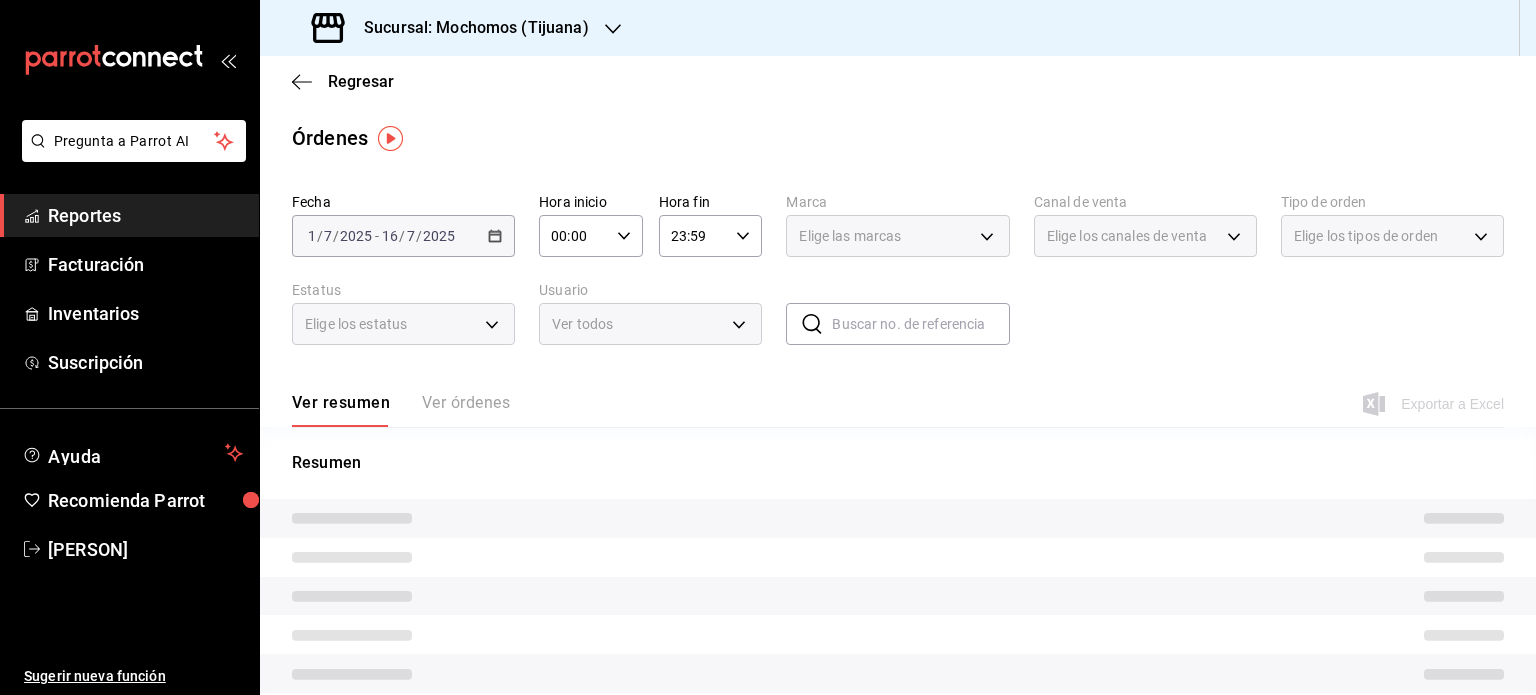 click on "Sucursal: Mochomos (Tijuana)" at bounding box center (898, 28) 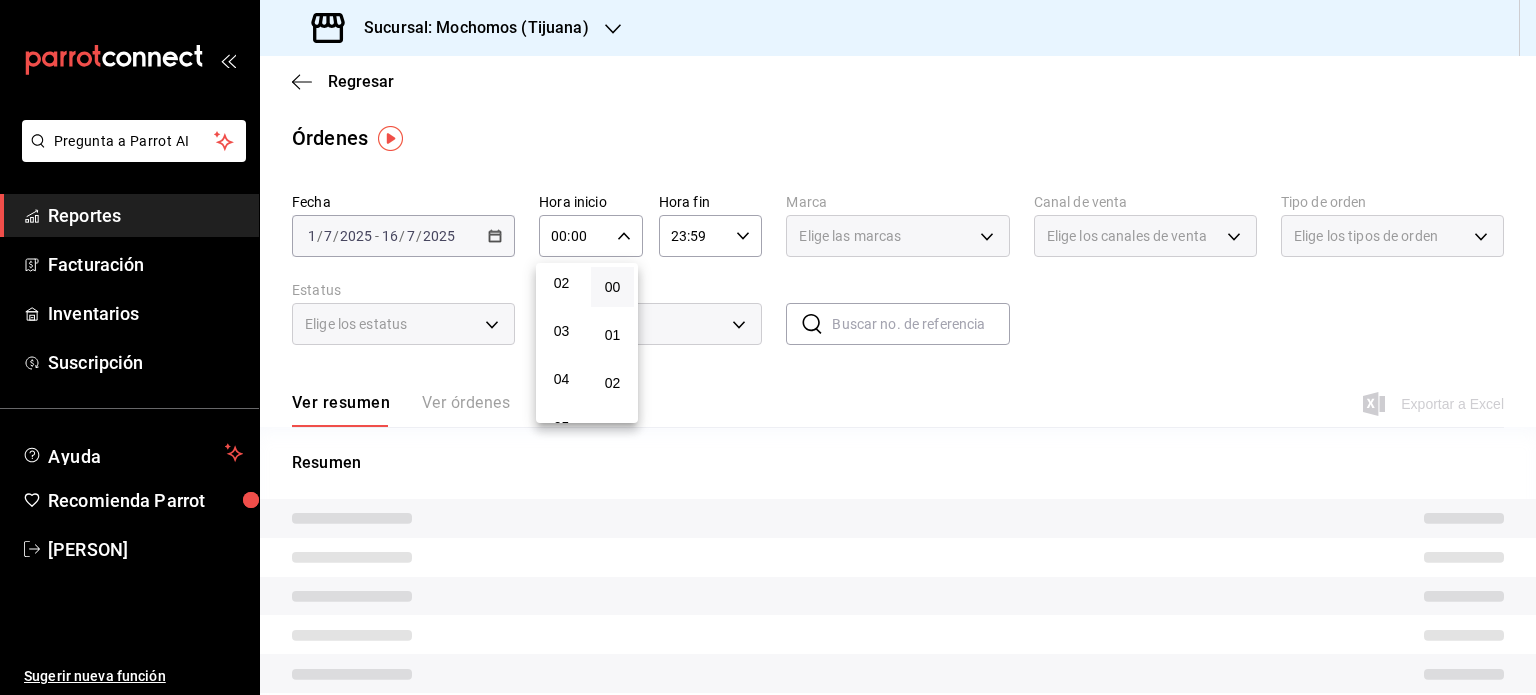 scroll, scrollTop: 200, scrollLeft: 0, axis: vertical 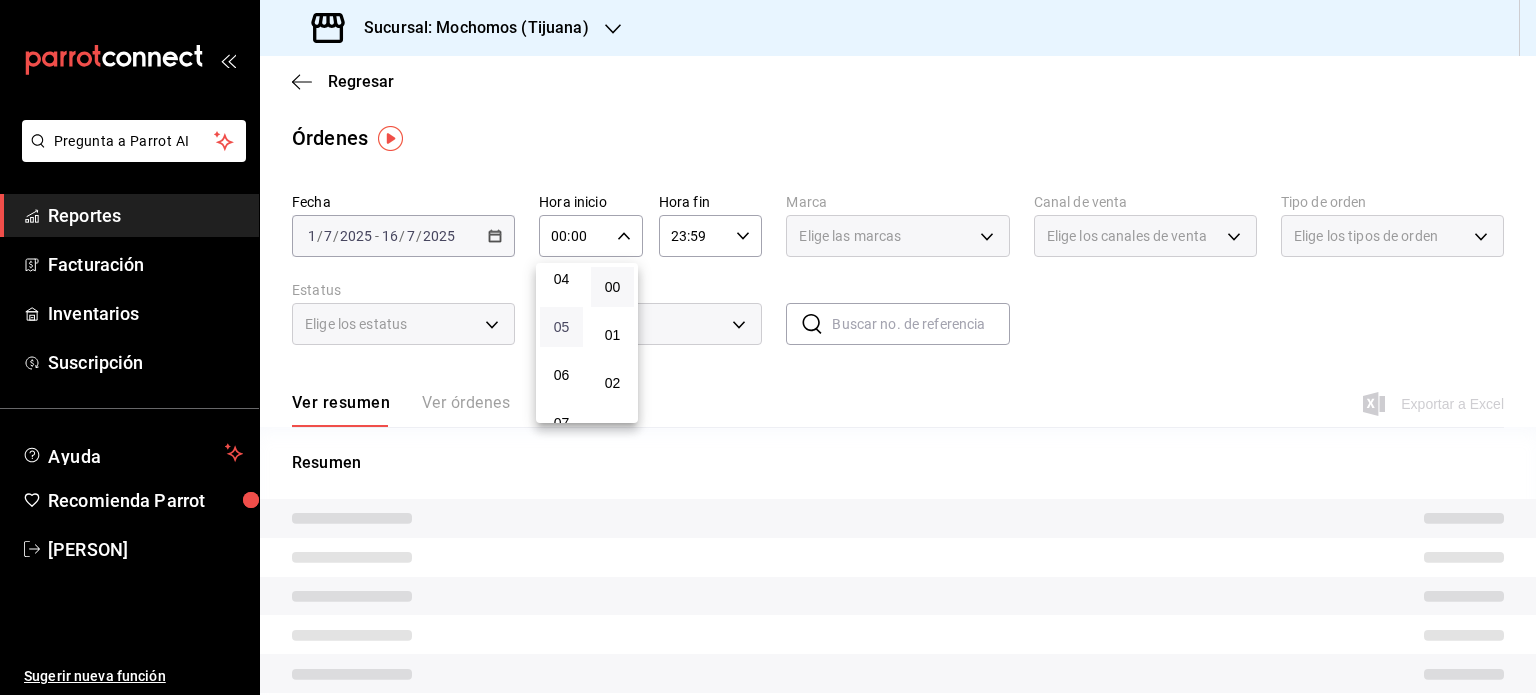 click on "05" at bounding box center (561, 327) 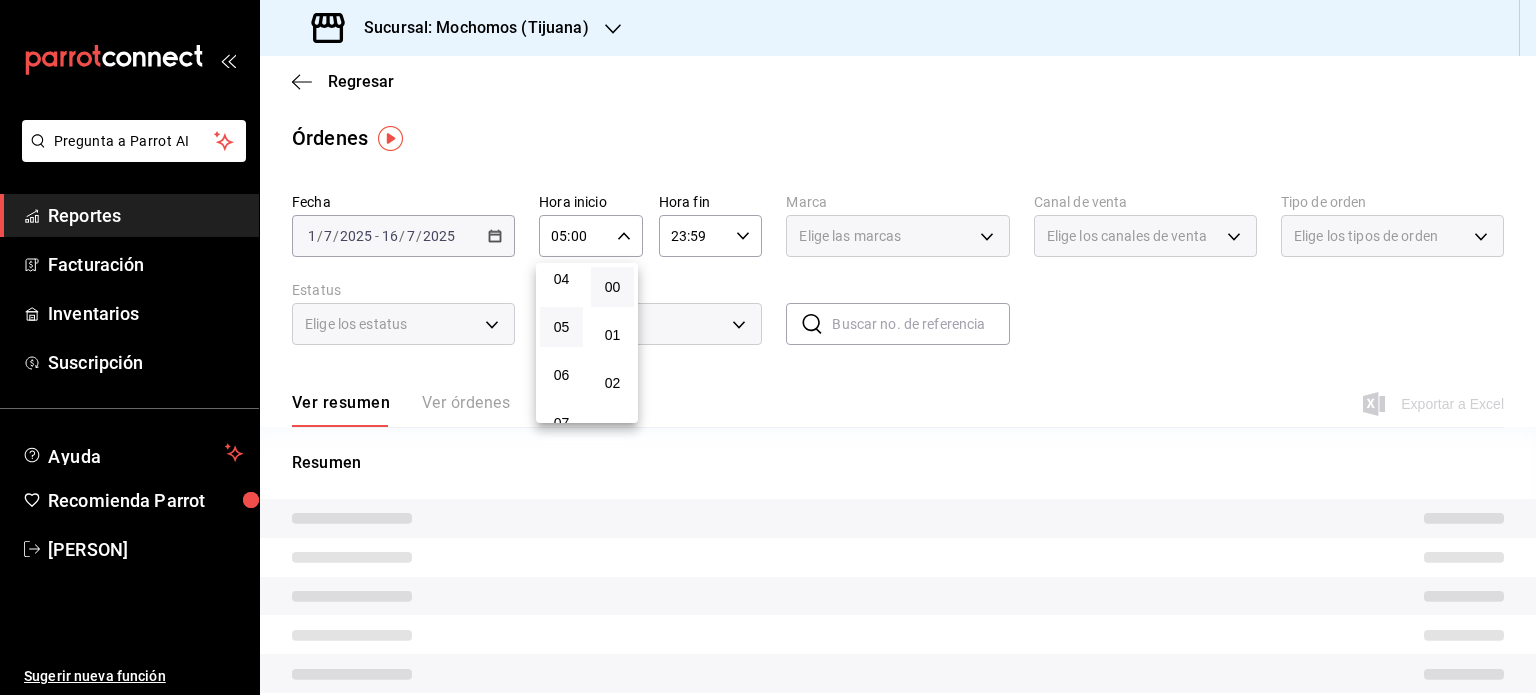 click at bounding box center [768, 347] 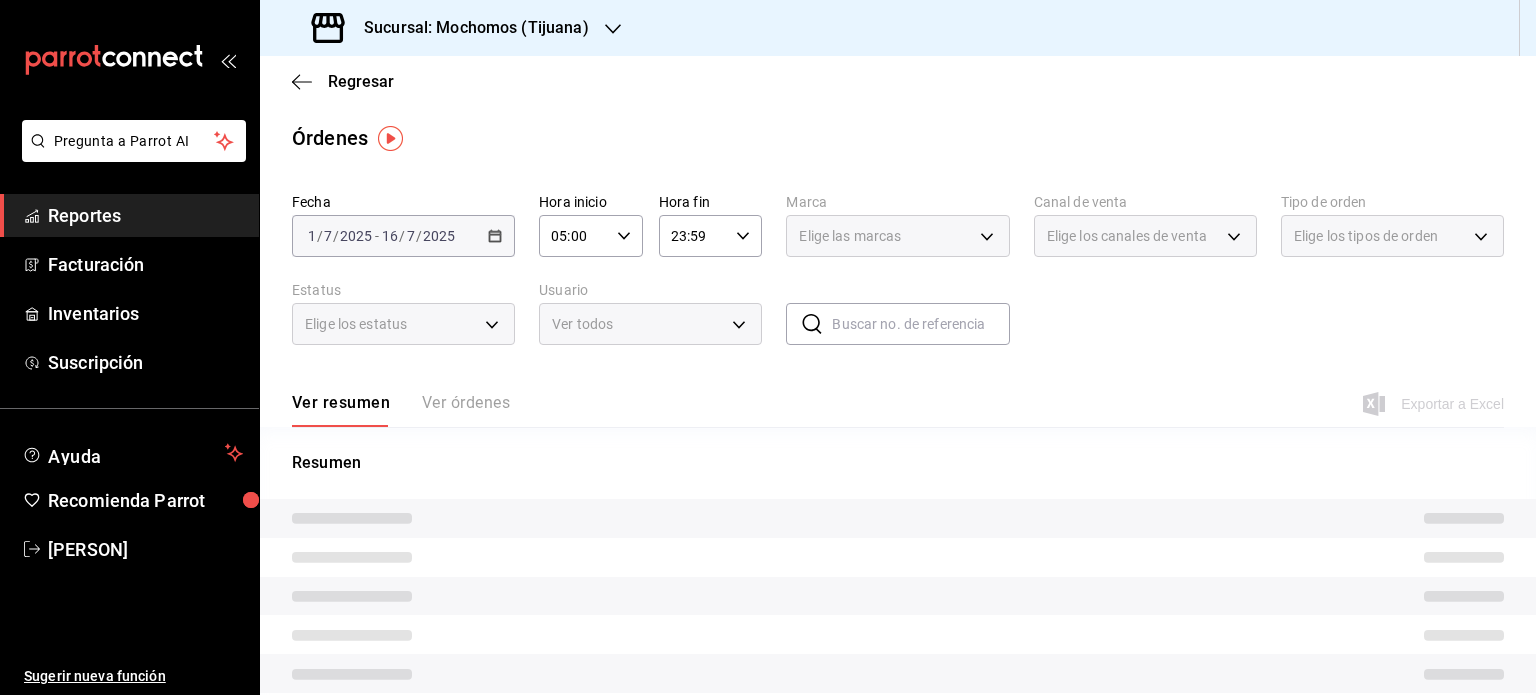 click 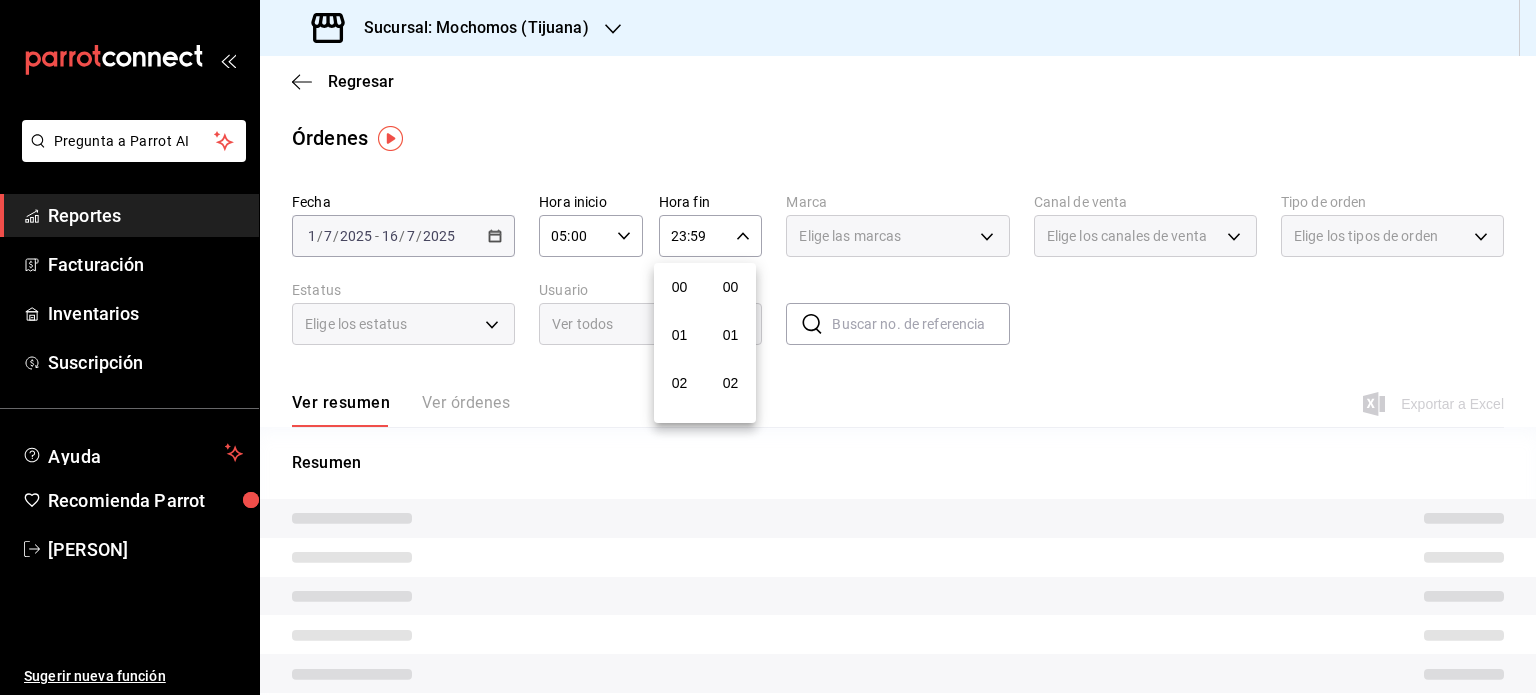 scroll, scrollTop: 1011, scrollLeft: 0, axis: vertical 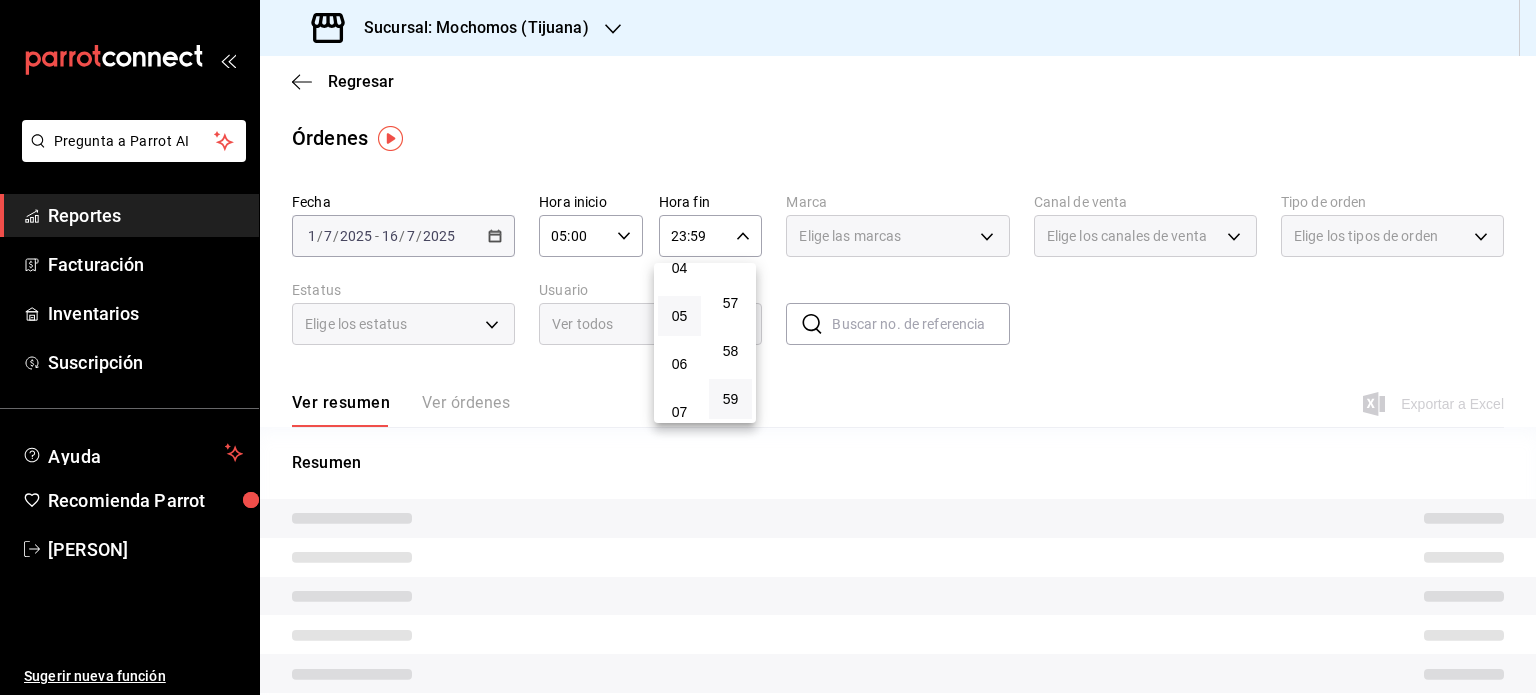 click on "05" at bounding box center [679, 316] 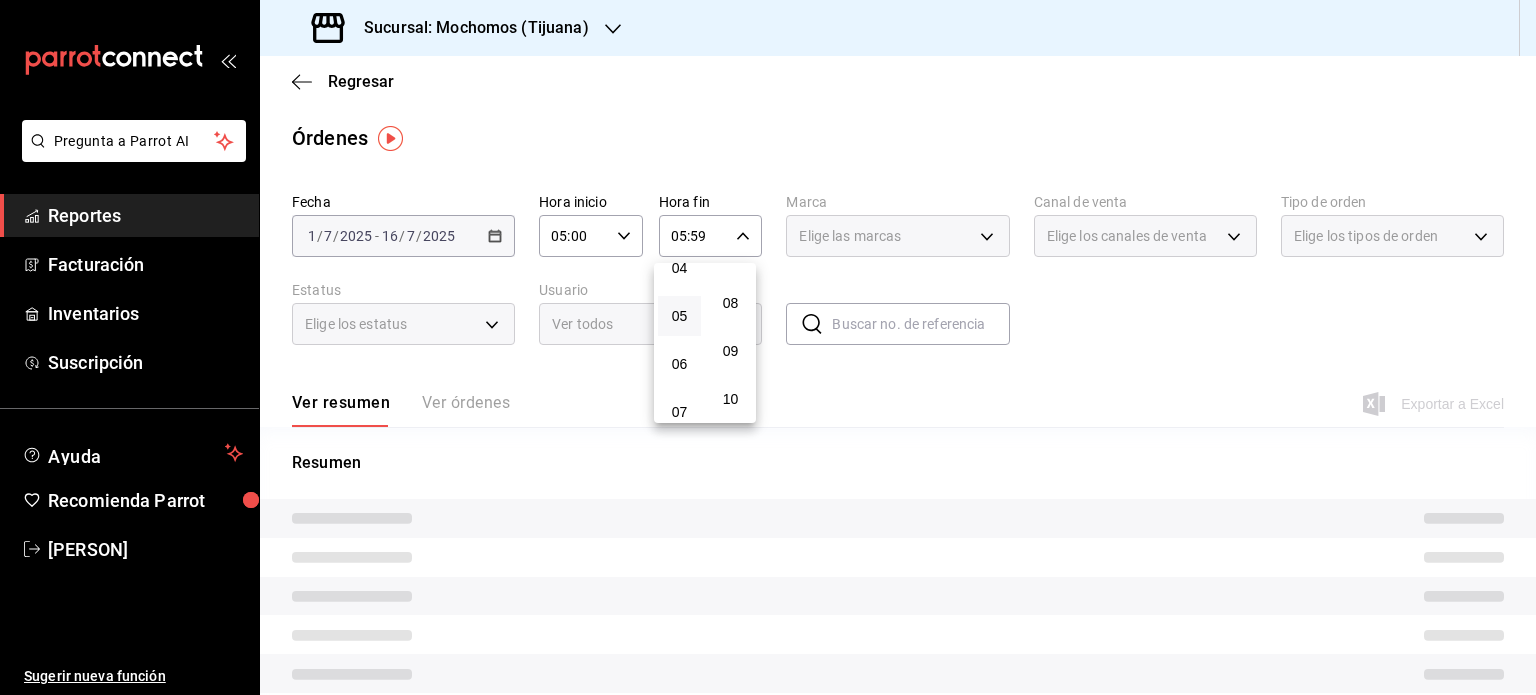 scroll, scrollTop: 0, scrollLeft: 0, axis: both 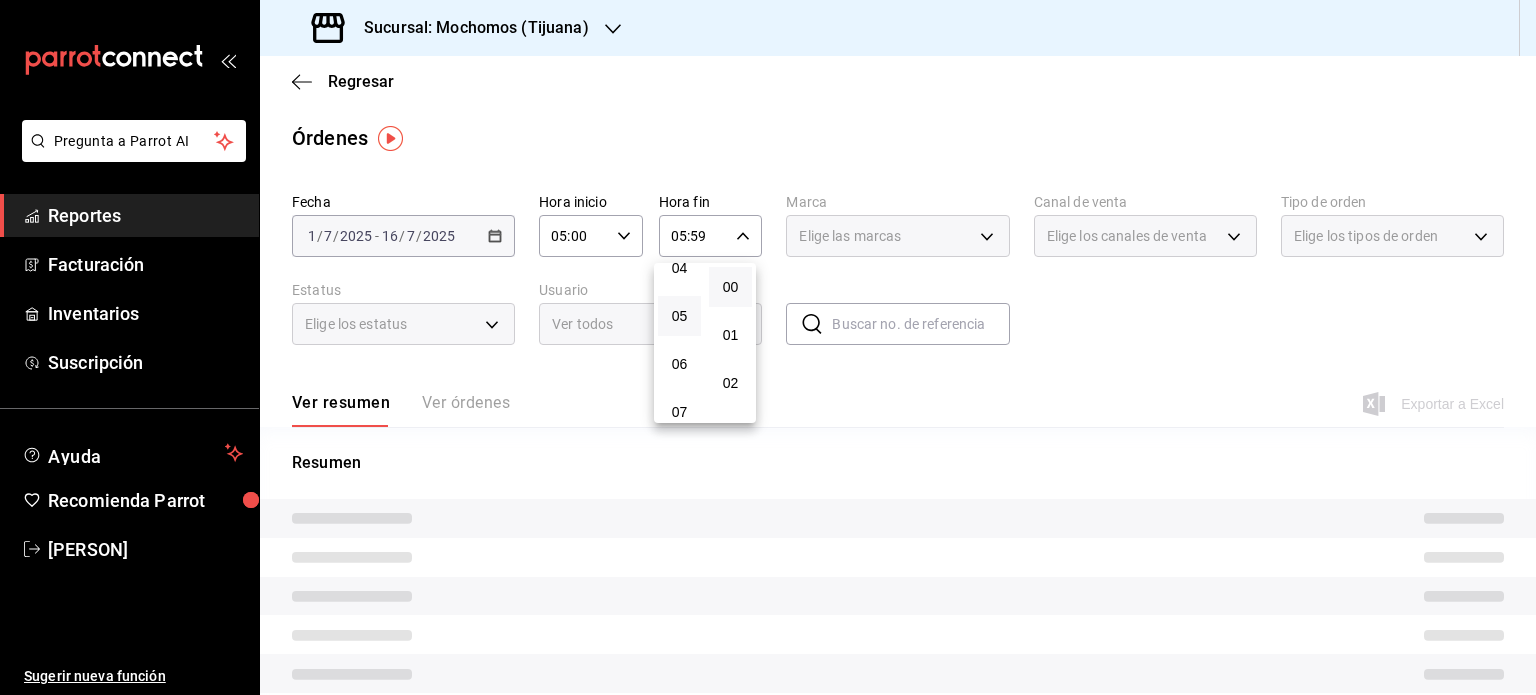 click on "00" at bounding box center [730, 287] 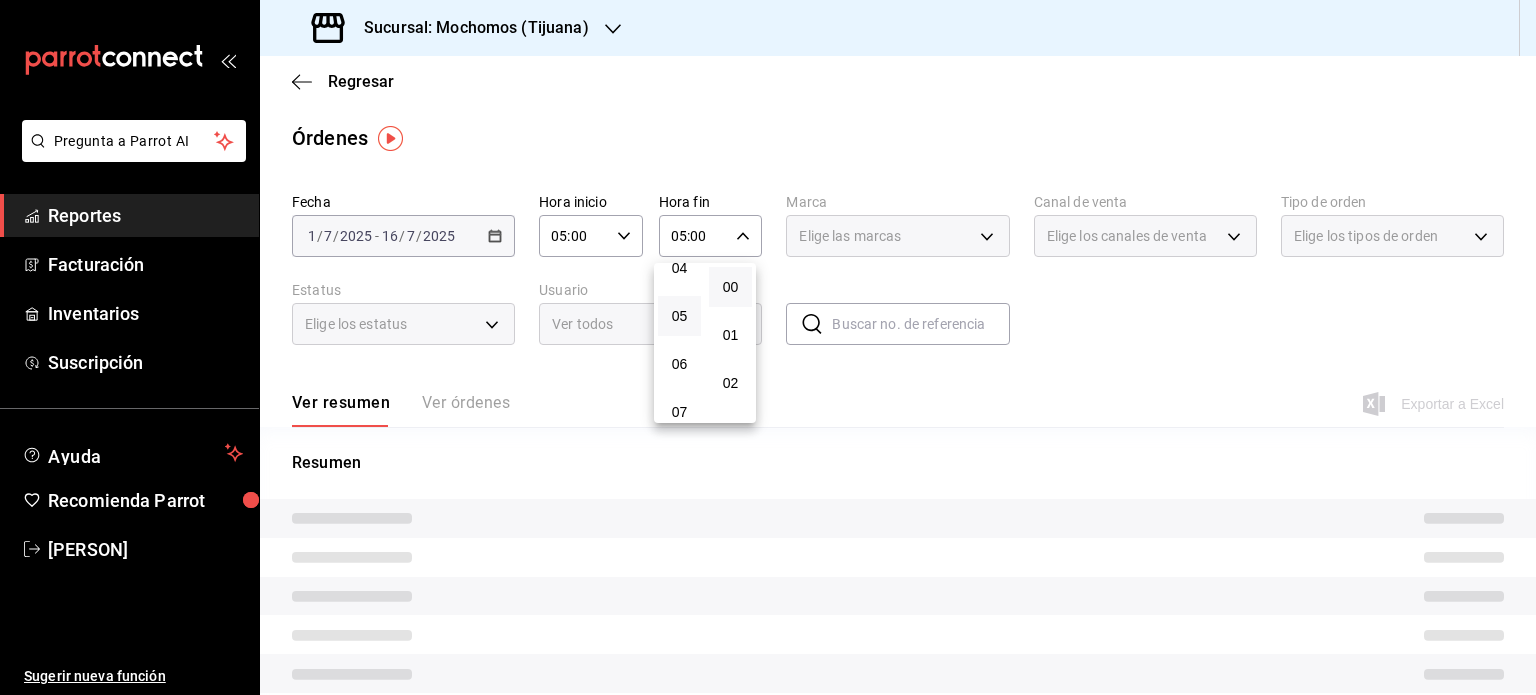 click at bounding box center [768, 347] 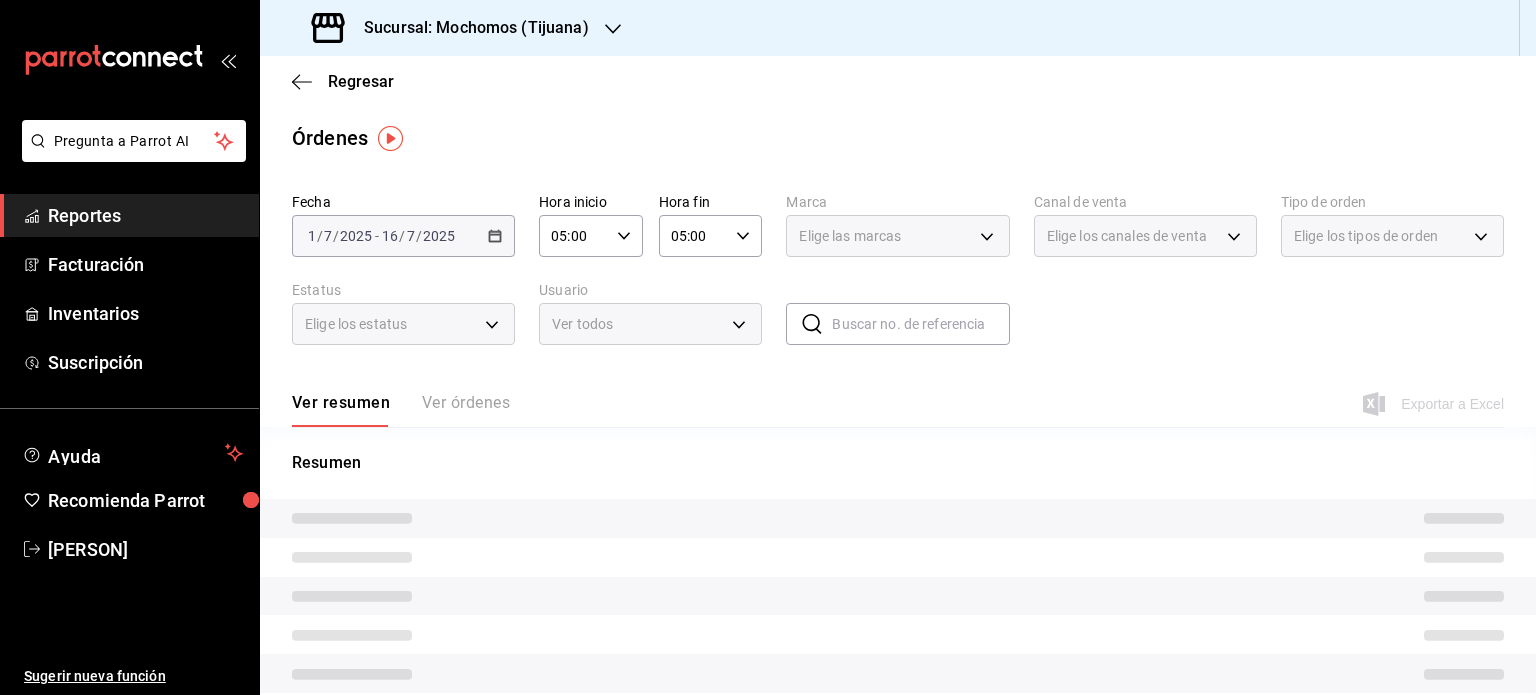 click on "Sucursal: Mochomos (Tijuana)" at bounding box center (452, 28) 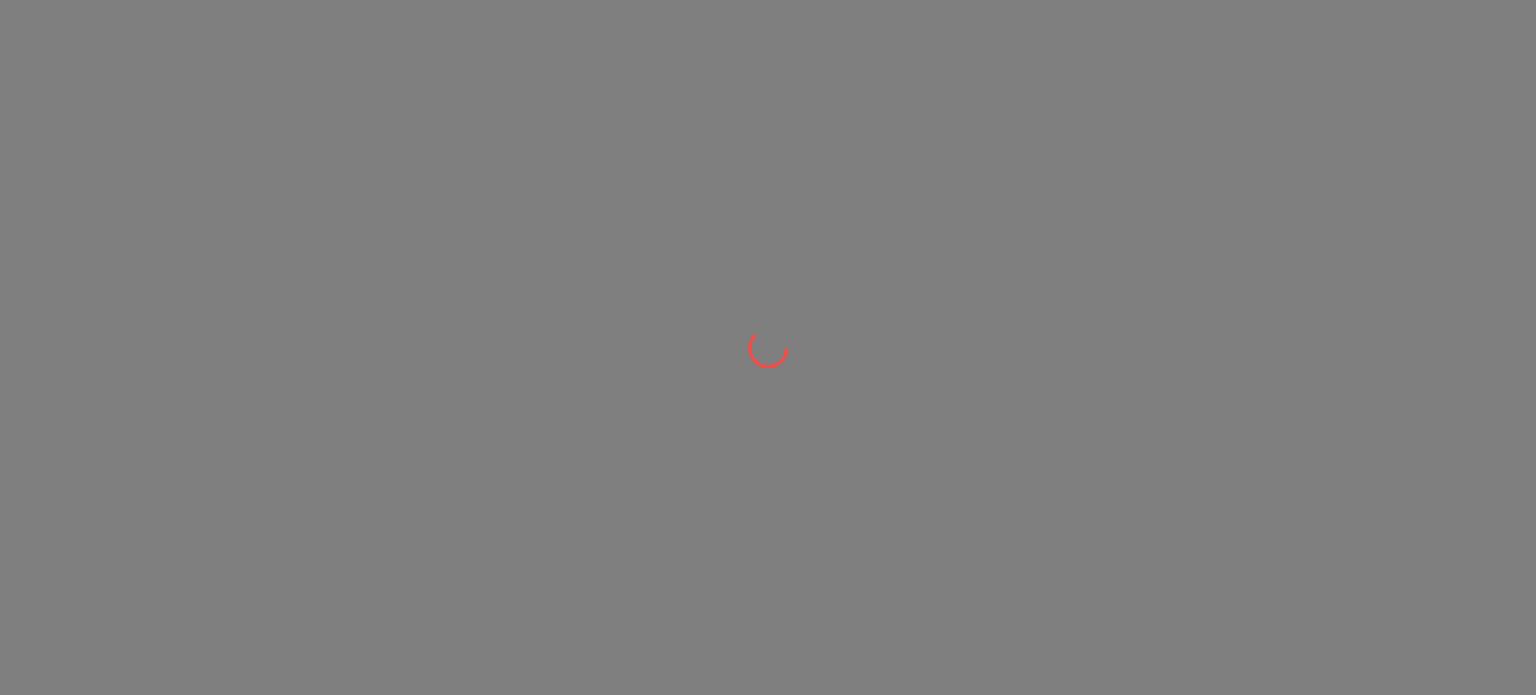 scroll, scrollTop: 0, scrollLeft: 0, axis: both 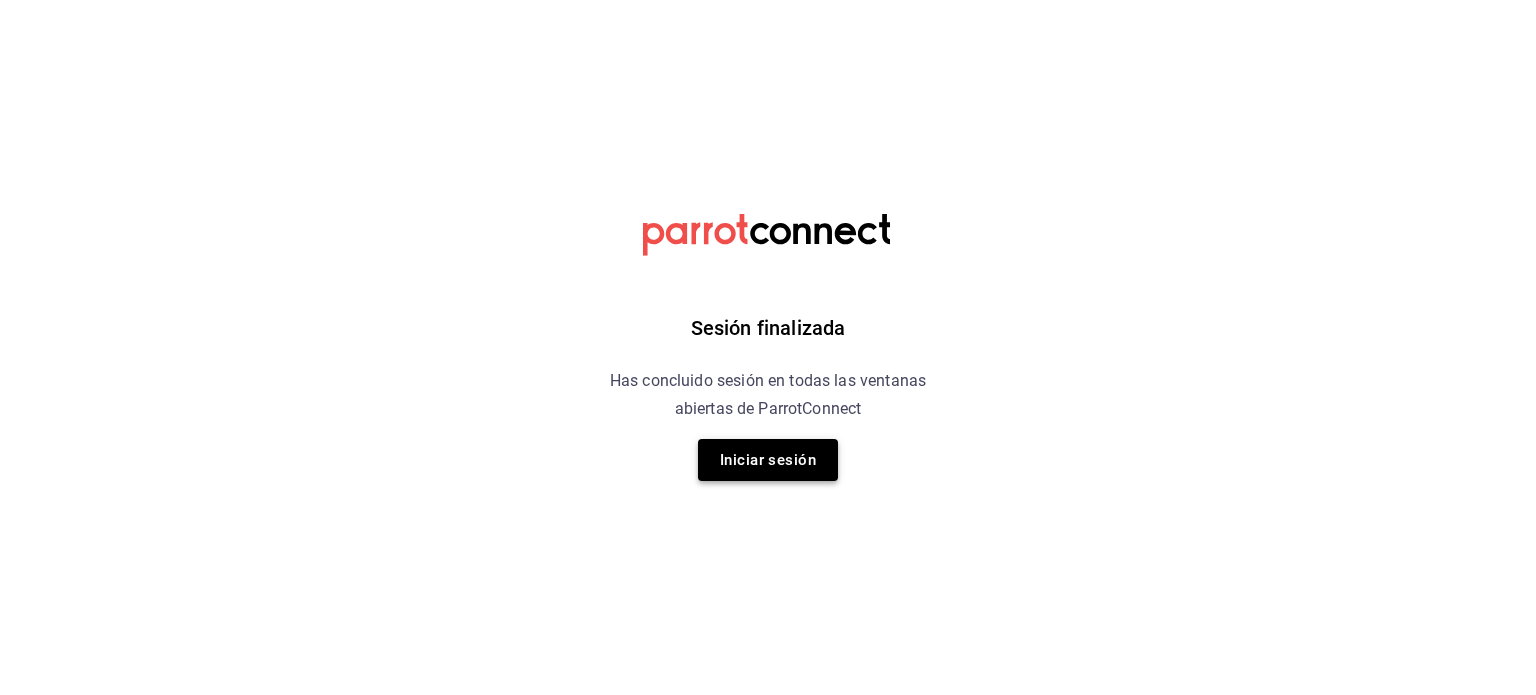 click on "Iniciar sesión" at bounding box center (768, 460) 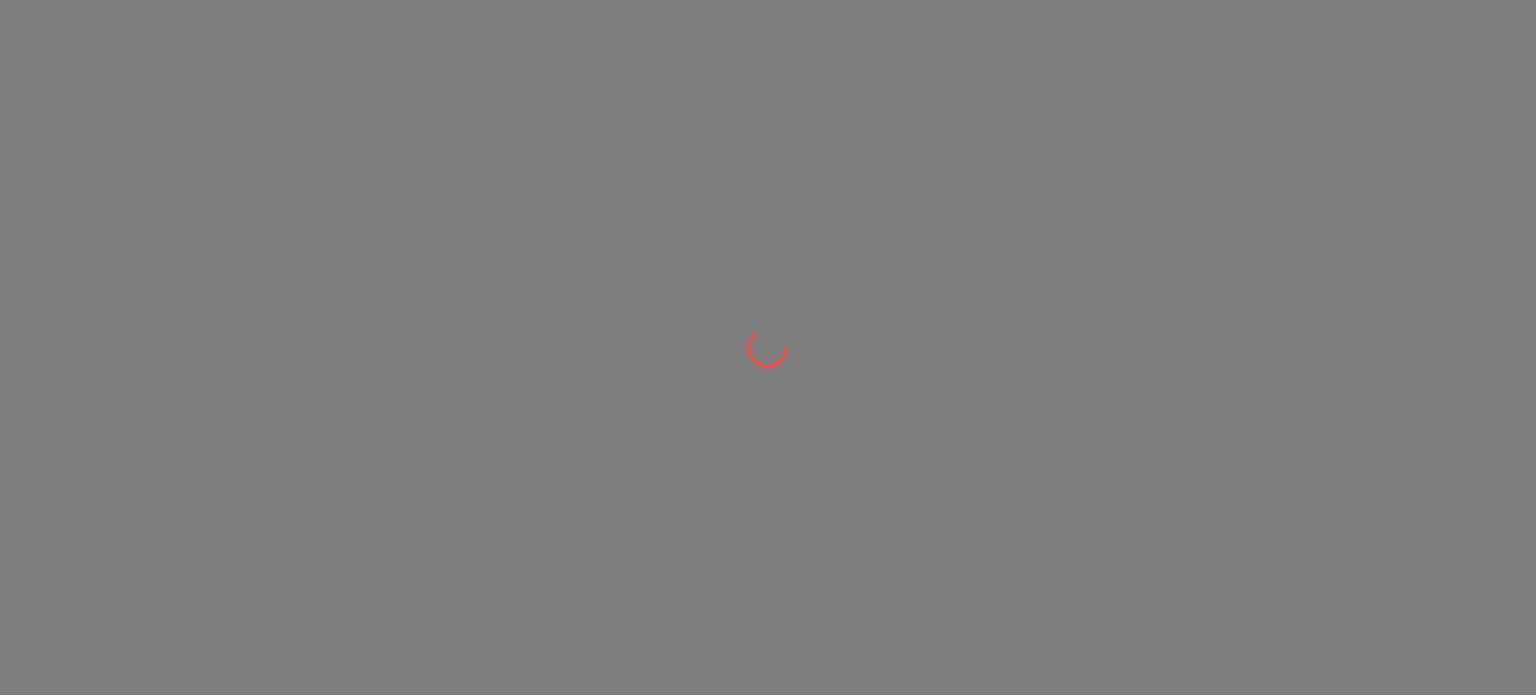 scroll, scrollTop: 0, scrollLeft: 0, axis: both 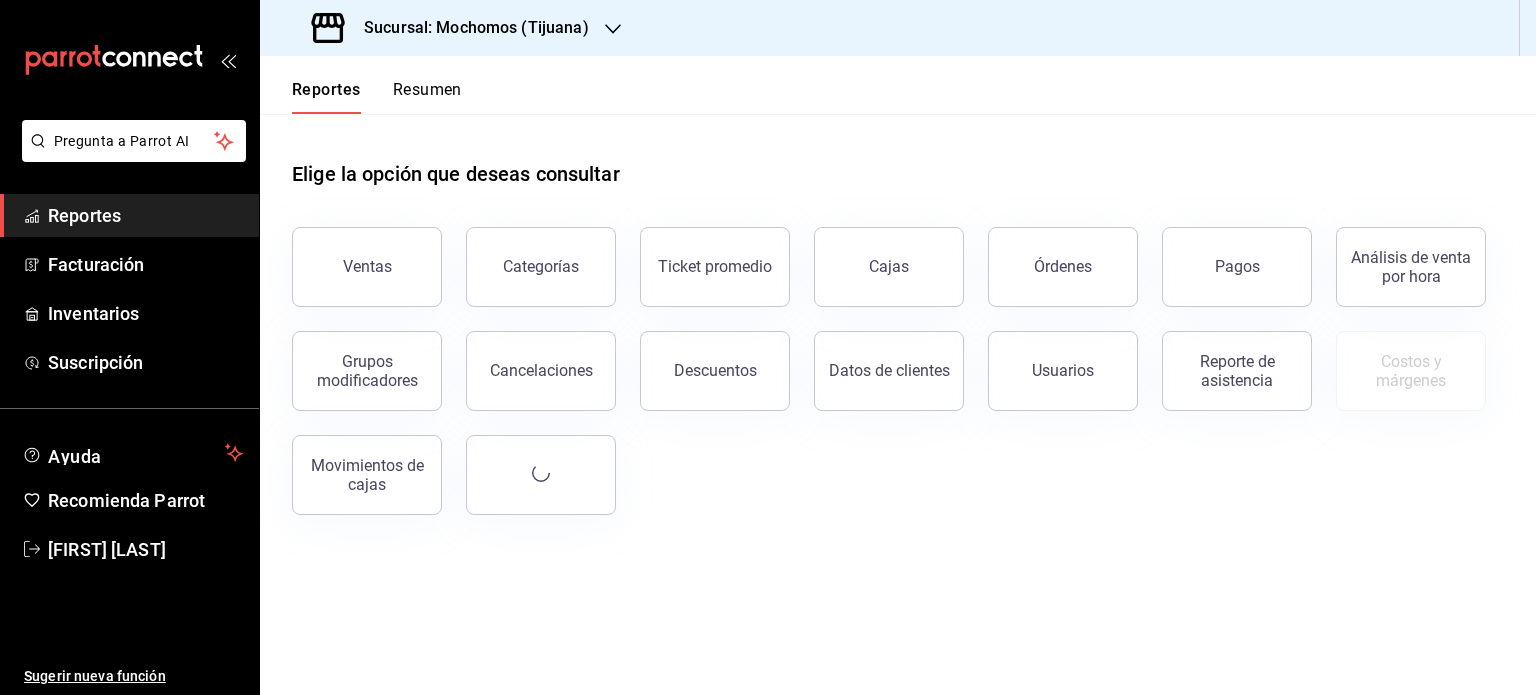 click on "Ventas Categorías Ticket promedio Cajas Órdenes Pagos Análisis de venta por hora Grupos modificadores Cancelaciones Descuentos Datos de clientes Usuarios Reporte de asistencia Costos y márgenes Movimientos de cajas" at bounding box center [886, 359] 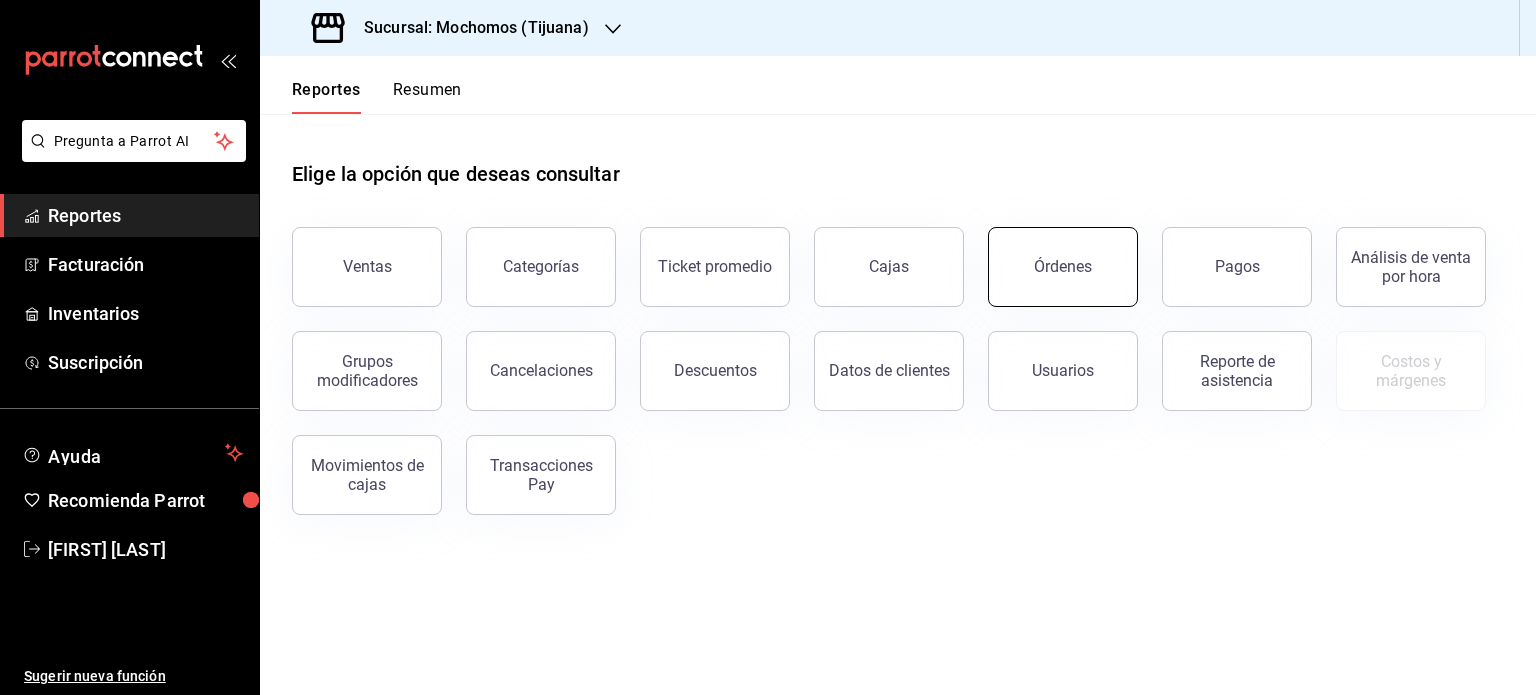 click on "Órdenes" at bounding box center [1063, 267] 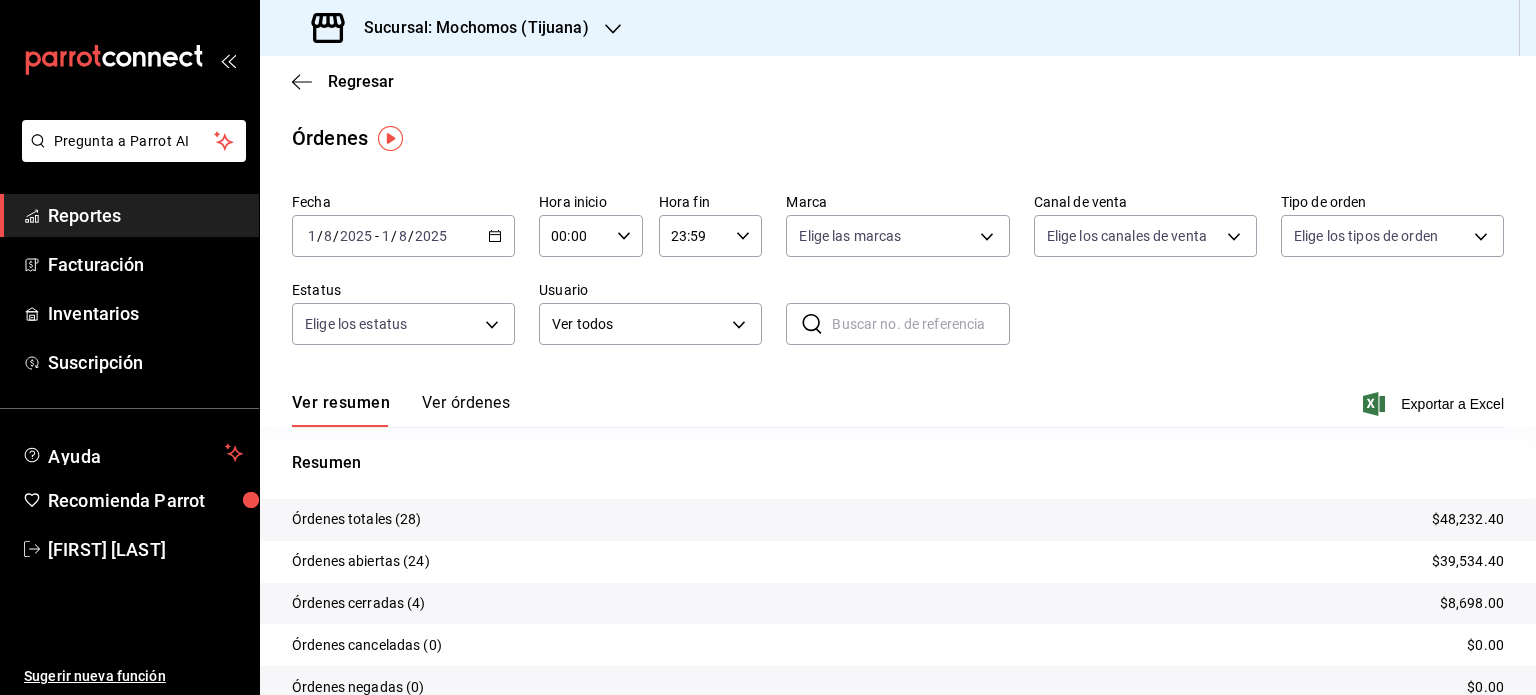 click 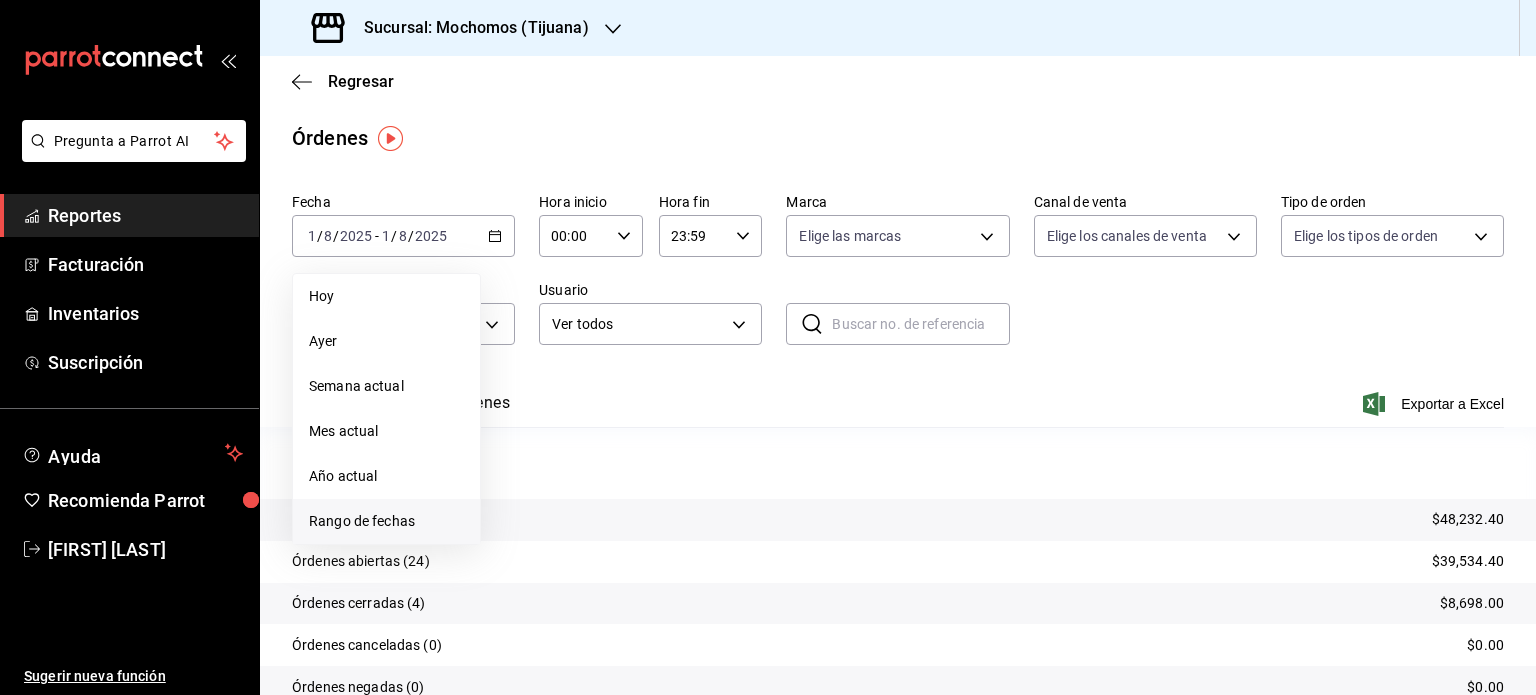 click on "Rango de fechas" at bounding box center (386, 521) 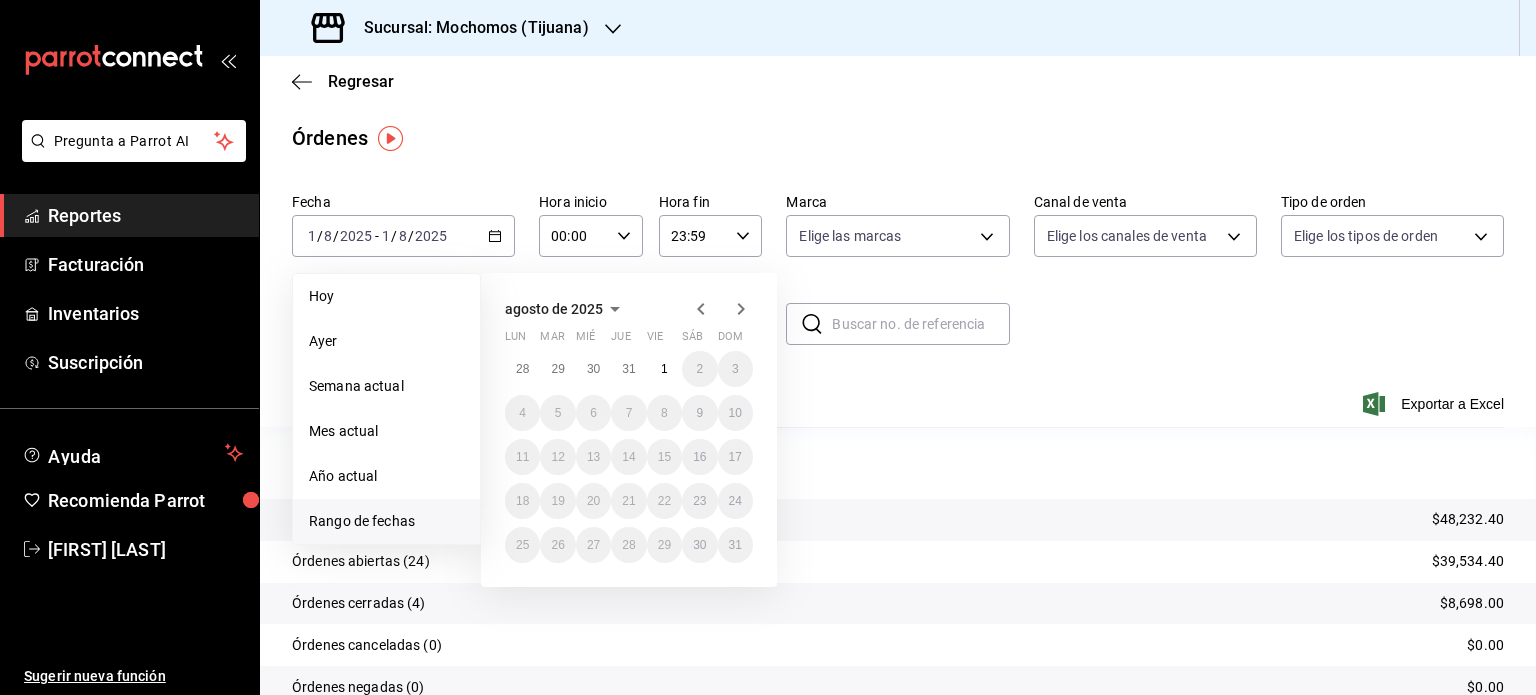 click 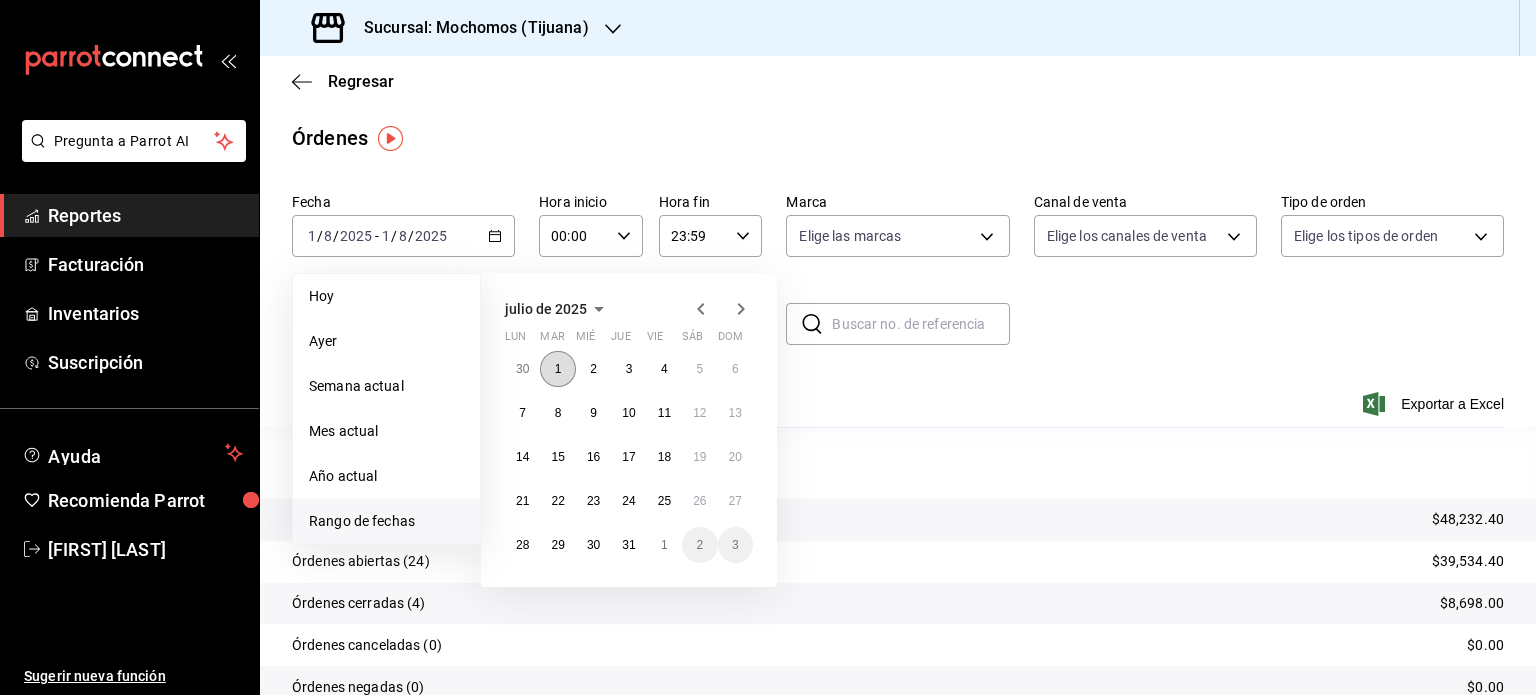 click on "1" at bounding box center [558, 369] 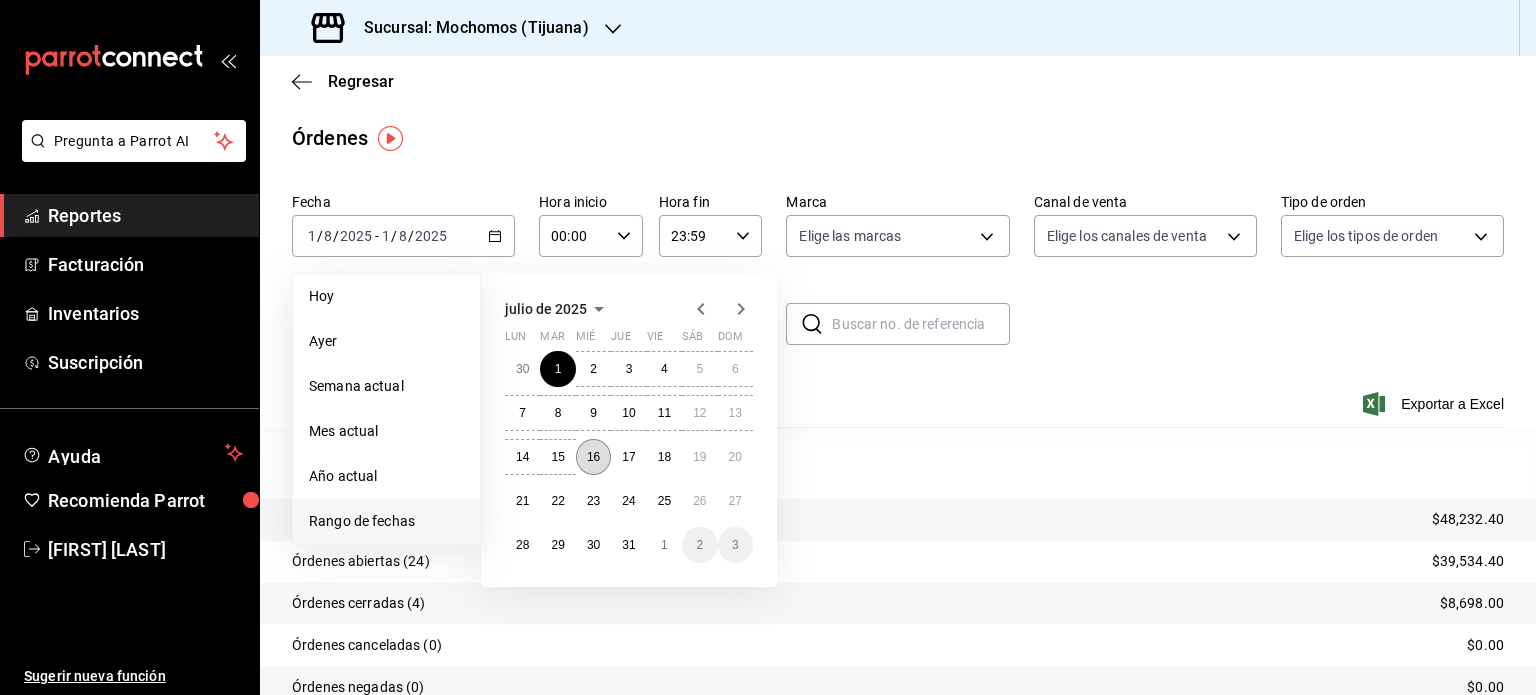 click on "16" at bounding box center (593, 457) 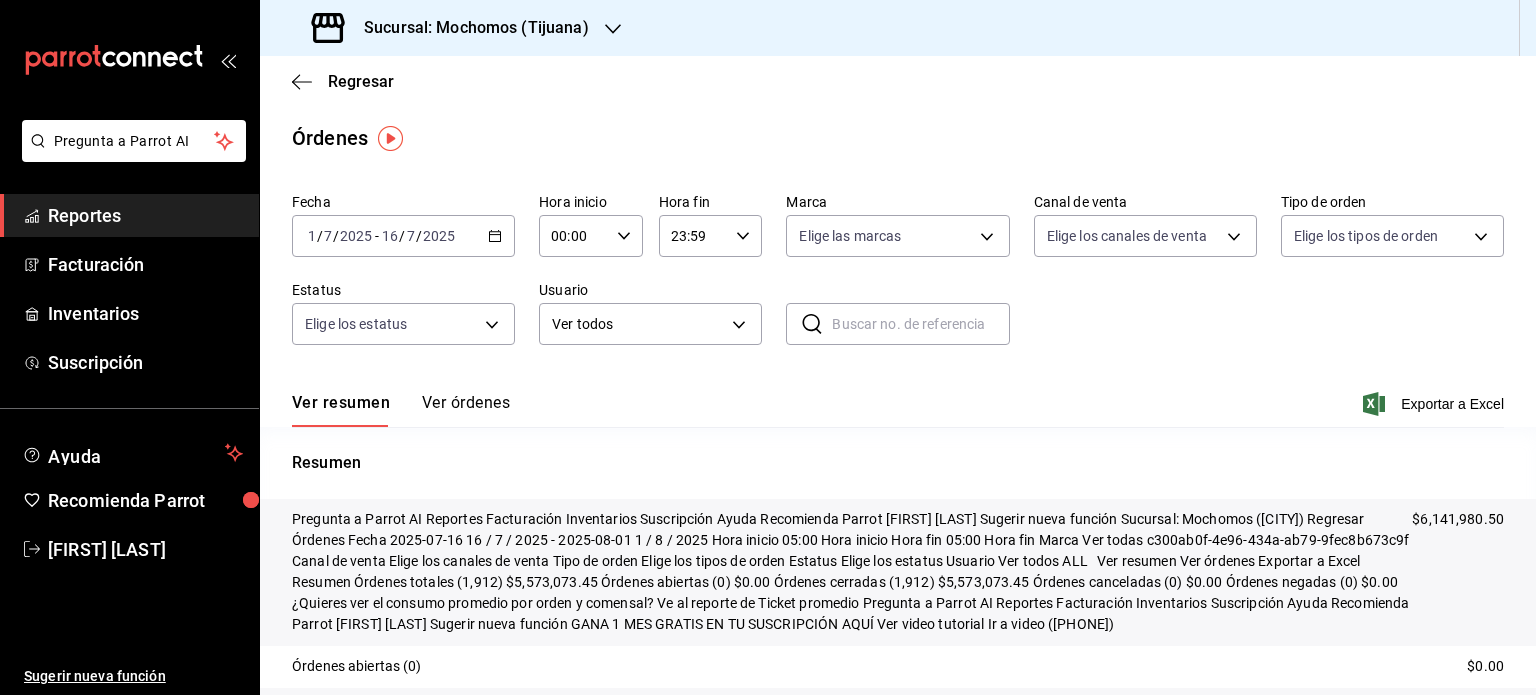 click on "00:00 Hora inicio" at bounding box center [591, 236] 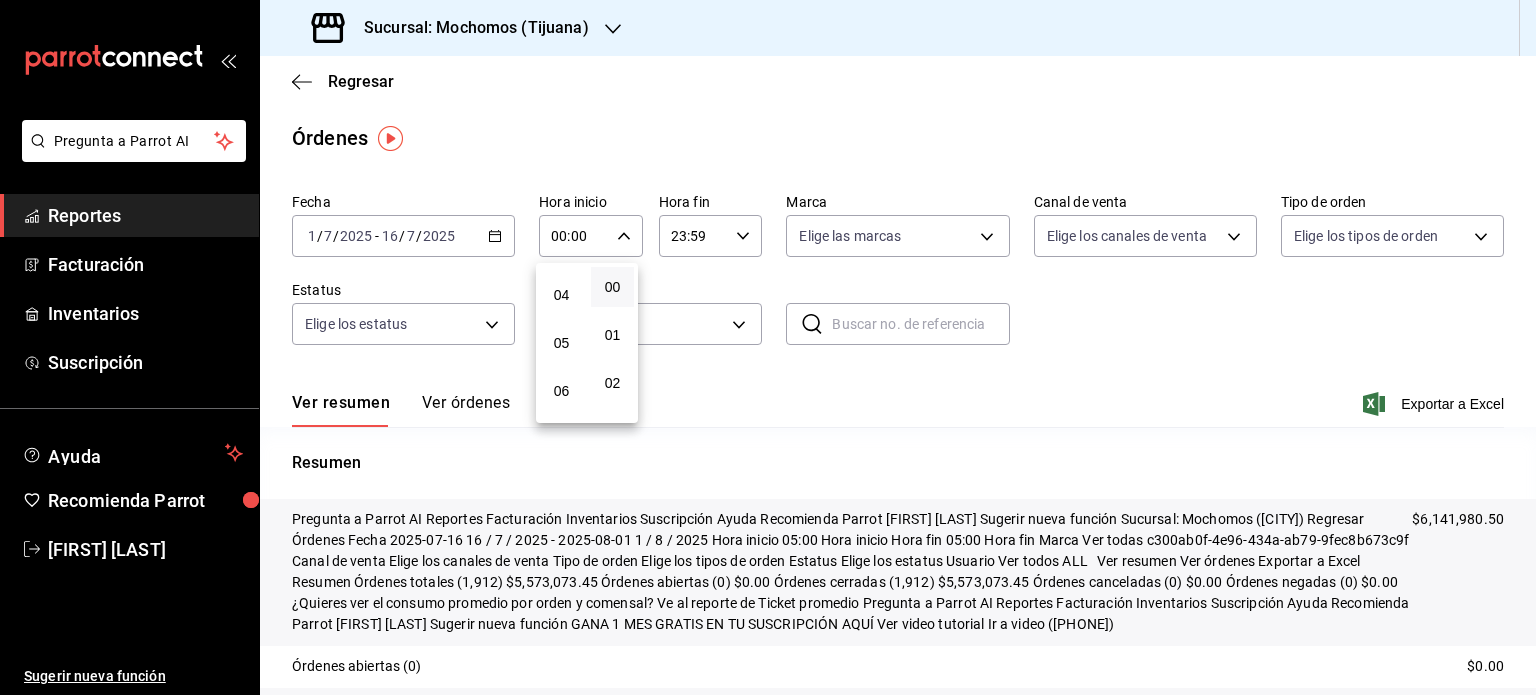 scroll, scrollTop: 200, scrollLeft: 0, axis: vertical 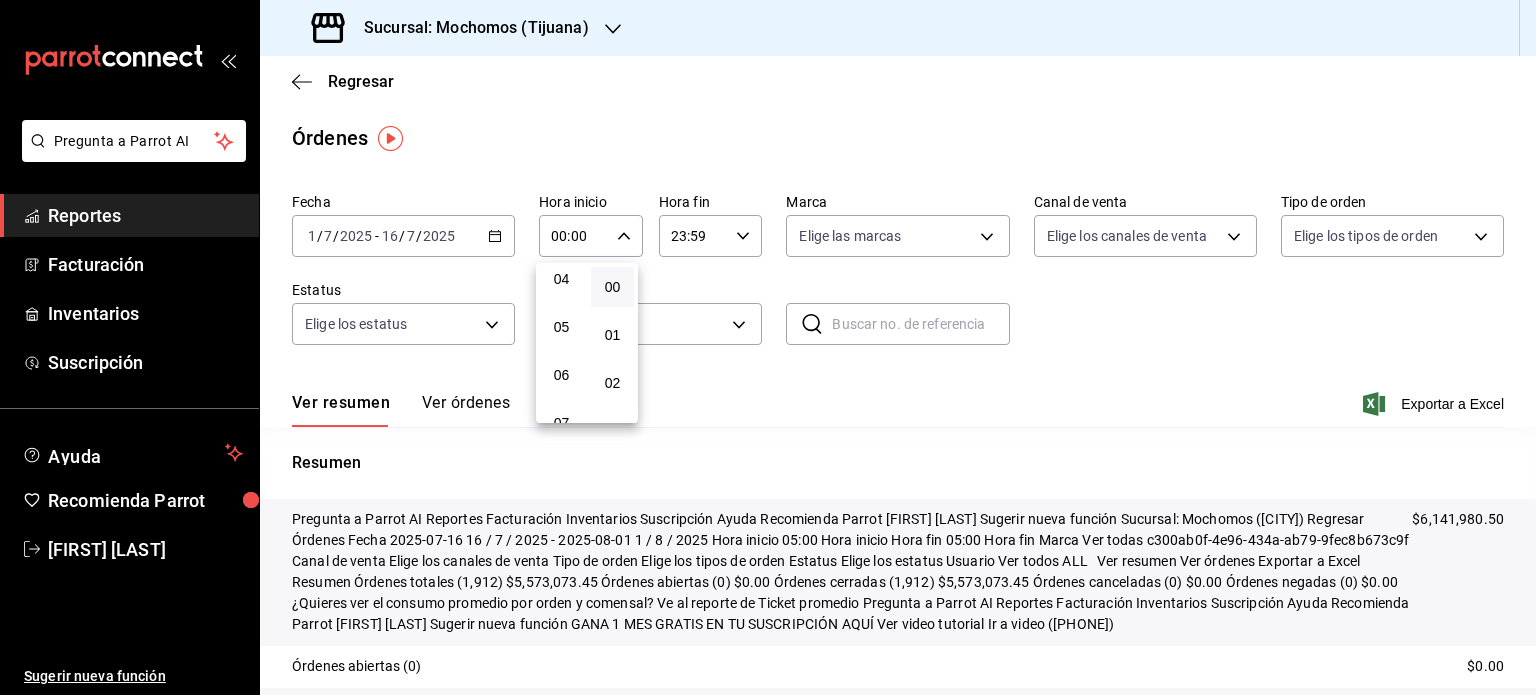 drag, startPoint x: 560, startPoint y: 339, endPoint x: 560, endPoint y: 243, distance: 96 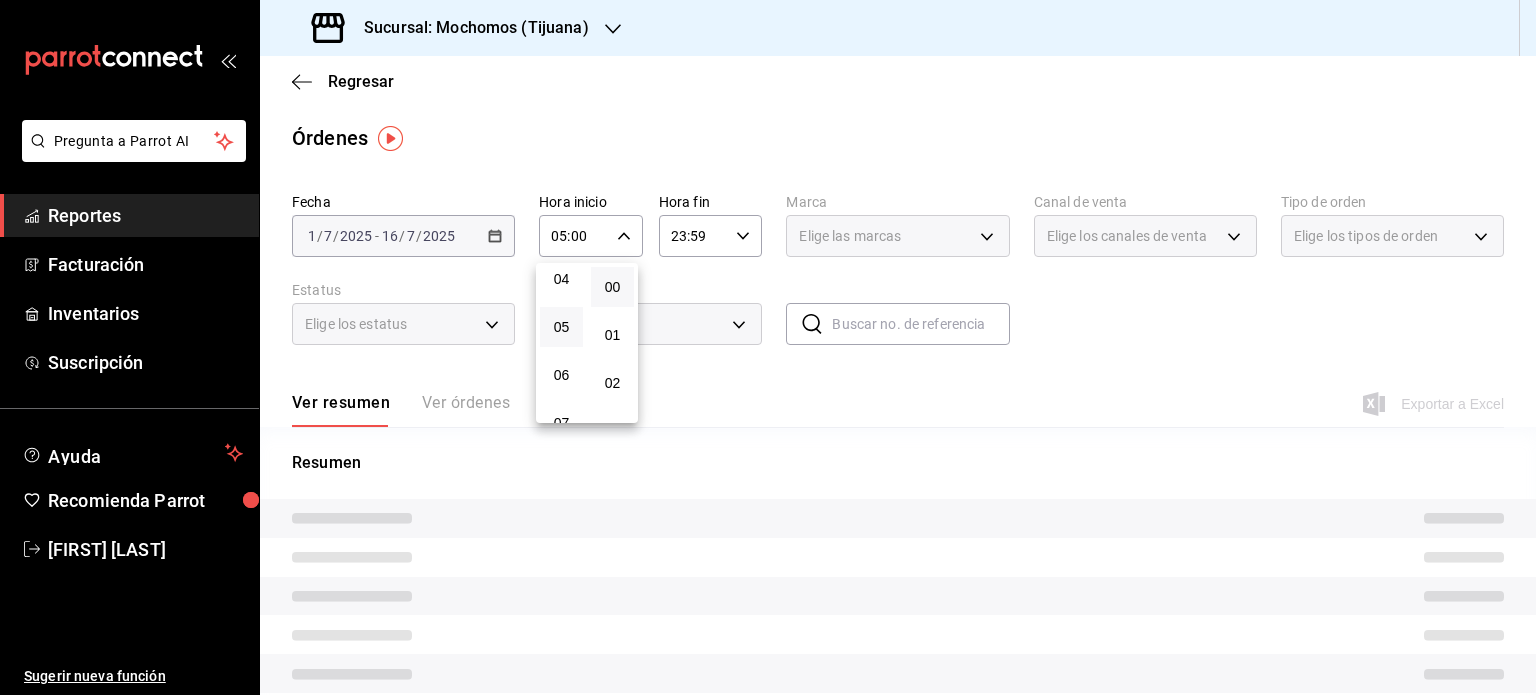 click at bounding box center (768, 347) 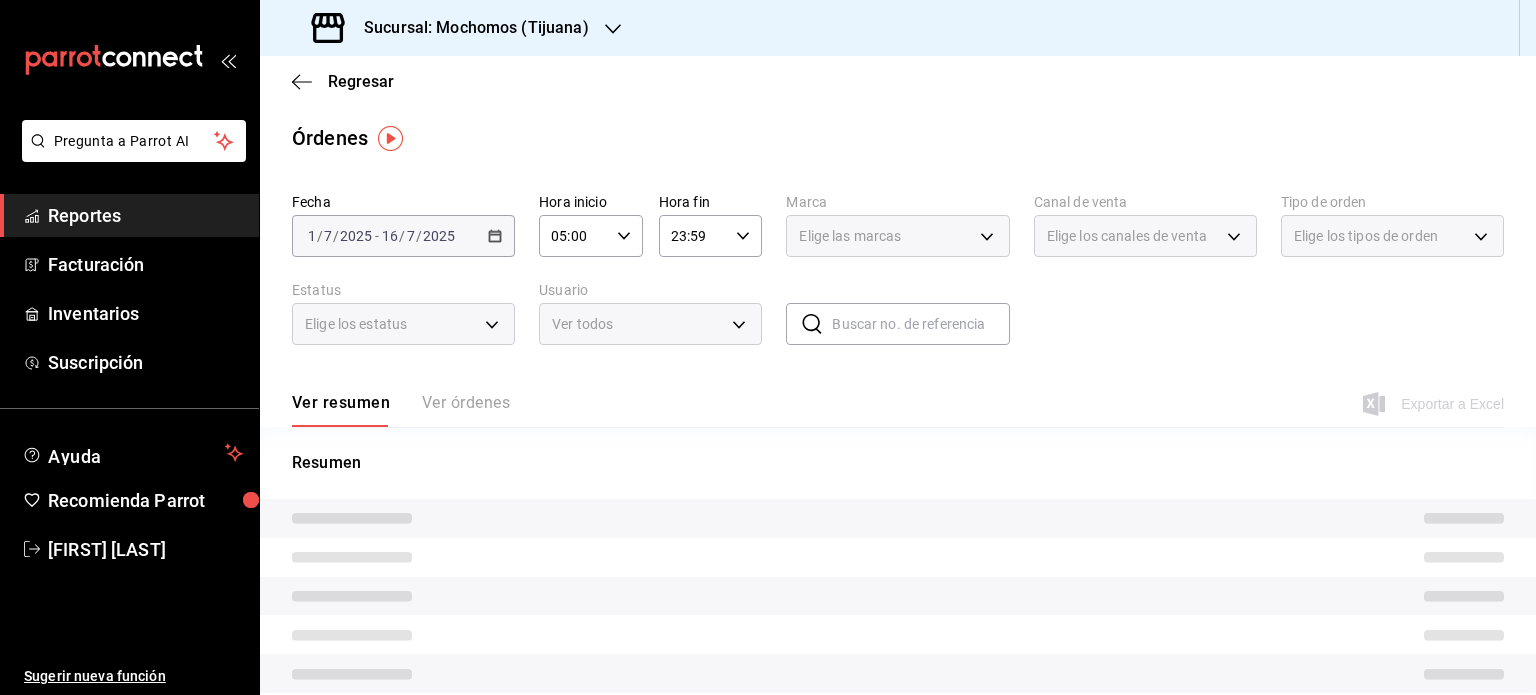 click 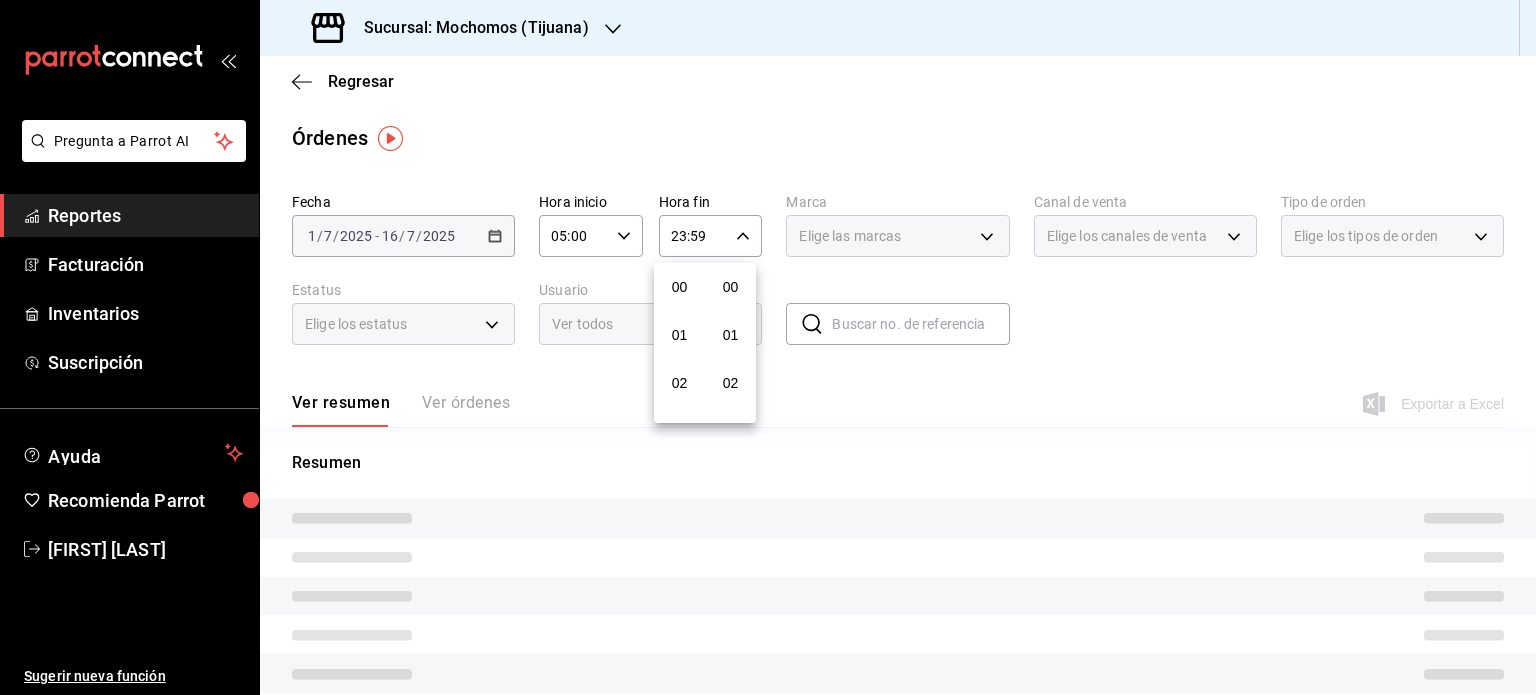 scroll, scrollTop: 1011, scrollLeft: 0, axis: vertical 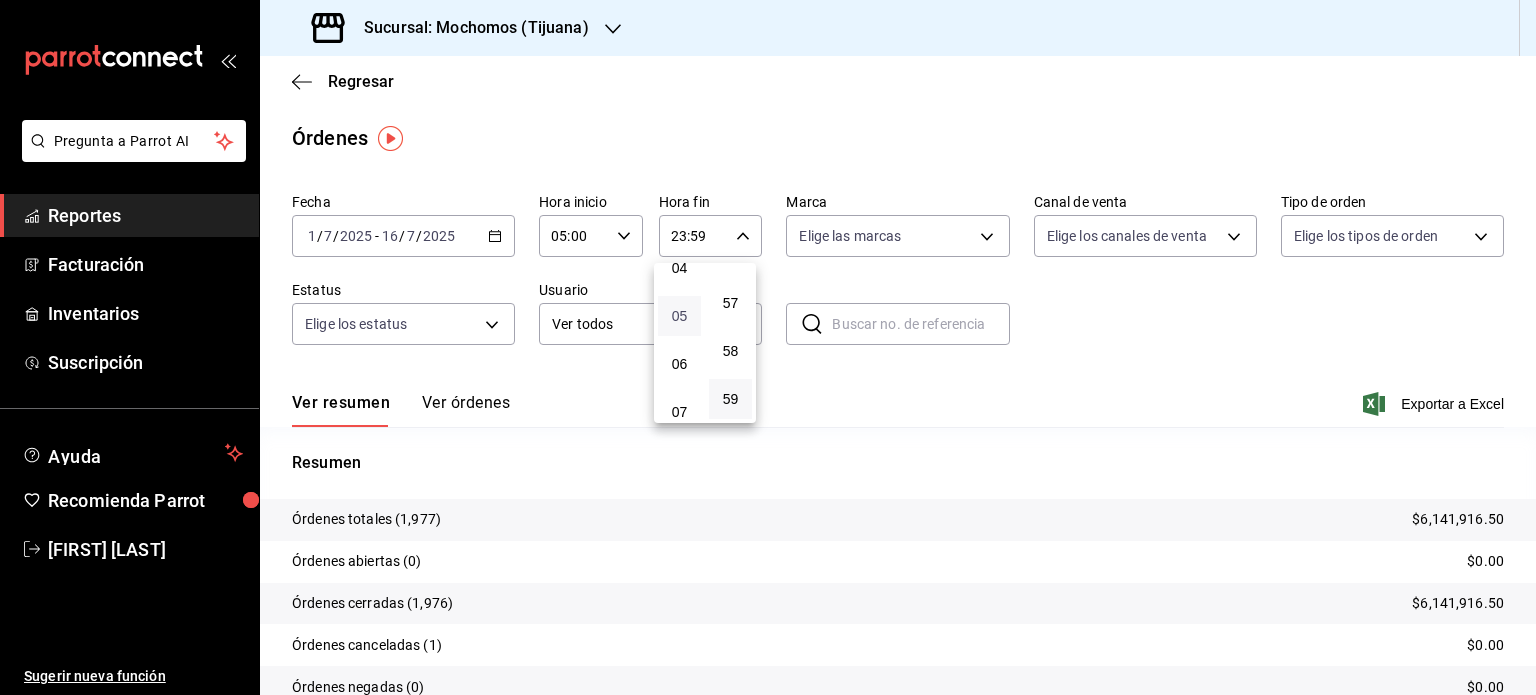click on "05" at bounding box center (679, 316) 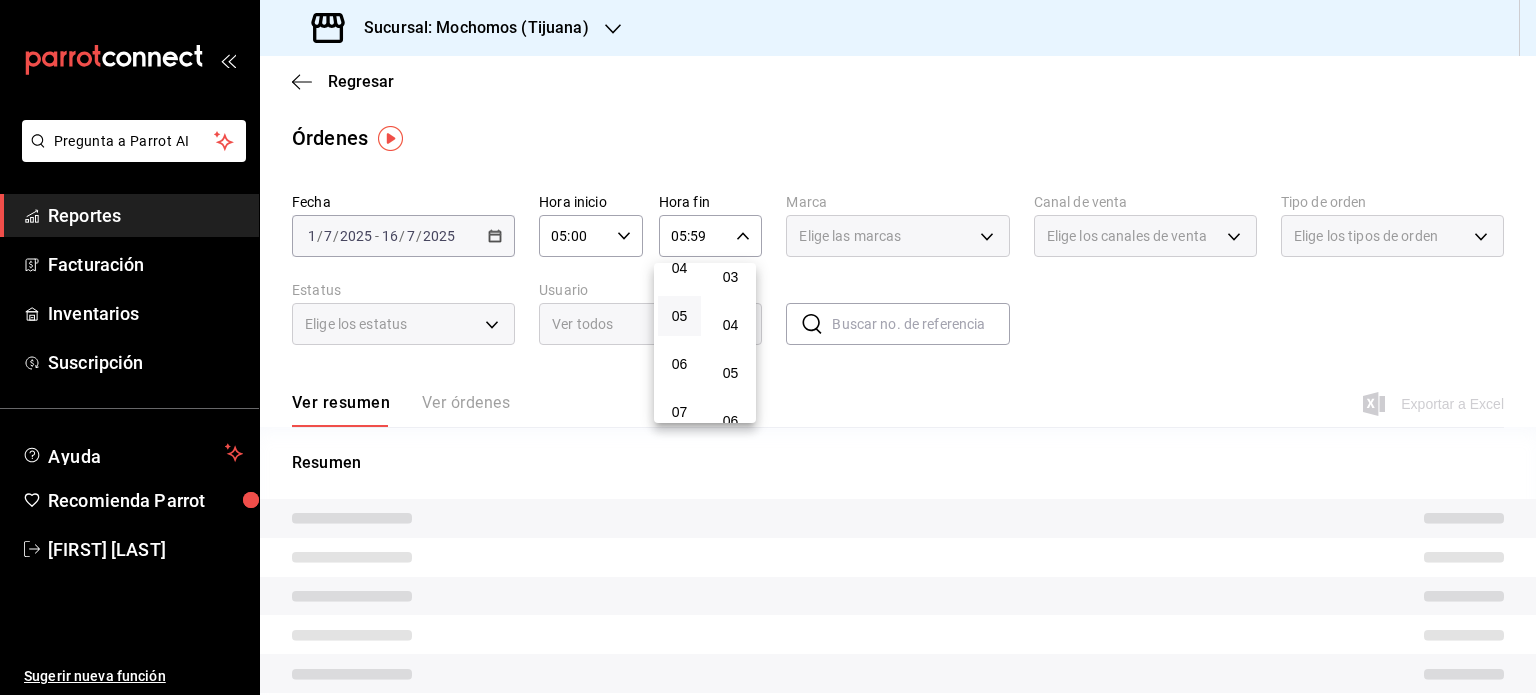 scroll, scrollTop: 0, scrollLeft: 0, axis: both 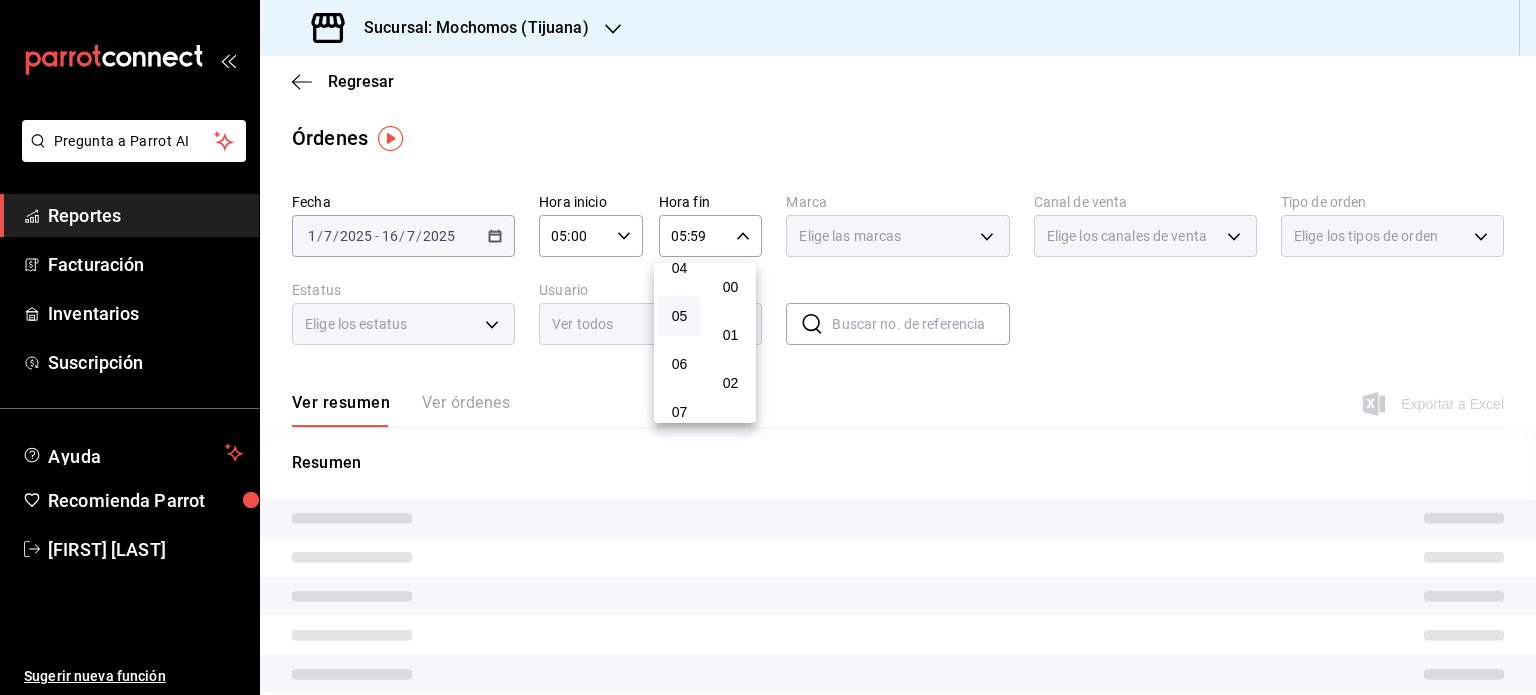 click on "00" at bounding box center [730, 287] 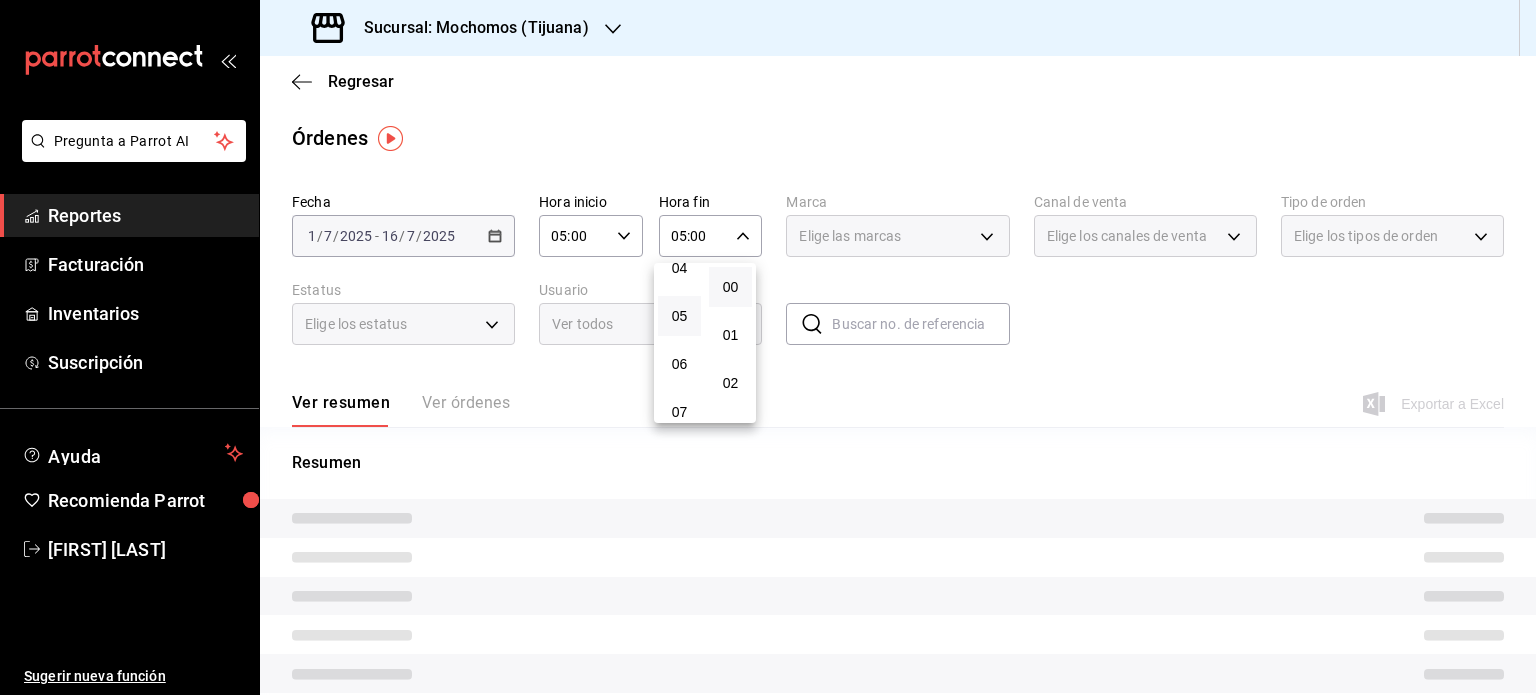 click at bounding box center (768, 347) 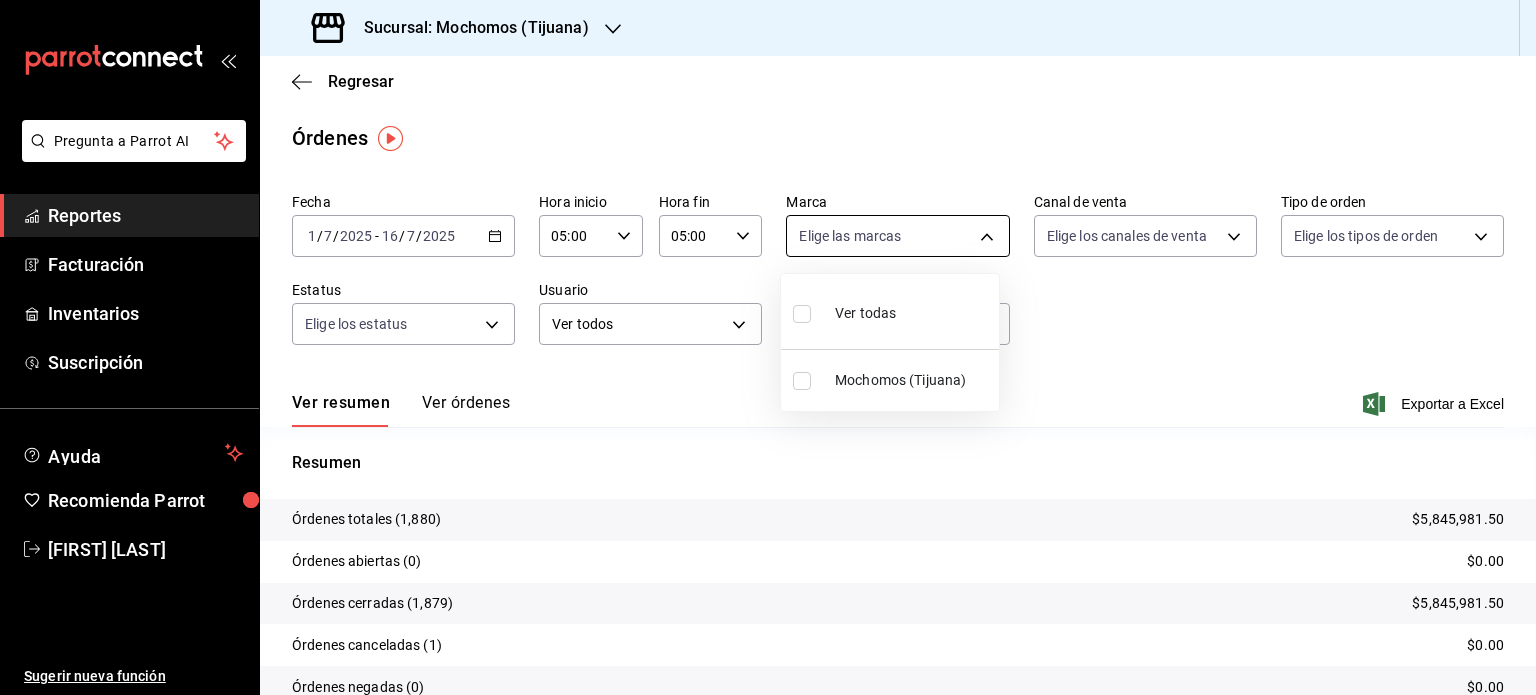 click on "Pregunta a Parrot AI Reportes   Facturación   Inventarios   Suscripción   Ayuda Recomienda Parrot   Norma Corona   Sugerir nueva función   Sucursal: Mochomos (Tijuana) Regresar Órdenes Fecha 2025-07-01 1 / 7 / 2025 - 2025-07-16 16 / 7 / 2025 Hora inicio 05:00 Hora inicio Hora fin 05:00 Hora fin Marca Elige las marcas Canal de venta Elige los canales de venta Tipo de orden Elige los tipos de orden Estatus Elige los estatus Usuario Ver todos ALL ​ ​ Ver resumen Ver órdenes Exportar a Excel Resumen Órdenes totales (1,880) $5,845,981.50 Órdenes abiertas (0) $0.00 Órdenes cerradas (1,879) $5,845,981.50 Órdenes canceladas (1) $0.00 Órdenes negadas (0) $0.00 ¿Quieres ver el consumo promedio por orden y comensal? Ve al reporte de Ticket promedio Pregunta a Parrot AI Reportes   Facturación   Inventarios   Suscripción   Ayuda Recomienda Parrot   Norma Corona   Sugerir nueva función   GANA 1 MES GRATIS EN TU SUSCRIPCIÓN AQUÍ Ver video tutorial Ir a video Visitar centro de ayuda (81) 2046 6363" at bounding box center (768, 347) 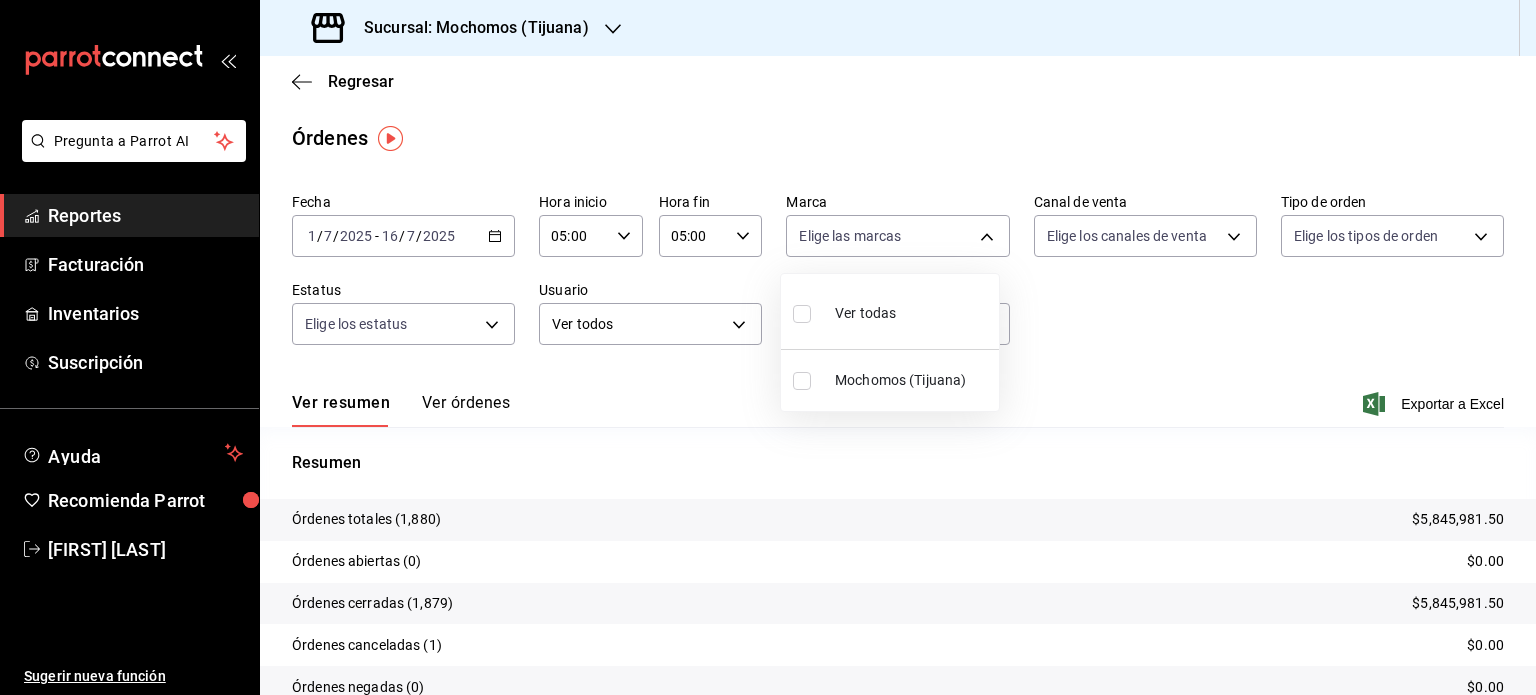 click on "Mochomos (Tijuana)" at bounding box center [913, 380] 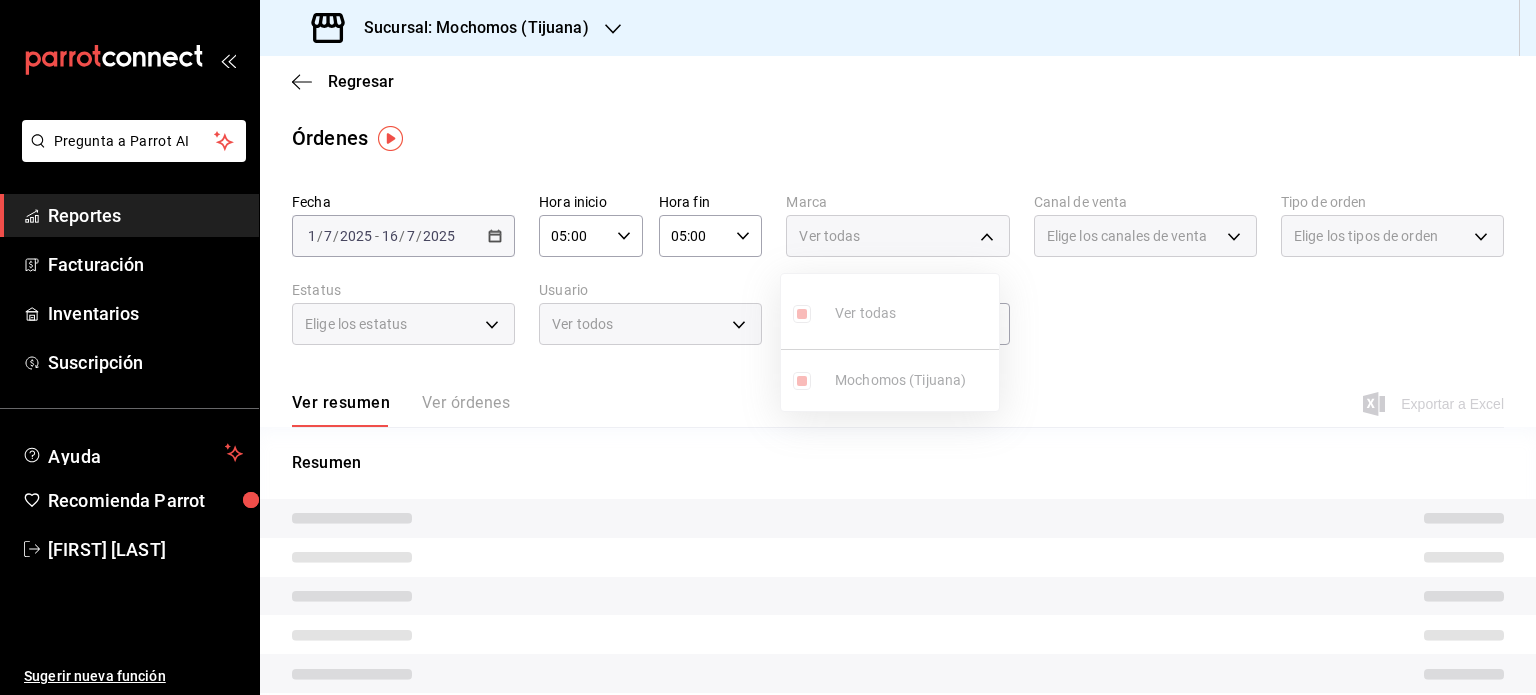 click at bounding box center [768, 347] 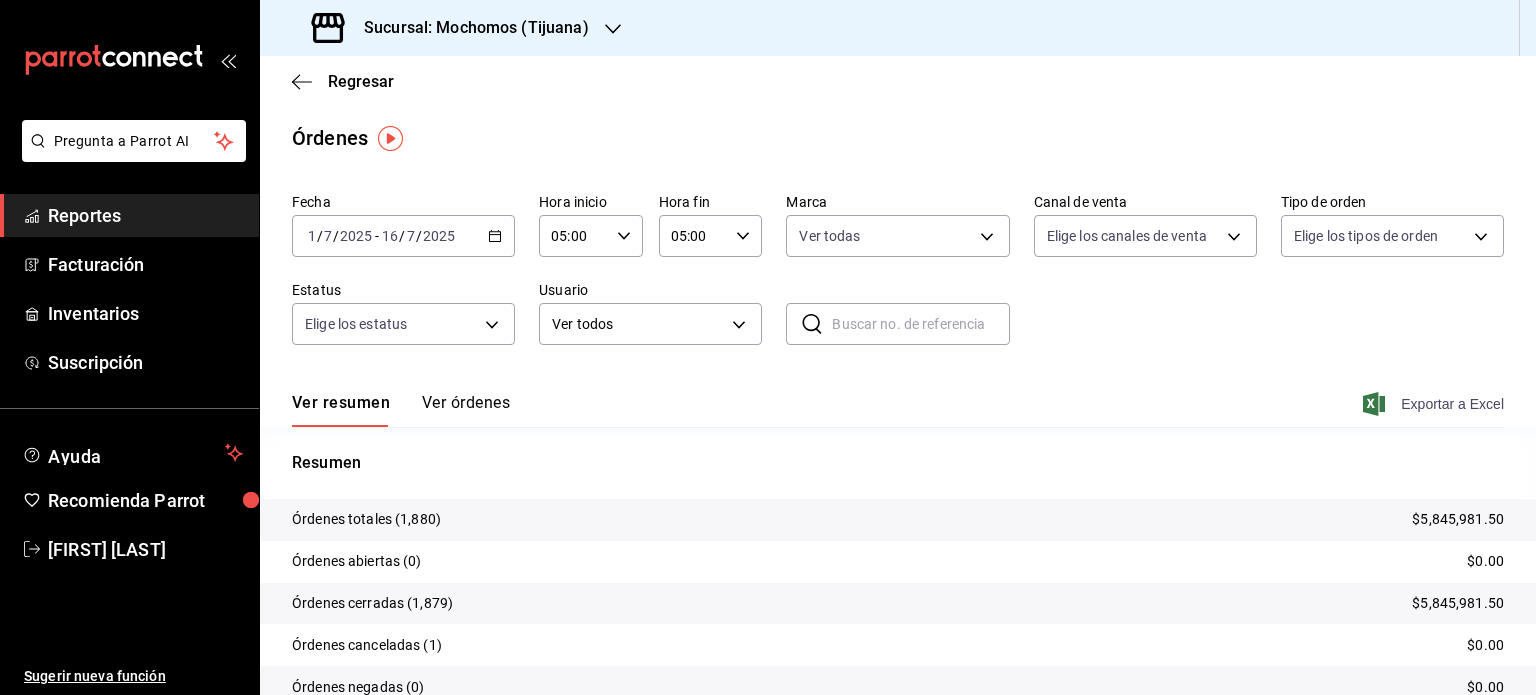 click on "Exportar a Excel" at bounding box center (1435, 404) 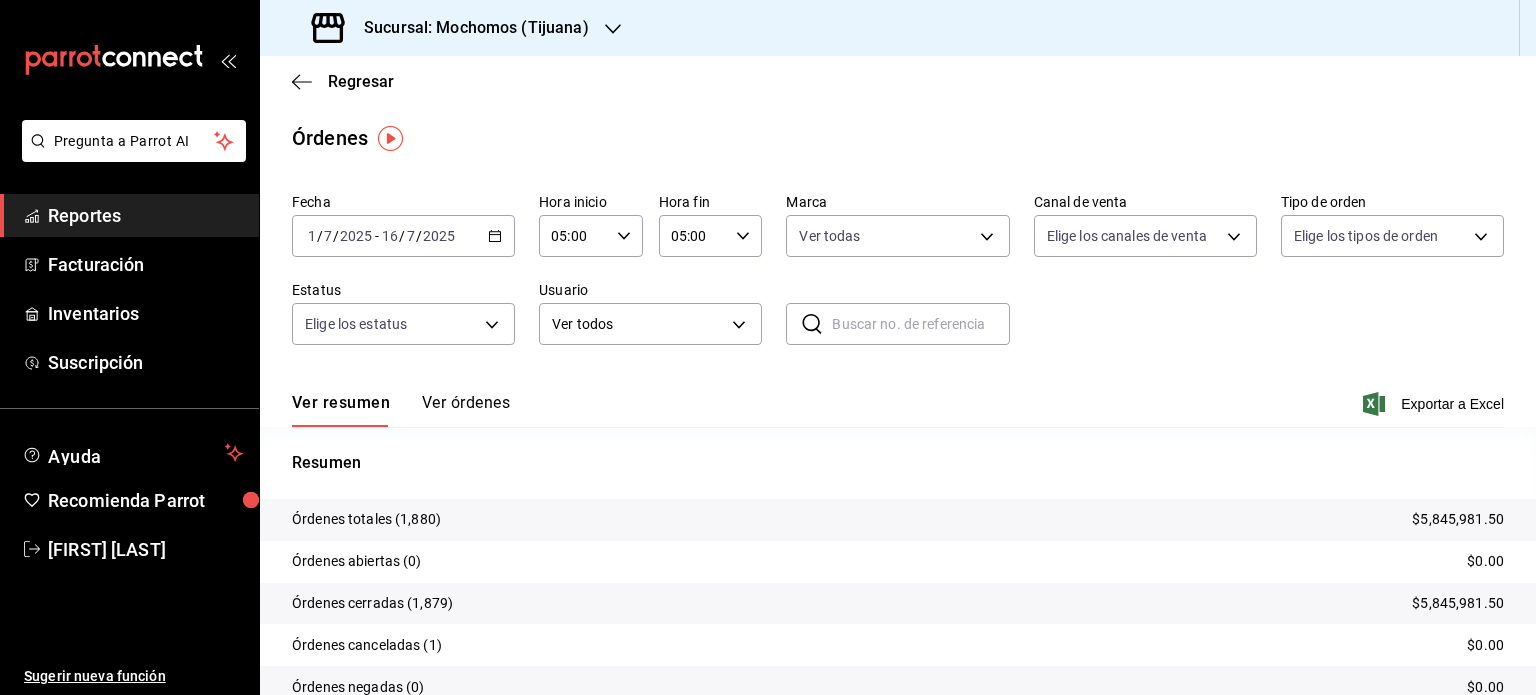 click on "2025-07-01 1 / 7 / 2025 - 2025-07-16 16 / 7 / 2025" at bounding box center [403, 236] 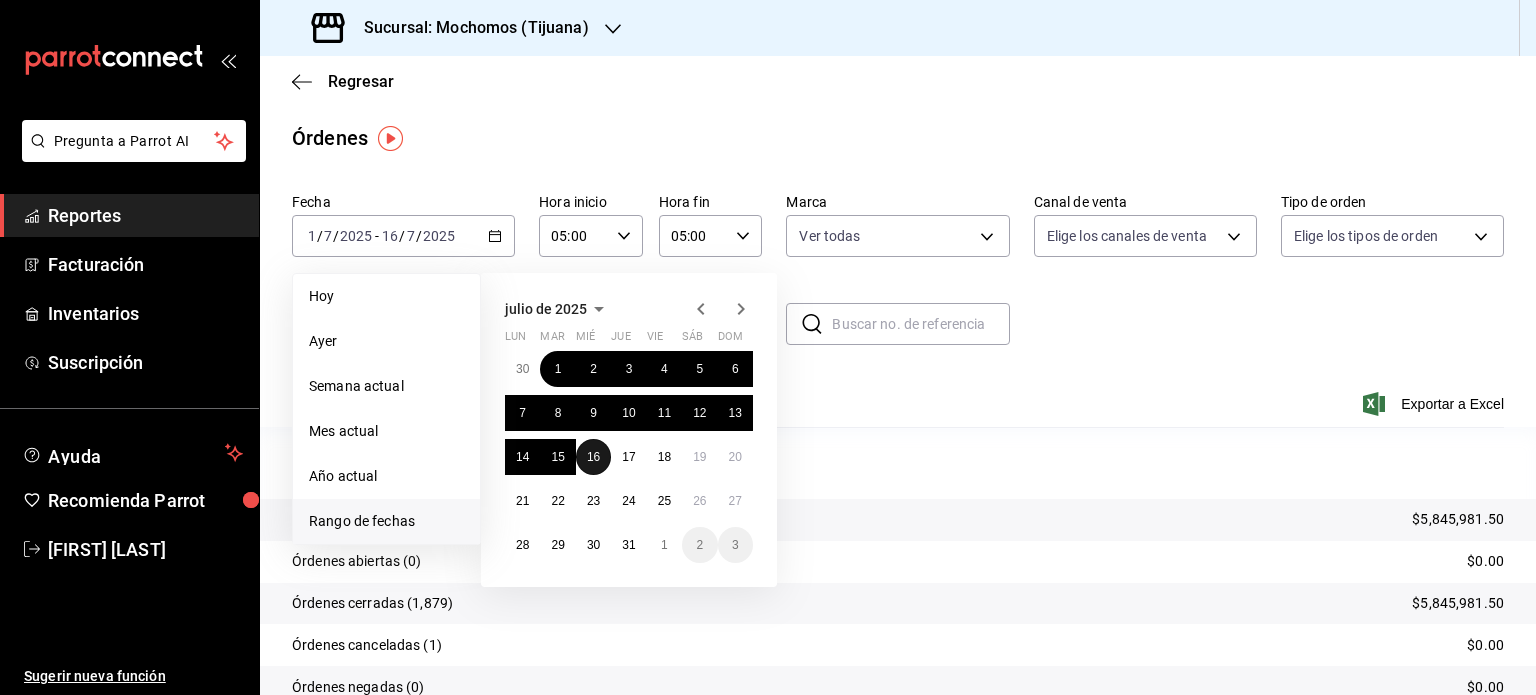 click on "16" at bounding box center [593, 457] 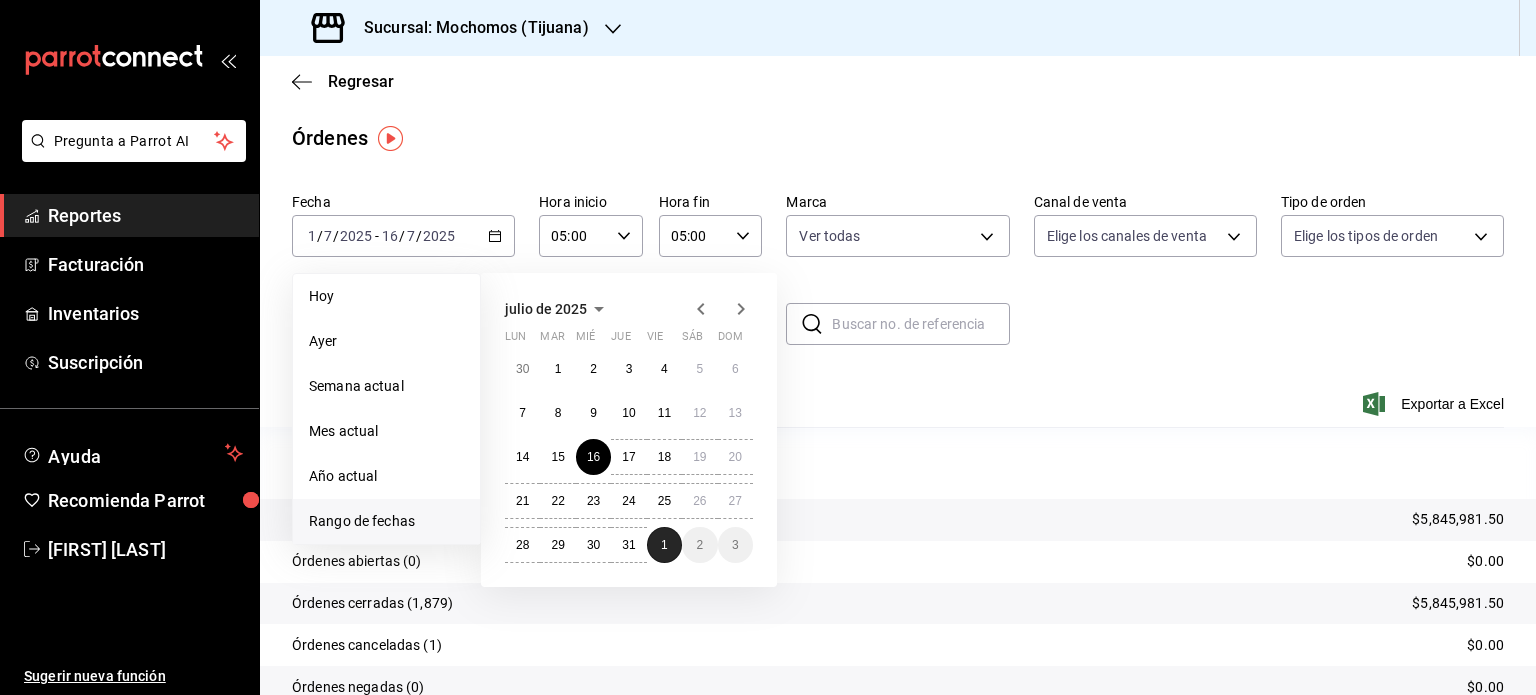 click on "1" at bounding box center [664, 545] 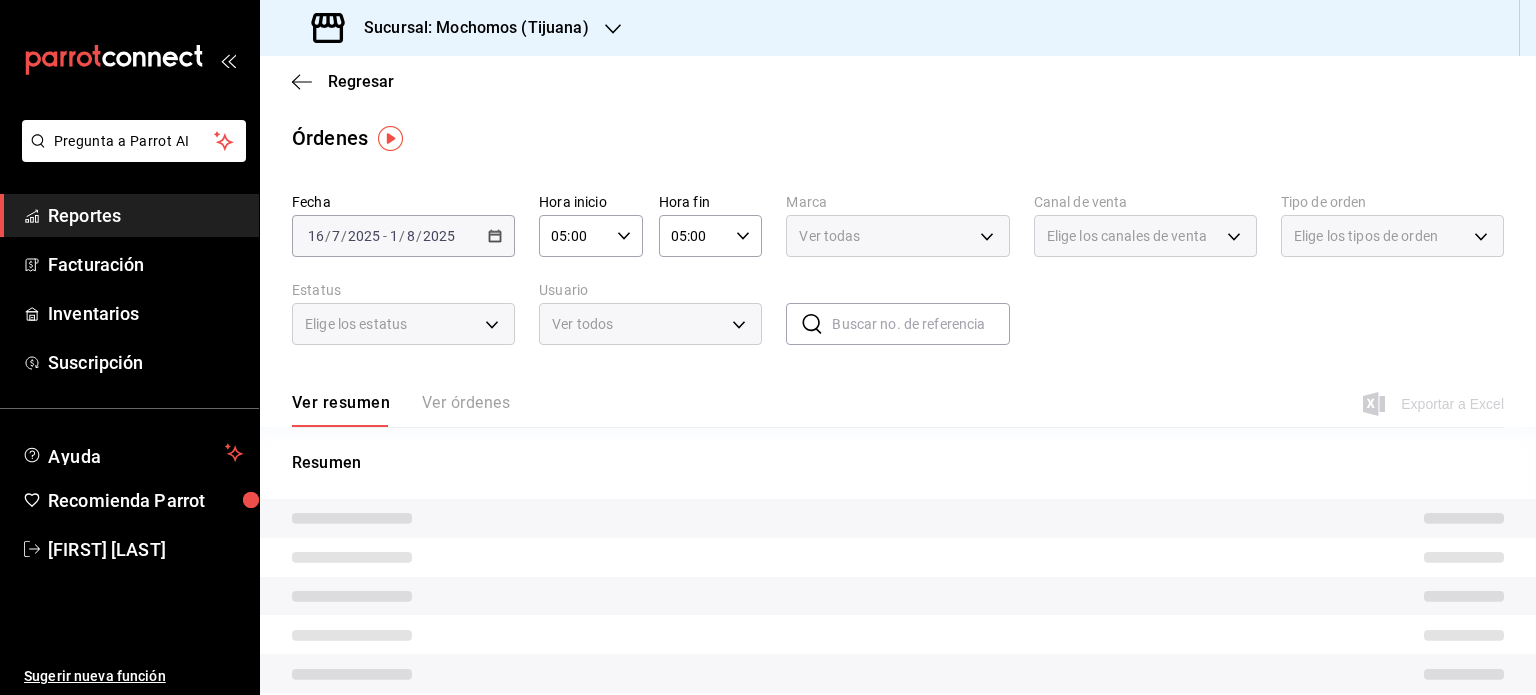 click on "Regresar Órdenes Fecha 2025-07-16 16 / 7 / 2025 - 2025-08-01 1 / 8 / 2025 Hora inicio 05:00 Hora inicio Hora fin 05:00 Hora fin Marca Ver todas c300ab0f-4e96-434a-ab79-9fec8b673c9f Canal de venta Elige los canales de venta Tipo de orden Elige los tipos de orden Estatus Elige los estatus Usuario Ver todos ALL ​ ​ Ver resumen Ver órdenes Exportar a Excel Resumen ¿Quieres ver el consumo promedio por orden y comensal? Ve al reporte de Ticket promedio" at bounding box center [898, 413] 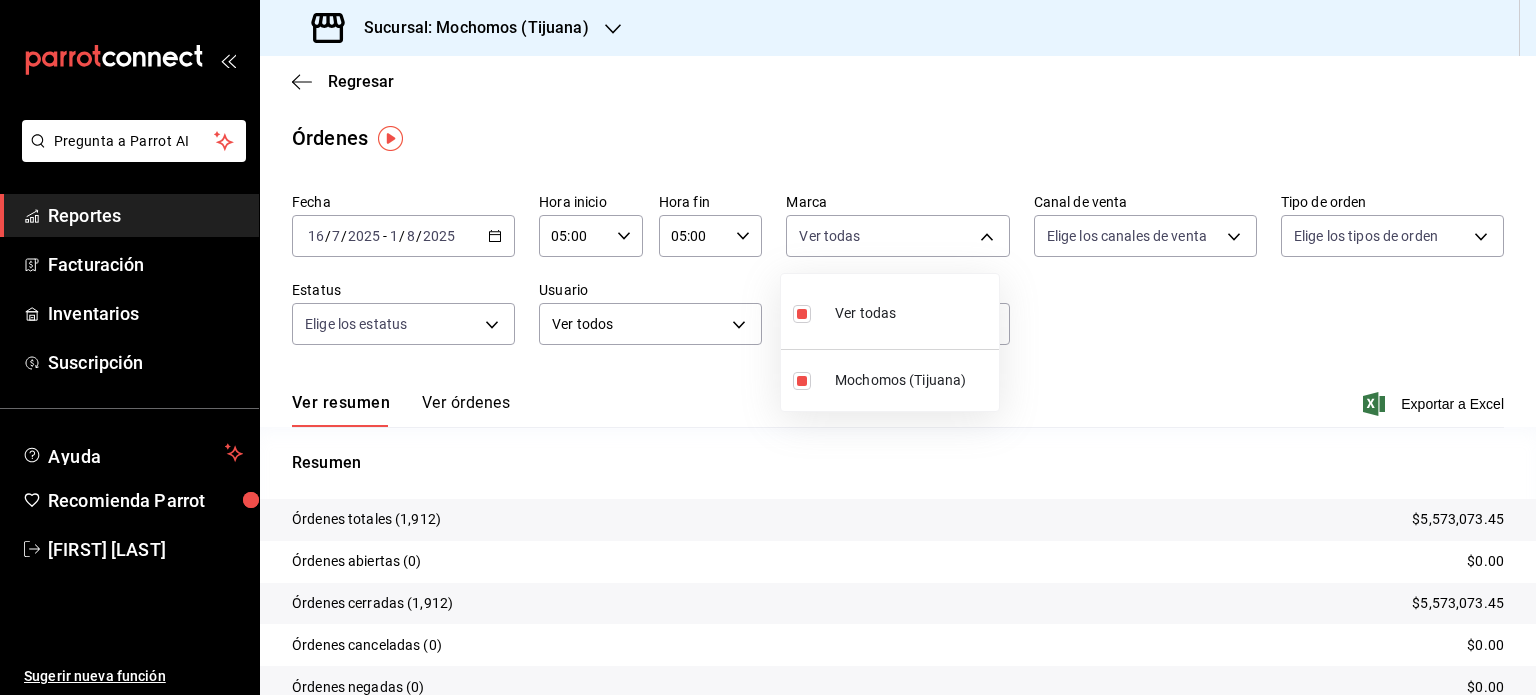click on "Pregunta a Parrot AI Reportes   Facturación   Inventarios   Suscripción   Ayuda Recomienda Parrot   Norma Corona   Sugerir nueva función   Sucursal: Mochomos (Tijuana) Regresar Órdenes Fecha 2025-07-16 16 / 7 / 2025 - 2025-08-01 1 / 8 / 2025 Hora inicio 05:00 Hora inicio Hora fin 05:00 Hora fin Marca Ver todas c300ab0f-4e96-434a-ab79-9fec8b673c9f Canal de venta Elige los canales de venta Tipo de orden Elige los tipos de orden Estatus Elige los estatus Usuario Ver todos ALL ​ ​ Ver resumen Ver órdenes Exportar a Excel Resumen Órdenes totales (1,912) $5,573,073.45 Órdenes abiertas (0) $0.00 Órdenes cerradas (1,912) $5,573,073.45 Órdenes canceladas (0) $0.00 Órdenes negadas (0) $0.00 ¿Quieres ver el consumo promedio por orden y comensal? Ve al reporte de Ticket promedio Pregunta a Parrot AI Reportes   Facturación   Inventarios   Suscripción   Ayuda Recomienda Parrot   Norma Corona   Sugerir nueva función   GANA 1 MES GRATIS EN TU SUSCRIPCIÓN AQUÍ Ver video tutorial Ir a video (81) 2046 6363" at bounding box center [768, 347] 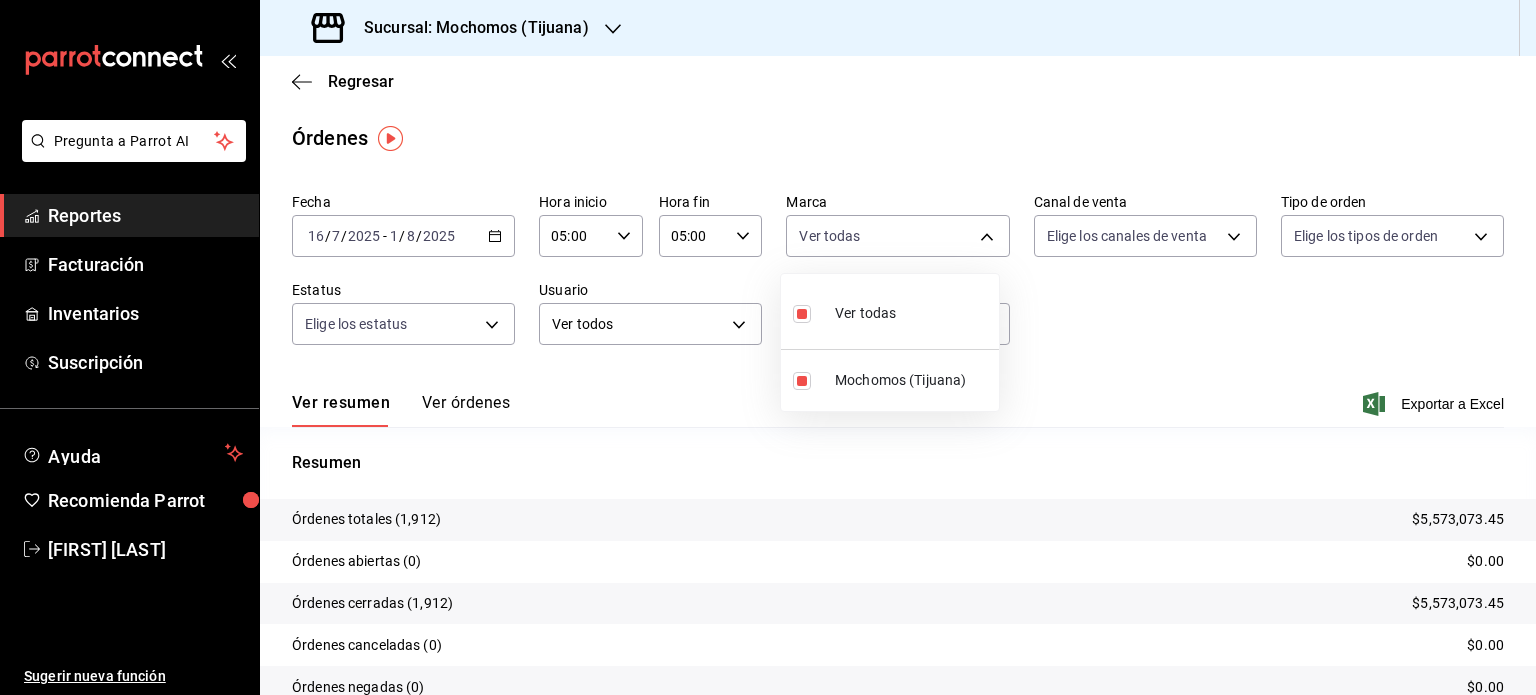 click at bounding box center (768, 347) 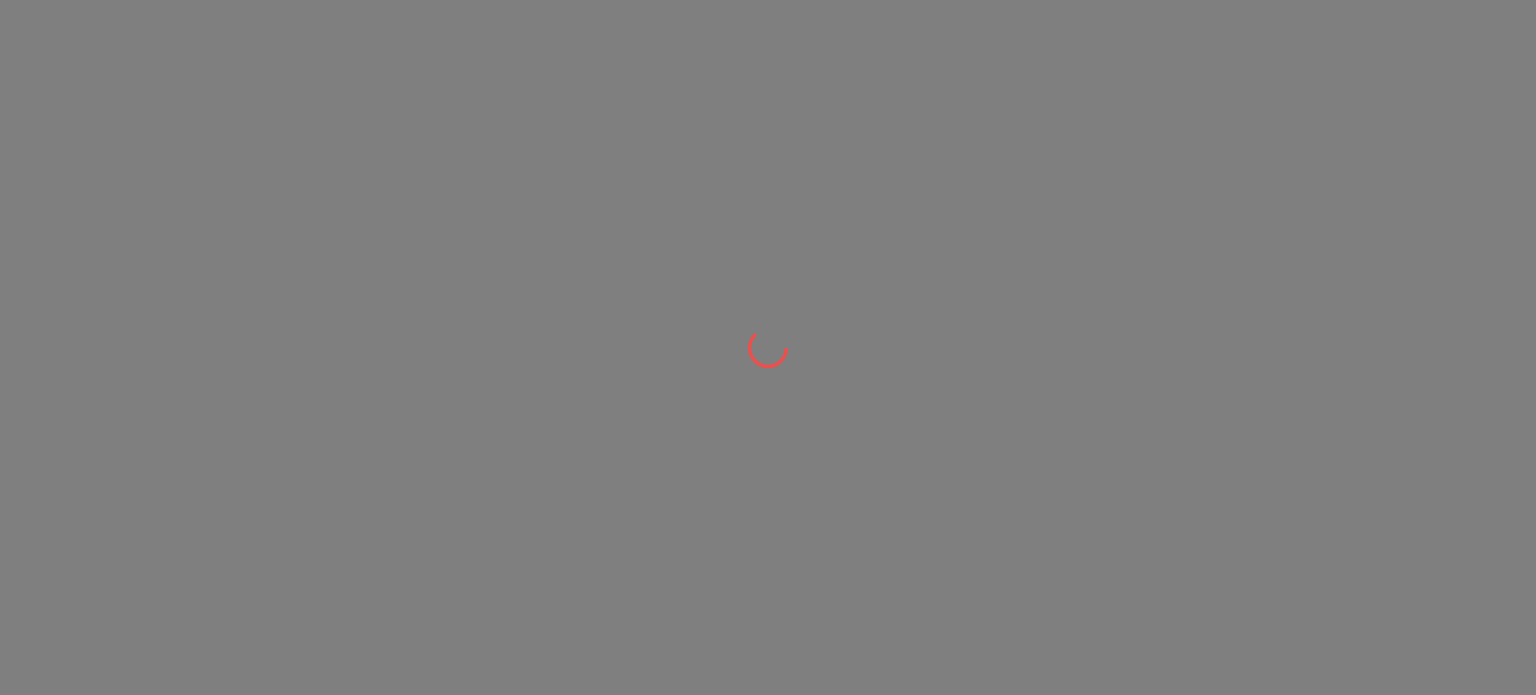 scroll, scrollTop: 0, scrollLeft: 0, axis: both 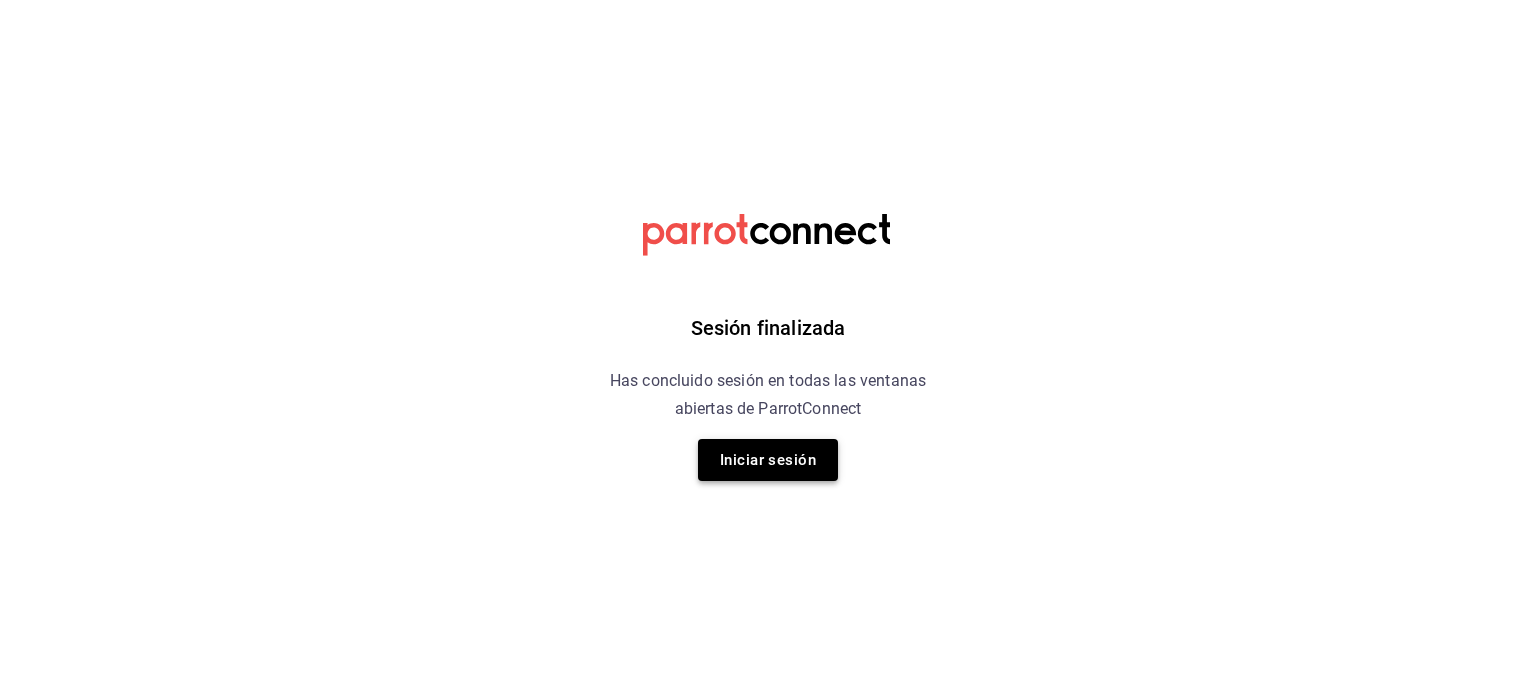click on "Iniciar sesión" at bounding box center [768, 460] 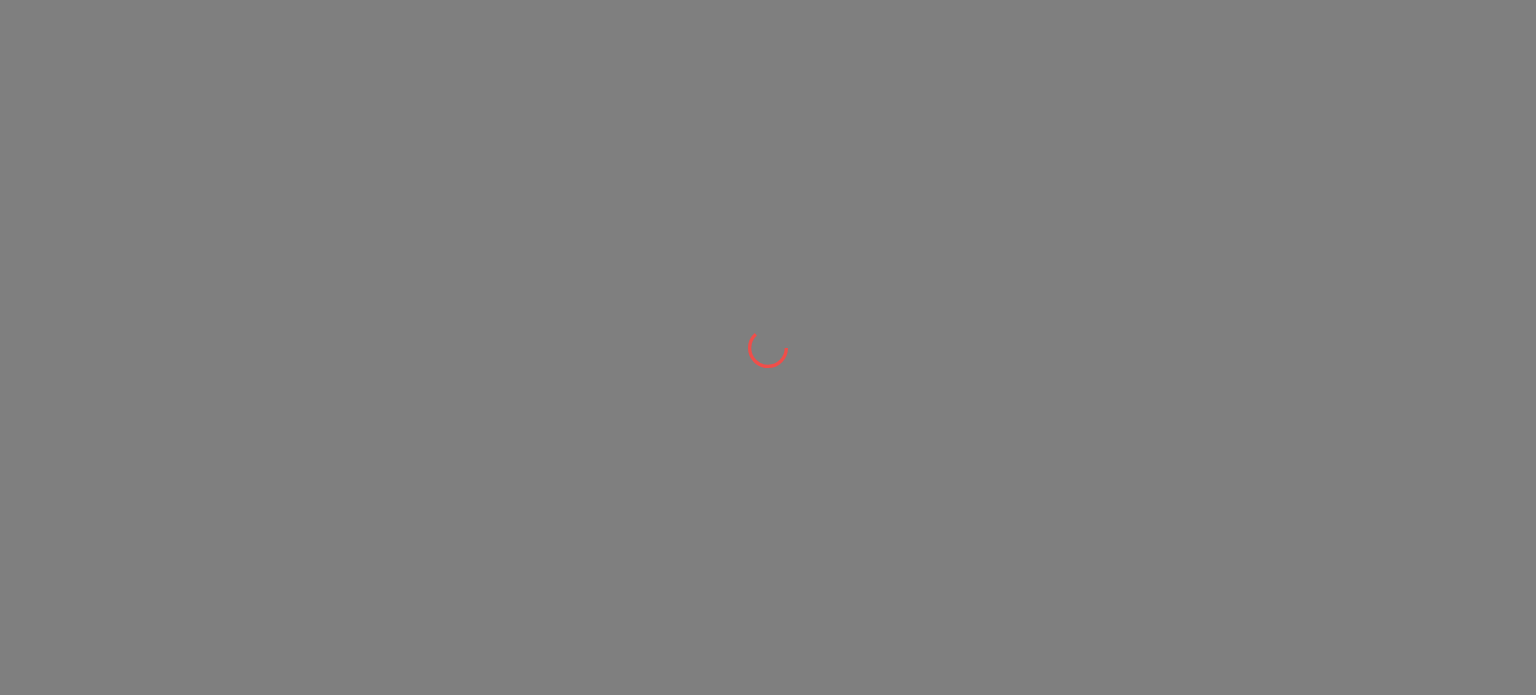 scroll, scrollTop: 0, scrollLeft: 0, axis: both 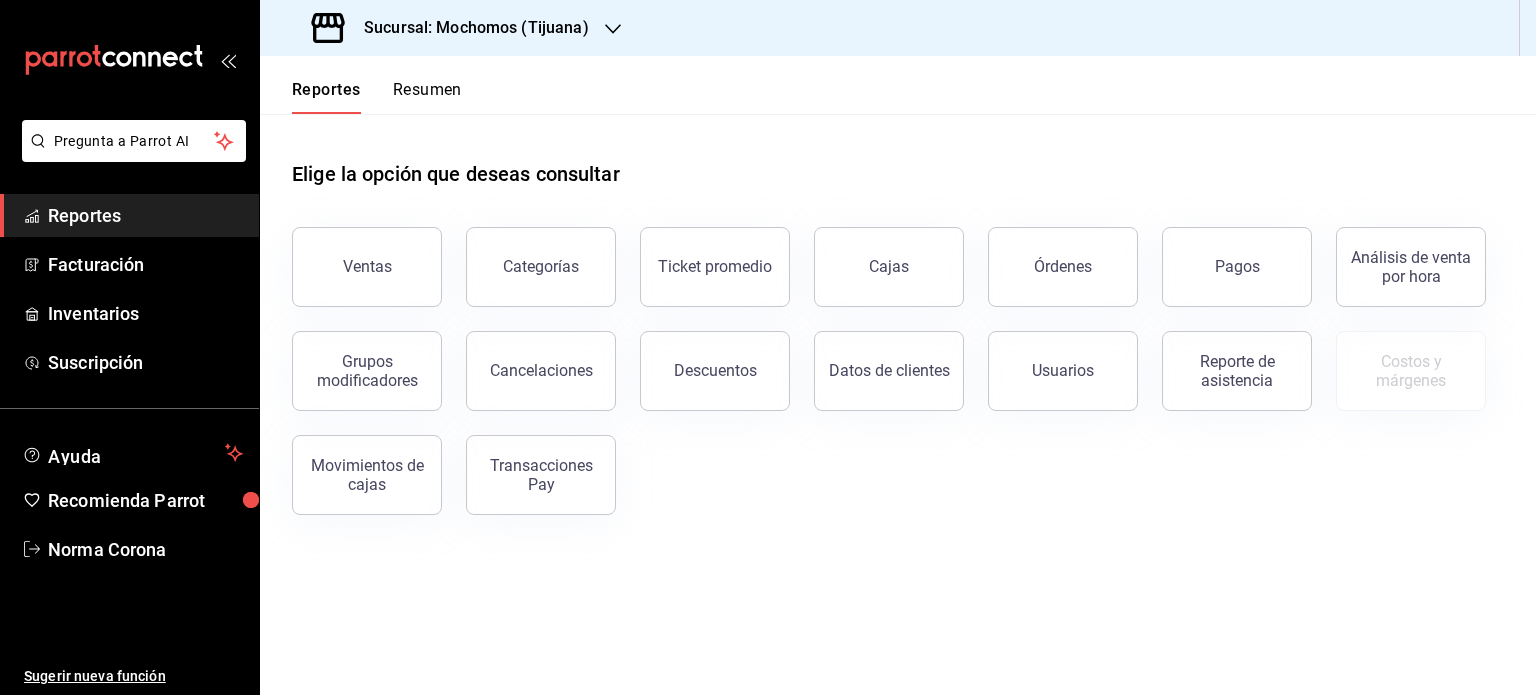 click on "Reportes Resumen" at bounding box center [898, 85] 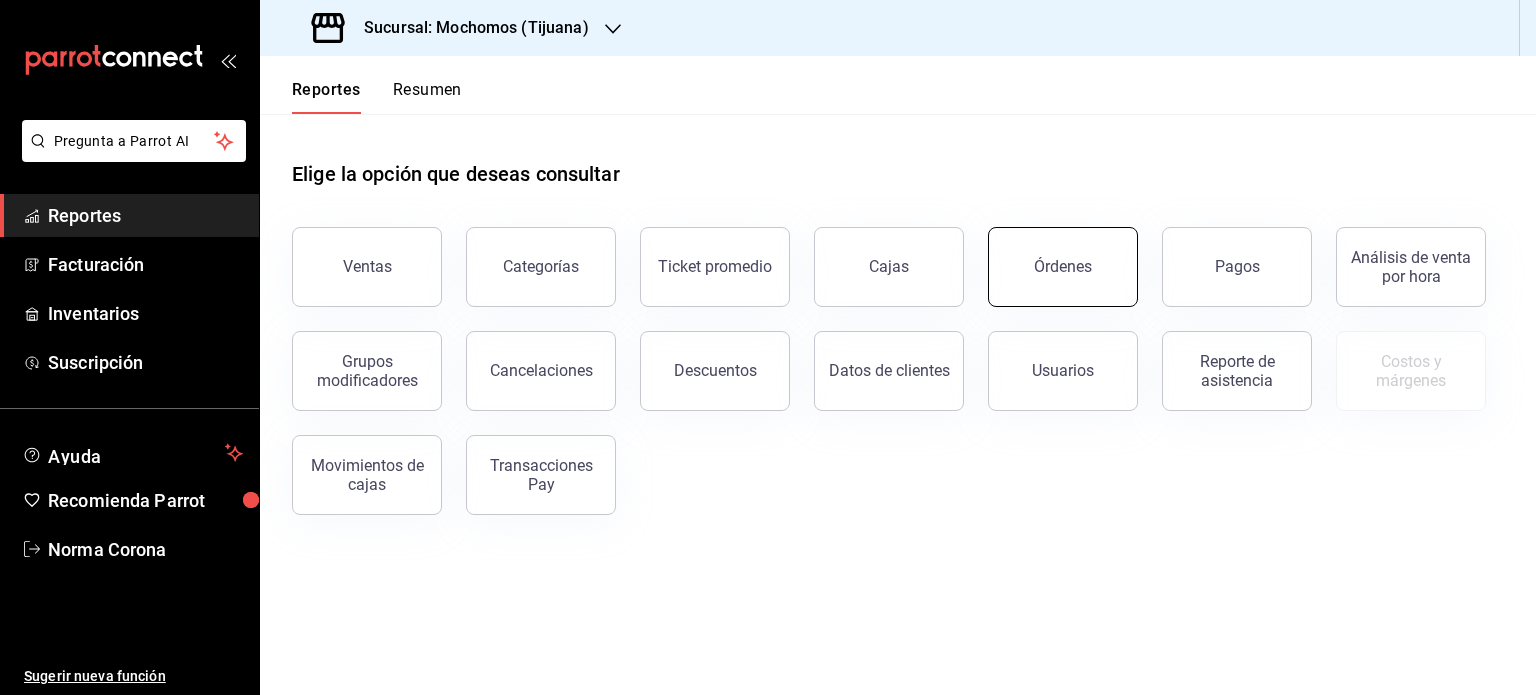 click on "Órdenes" at bounding box center (1063, 267) 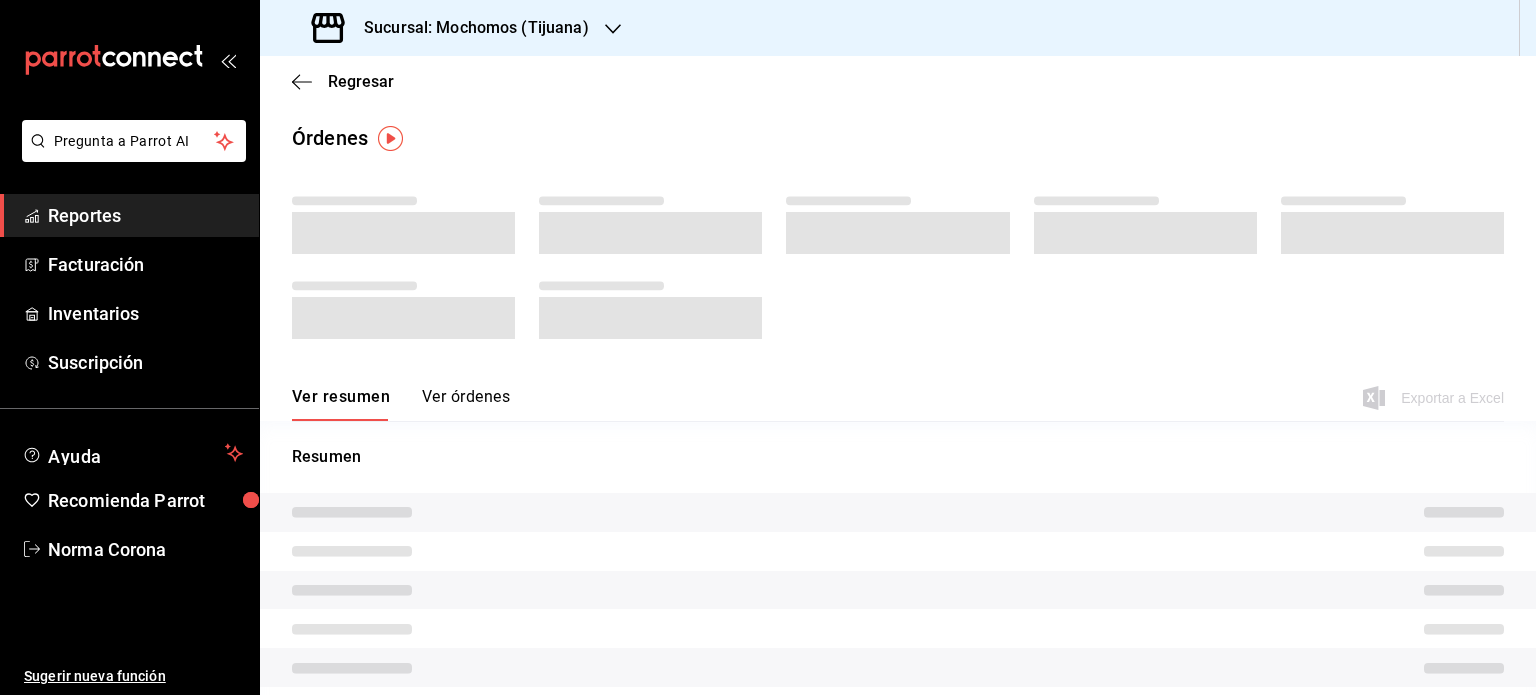 click on "Sucursal: Mochomos (Tijuana)" at bounding box center (468, 28) 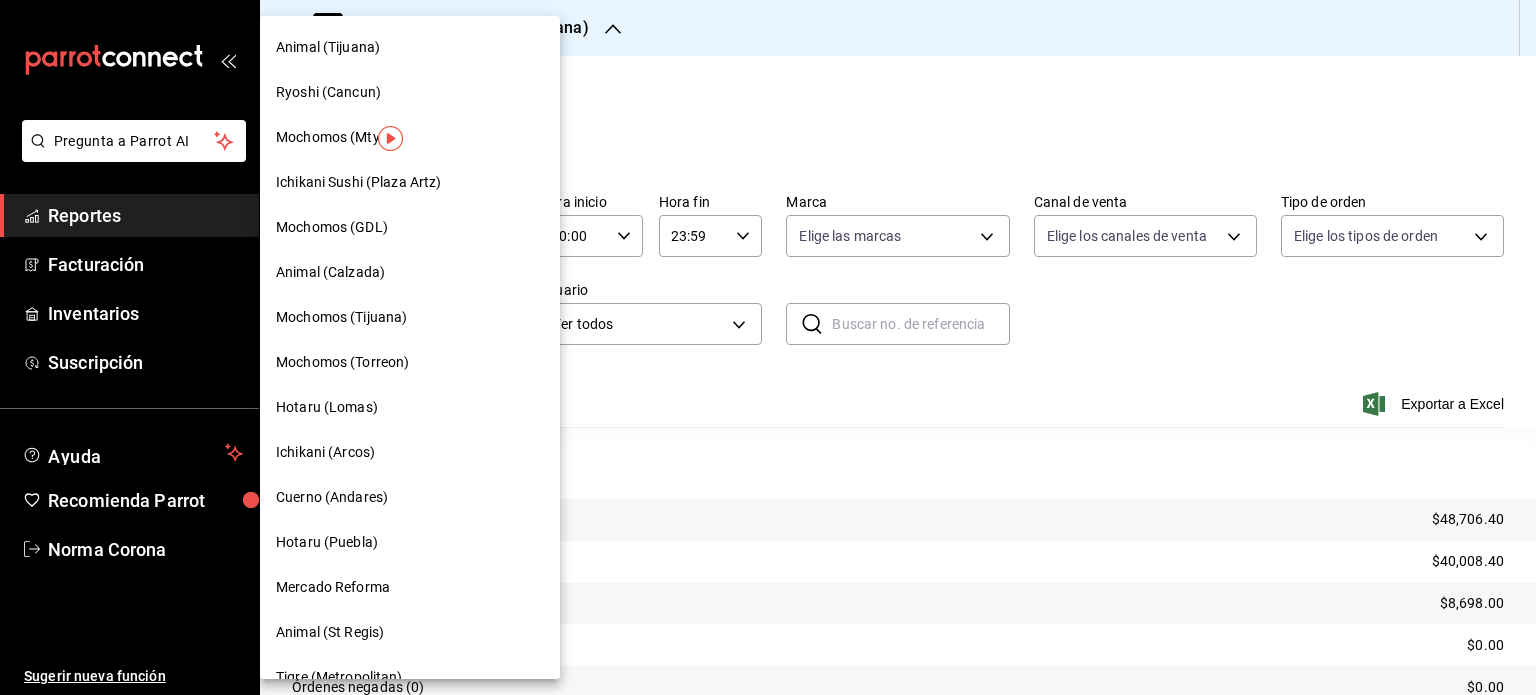 scroll, scrollTop: 900, scrollLeft: 0, axis: vertical 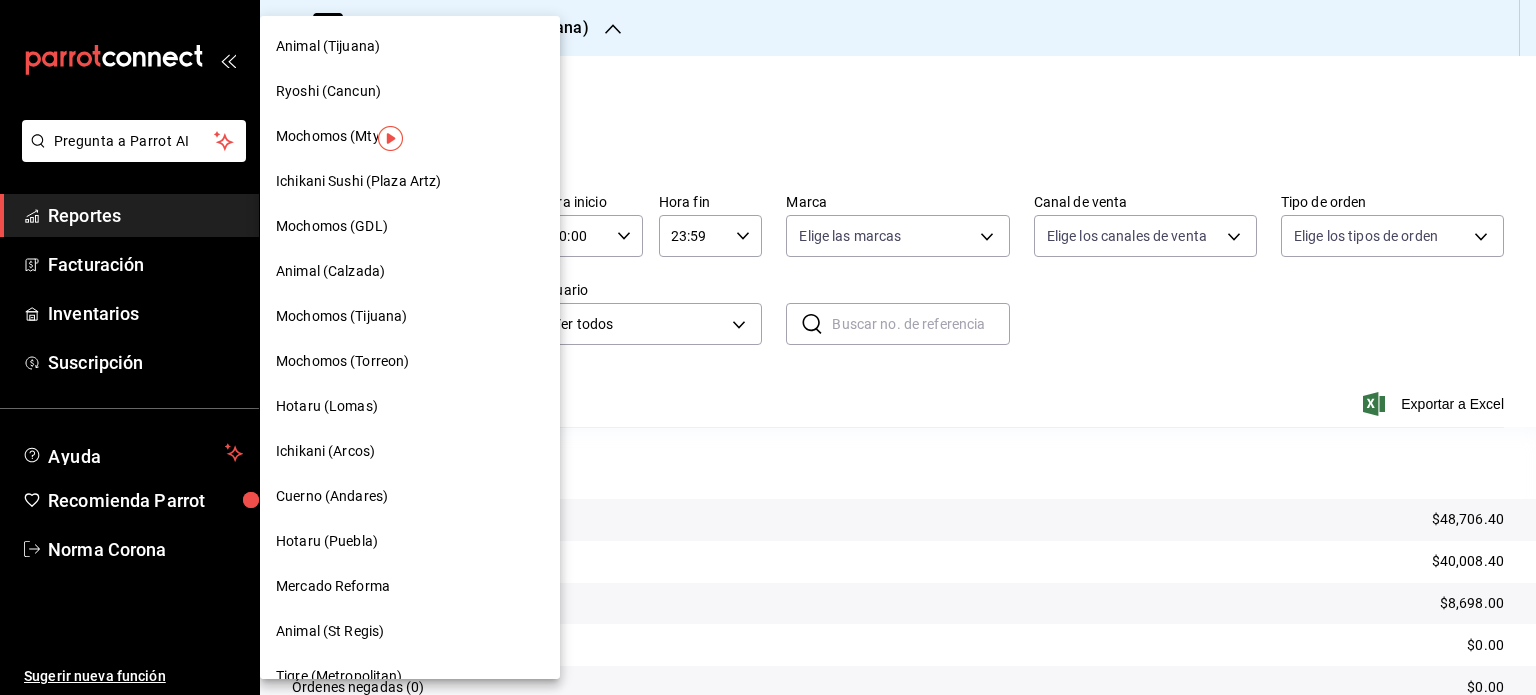 click on "Cuerno (Andares)" at bounding box center [410, 496] 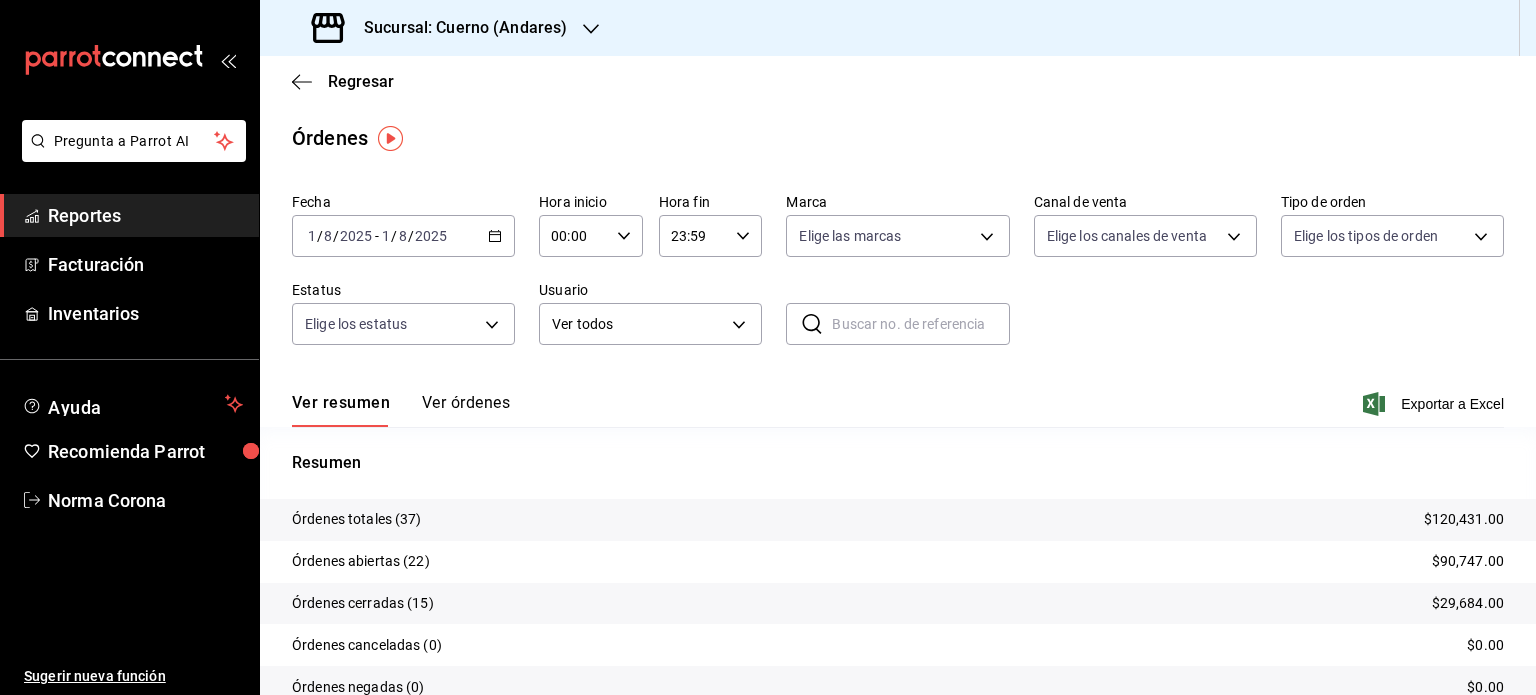click 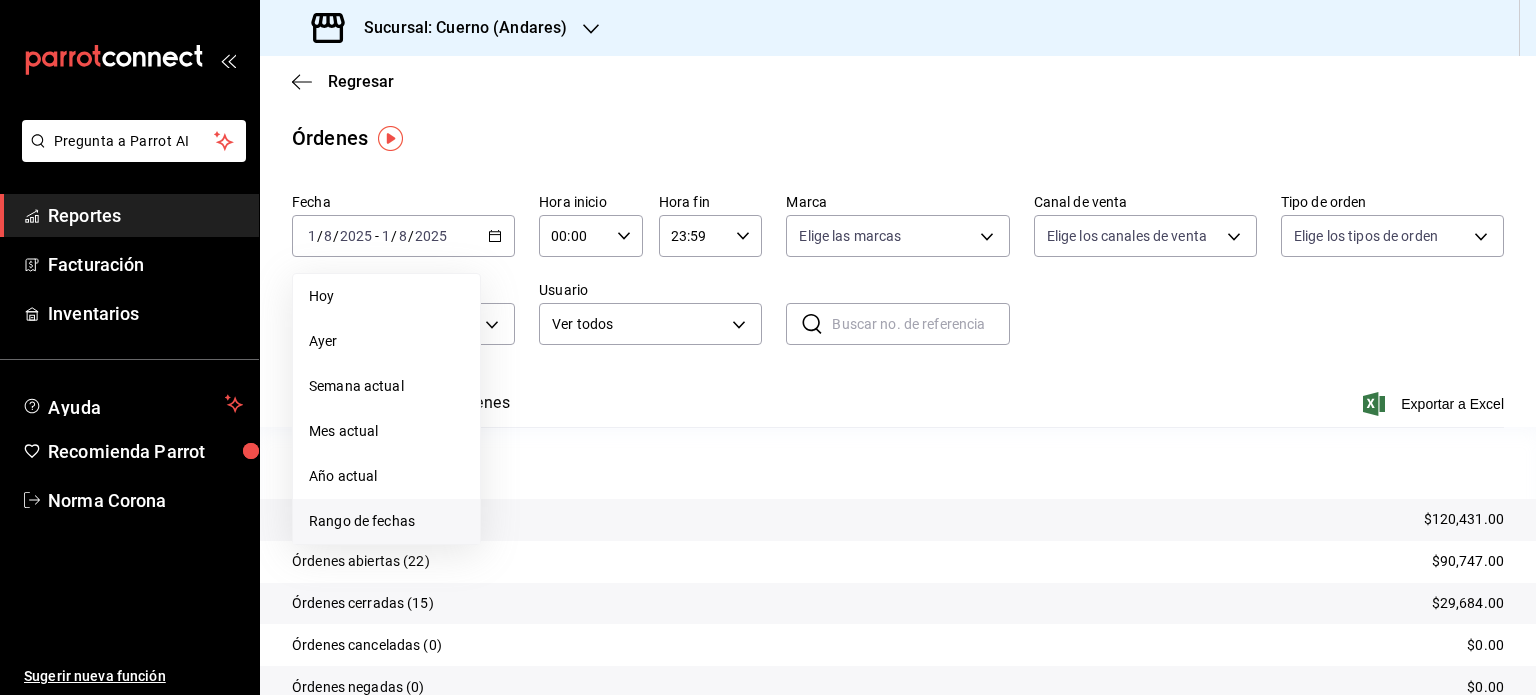 click on "Rango de fechas" at bounding box center [386, 521] 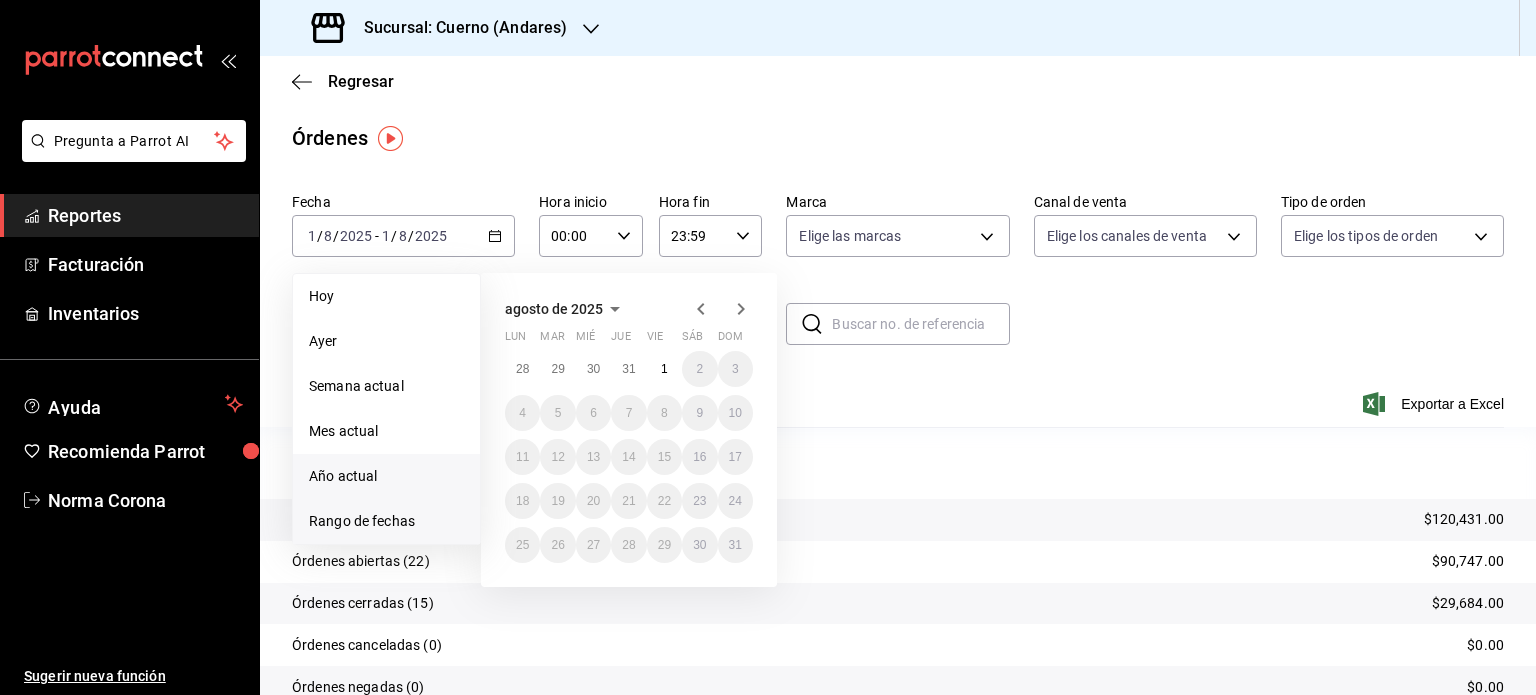 click on "Año actual" at bounding box center (386, 476) 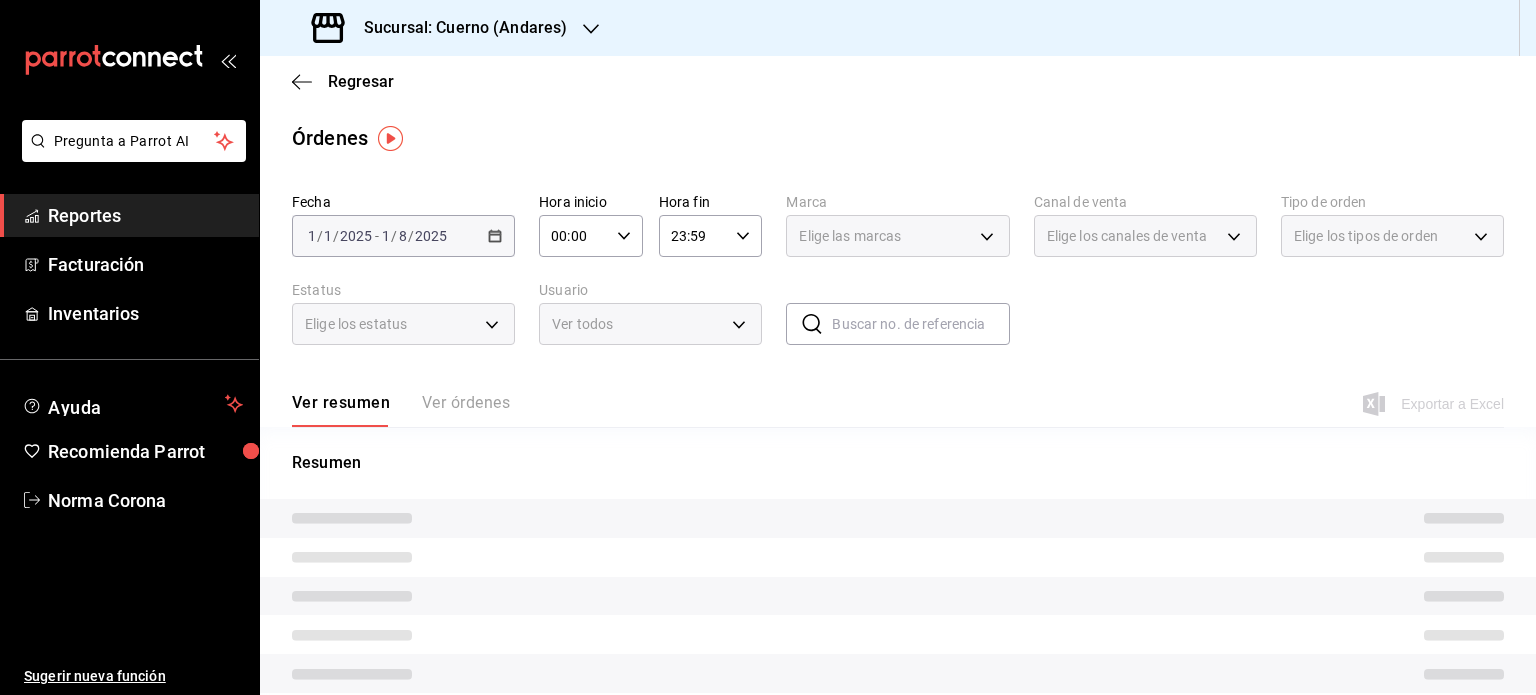 click on "Órdenes" at bounding box center (898, 138) 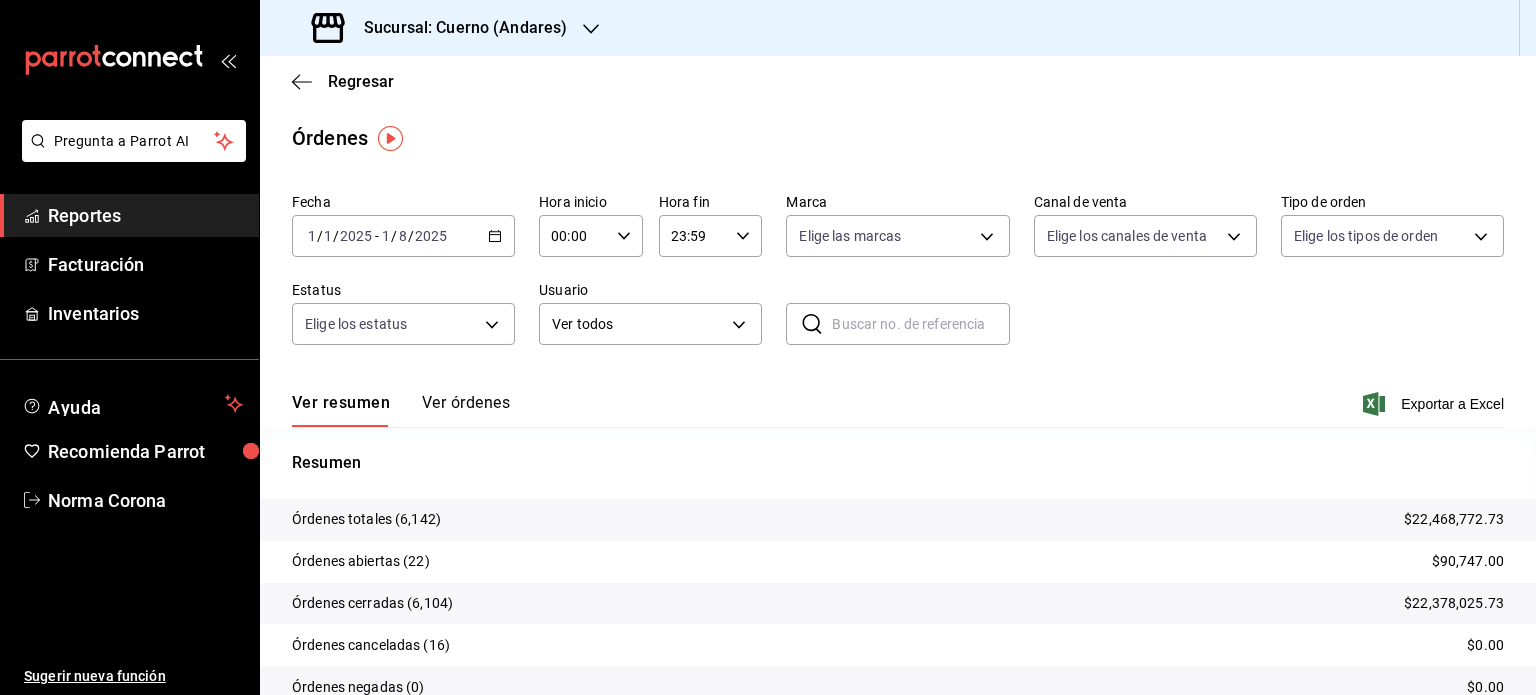 click 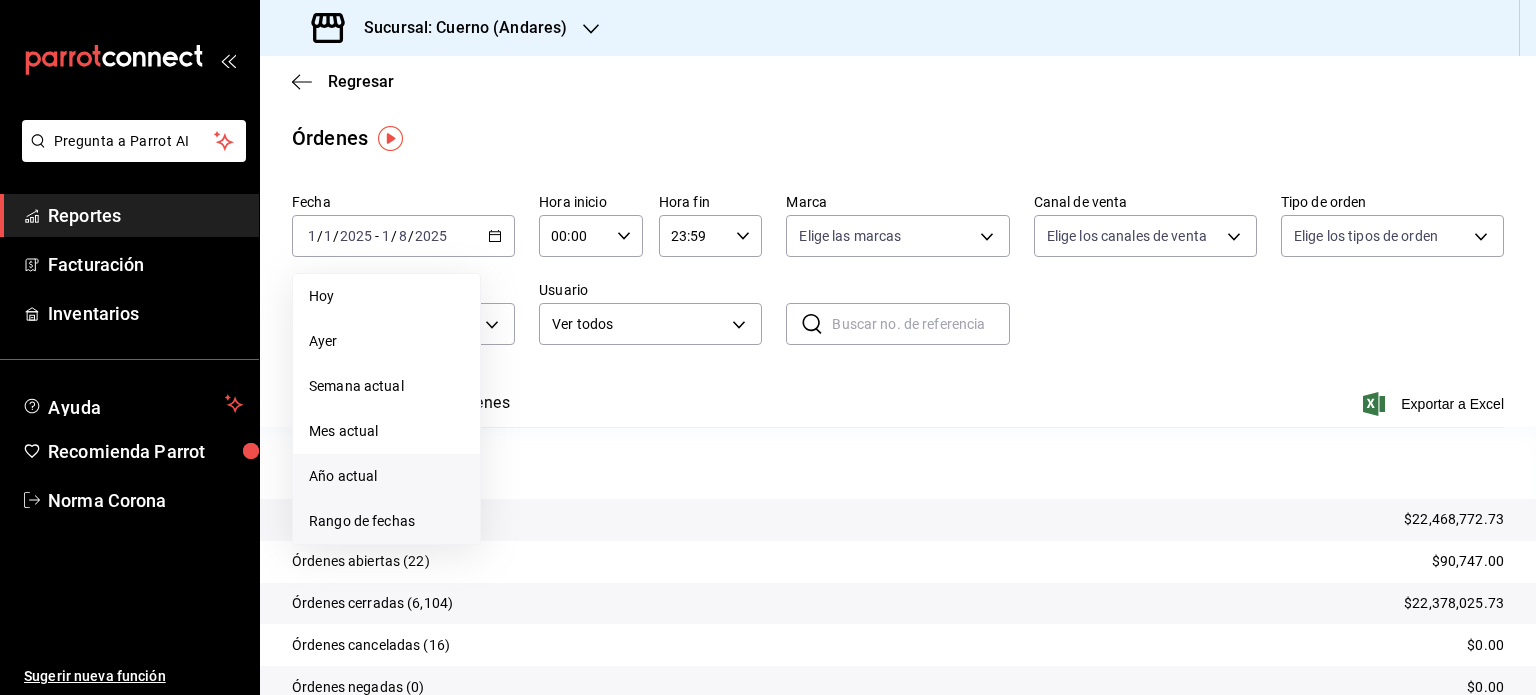 click on "Rango de fechas" at bounding box center [386, 521] 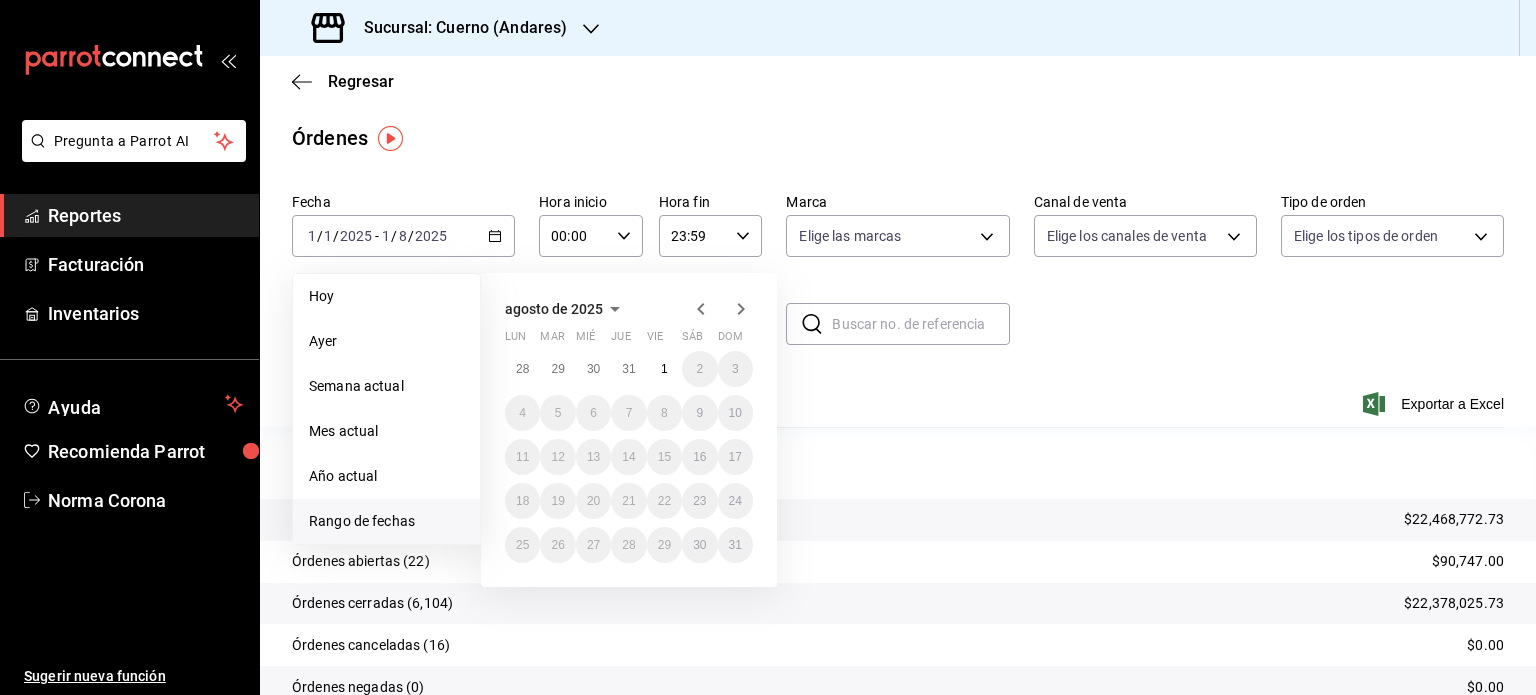 click 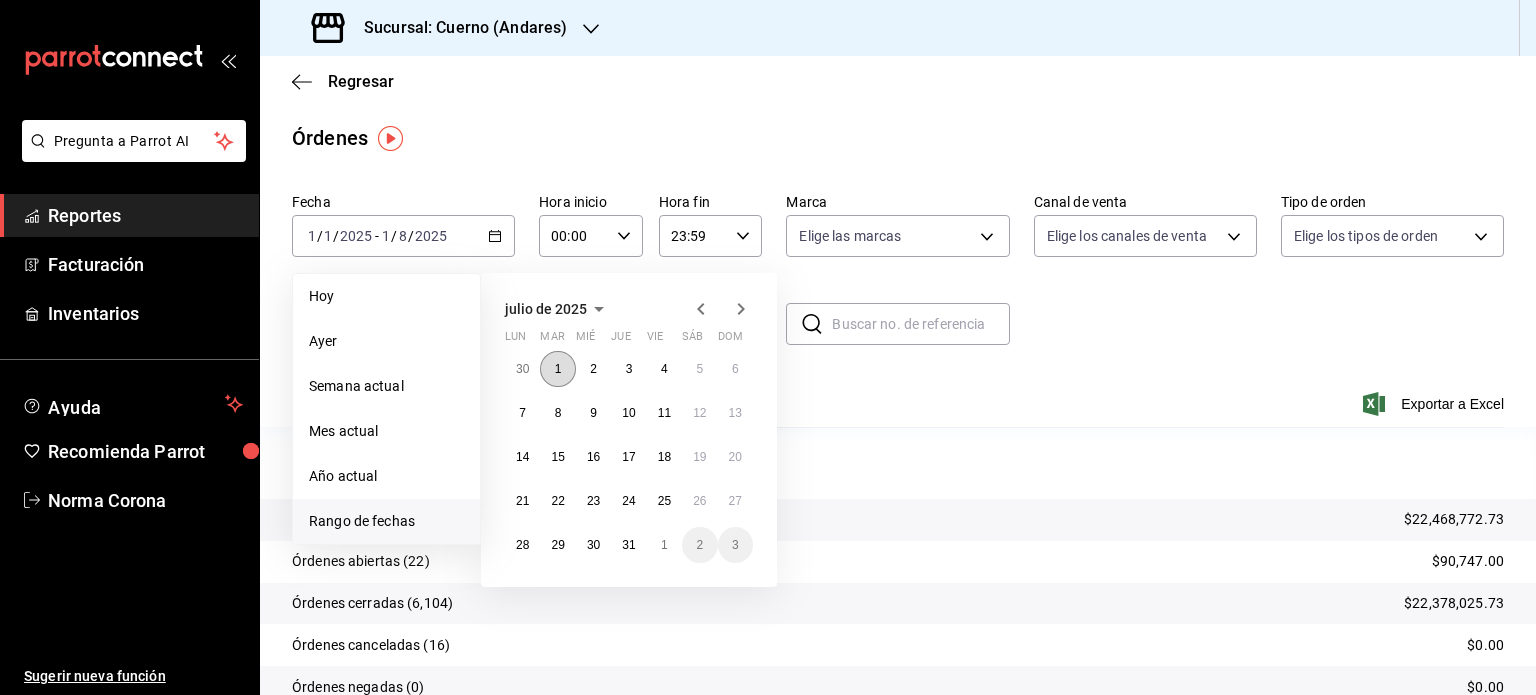 click on "1" at bounding box center [558, 369] 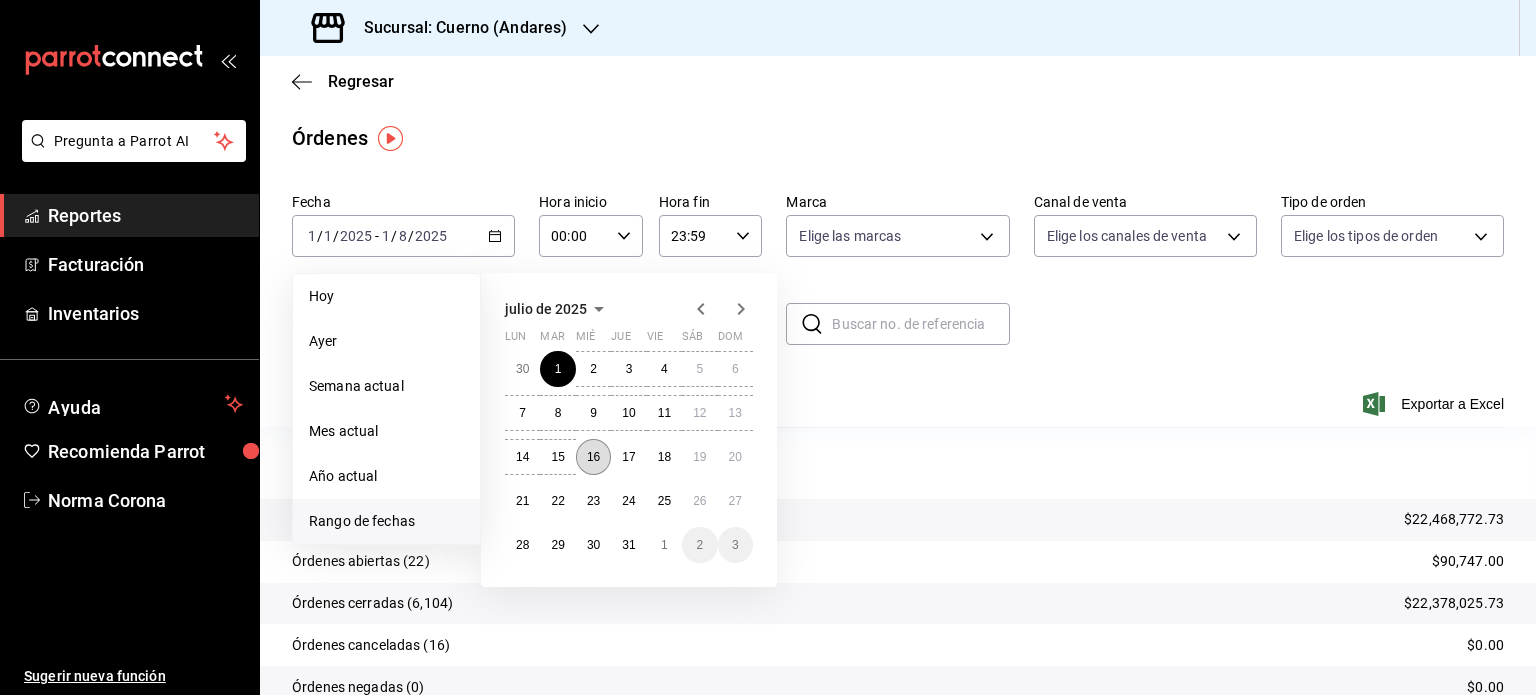 click on "16" at bounding box center (593, 457) 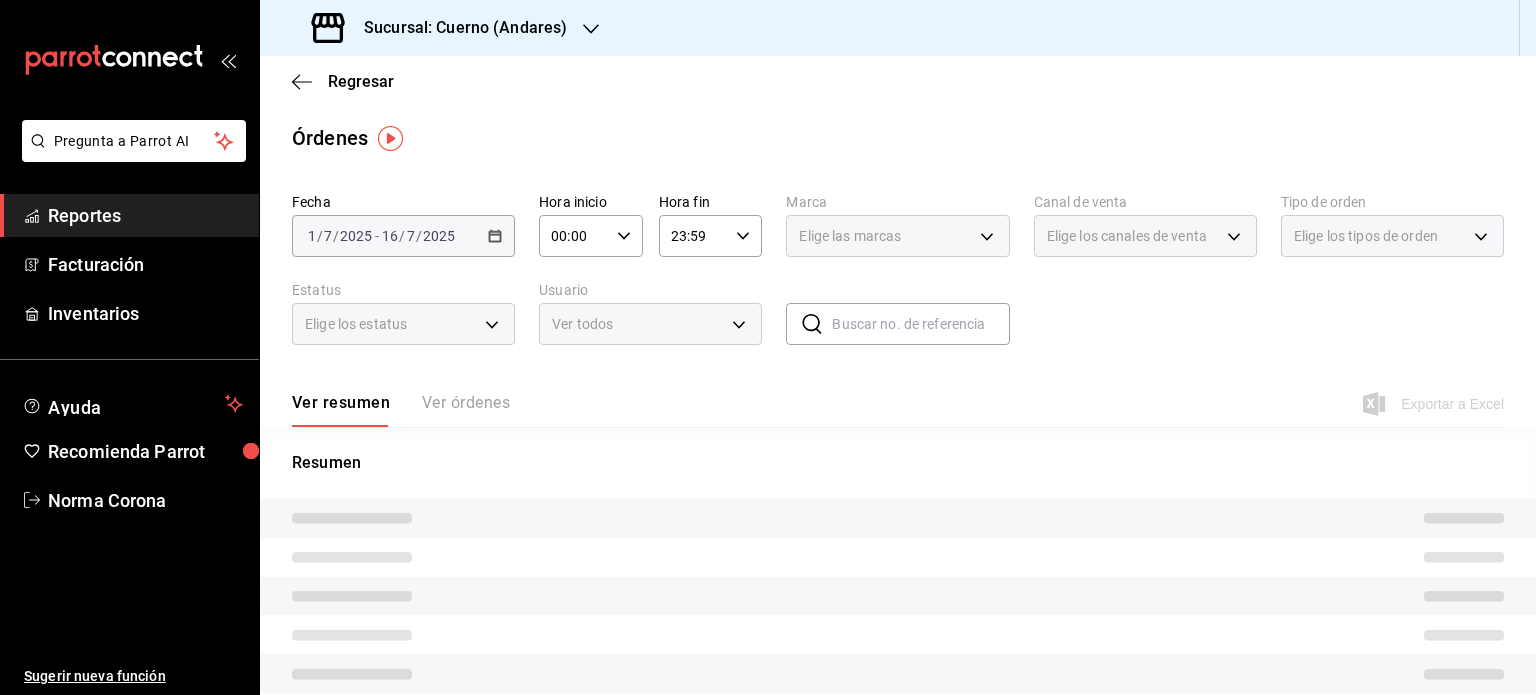 click on "00:00 Hora inicio" at bounding box center (591, 236) 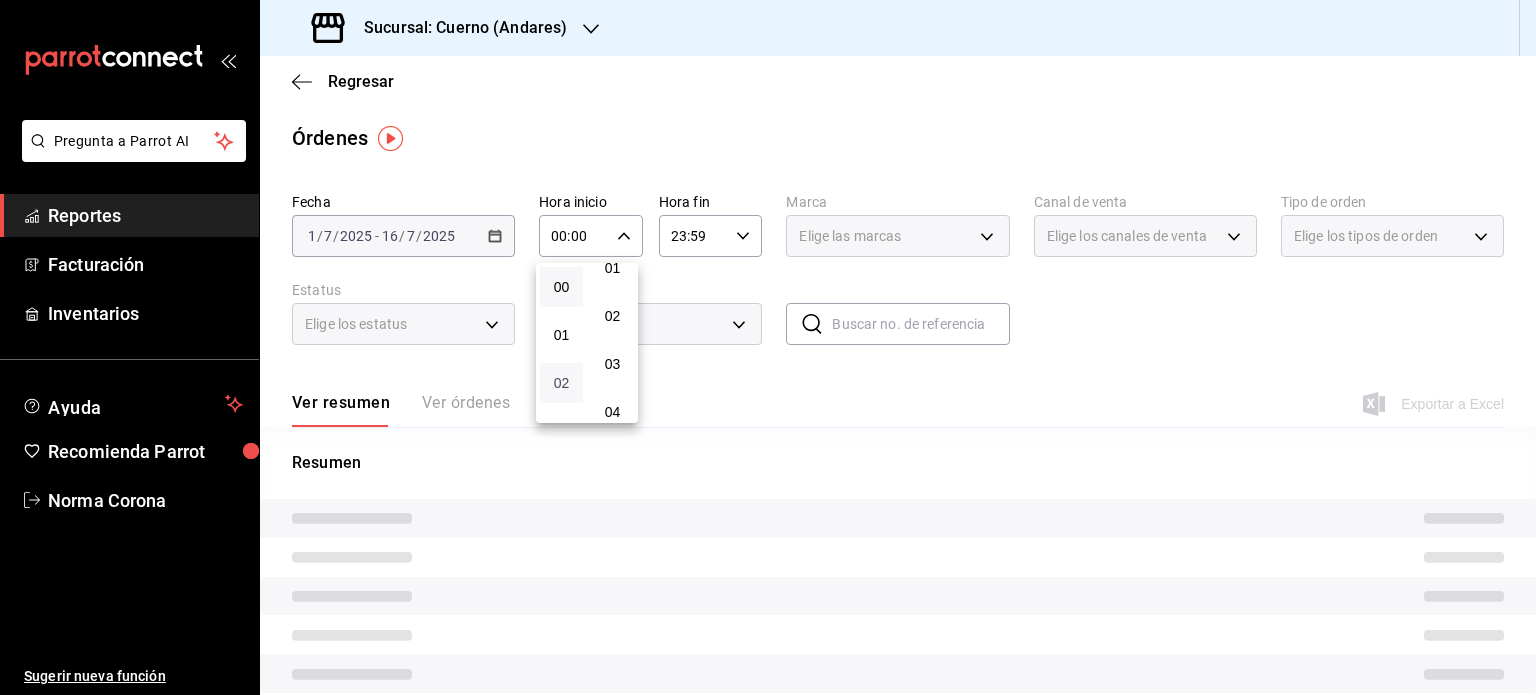 scroll, scrollTop: 100, scrollLeft: 0, axis: vertical 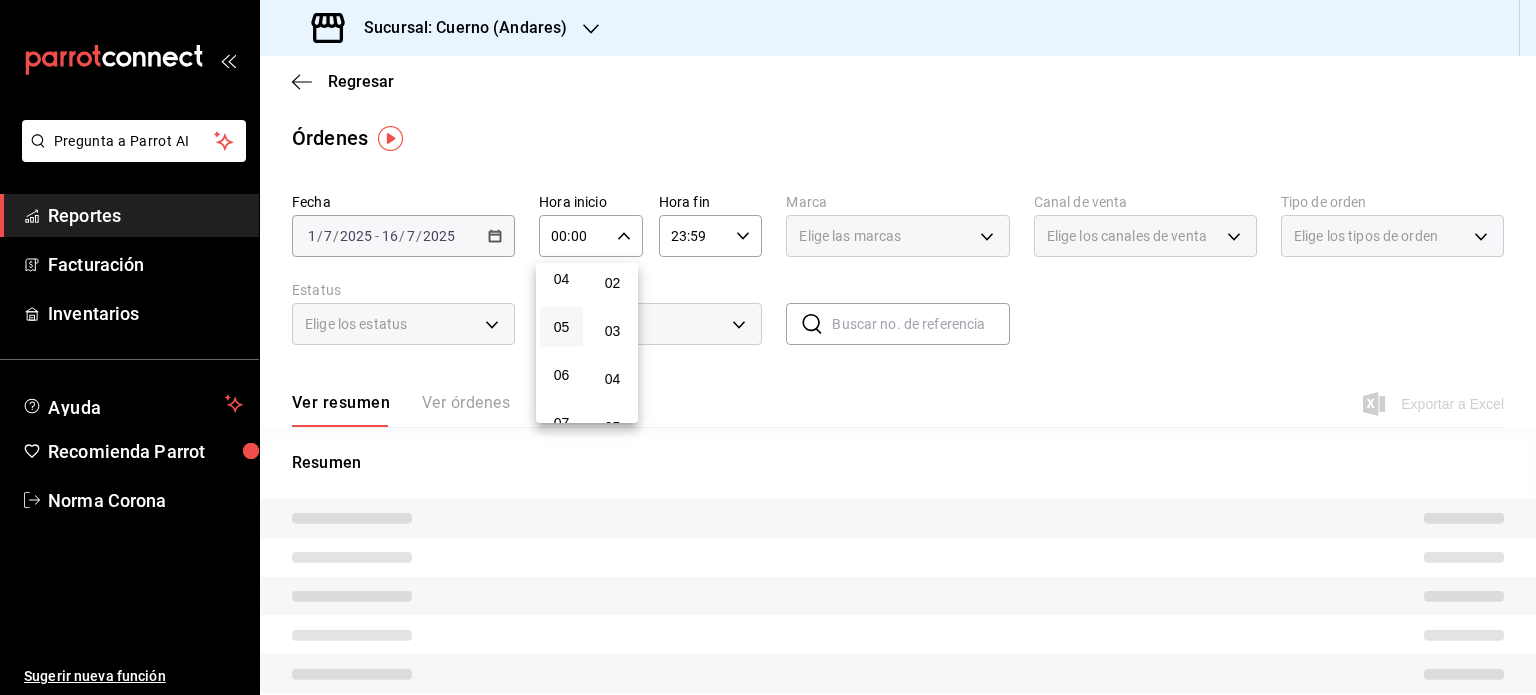 click on "05" at bounding box center [561, 327] 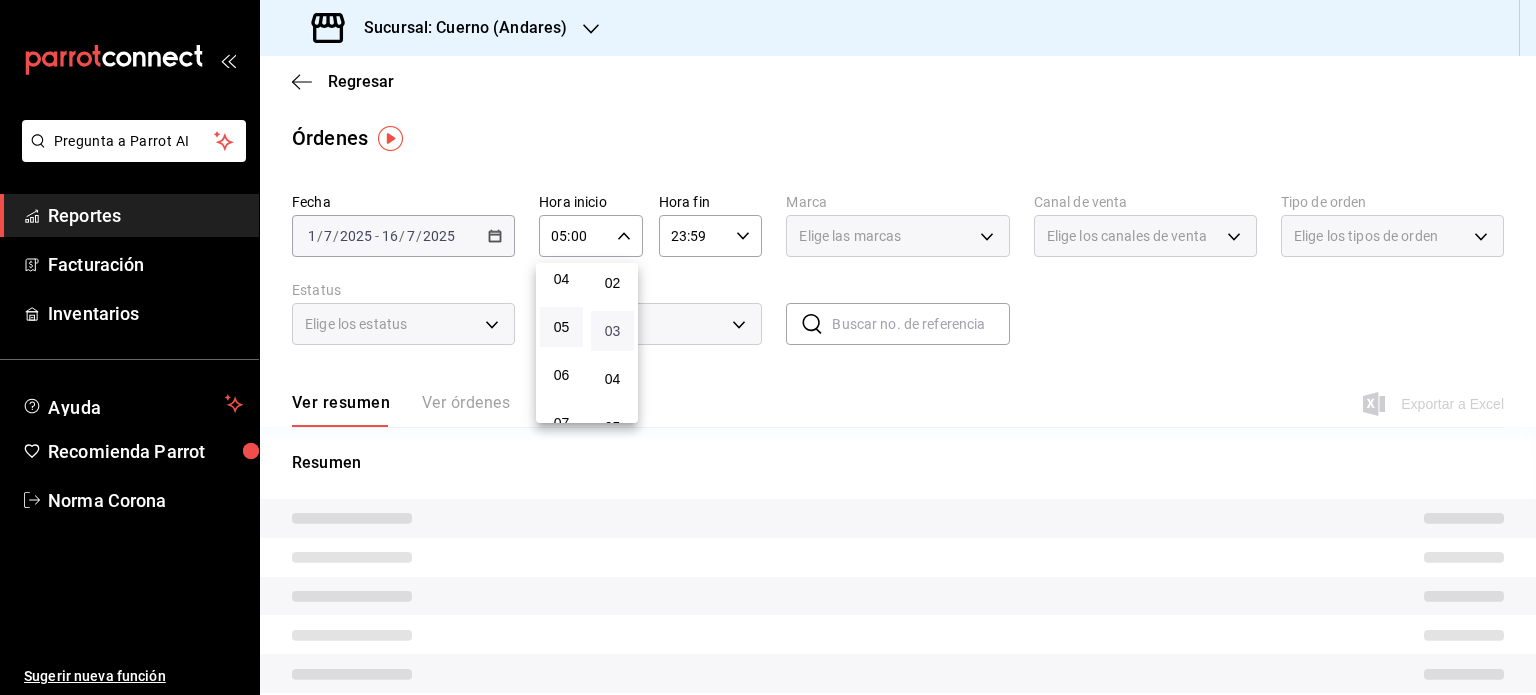 scroll, scrollTop: 0, scrollLeft: 0, axis: both 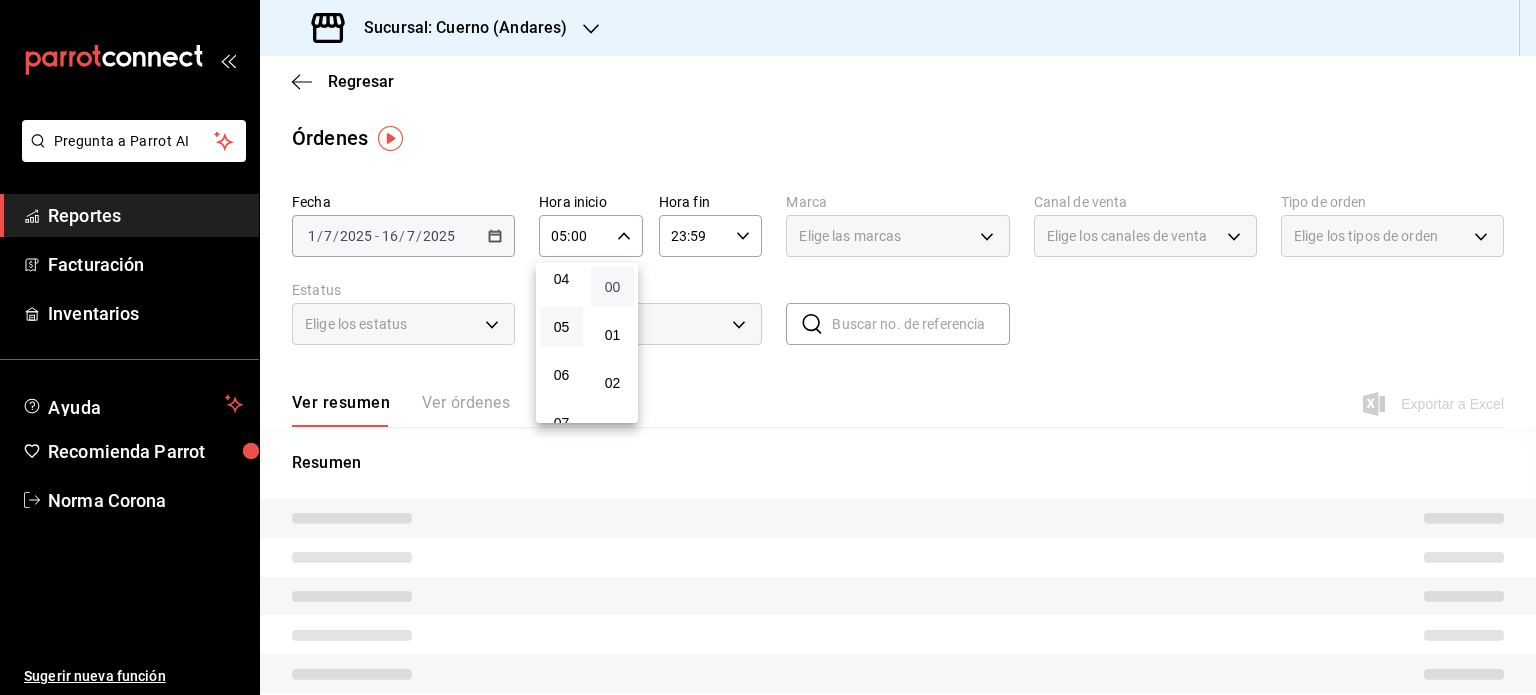 click on "00" at bounding box center [612, 287] 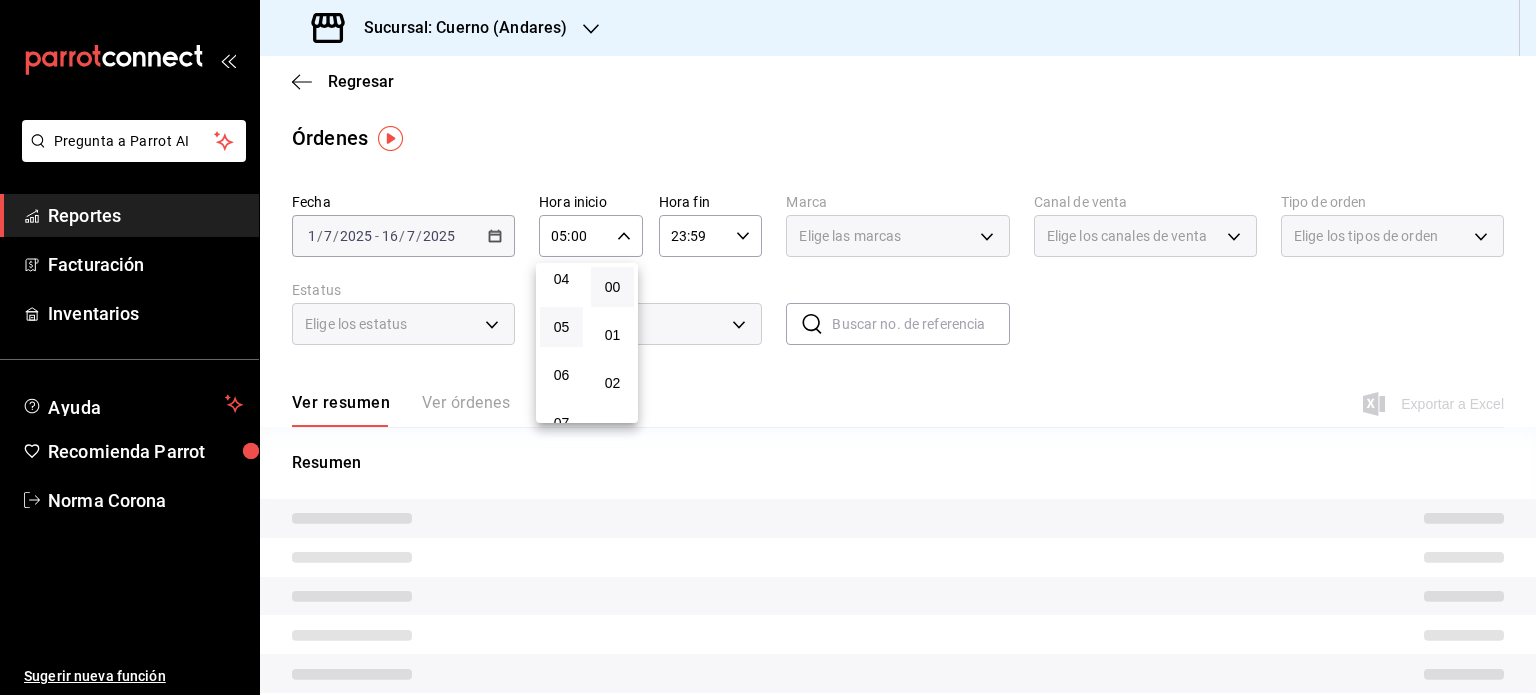 drag, startPoint x: 749, startPoint y: 143, endPoint x: 722, endPoint y: 174, distance: 41.109608 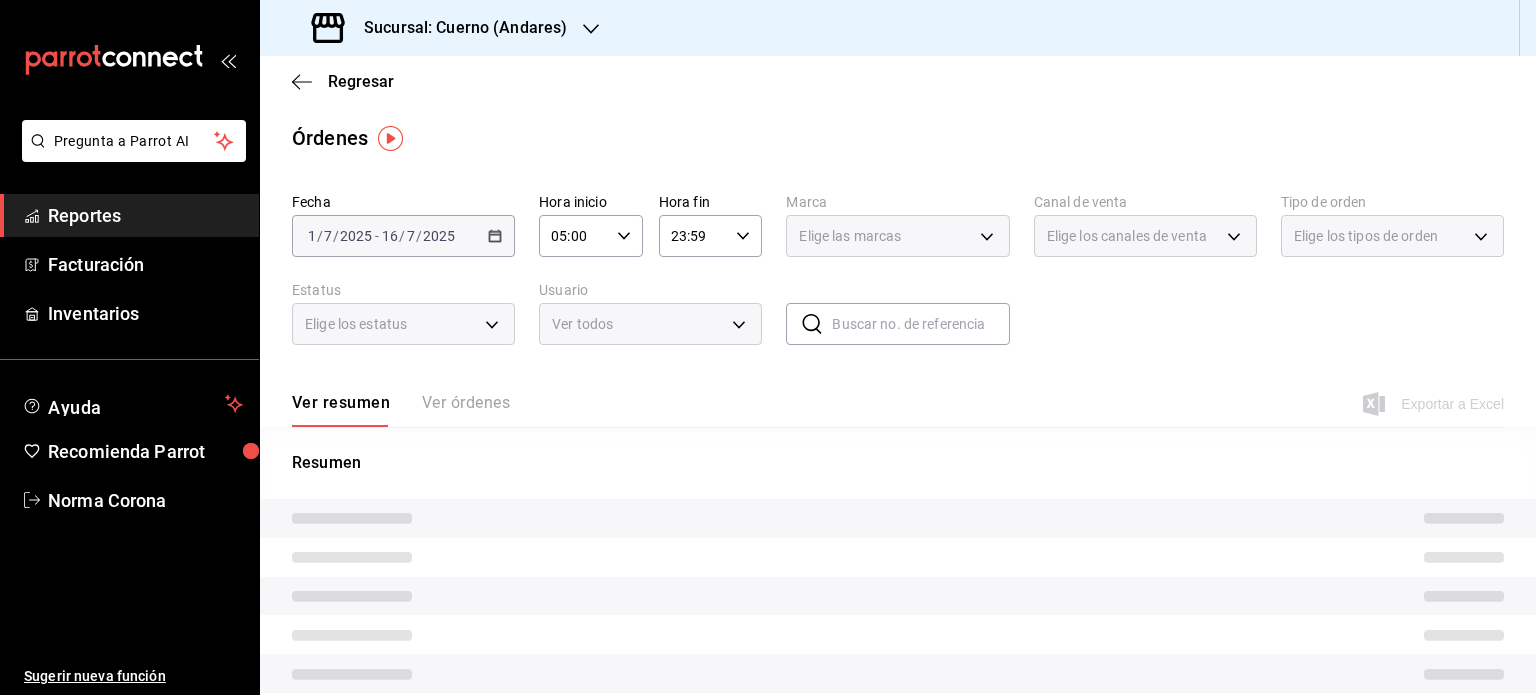 click 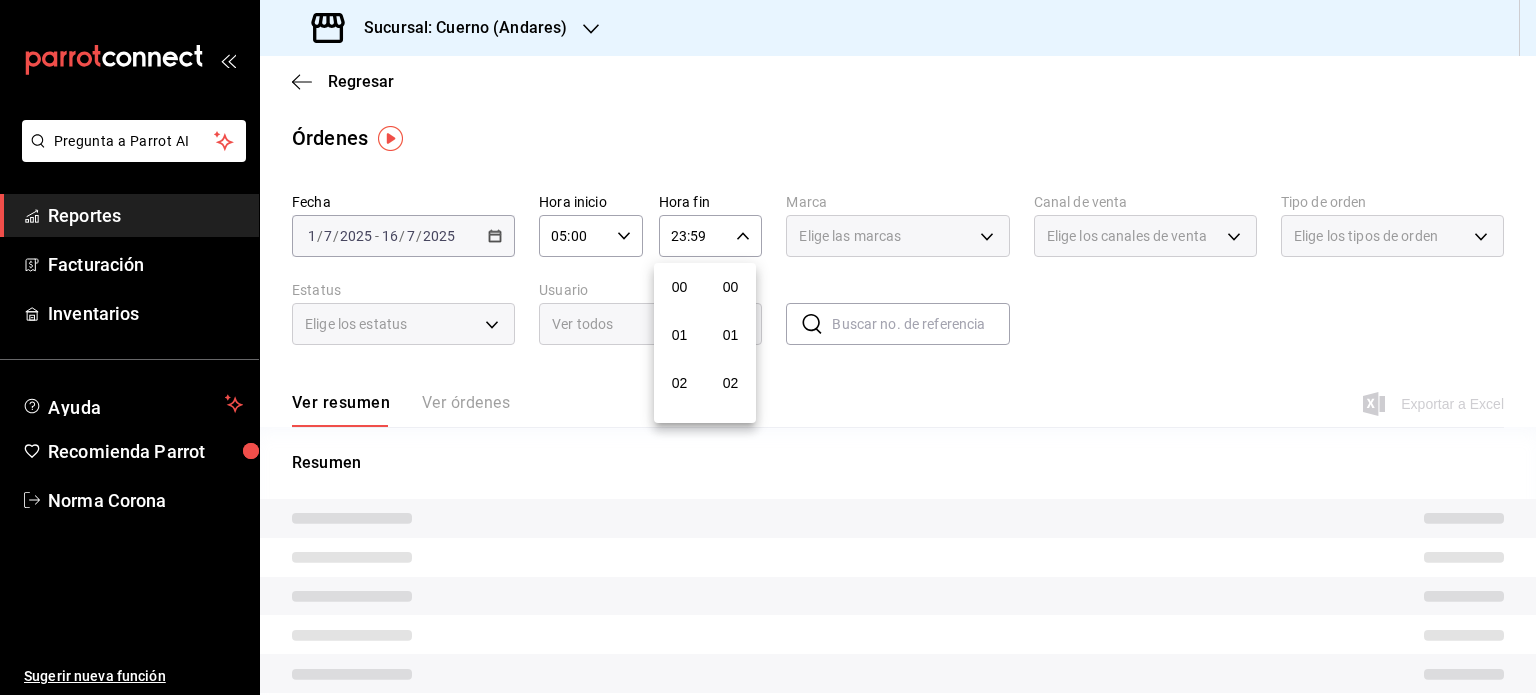 scroll, scrollTop: 1011, scrollLeft: 0, axis: vertical 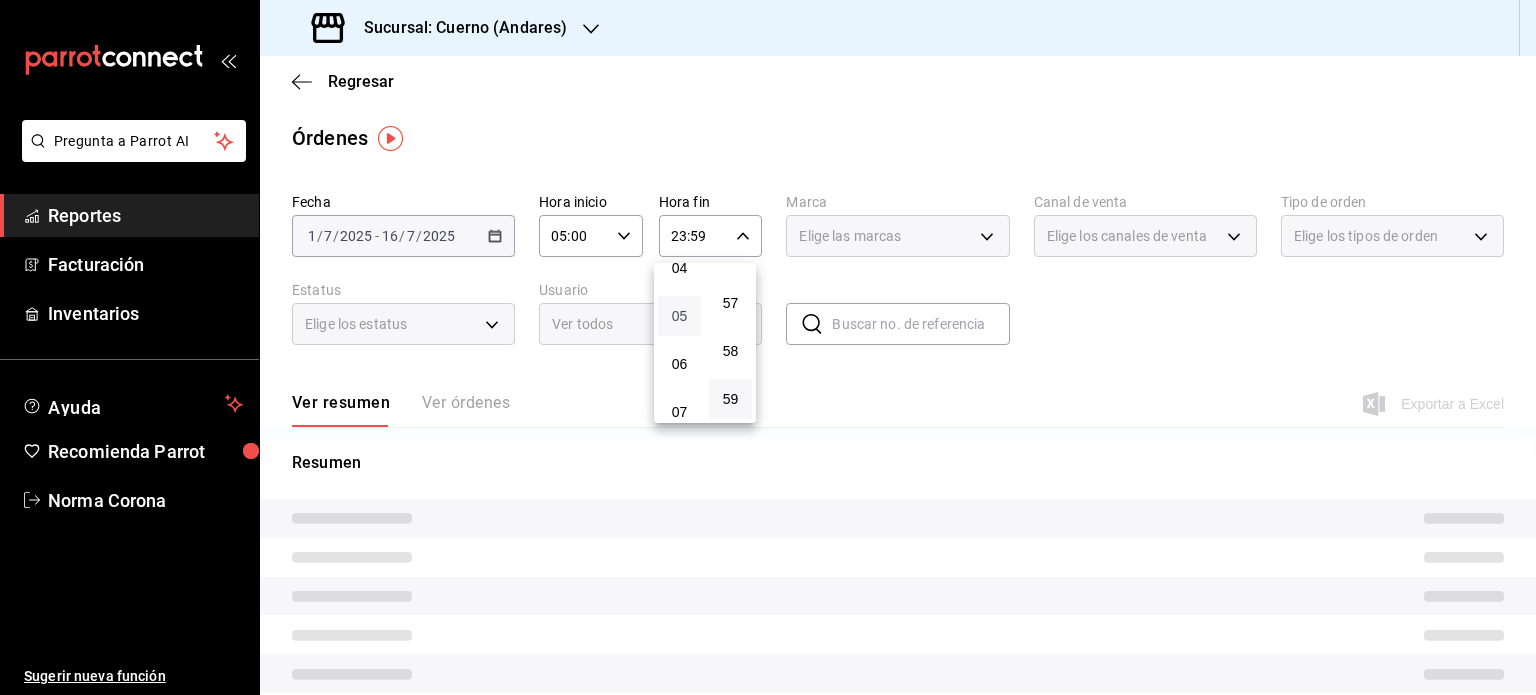 click on "05" at bounding box center [679, 316] 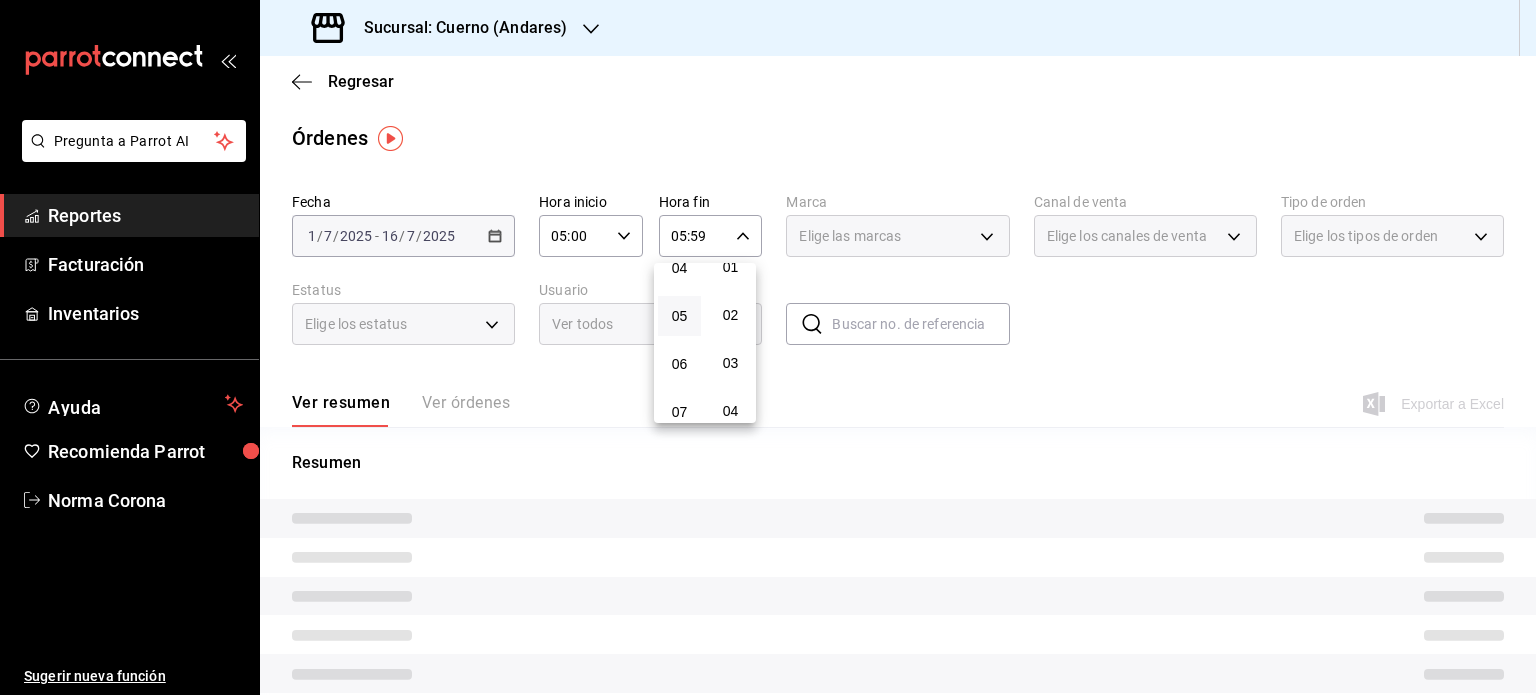 scroll, scrollTop: 0, scrollLeft: 0, axis: both 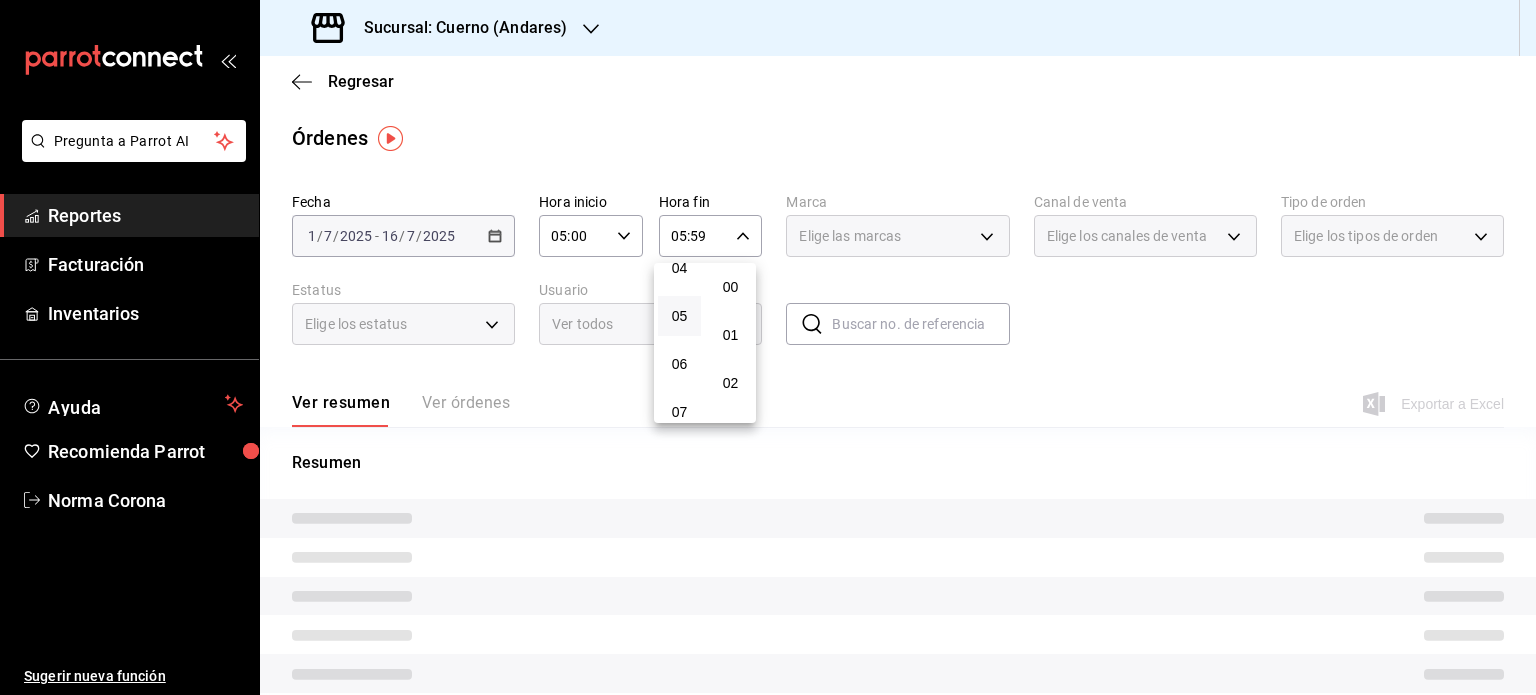 click on "00" at bounding box center [730, 287] 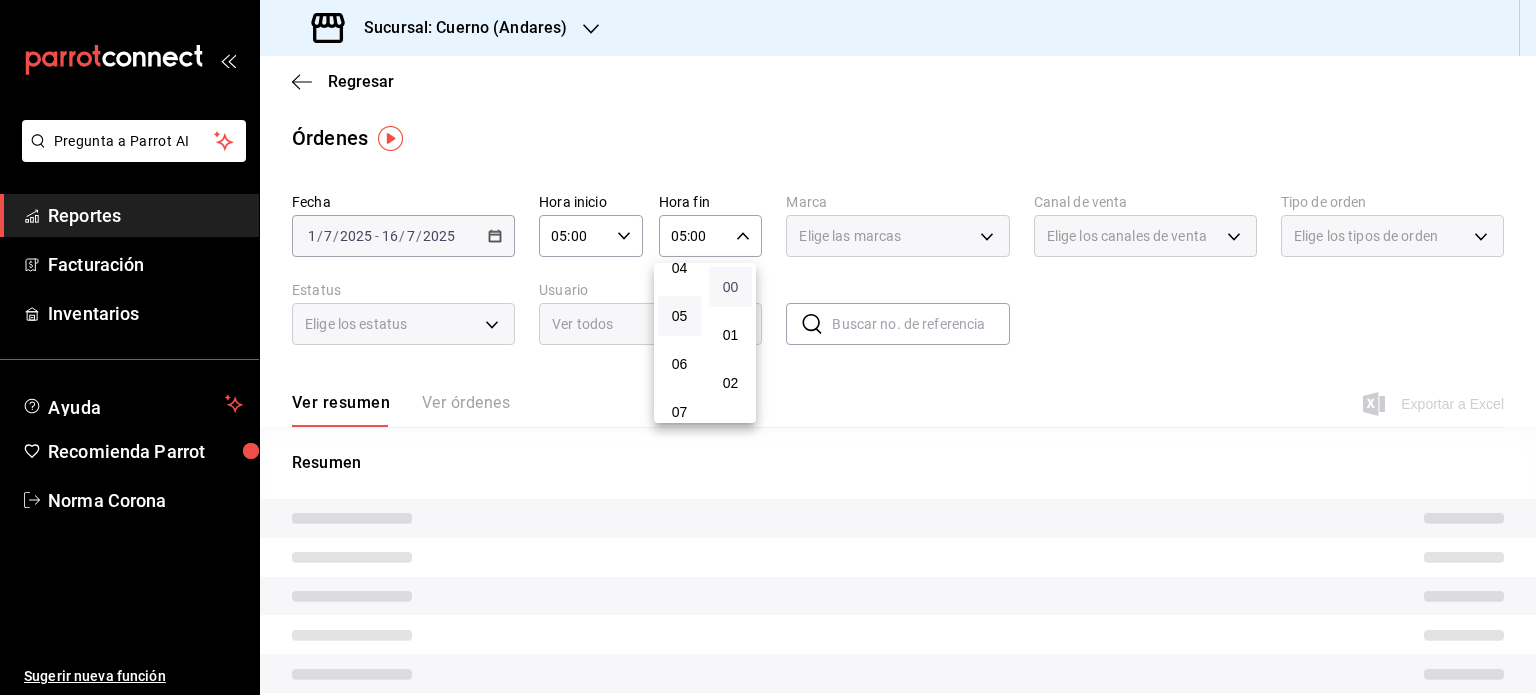 click on "00" at bounding box center (730, 287) 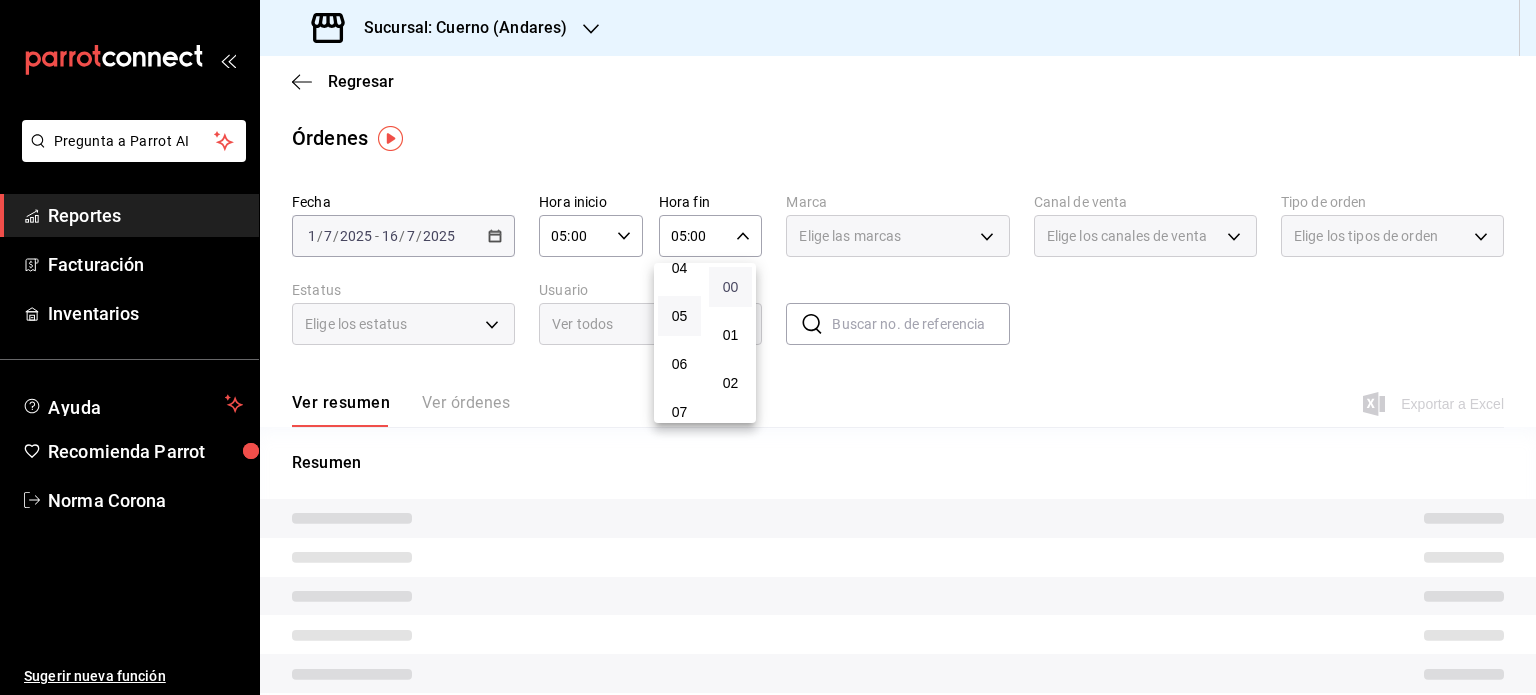 click on "00" at bounding box center [730, 287] 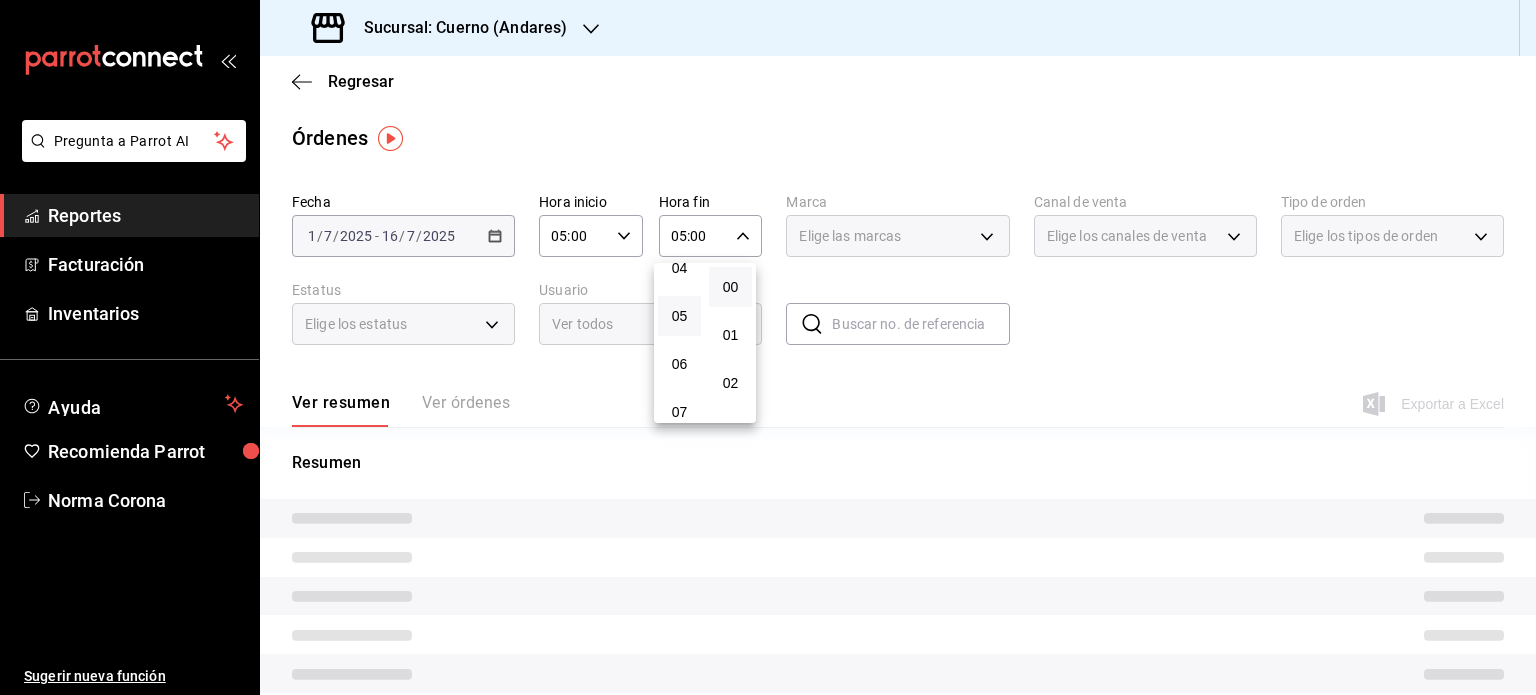 click at bounding box center [768, 347] 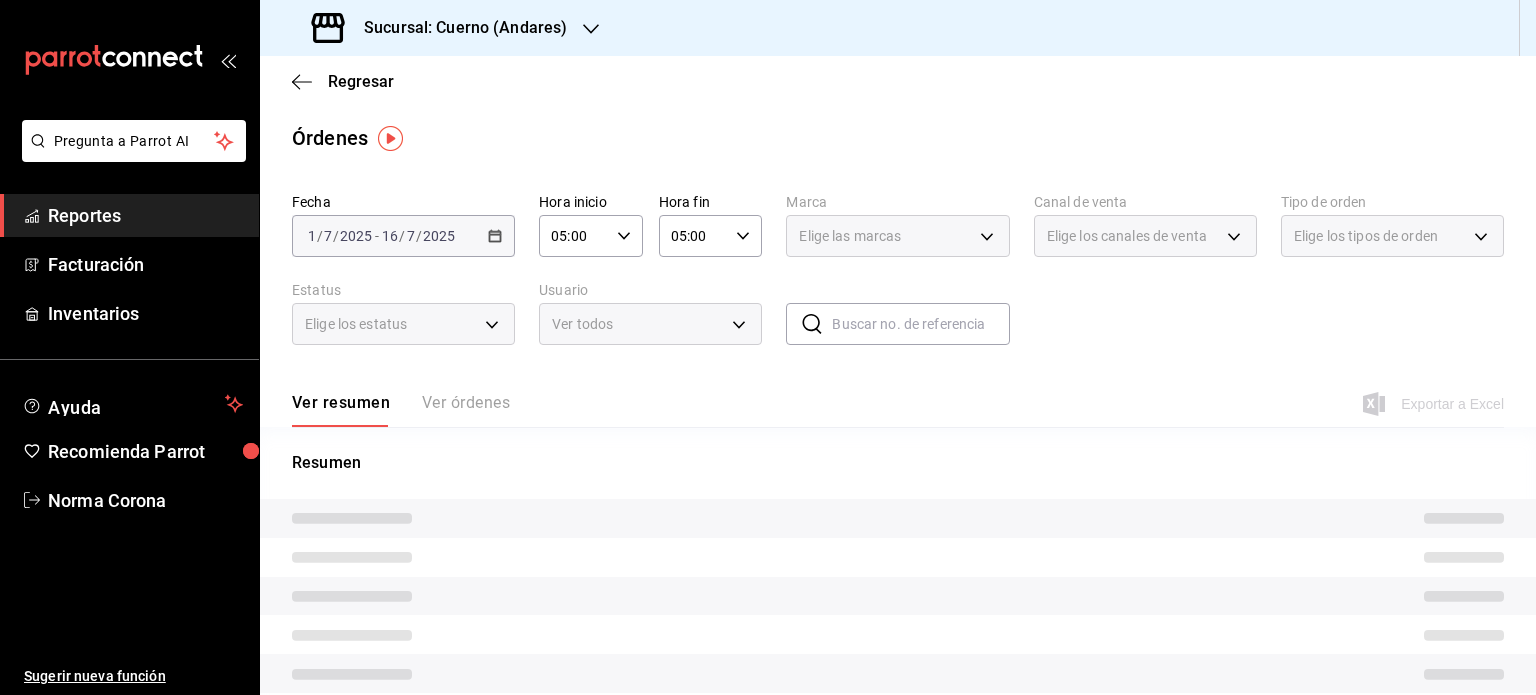 click on "Fecha [DATE] [DATE] / [DATE] - [DATE] [DATE] / [DATE] Hora inicio [TIME] Hora inicio Hora fin [TIME] Hora fin Marca Elige las marcas Canal de venta Elige los canales de venta Tipo de orden Elige los tipos de orden Estatus Elige los estatus Usuario Ver todos ALL ​ ​" at bounding box center (898, 277) 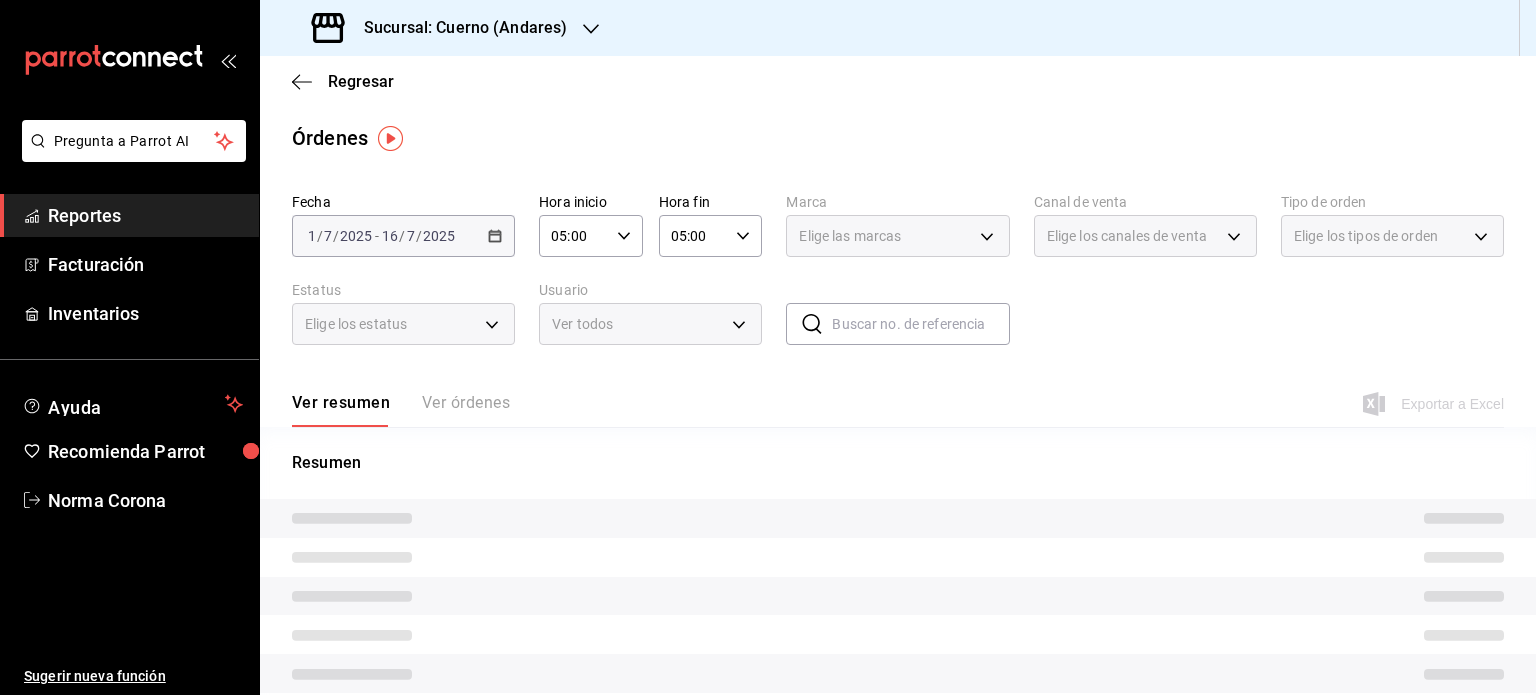 click on "Regresar Órdenes Fecha [DATE] [DATE] / [DATE] - [DATE] [DATE] / [DATE] Hora inicio [TIME] Hora inicio Hora fin [TIME] Hora fin Marca Elige las marcas Canal de venta Elige los canales de venta Tipo de orden Elige los tipos de orden Estatus Elige los estatus Usuario Ver todos ALL ​ ​ Ver resumen Ver órdenes Exportar a Excel Resumen ¿Quieres ver el consumo promedio por orden y comensal? Ve al reporte de Ticket promedio" at bounding box center [898, 413] 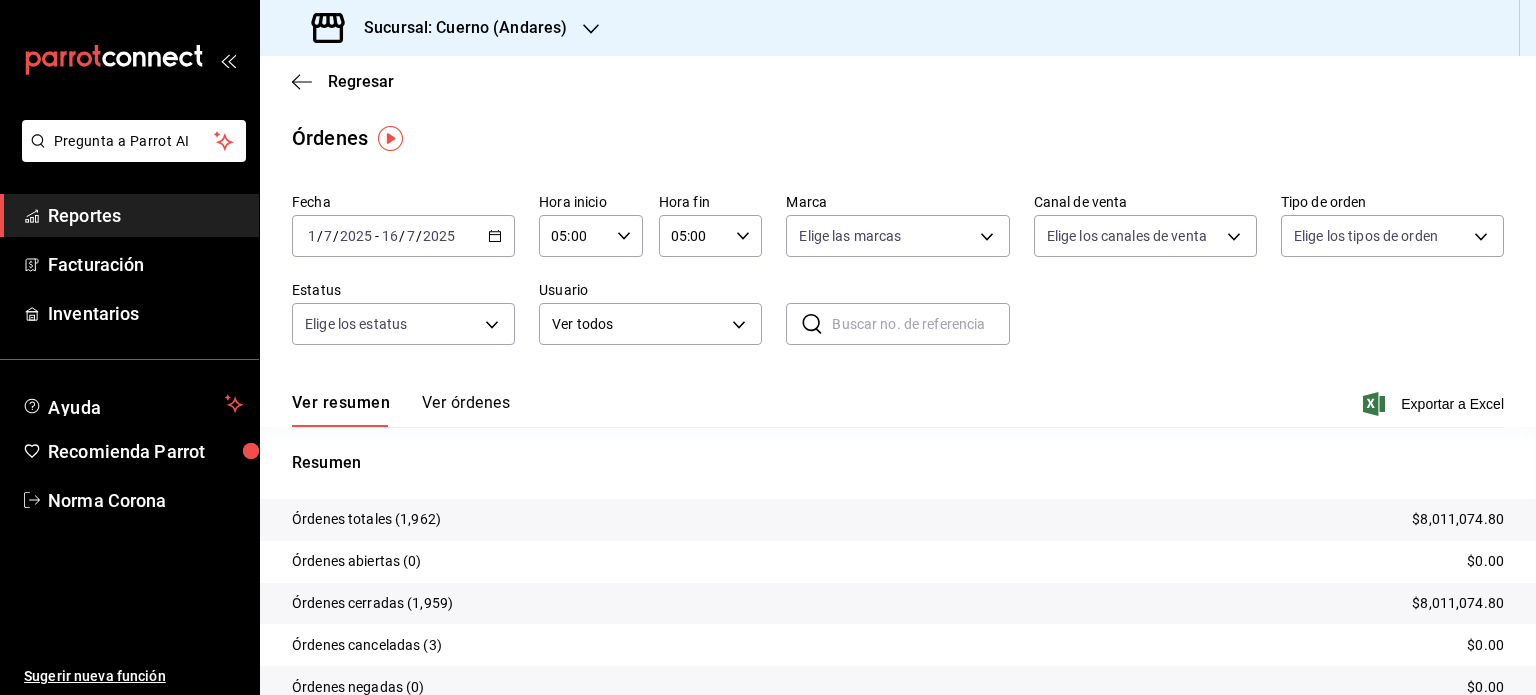 click on "Órdenes" at bounding box center (898, 138) 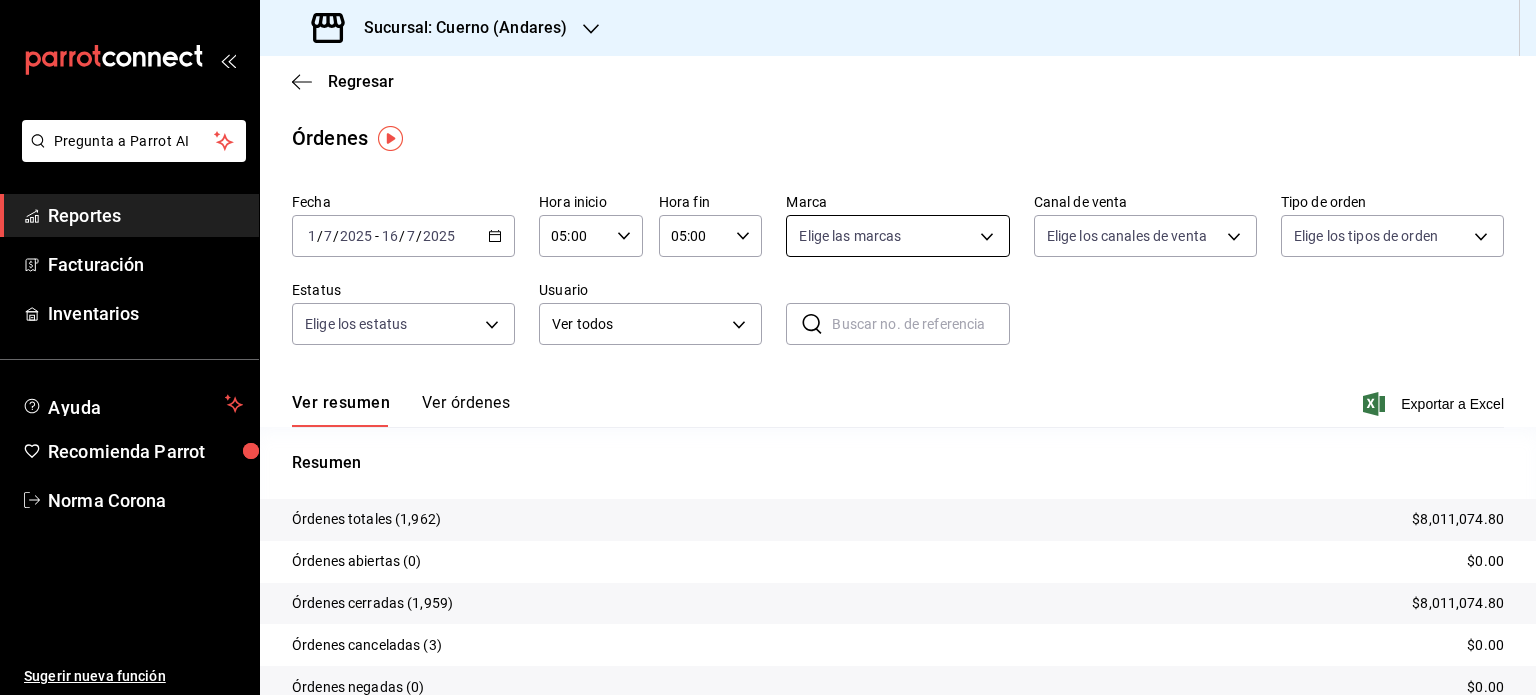 click on "Sucursal: Cuerno ([CITY]) Regresar Órdenes Fecha [DATE] [DATE] / [DATE] - [DATE] [DATE] / [DATE] Hora inicio [TIME] Hora inicio Hora fin [TIME] Hora fin Marca Elige las marcas Canal de venta Elige los canales de venta Tipo de orden Elige los tipos de orden Estatus Elige los estatus Usuario Ver todos ALL ​ ​ Ver resumen Ver órdenes Exportar a Excel Resumen Órdenes totales (1,962) $8,011,074.80 Órdenes abiertas (0) $0.00 Órdenes cerradas (1,959) $8,011,074.80 Órdenes canceladas (3) $0.00 Órdenes negadas (0) $0.00 ¿Quieres ver el consumo promedio por orden y comensal? Ve al reporte de Ticket promedio GANA 1 MES GRATIS EN TU SUSCRIPCIÓN AQUÍ Ver video tutorial Ir a video Pregunta a Parrot AI Reportes   Facturación   Inventarios   Ayuda Recomienda Parrot   Norma Corona   Sugerir nueva función   Visitar centro de ayuda ([PHONE]) soporte@parrotsoftware.io ([PHONE])" at bounding box center [768, 347] 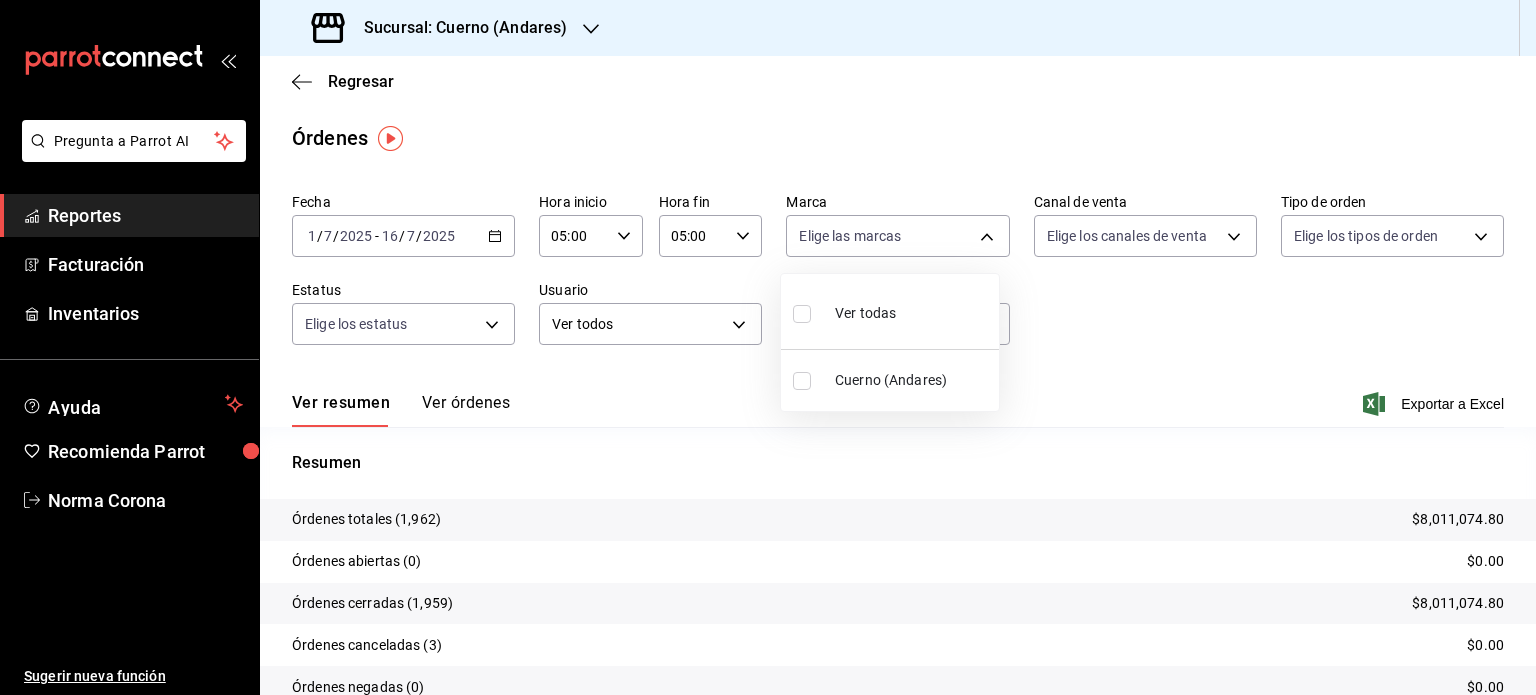 click on "Cuerno (Andares)" at bounding box center (913, 380) 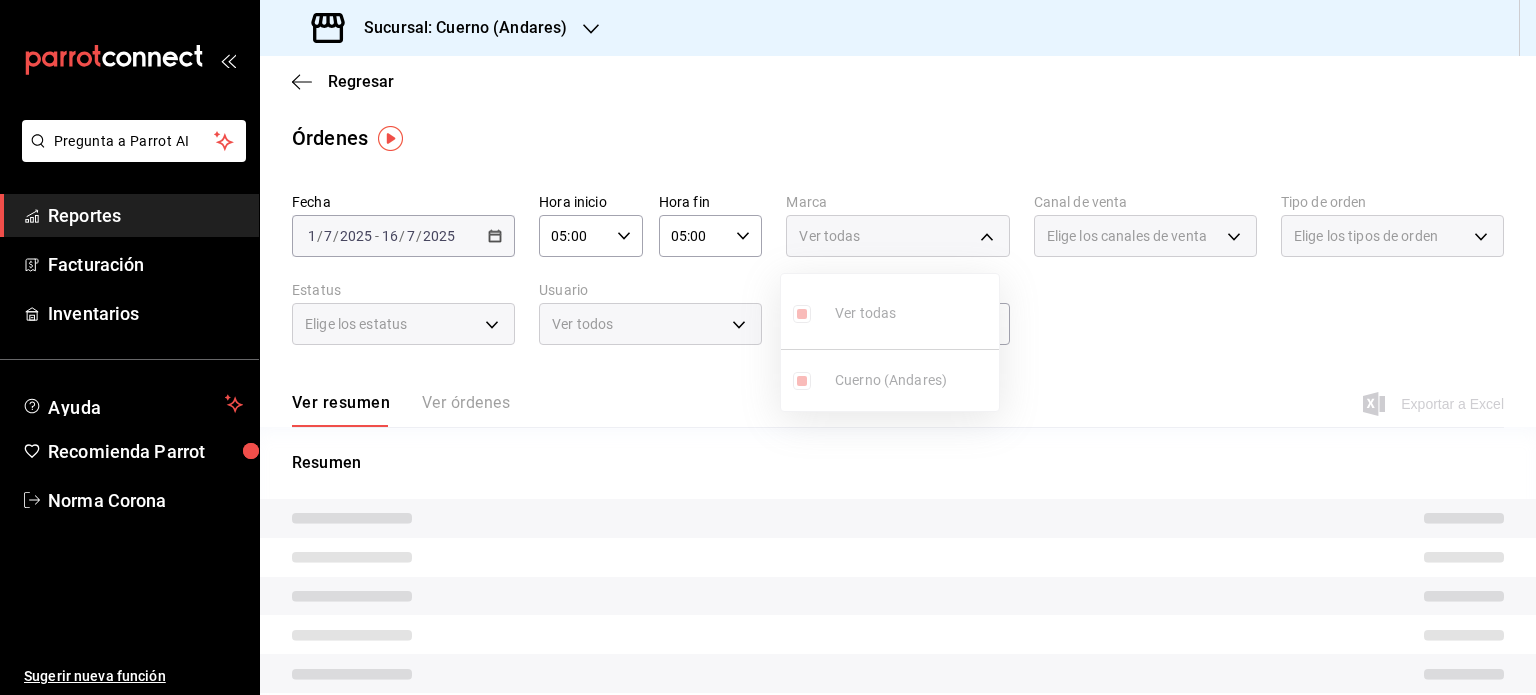 click at bounding box center [768, 347] 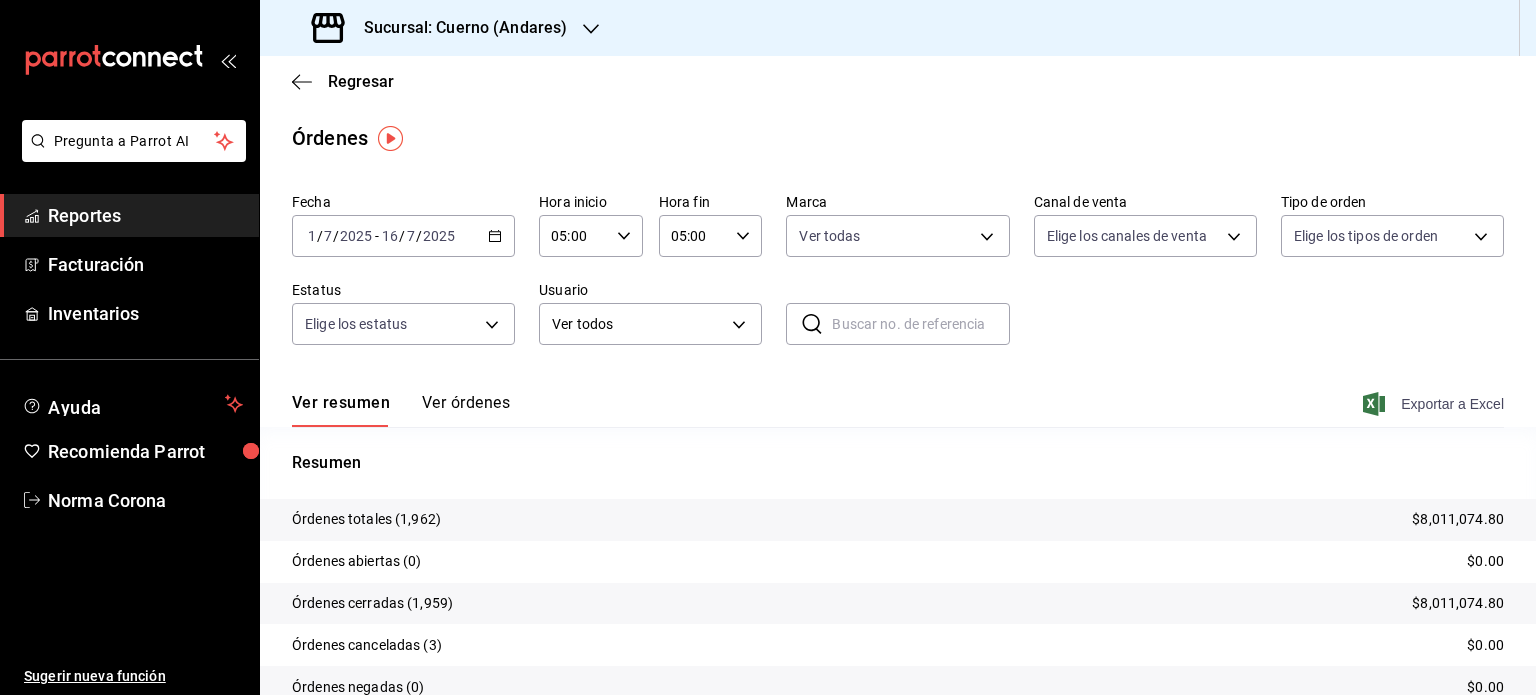 click on "Exportar a Excel" at bounding box center [1435, 404] 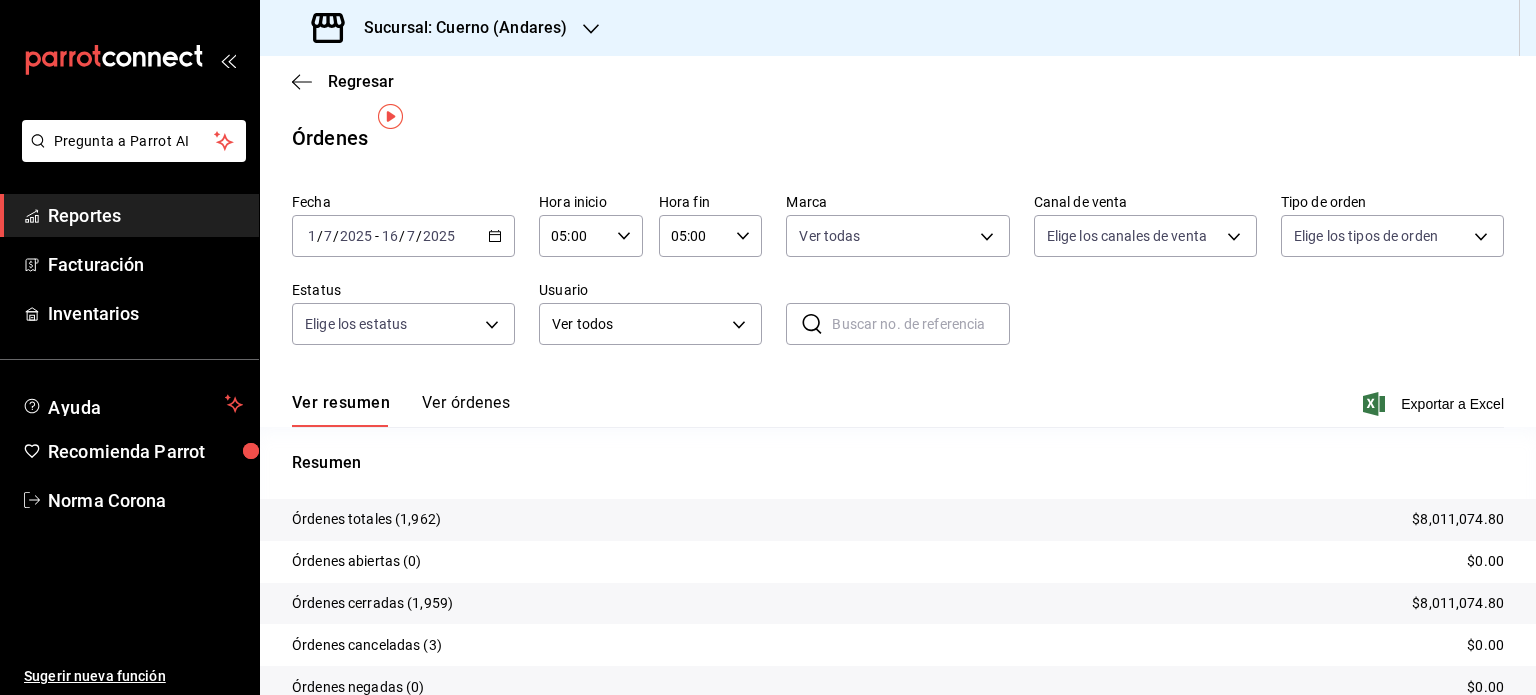 scroll, scrollTop: 90, scrollLeft: 0, axis: vertical 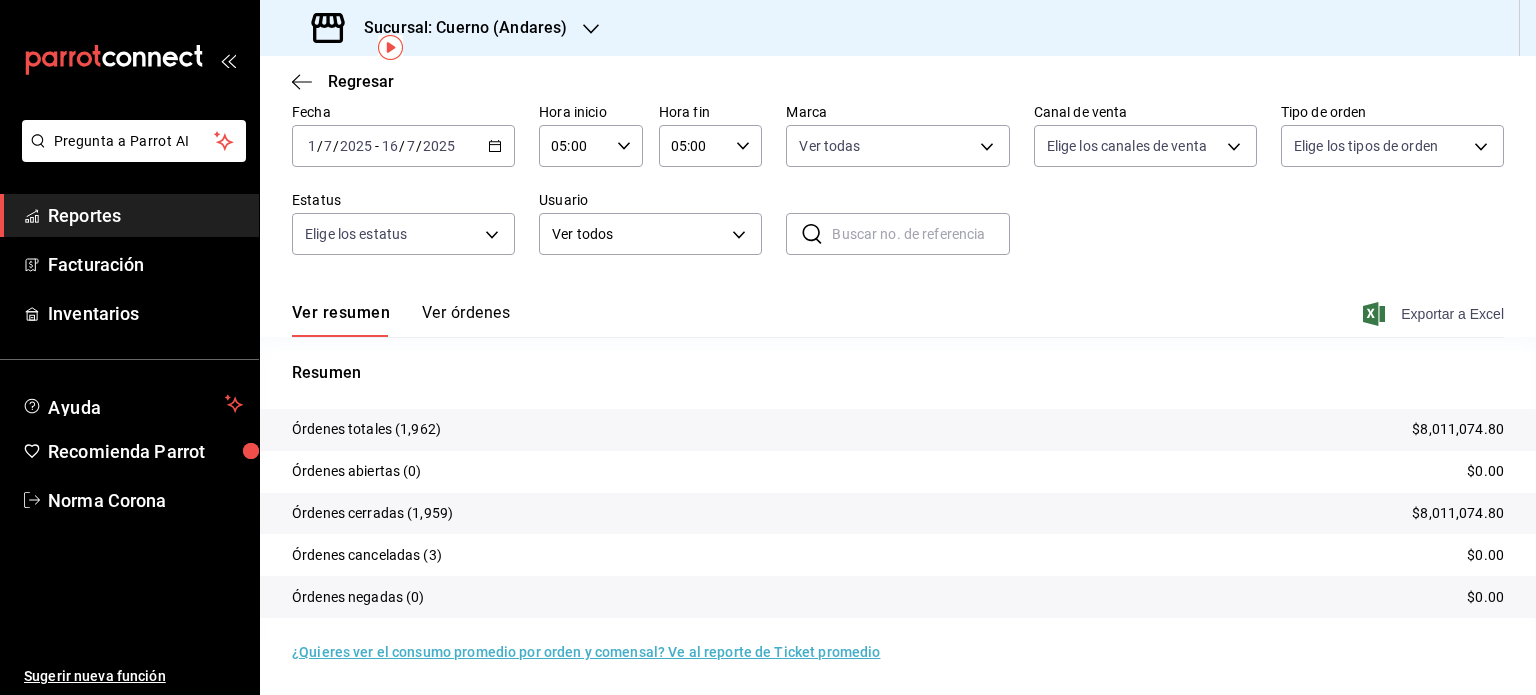 click on "Exportar a Excel" at bounding box center (1435, 314) 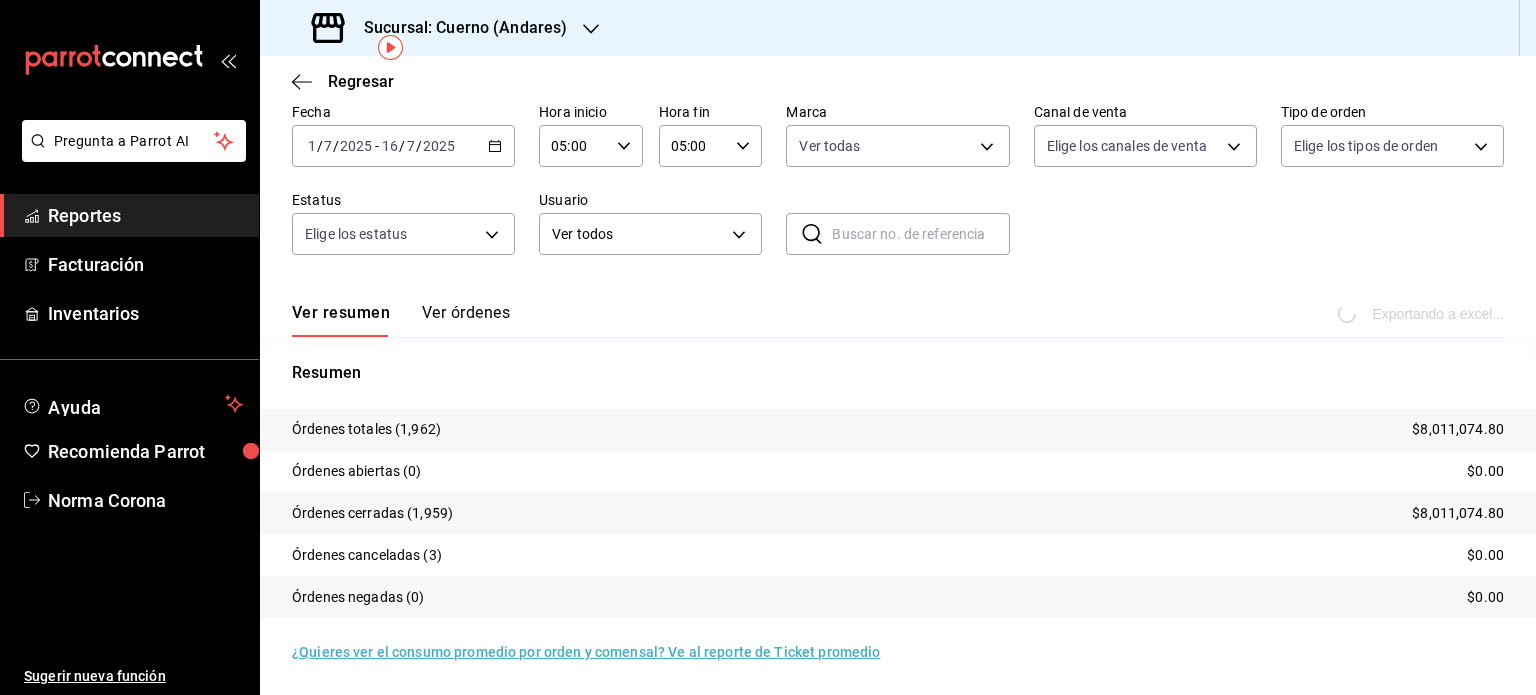 click on "Ver resumen Ver órdenes Exportando a excel..." at bounding box center [898, 308] 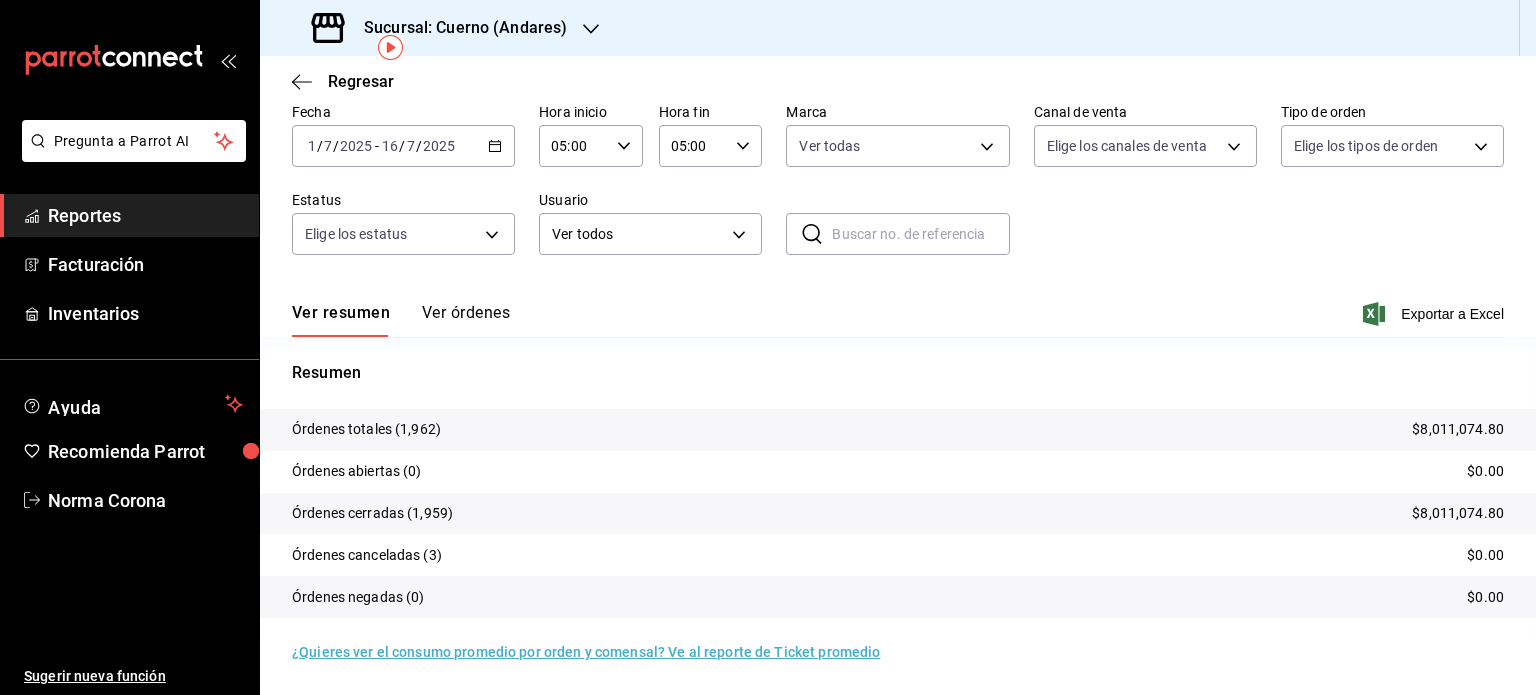 click 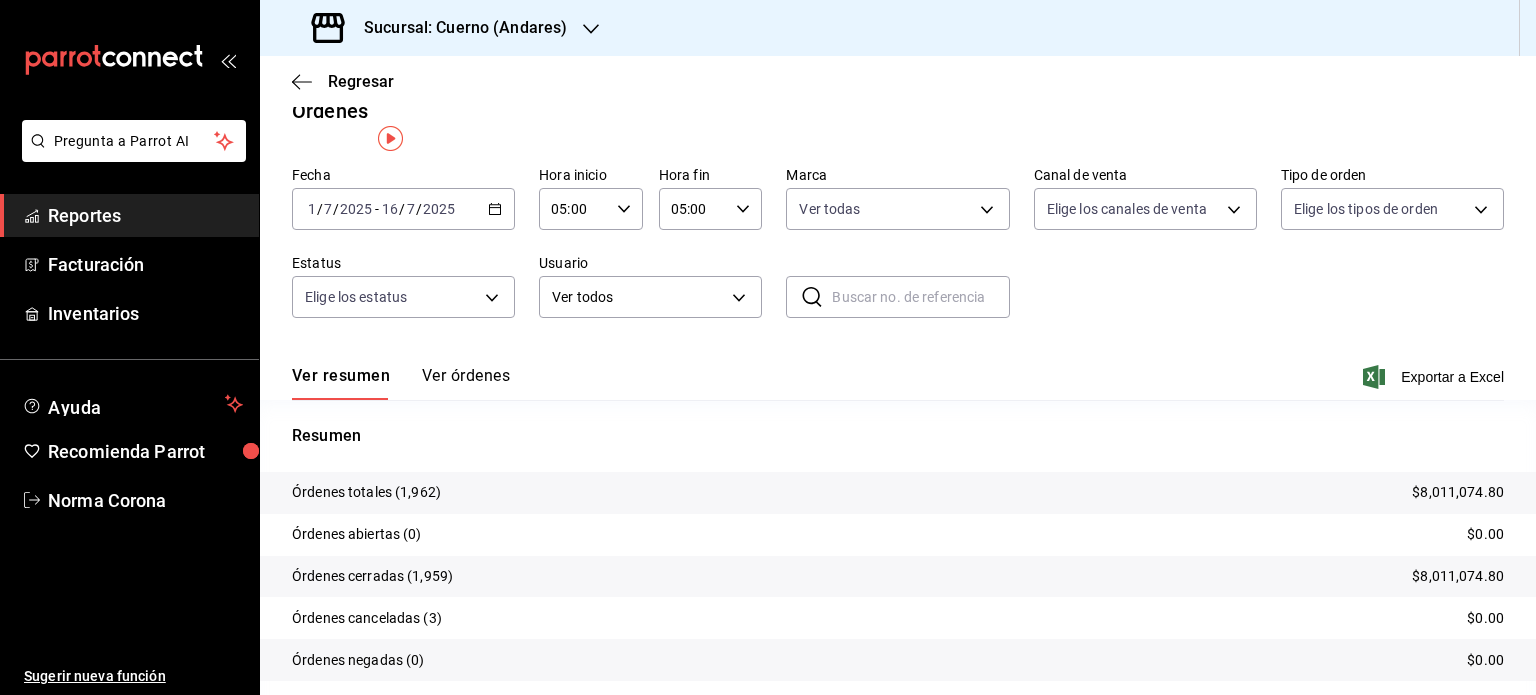 scroll, scrollTop: 0, scrollLeft: 0, axis: both 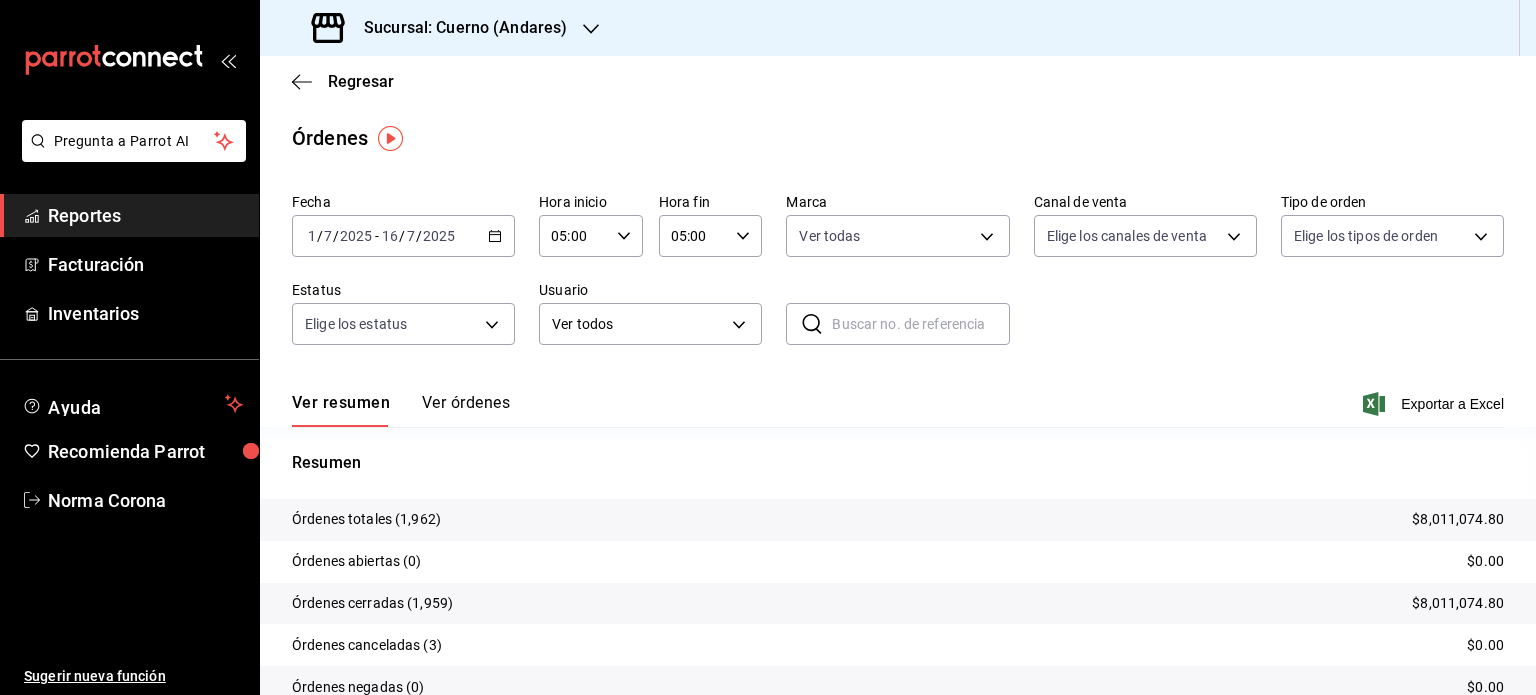 click on "Órdenes totales (1,962) $8,011,074.80" at bounding box center [898, 520] 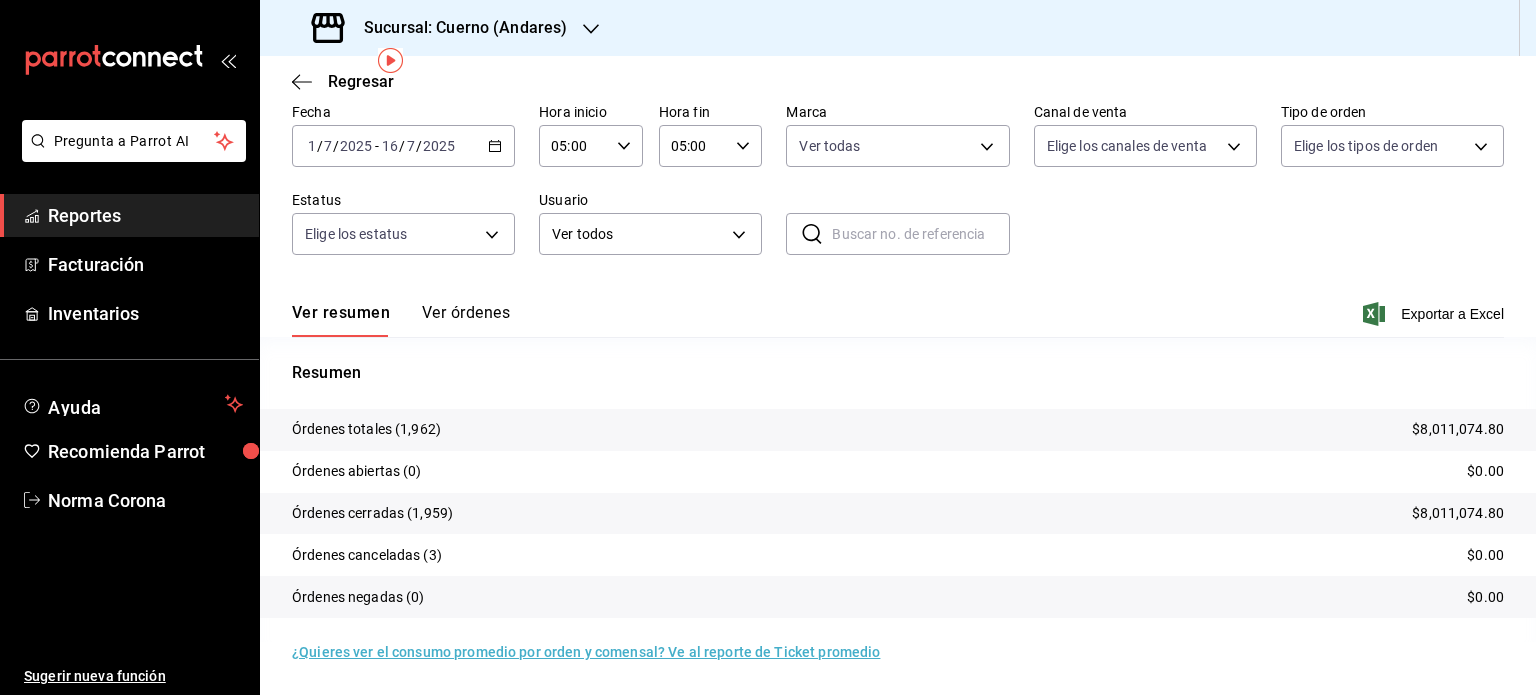 scroll, scrollTop: 0, scrollLeft: 0, axis: both 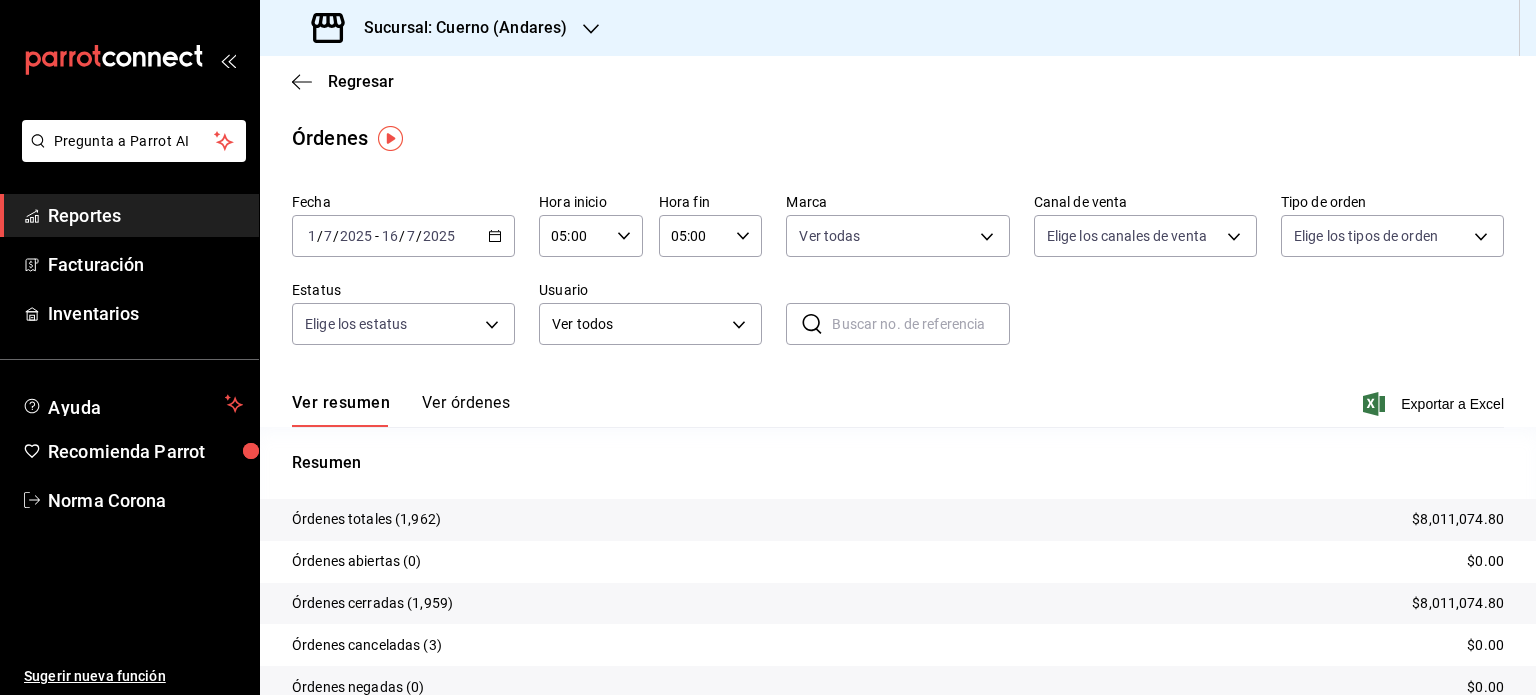 click on "Órdenes" at bounding box center [898, 138] 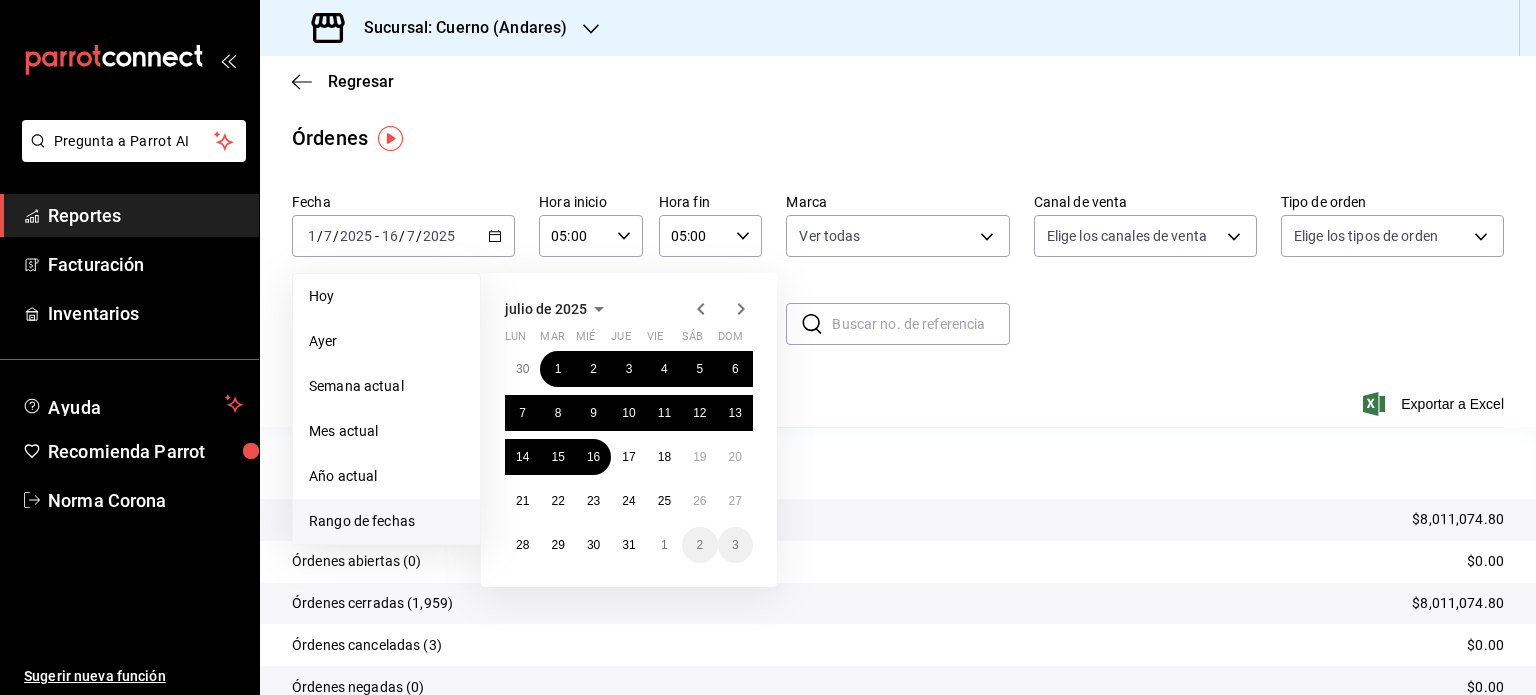 click on "Rango de fechas" at bounding box center (386, 521) 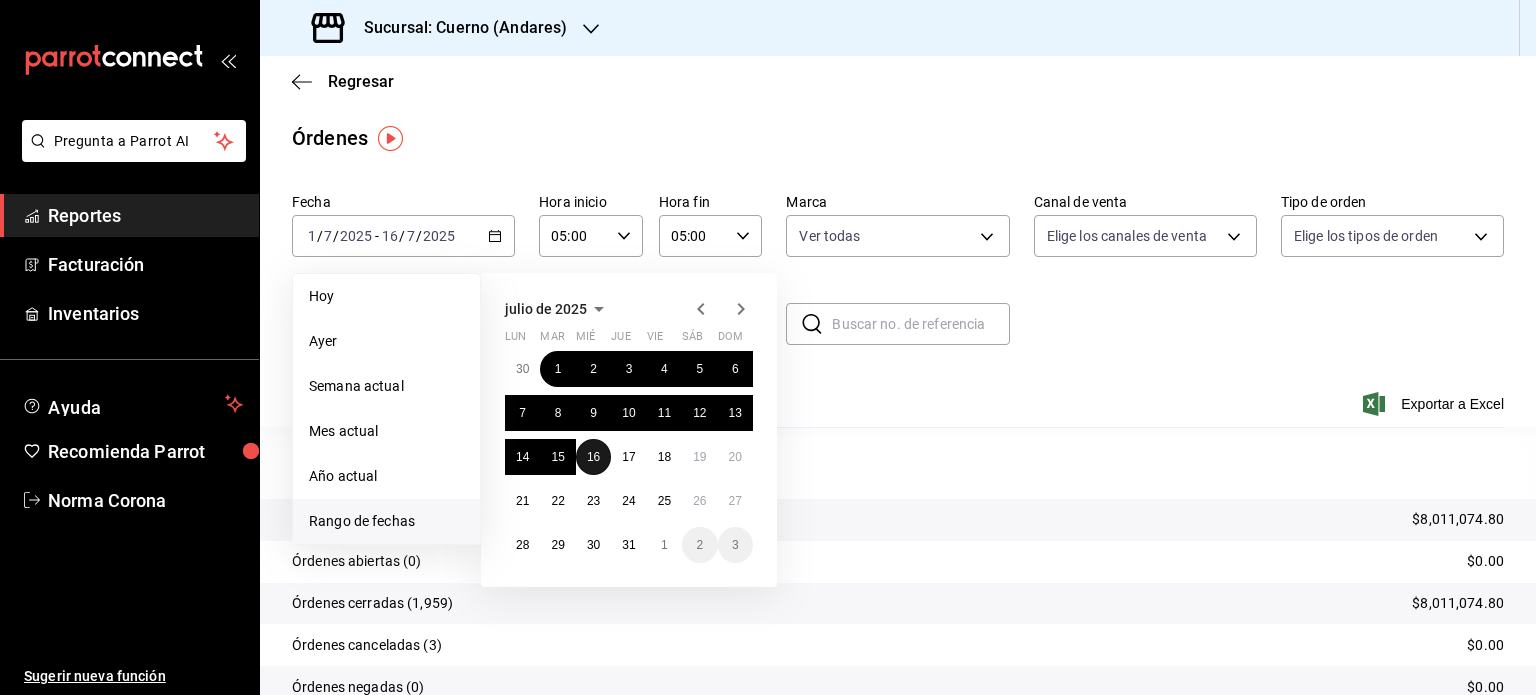 click on "16" at bounding box center (593, 457) 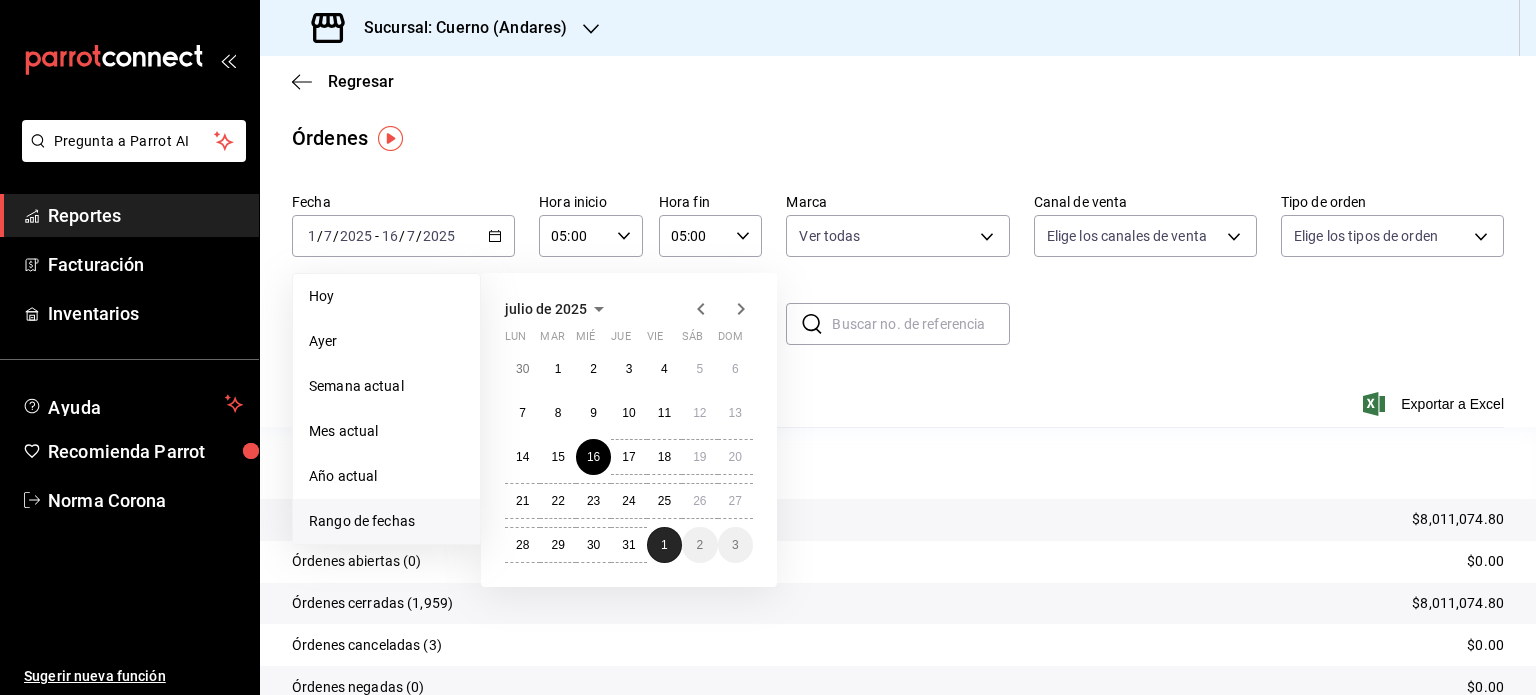 click on "1" at bounding box center [664, 545] 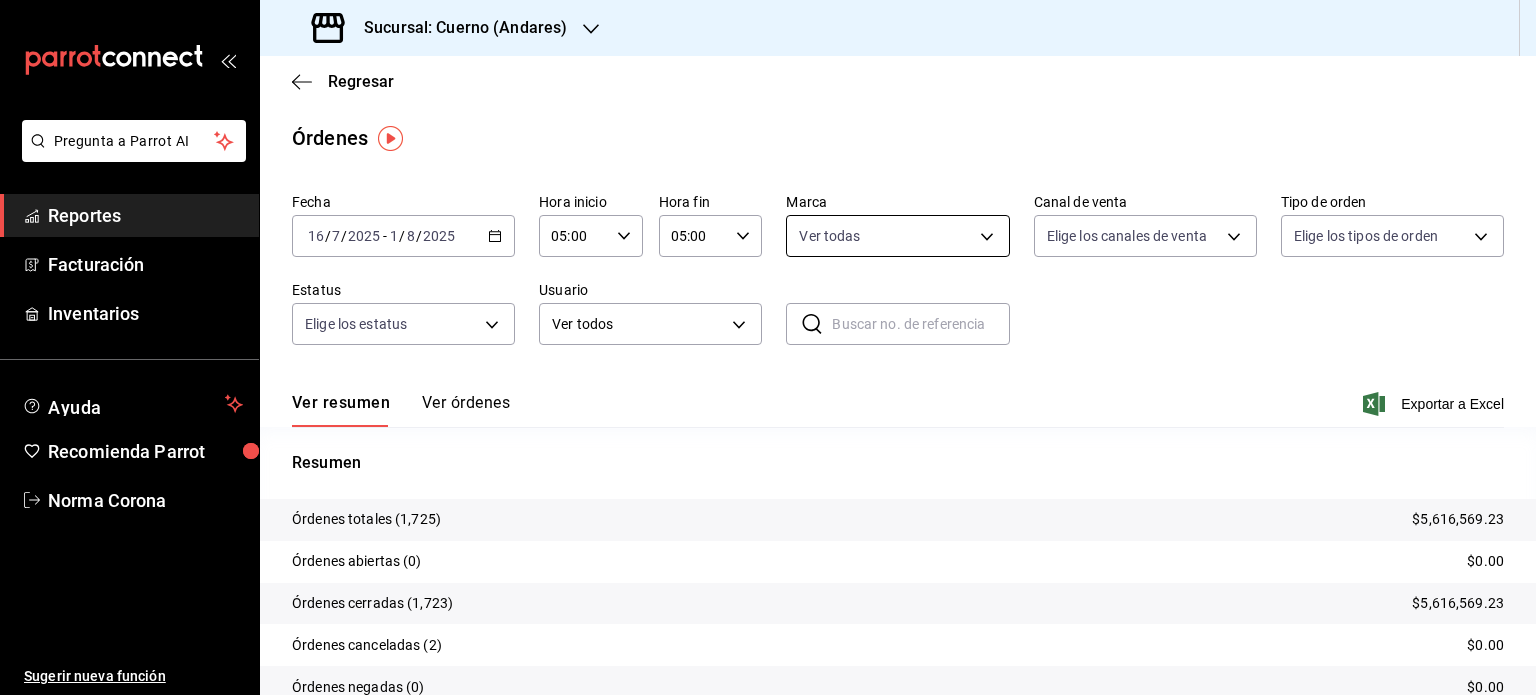 click on "Sucursal: Cuerno ([CITY]) Regresar Órdenes Fecha [DATE] [DATE] / [DATE] - [DATE] [DATE] / [DATE] Hora inicio [TIME] Hora inicio Hora fin [TIME] Hora fin Marca Ver todas c9e961b9-bc29-480f-a65c-324ff110f526 Canal de venta Elige los canales de venta Tipo de orden Elige los tipos de orden Estatus Elige los estatus Usuario Ver todos ALL ​ ​ Ver resumen Ver órdenes Exportar a Excel Resumen Órdenes totales (1,725) $5,616,569.23 Órdenes abiertas (0) $0.00 Órdenes cerradas (1,723) $5,616,569.23 Órdenes canceladas (2) $0.00 Órdenes negadas (0) $0.00 ¿Quieres ver el consumo promedio por orden y comensal? Ve al reporte de Ticket promedio GANA 1 MES GRATIS EN TU SUSCRIPCIÓN AQUÍ Ver video tutorial Ir a video Pregunta a Parrot AI Reportes   Facturación   Inventarios   Ayuda Recomienda Parrot   Norma Corona   Sugerir nueva función   Visitar centro de ayuda ([PHONE])" at bounding box center [768, 347] 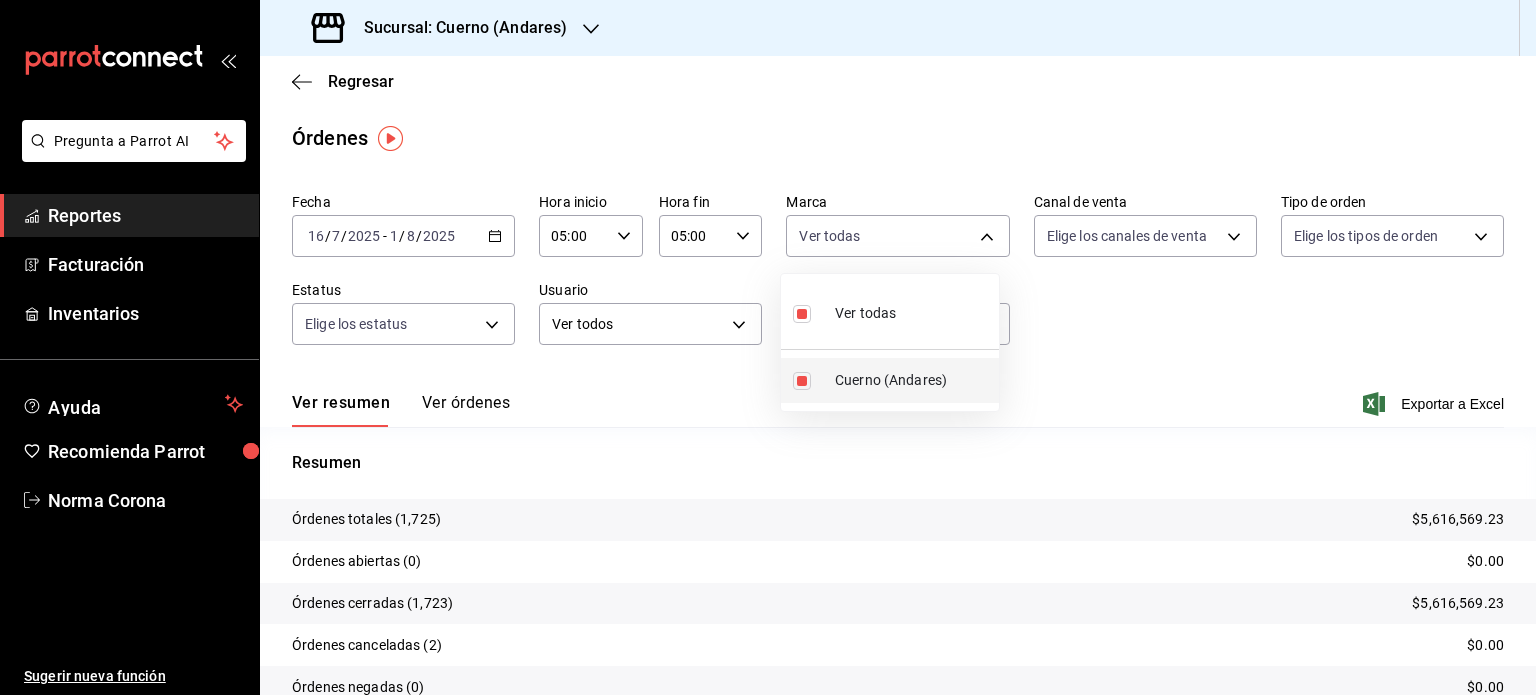 click on "Cuerno (Andares)" at bounding box center [913, 380] 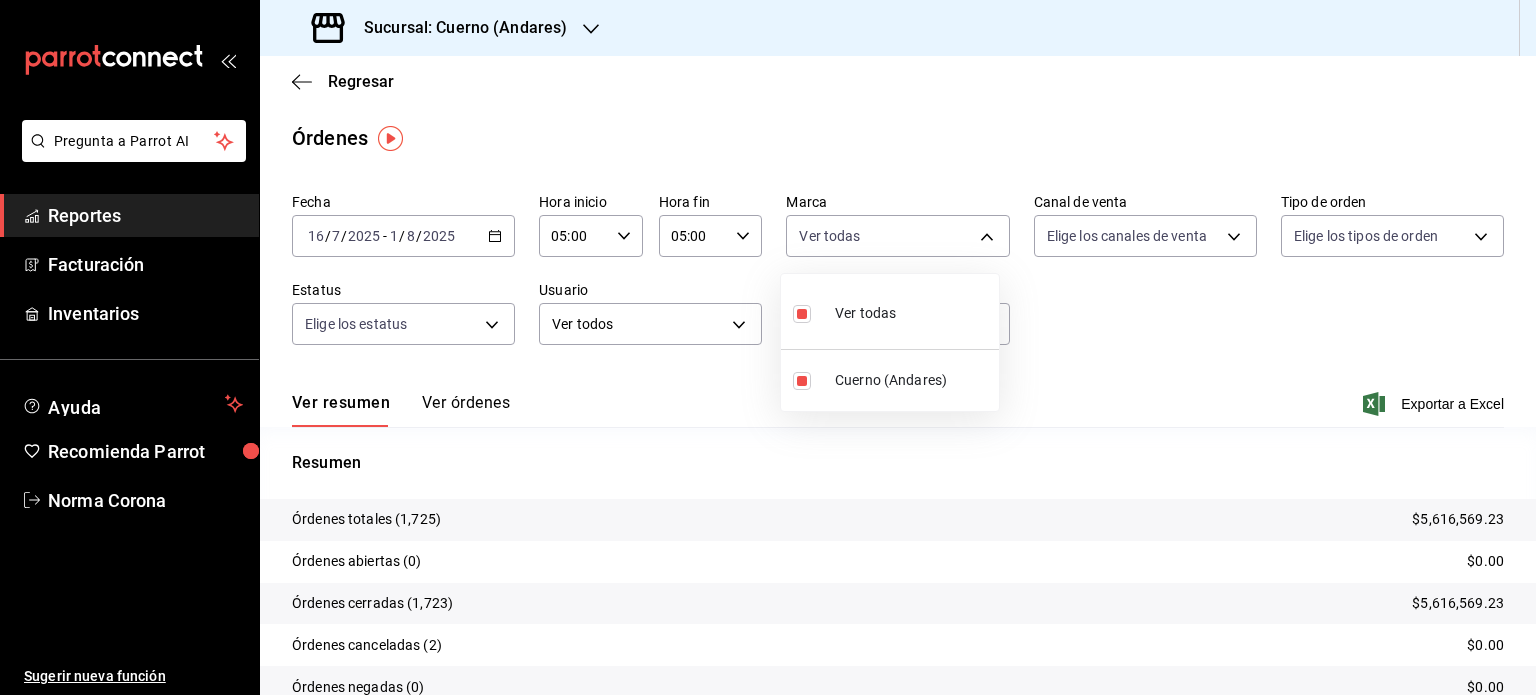 type 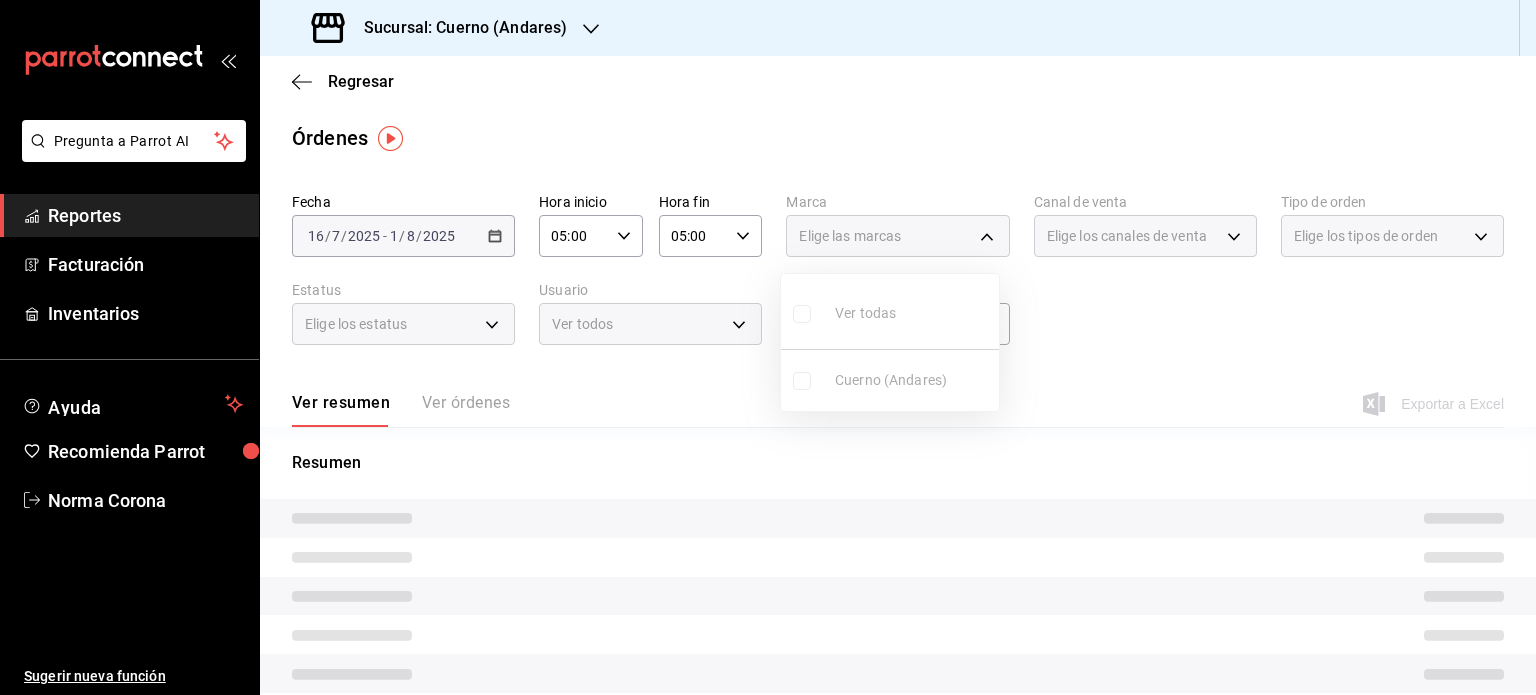 click at bounding box center [768, 347] 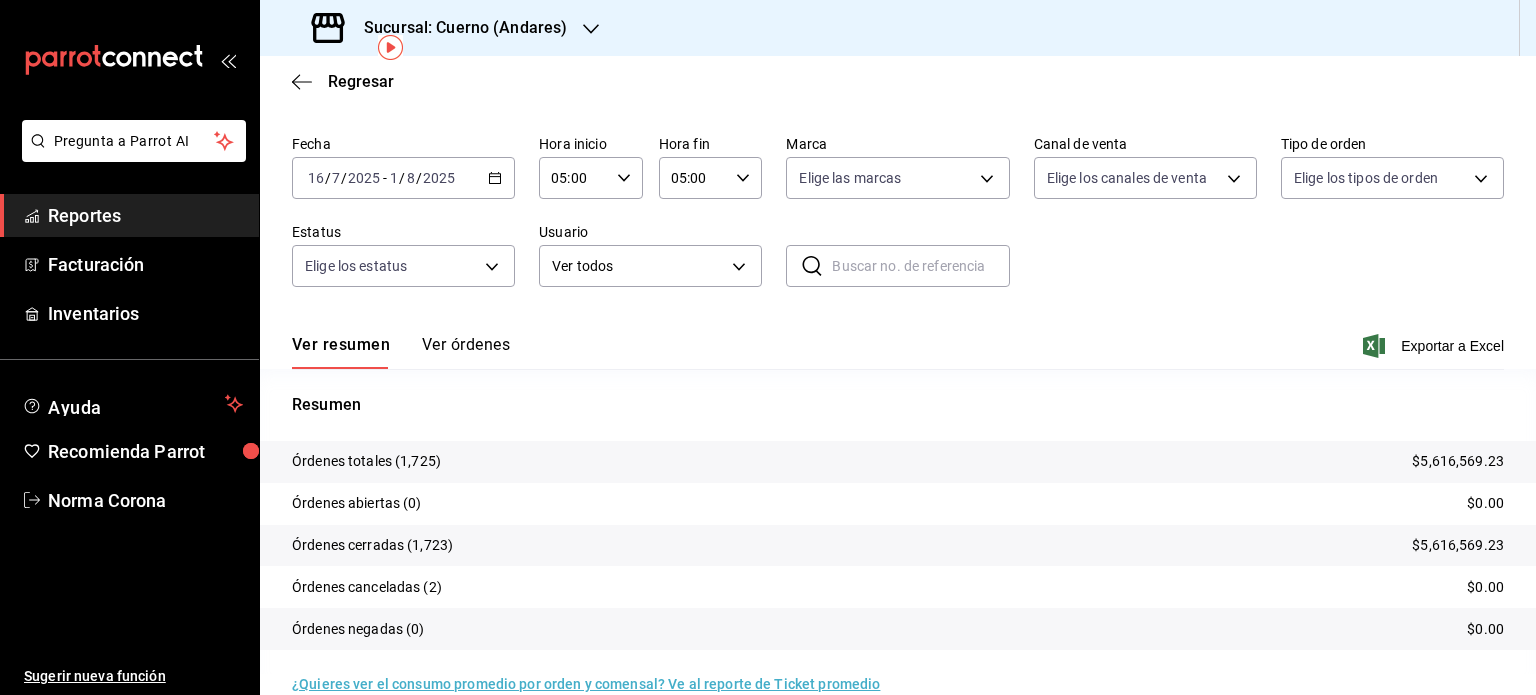 scroll, scrollTop: 90, scrollLeft: 0, axis: vertical 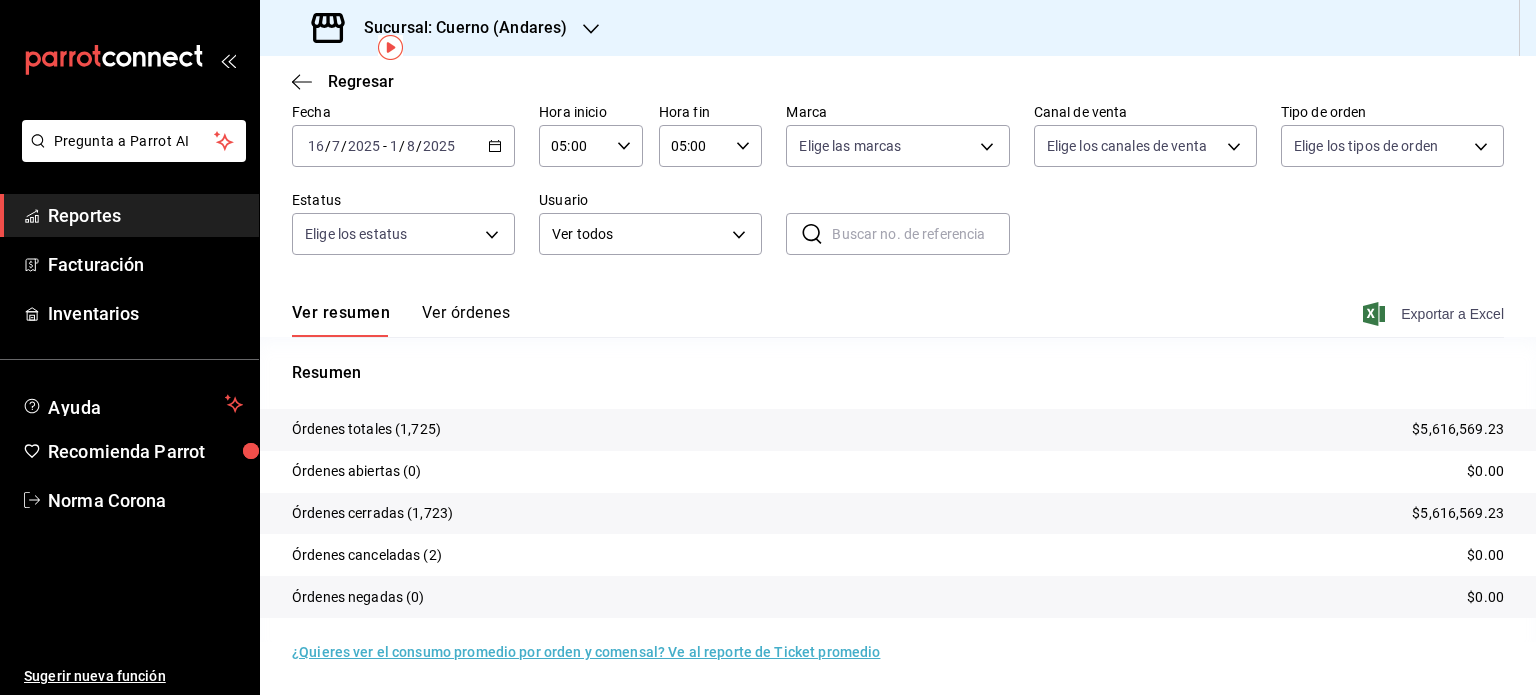 click on "Exportar a Excel" at bounding box center [1435, 314] 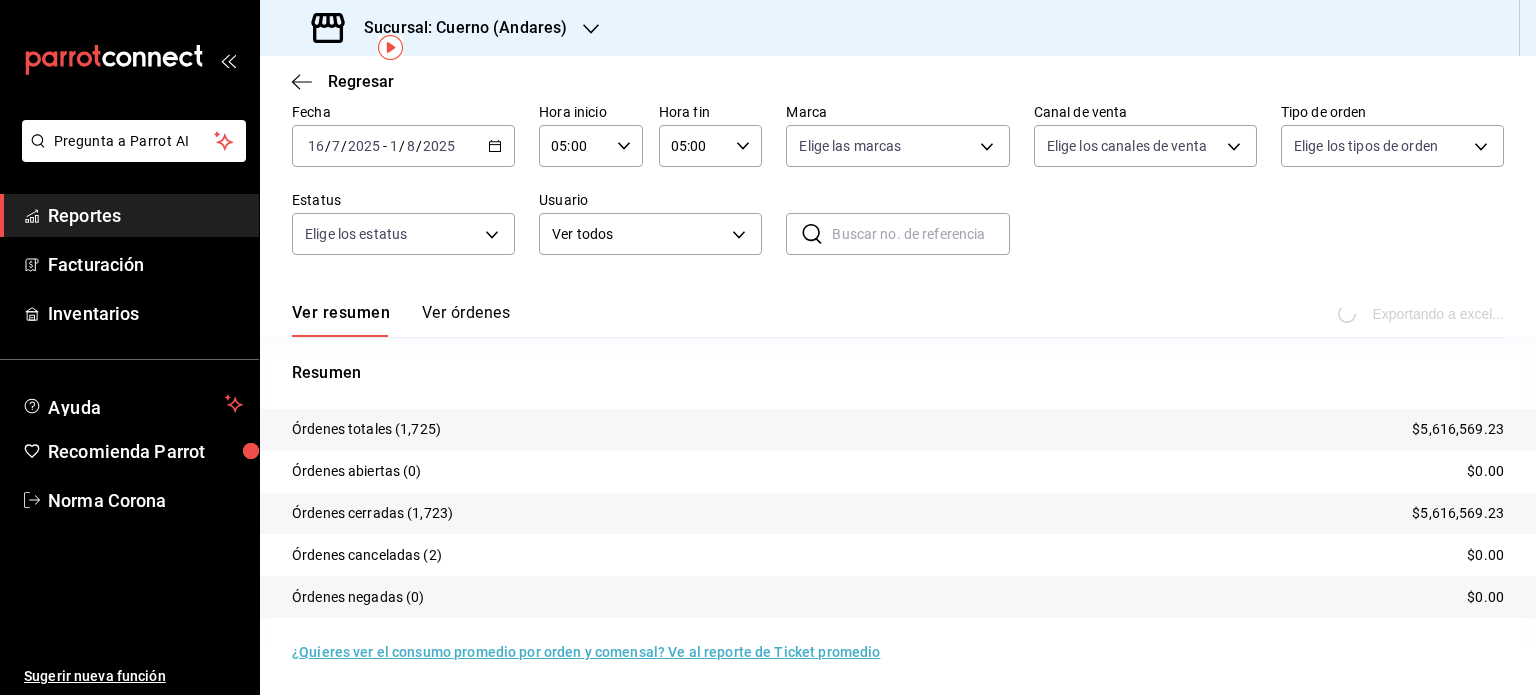 click on "Ver resumen Ver órdenes Exportando a excel..." at bounding box center [898, 308] 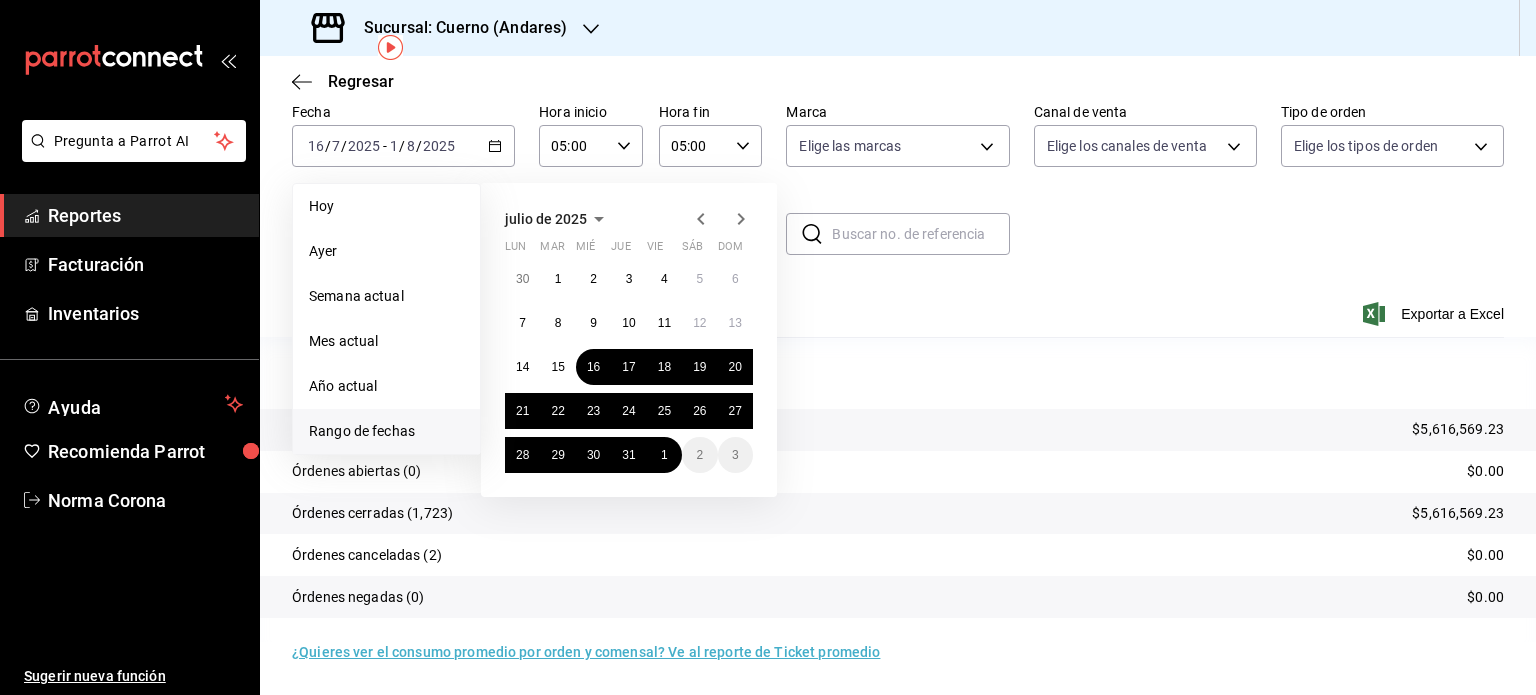 click on "Rango de fechas" at bounding box center (386, 431) 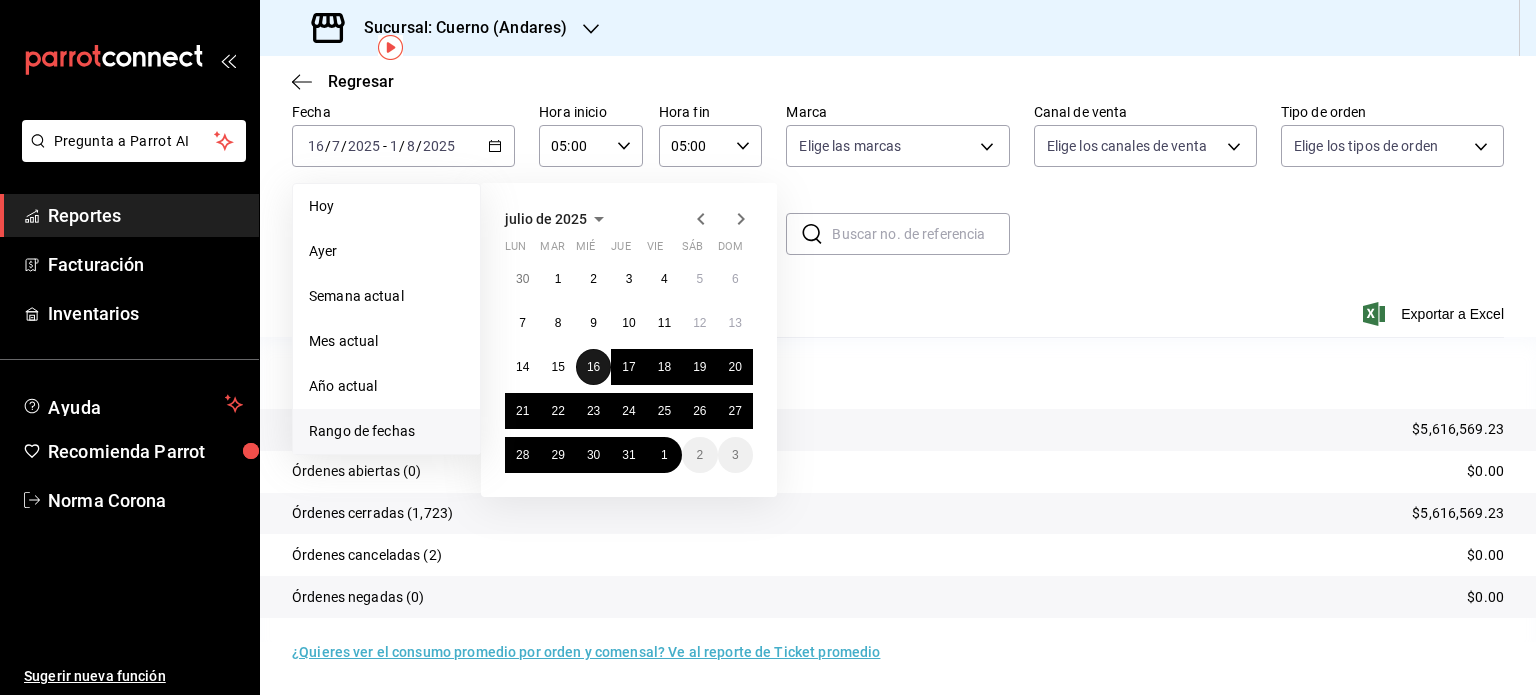 click on "16" at bounding box center (593, 367) 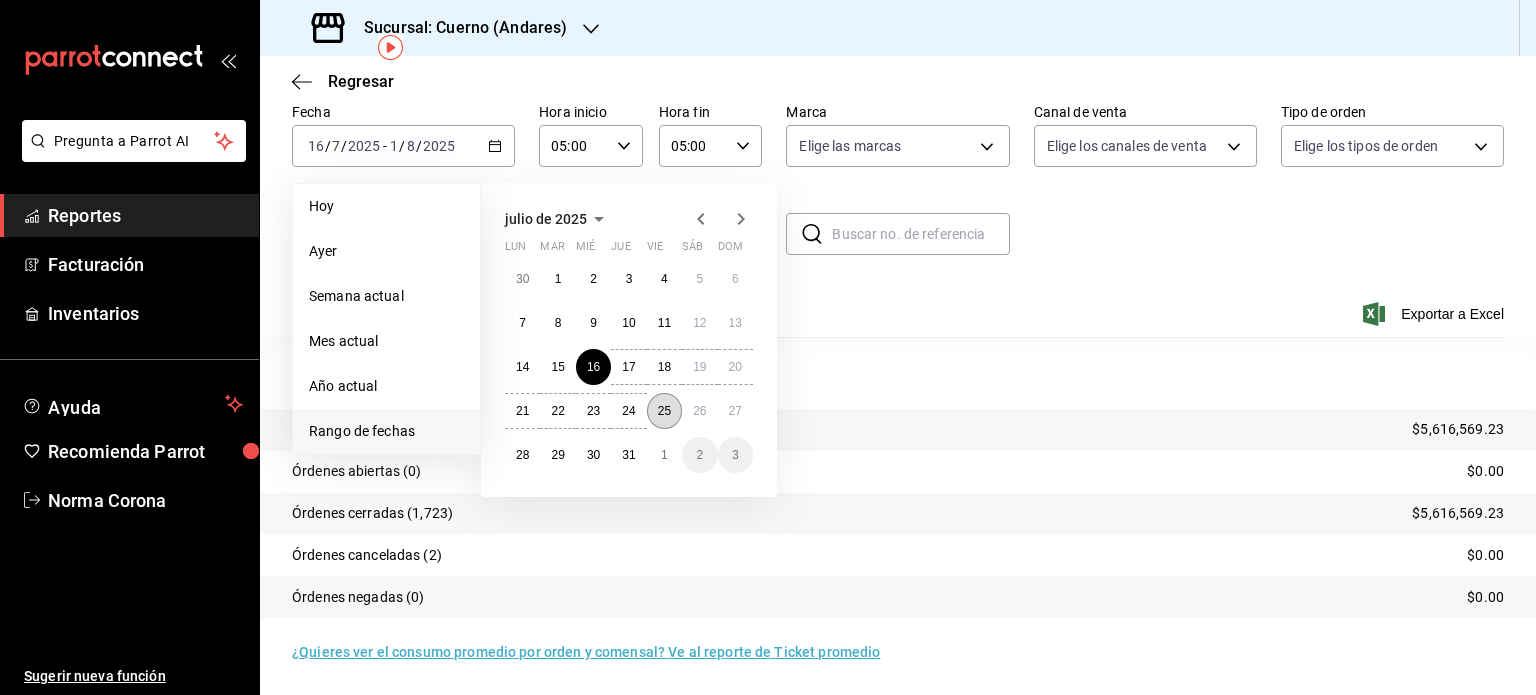 click on "25" at bounding box center [664, 411] 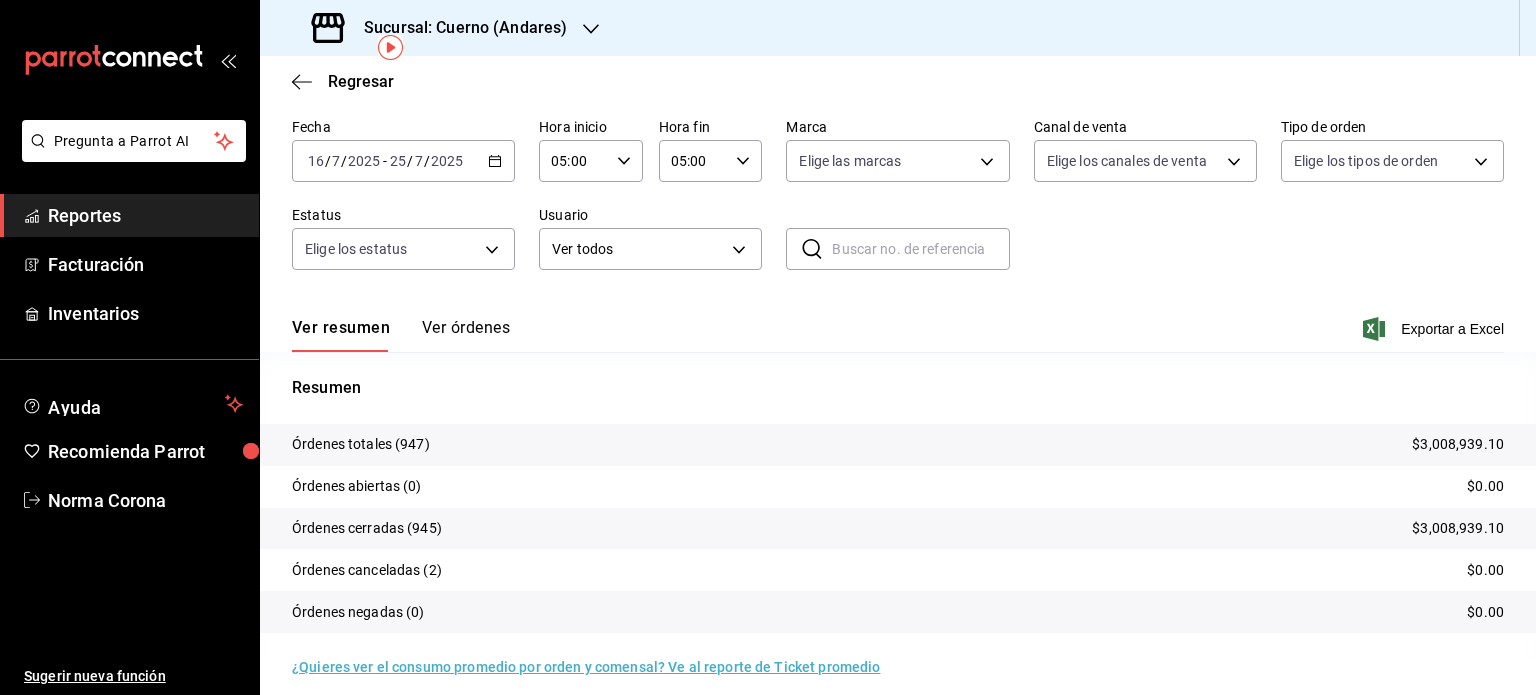 scroll, scrollTop: 90, scrollLeft: 0, axis: vertical 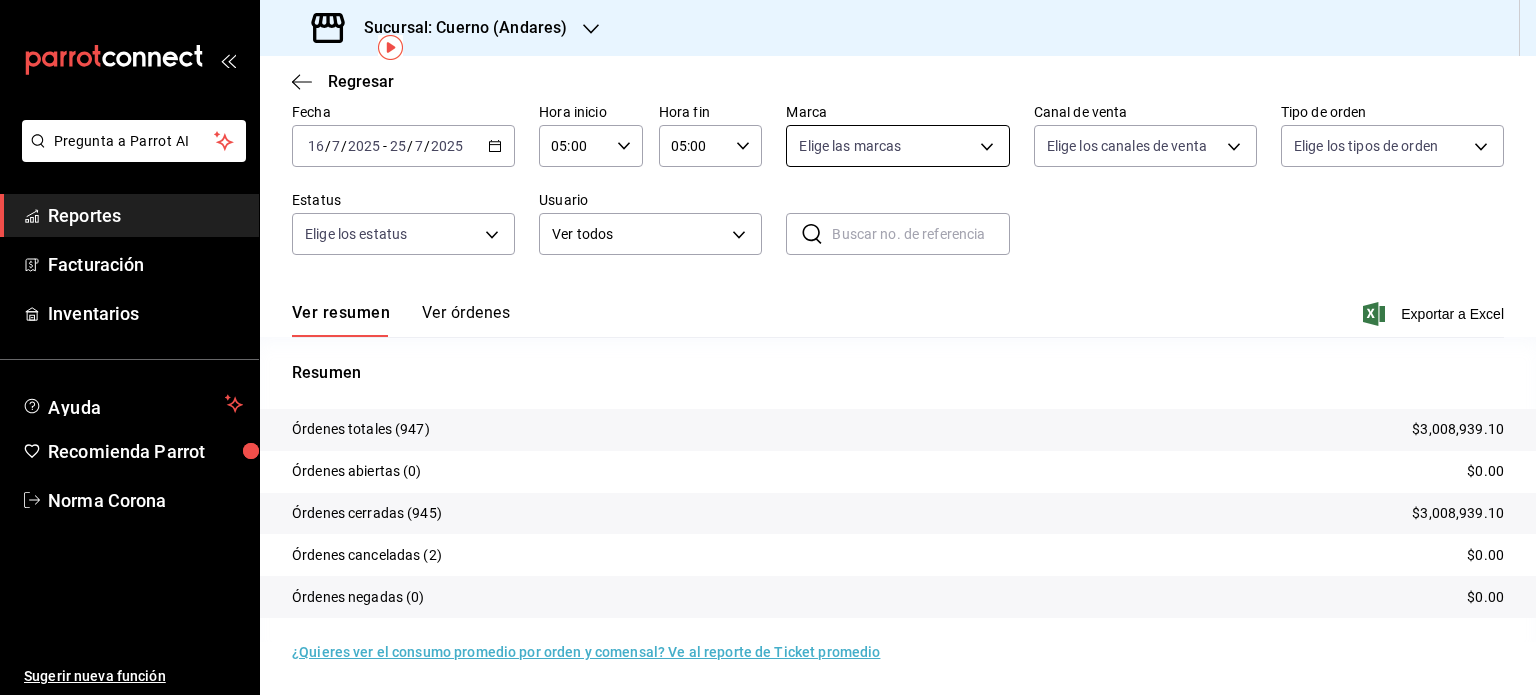 click on "Sucursal: Cuerno ([CITY]) Regresar Órdenes Fecha [DATE] [DATE] / [DATE] - [DATE] [DATE] / [DATE] Hora inicio [TIME] Hora inicio Hora fin [TIME] Hora fin Marca Elige las marcas Canal de venta Elige los canales de venta Tipo de orden Elige los tipos de orden Estatus Elige los estatus Usuario Ver todos ALL ​ ​ Ver resumen Ver órdenes Exportar a Excel Resumen Órdenes totales (947) $3,008,939.10 Órdenes abiertas (0) $0.00 Órdenes cerradas (945) $3,008,939.10 Órdenes canceladas (2) $0.00 Órdenes negadas (0) $0.00 ¿Quieres ver el consumo promedio por orden y comensal? Ve al reporte de Ticket promedio GANA 1 MES GRATIS EN TU SUSCRIPCIÓN AQUÍ Ver video tutorial Ir a video Pregunta a Parrot AI Reportes   Facturación   Inventarios   Ayuda Recomienda Parrot   Norma Corona   Sugerir nueva función   Visitar centro de ayuda ([PHONE]) soporte@parrotsoftware.io ([PHONE])" at bounding box center (768, 347) 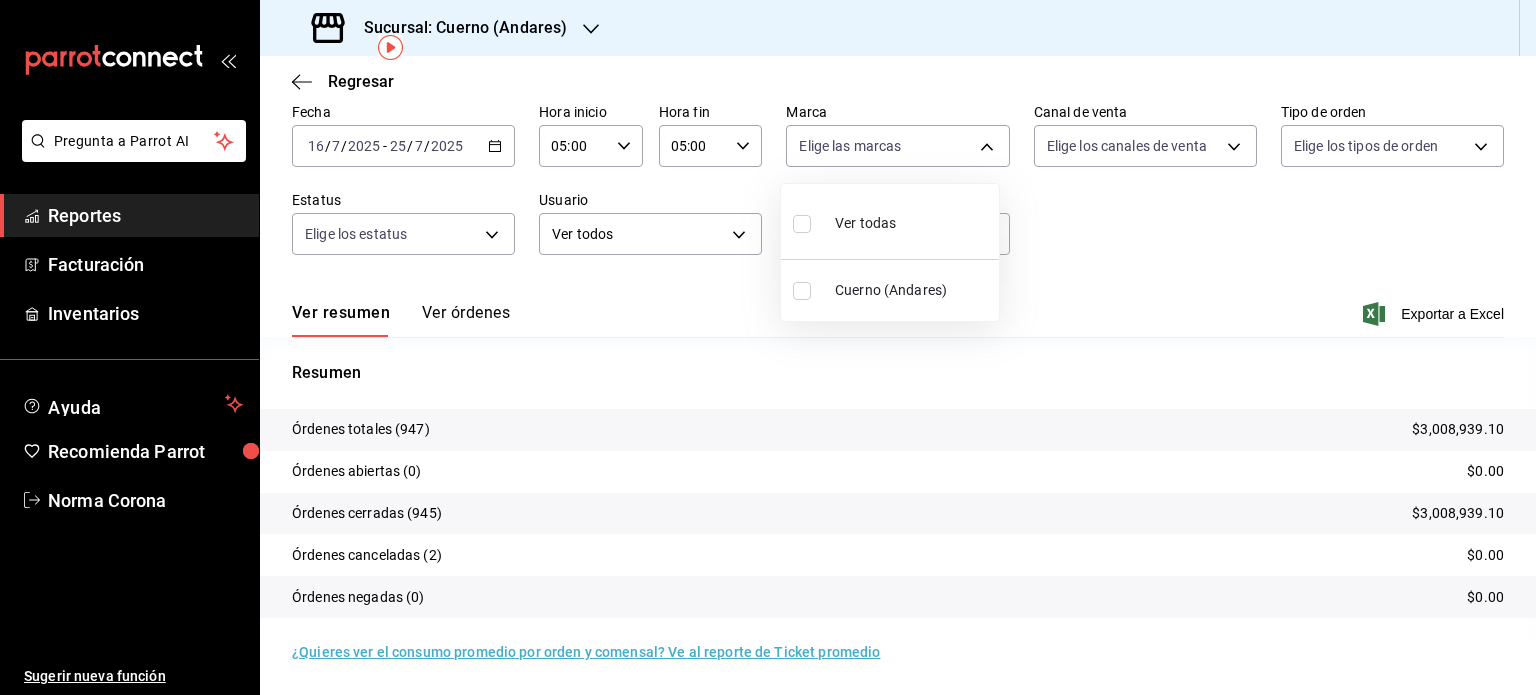 click on "Cuerno (Andares)" at bounding box center (913, 290) 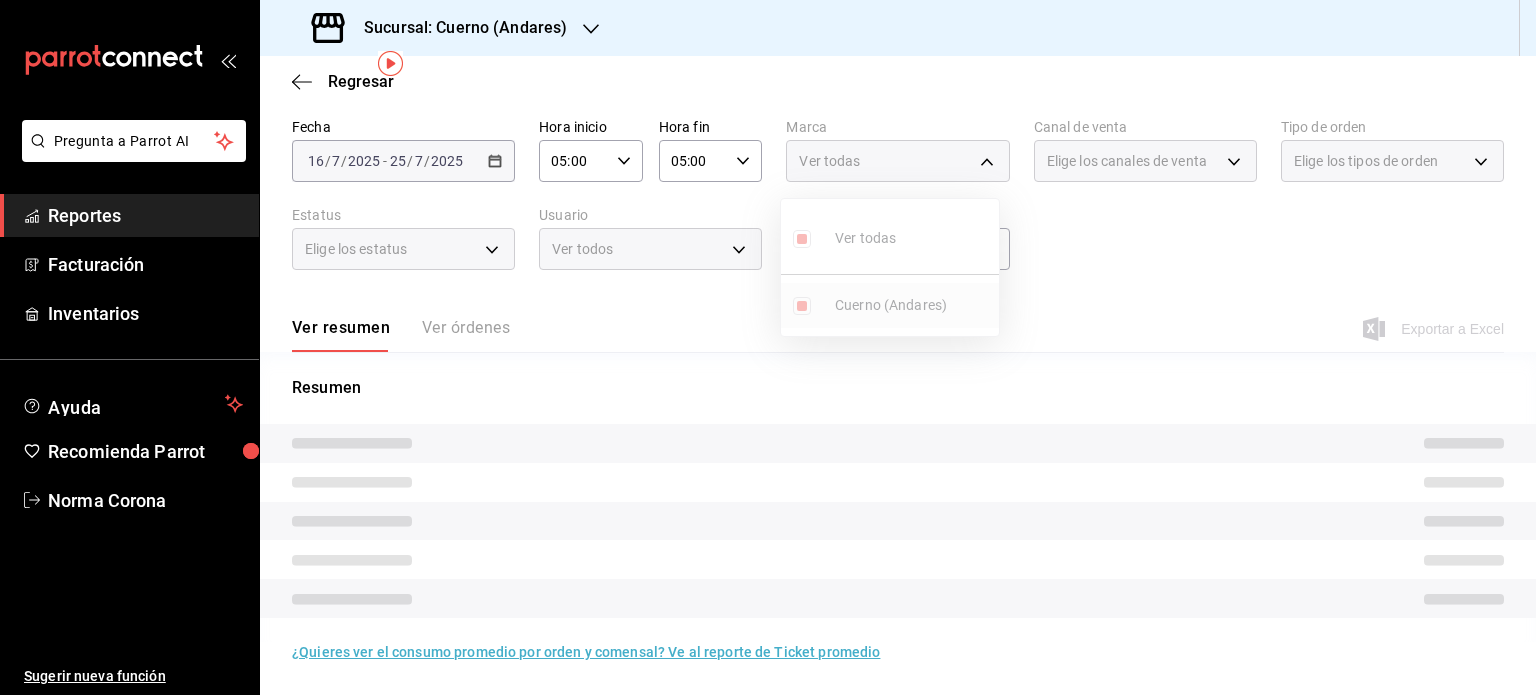 scroll, scrollTop: 75, scrollLeft: 0, axis: vertical 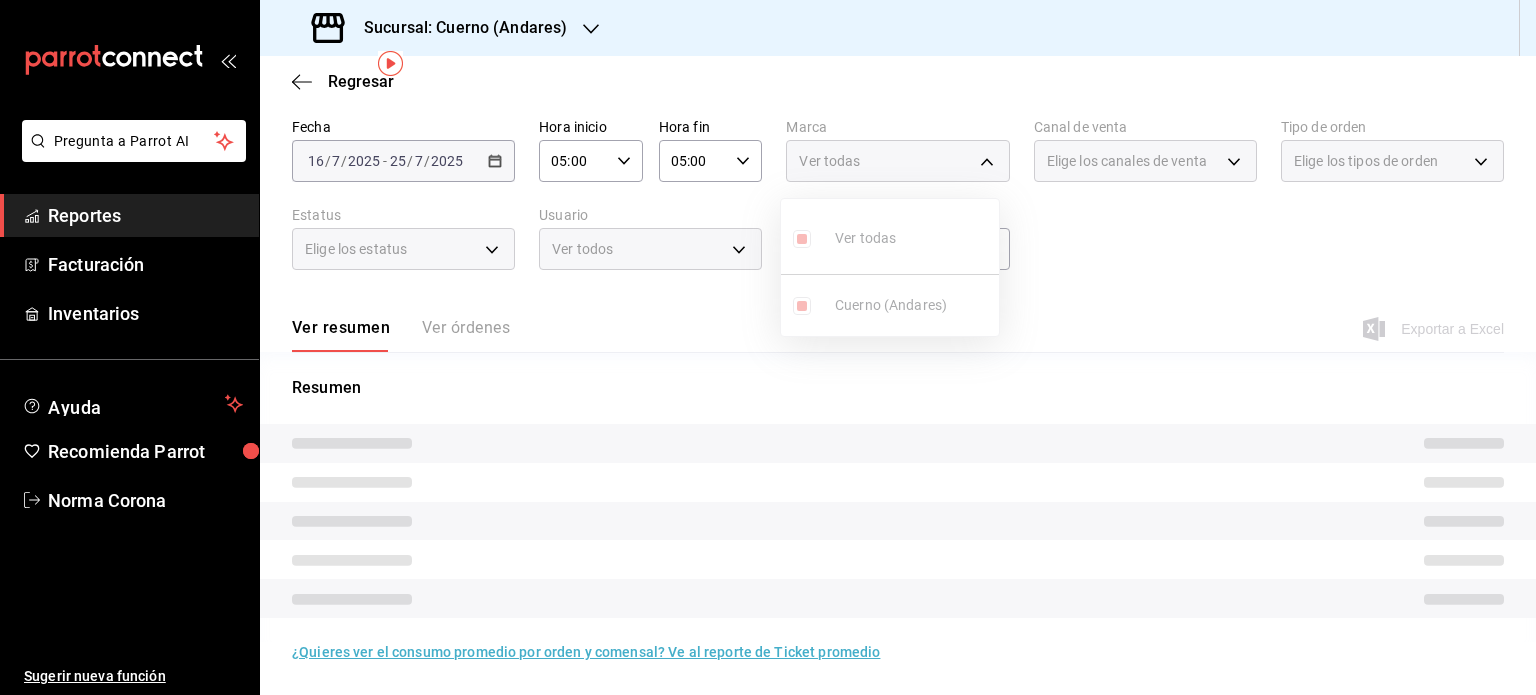click at bounding box center [768, 347] 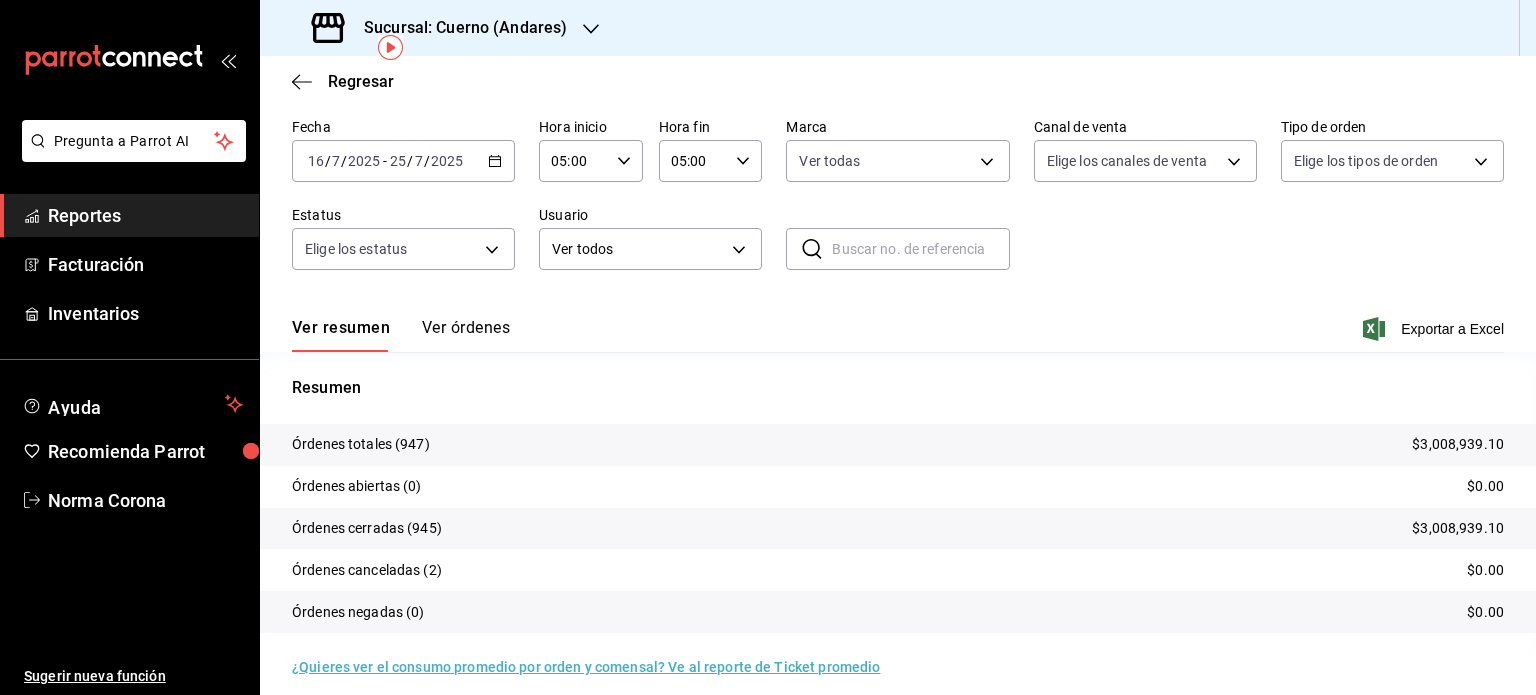 scroll, scrollTop: 90, scrollLeft: 0, axis: vertical 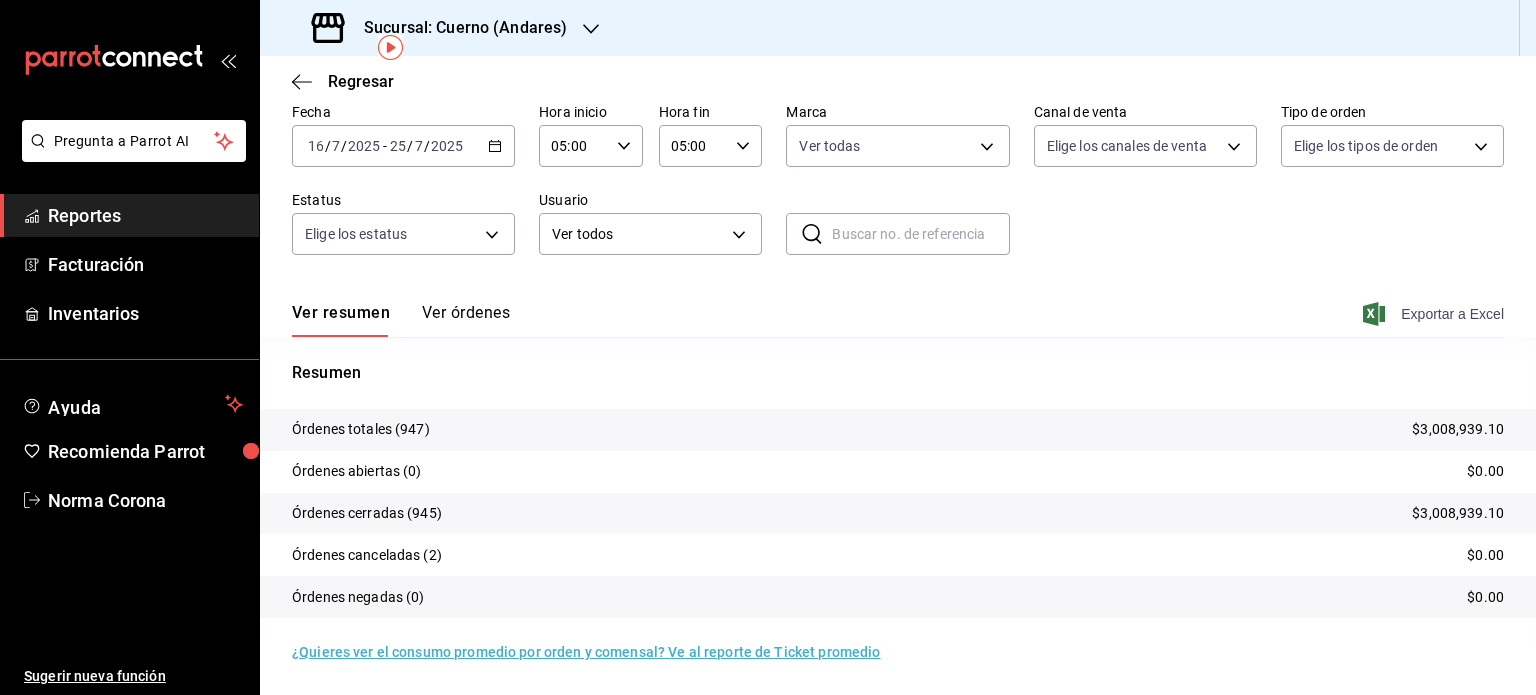 click on "Exportar a Excel" at bounding box center (1435, 314) 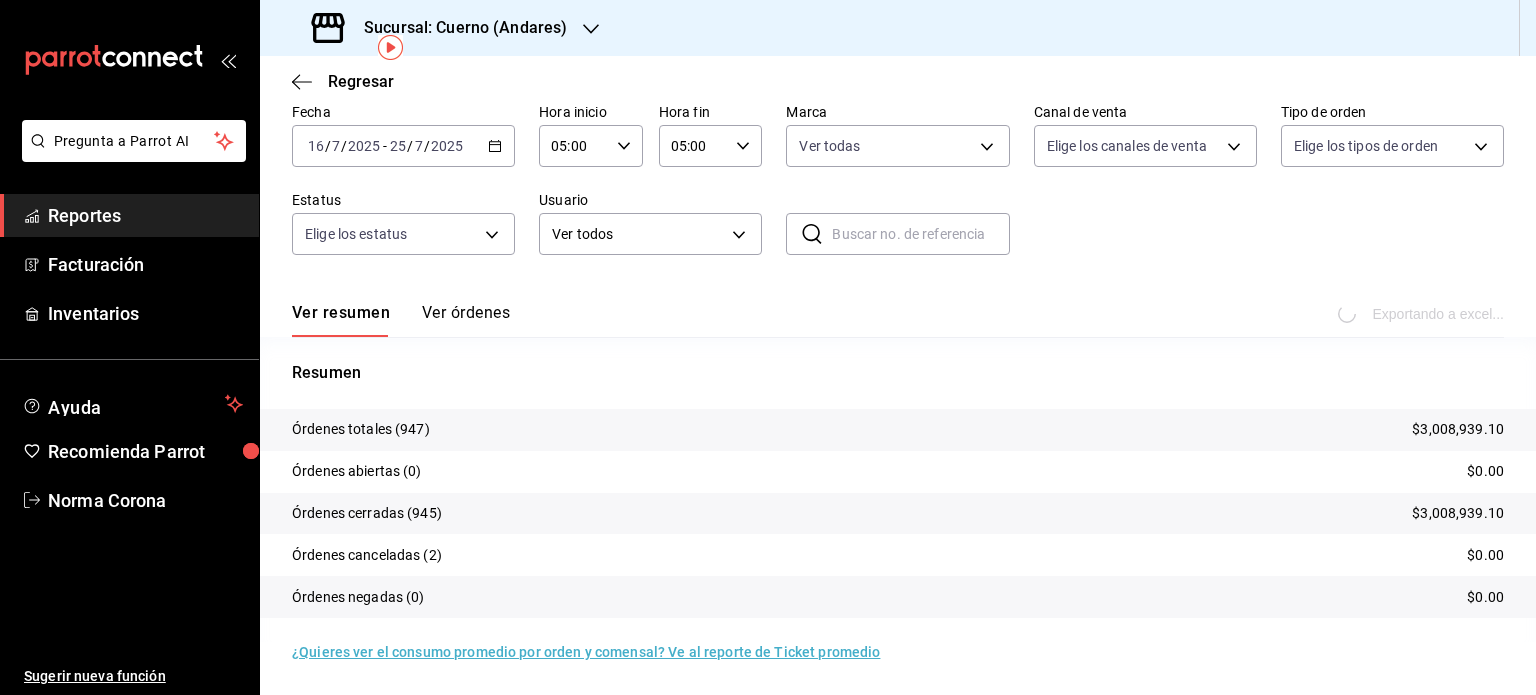 click on "Fecha [DATE] [DATE] / [DATE] - [DATE] [DATE] / [DATE] Hora inicio [TIME] Hora inicio Hora fin [TIME] Hora fin Marca Ver todas c9e961b9-bc29-480f-a65c-324ff110f526 Canal de venta Elige los canales de venta Tipo de orden Elige los tipos de orden Estatus Elige los estatus Usuario Ver todos ALL ​ ​" at bounding box center [898, 187] 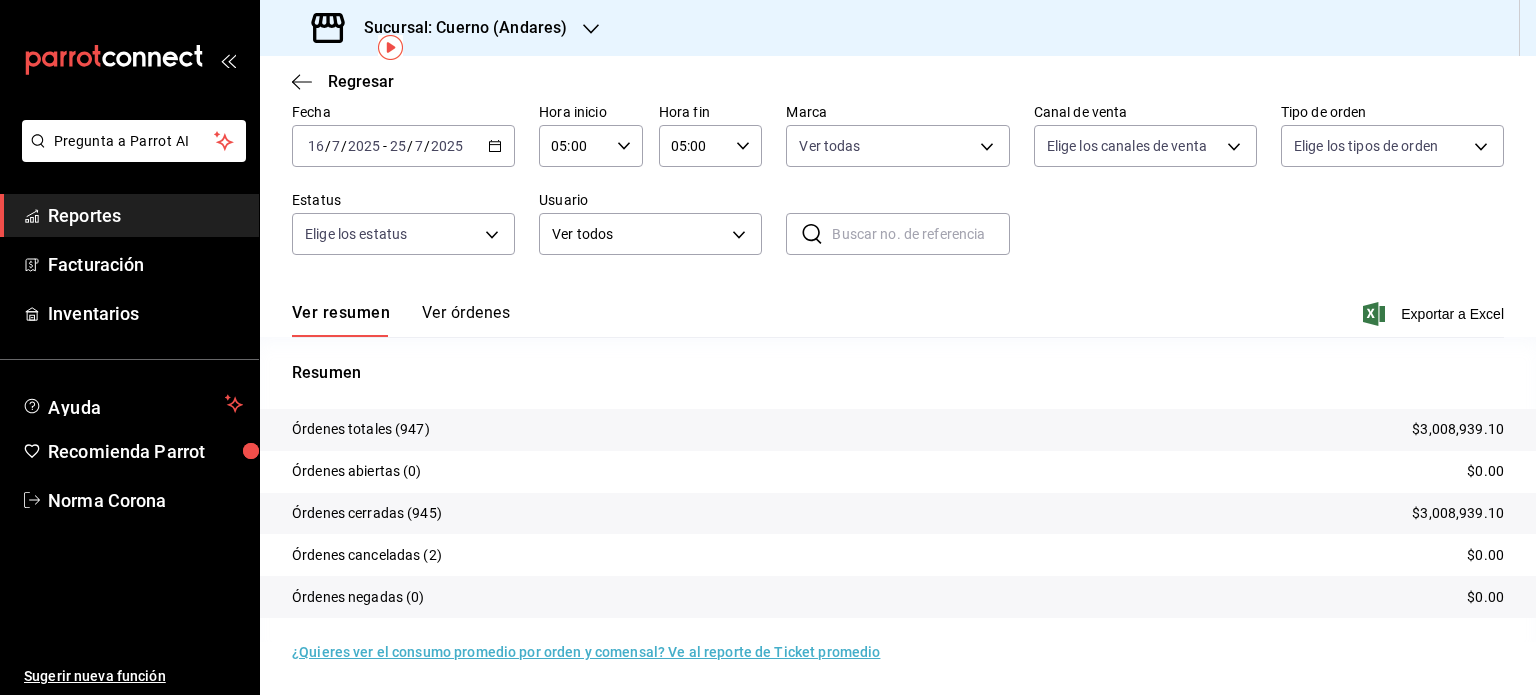 click on "2025" at bounding box center [447, 146] 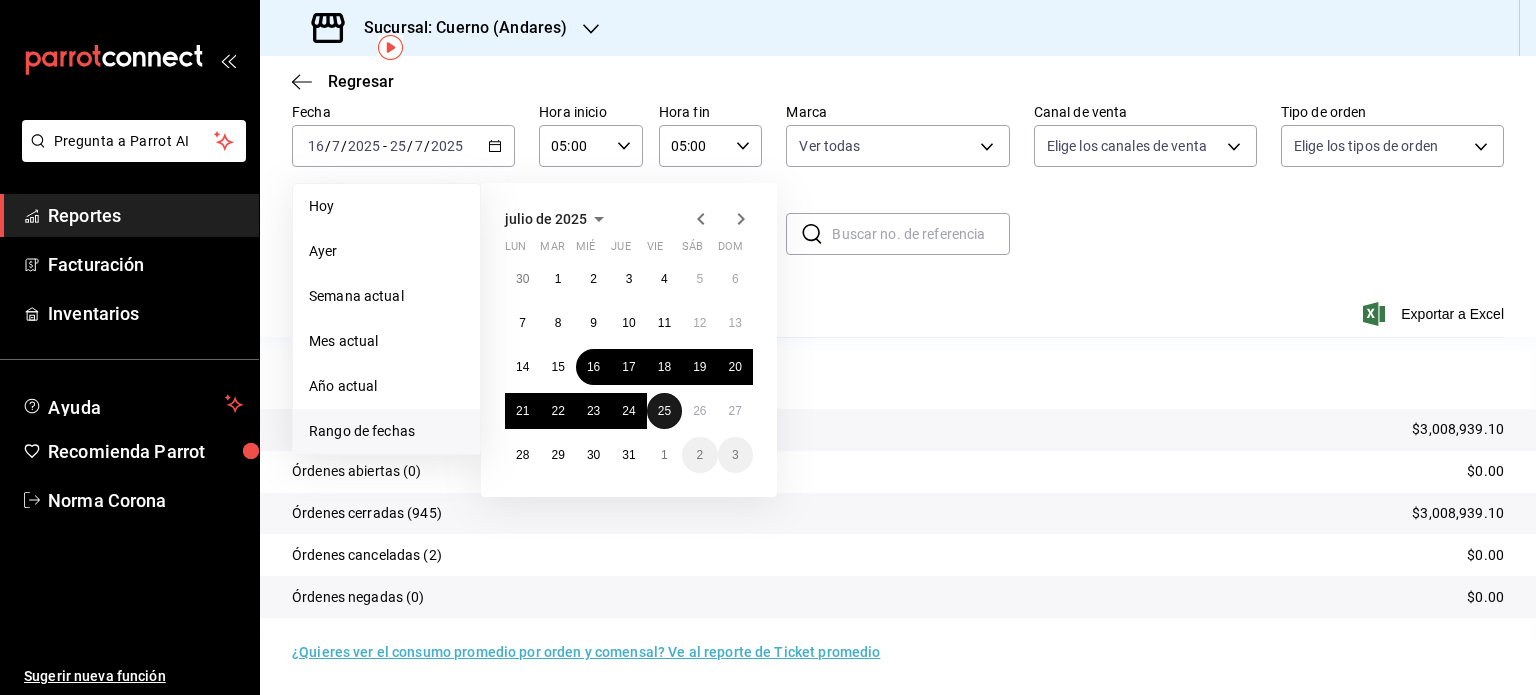 click on "25" at bounding box center (664, 411) 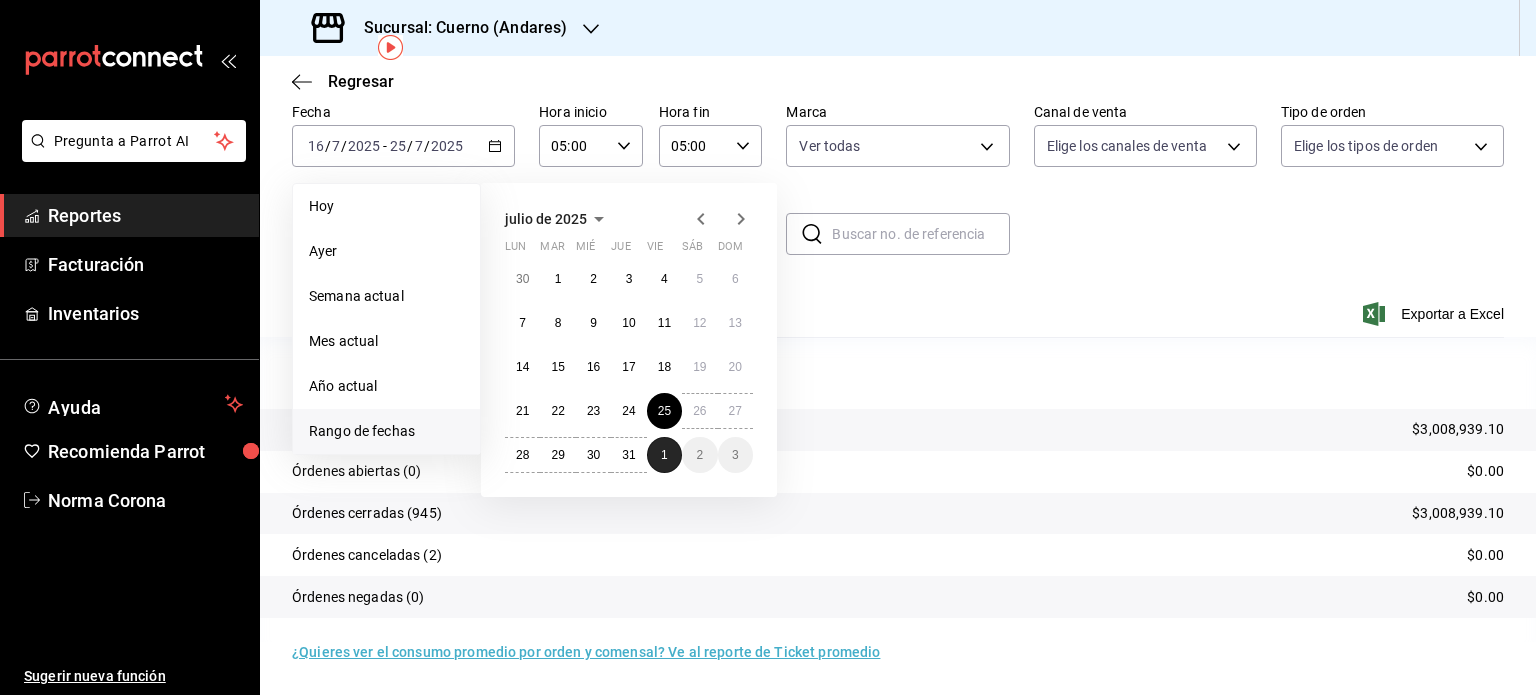 click on "1" at bounding box center (664, 455) 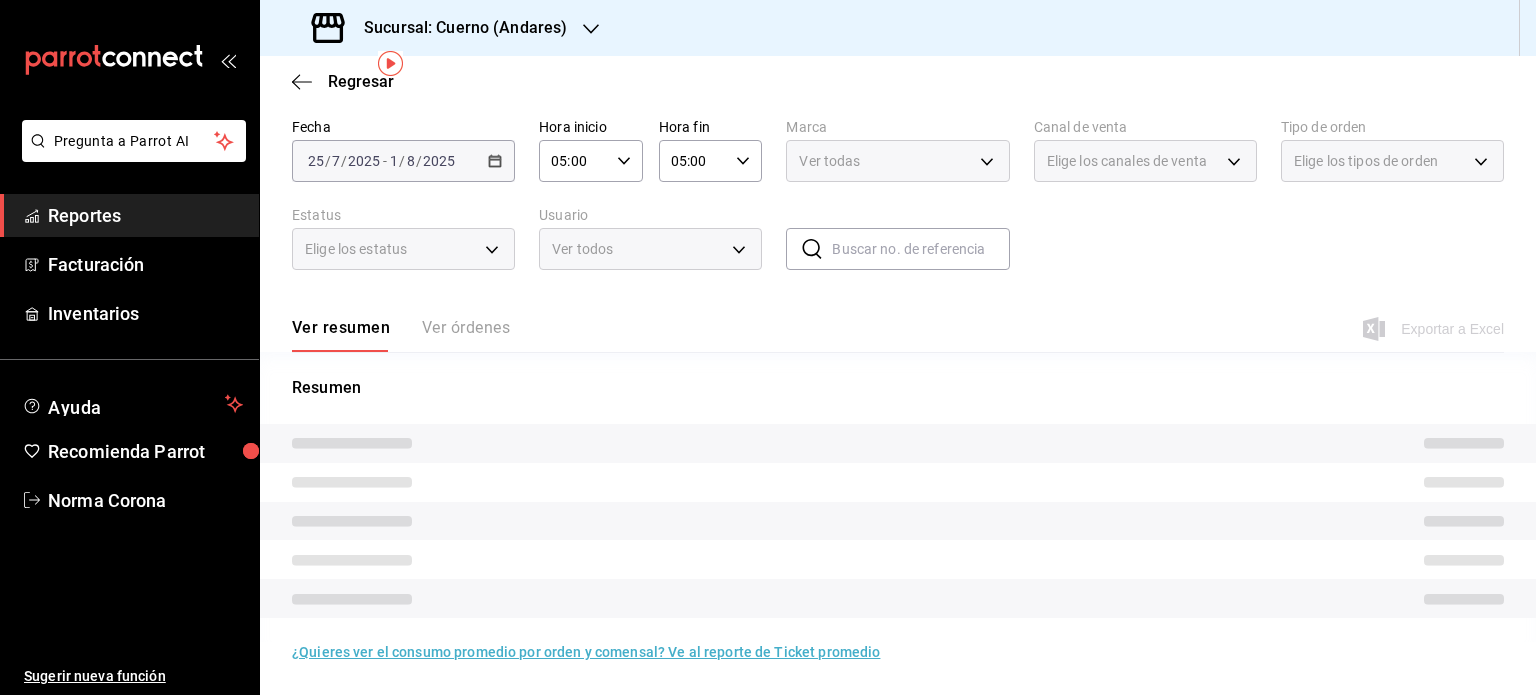 scroll, scrollTop: 75, scrollLeft: 0, axis: vertical 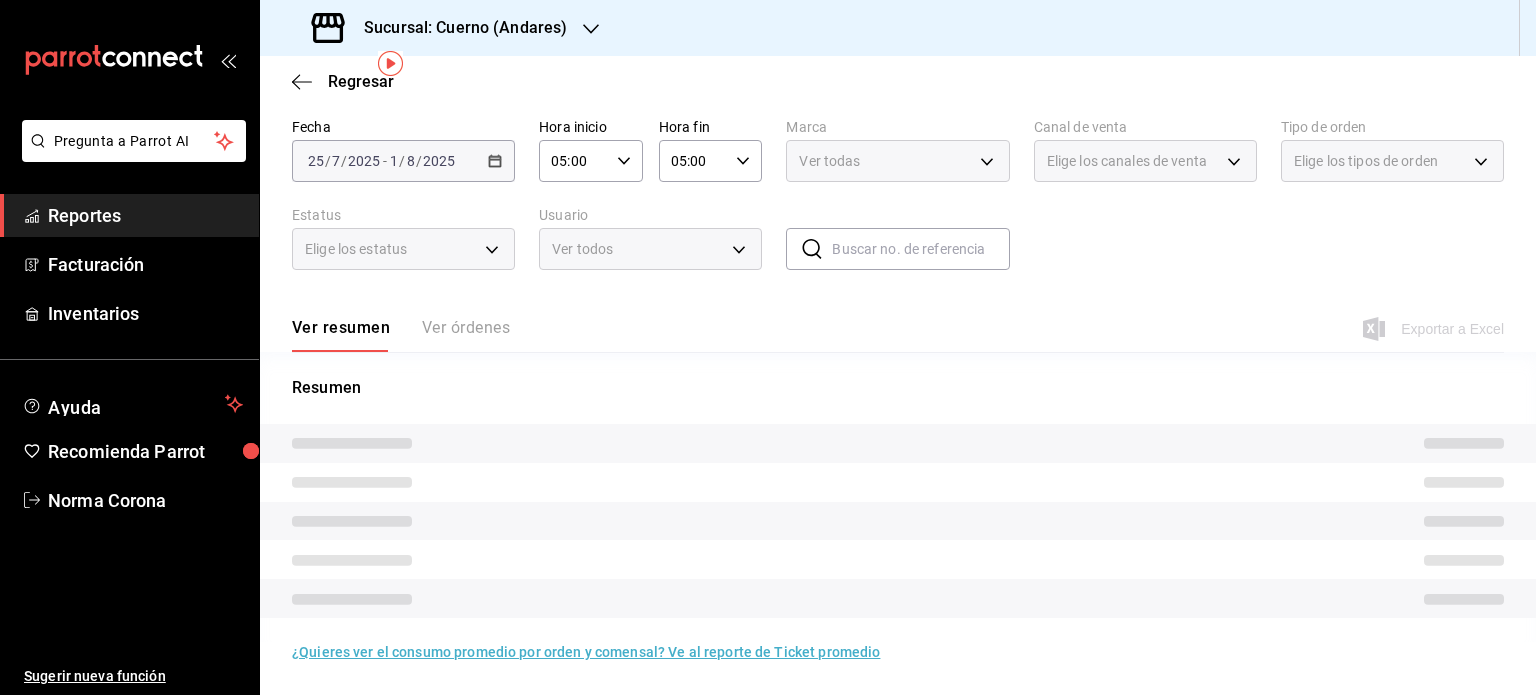 click on "Regresar" at bounding box center [898, 81] 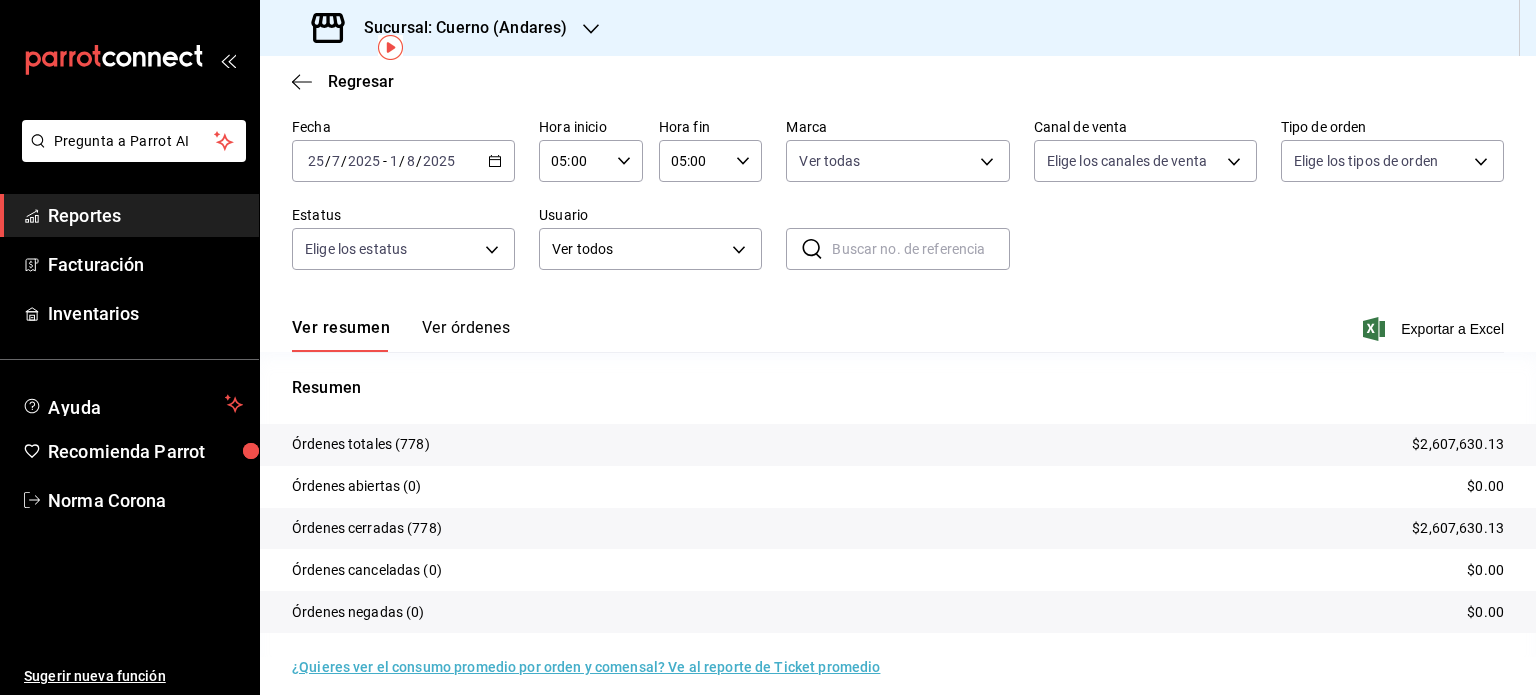 scroll, scrollTop: 90, scrollLeft: 0, axis: vertical 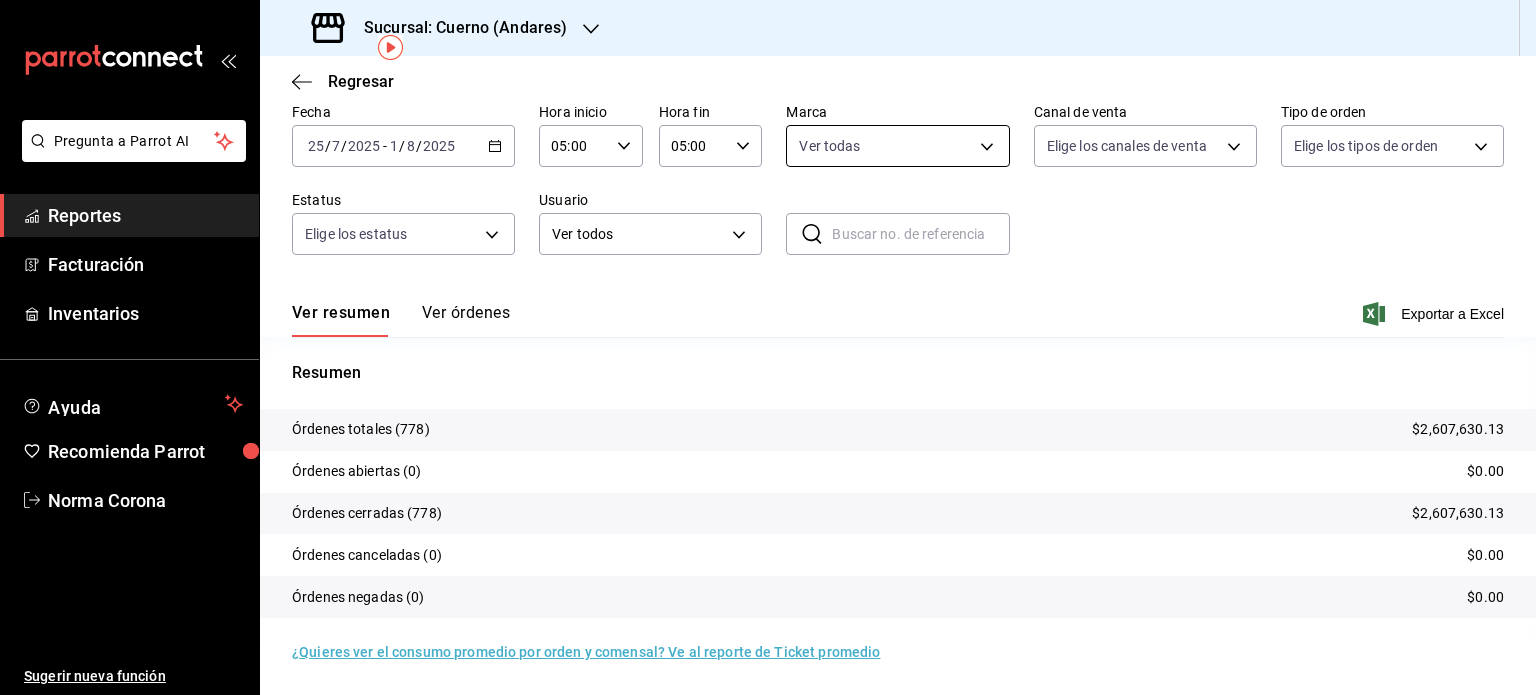 click on "Sucursal: Cuerno ([CITY]) Regresar Órdenes Fecha [DATE] [DATE] / [DATE] - [DATE] [DATE] / [DATE] Hora inicio [TIME] Hora inicio Hora fin [TIME] Hora fin Marca Ver todas c9e961b9-bc29-480f-a65c-324ff110f526 Canal de venta Elige los canales de venta Tipo de orden Elige los tipos de orden Estatus Elige los estatus Usuario Ver todos ALL ​ ​ Ver resumen Ver órdenes Exportar a Excel Resumen Órdenes totales (778) $2,607,630.13 Órdenes abiertas (0) $0.00 Órdenes cerradas (778) $2,607,630.13 Órdenes canceladas (0) $0.00 Órdenes negadas (0) $0.00 ¿Quieres ver el consumo promedio por orden y comensal? Ve al reporte de Ticket promedio GANA 1 MES GRATIS EN TU SUSCRIPCIÓN AQUÍ Ver video tutorial Ir a video Pregunta a Parrot AI Reportes   Facturación   Inventarios   Ayuda Recomienda Parrot   Norma Corona   Sugerir nueva función   Visitar centro de ayuda ([PHONE])" at bounding box center (768, 347) 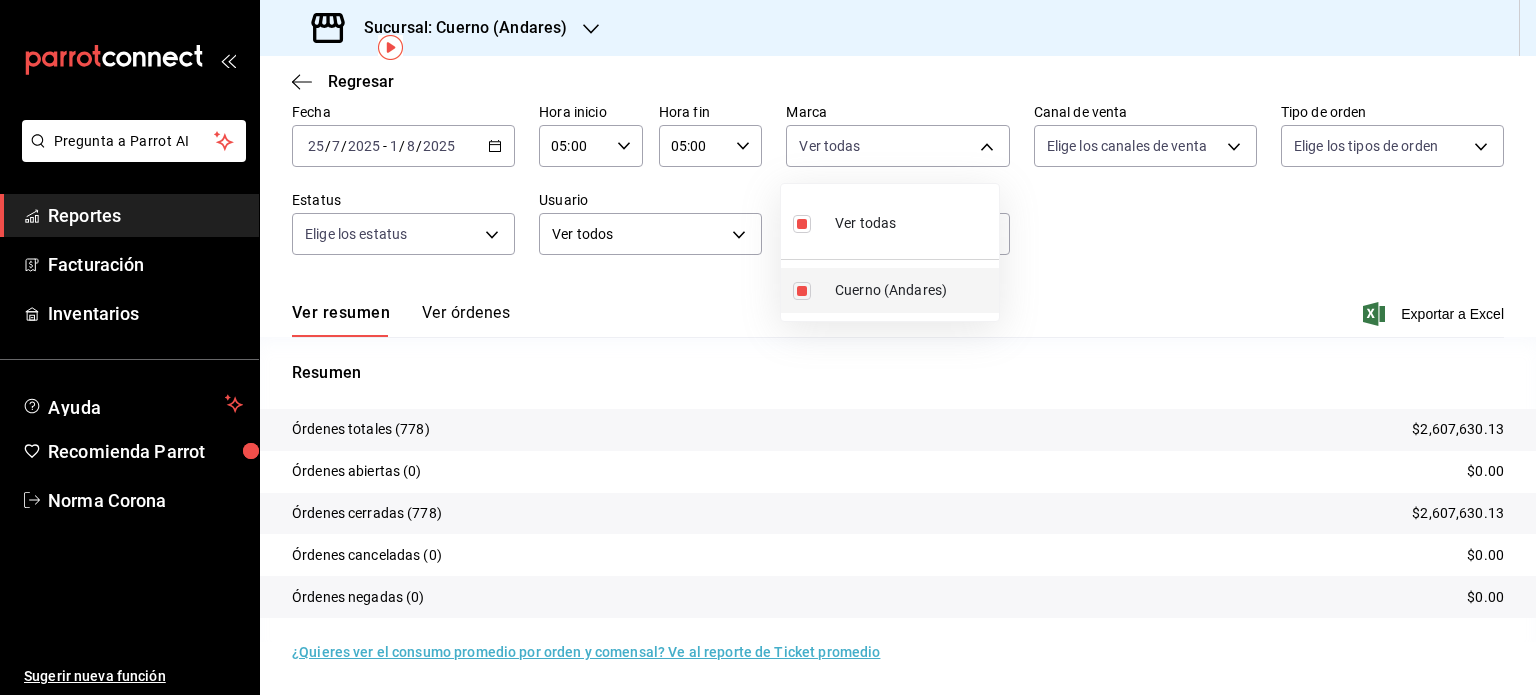 click on "Cuerno (Andares)" at bounding box center (890, 290) 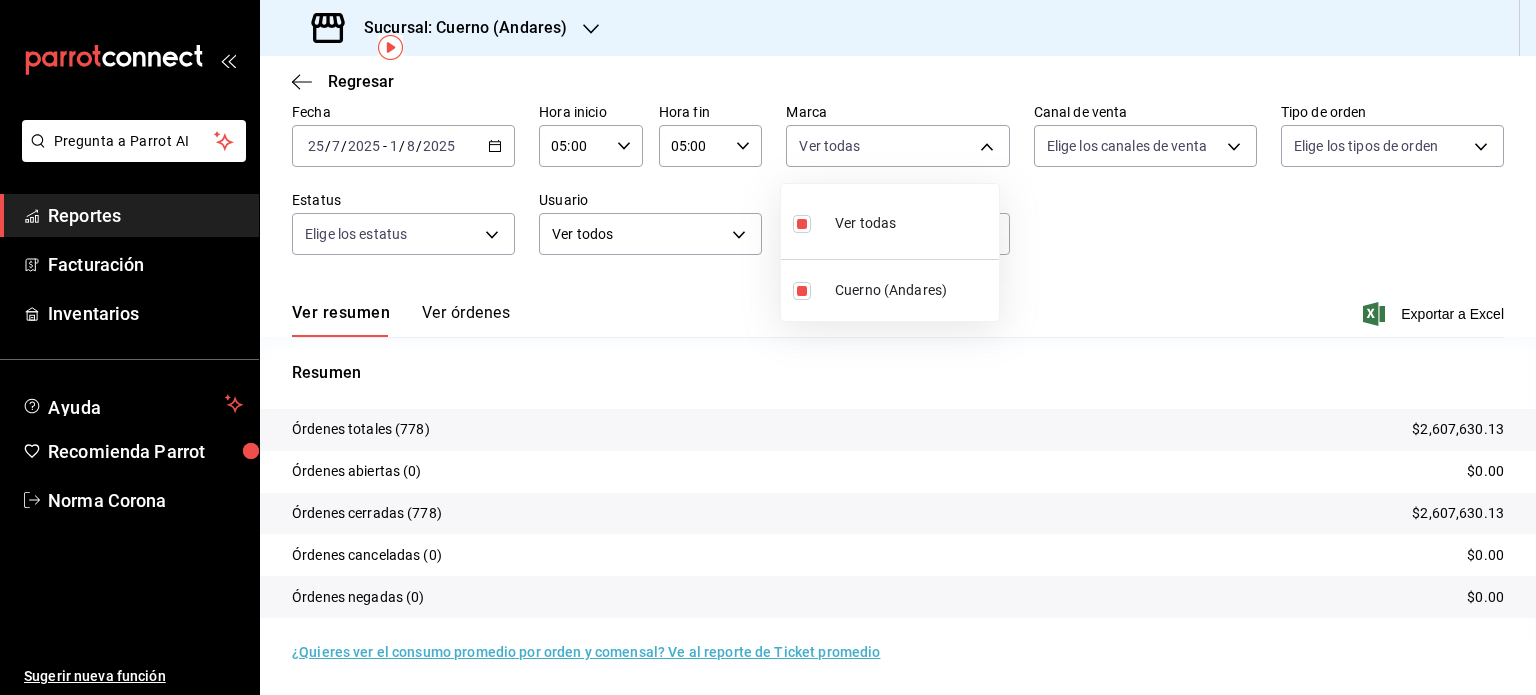 type 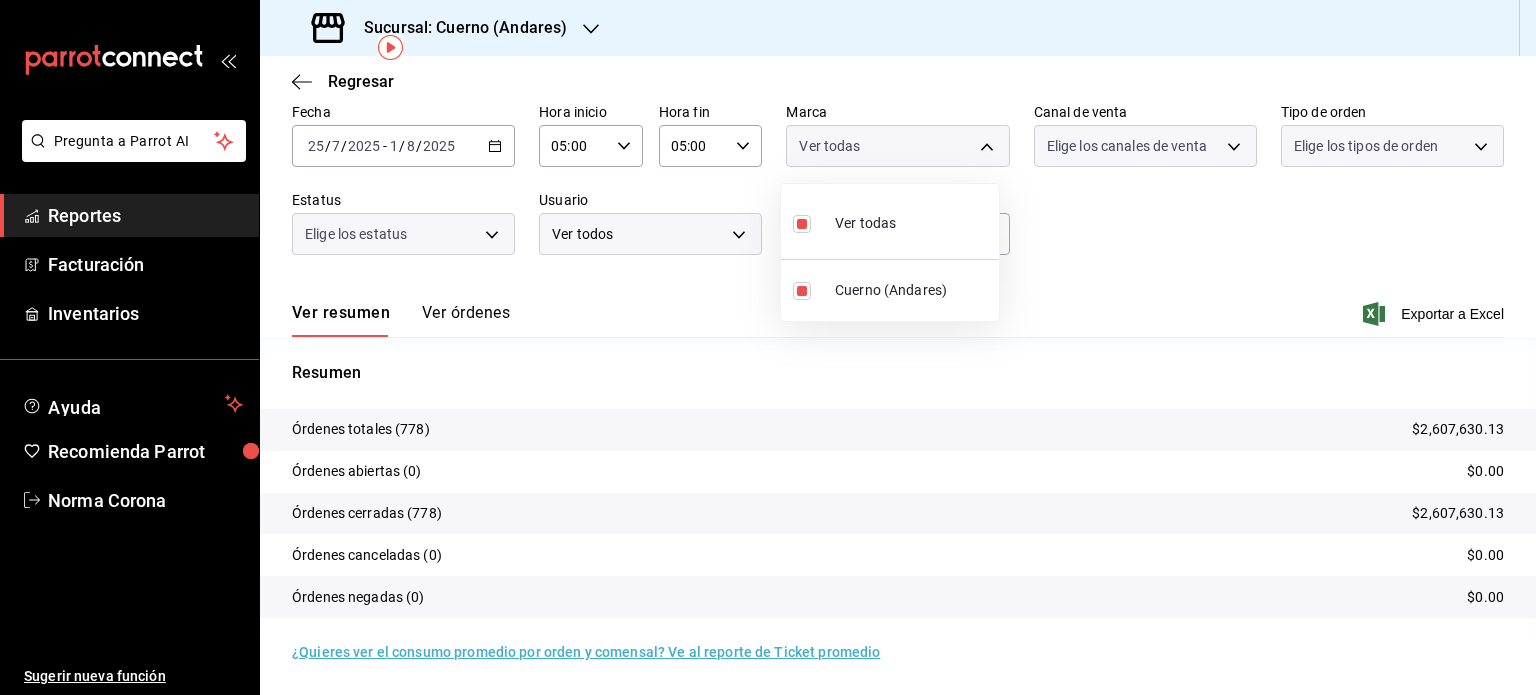 scroll, scrollTop: 75, scrollLeft: 0, axis: vertical 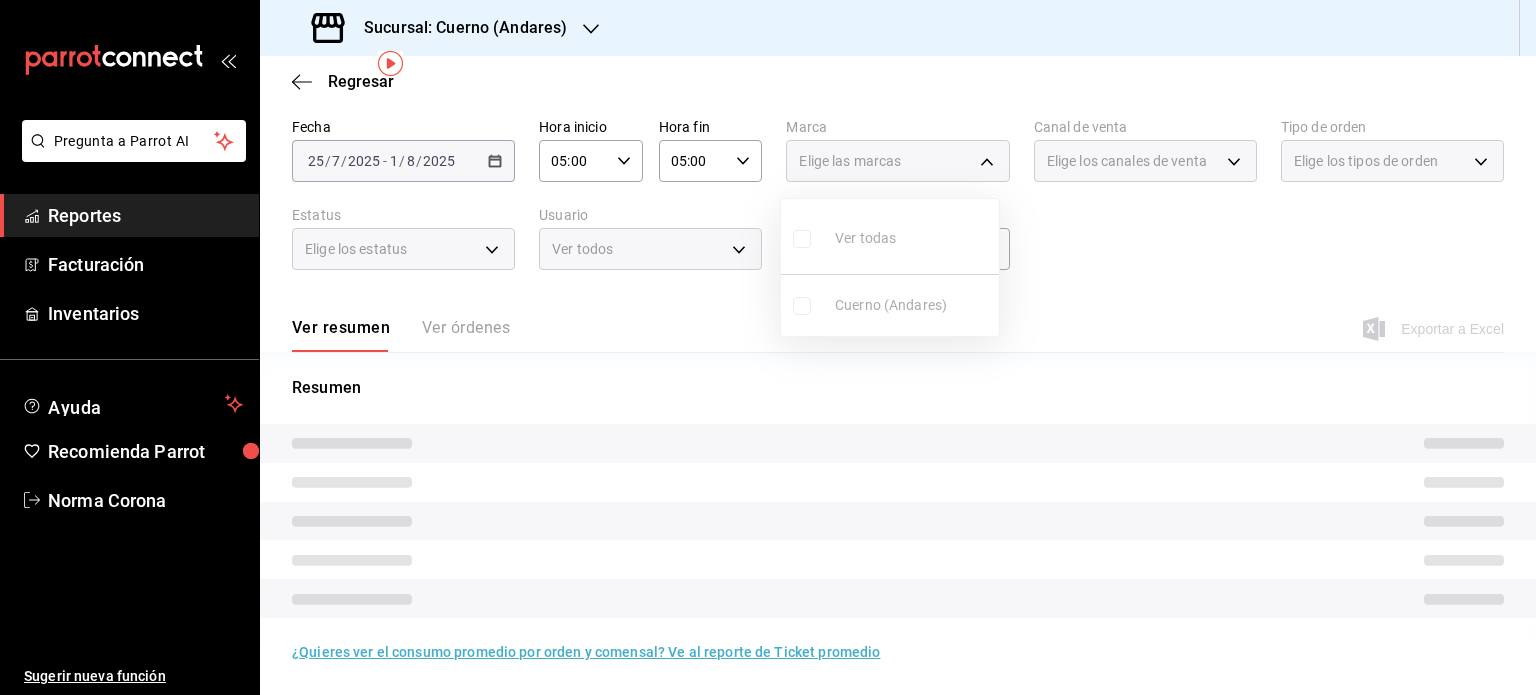click at bounding box center (768, 347) 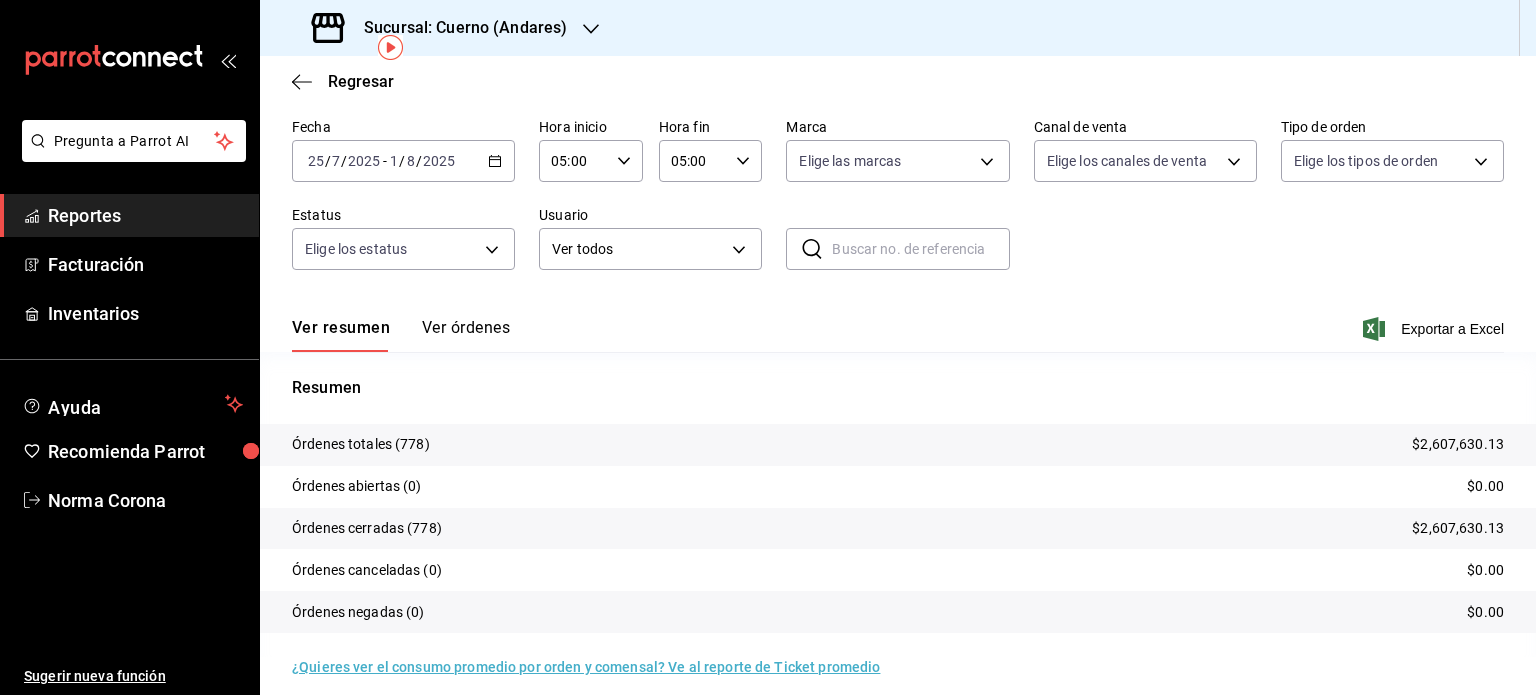scroll, scrollTop: 90, scrollLeft: 0, axis: vertical 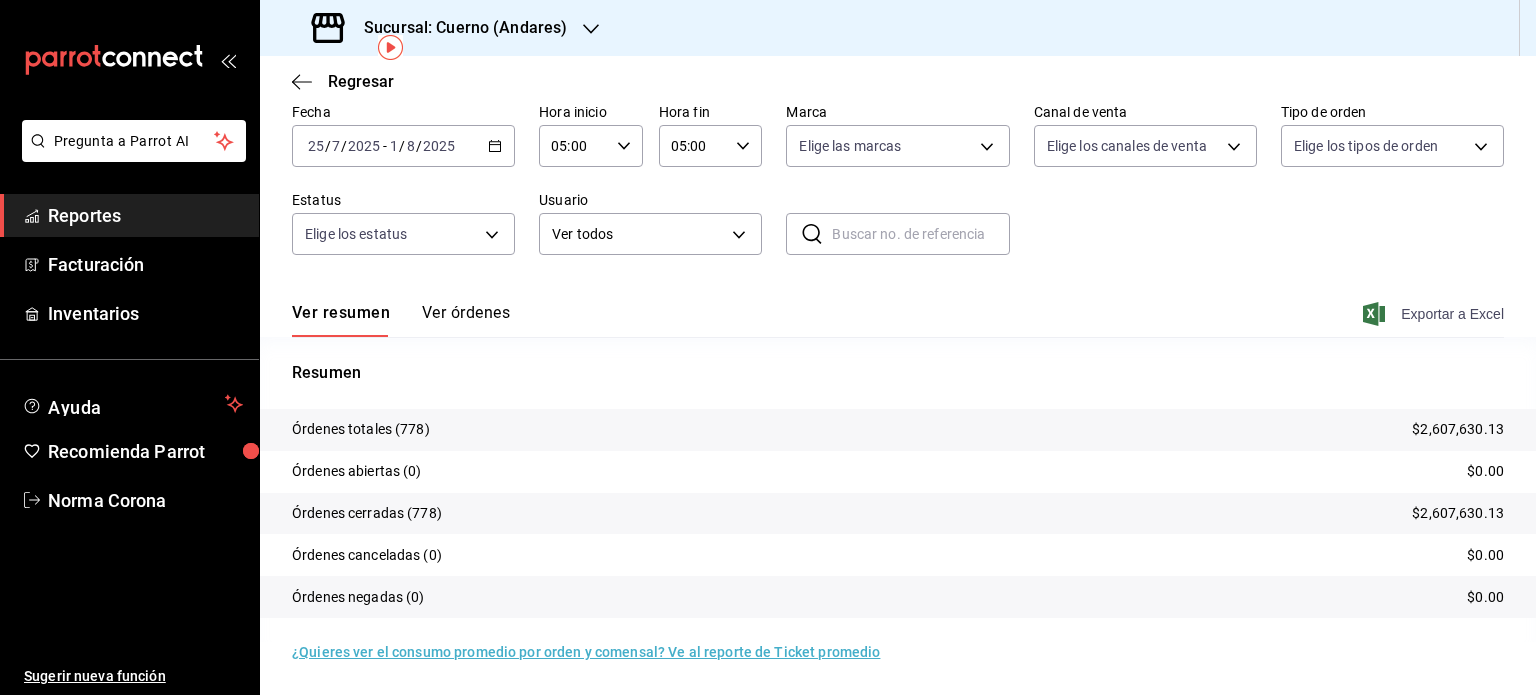 click on "Exportar a Excel" at bounding box center (1435, 314) 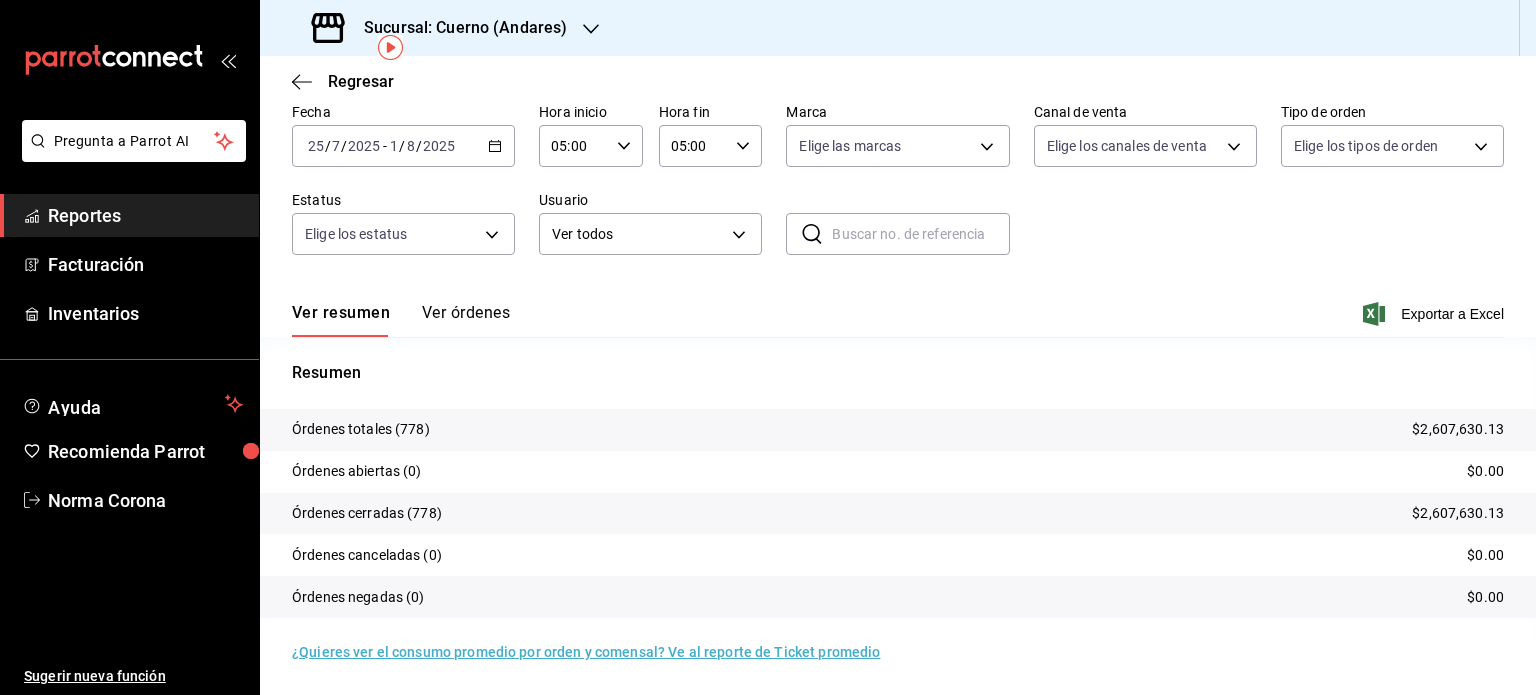 click on "Regresar" at bounding box center (898, 81) 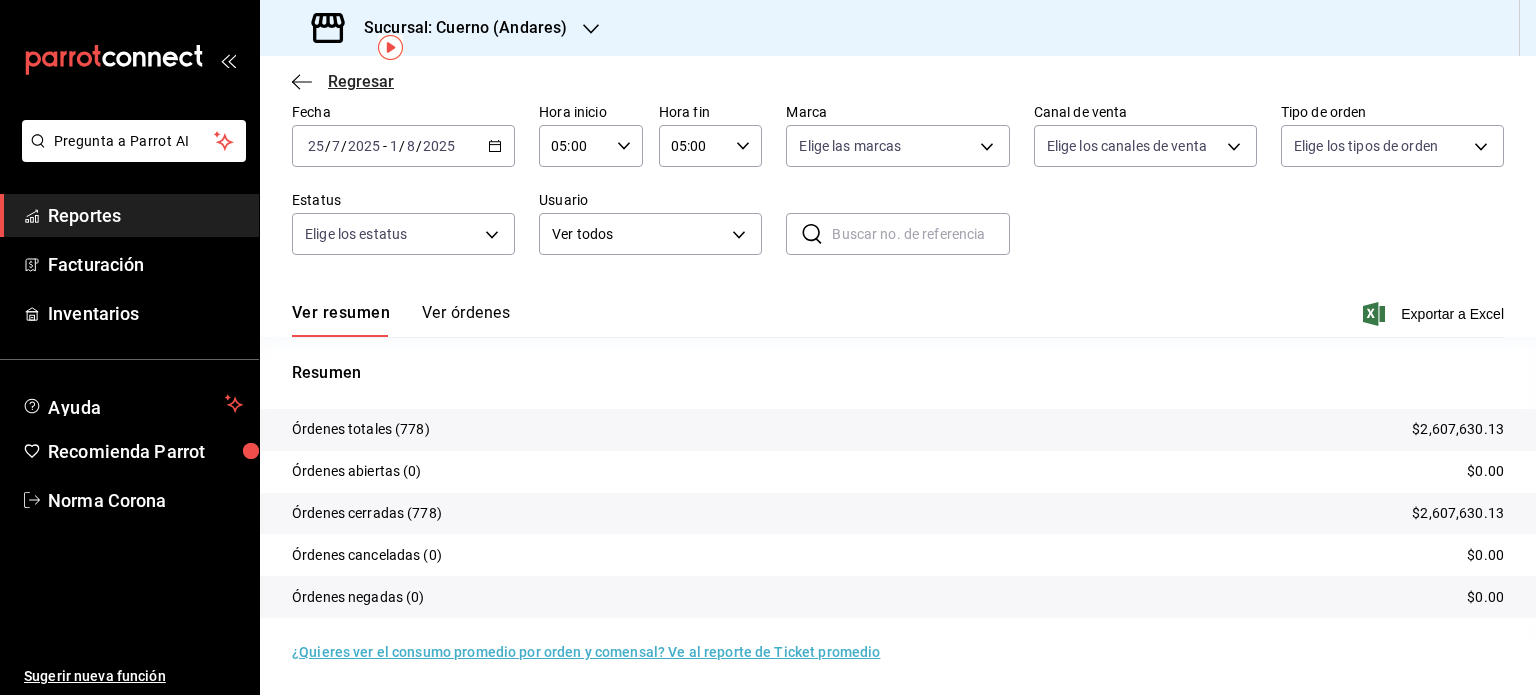 click 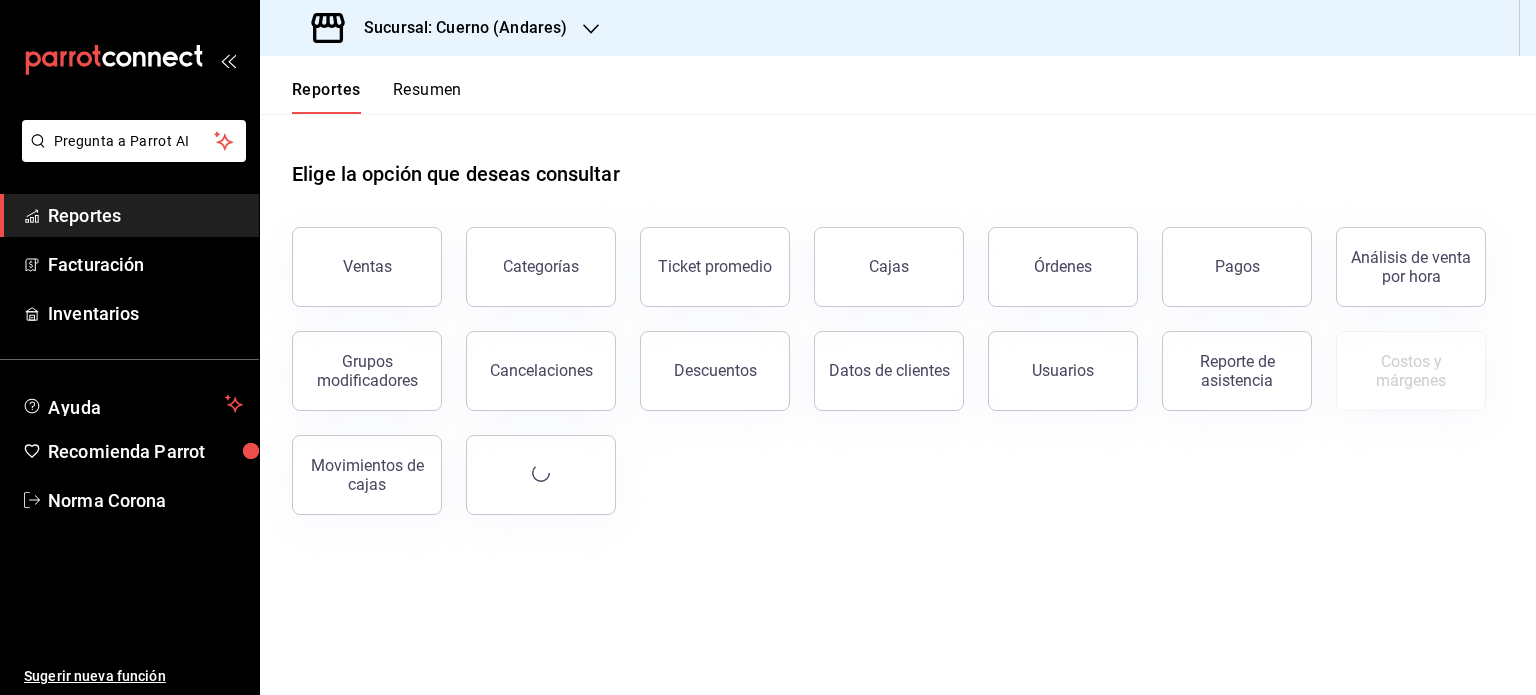 drag, startPoint x: 1265, startPoint y: 275, endPoint x: 1235, endPoint y: 278, distance: 30.149628 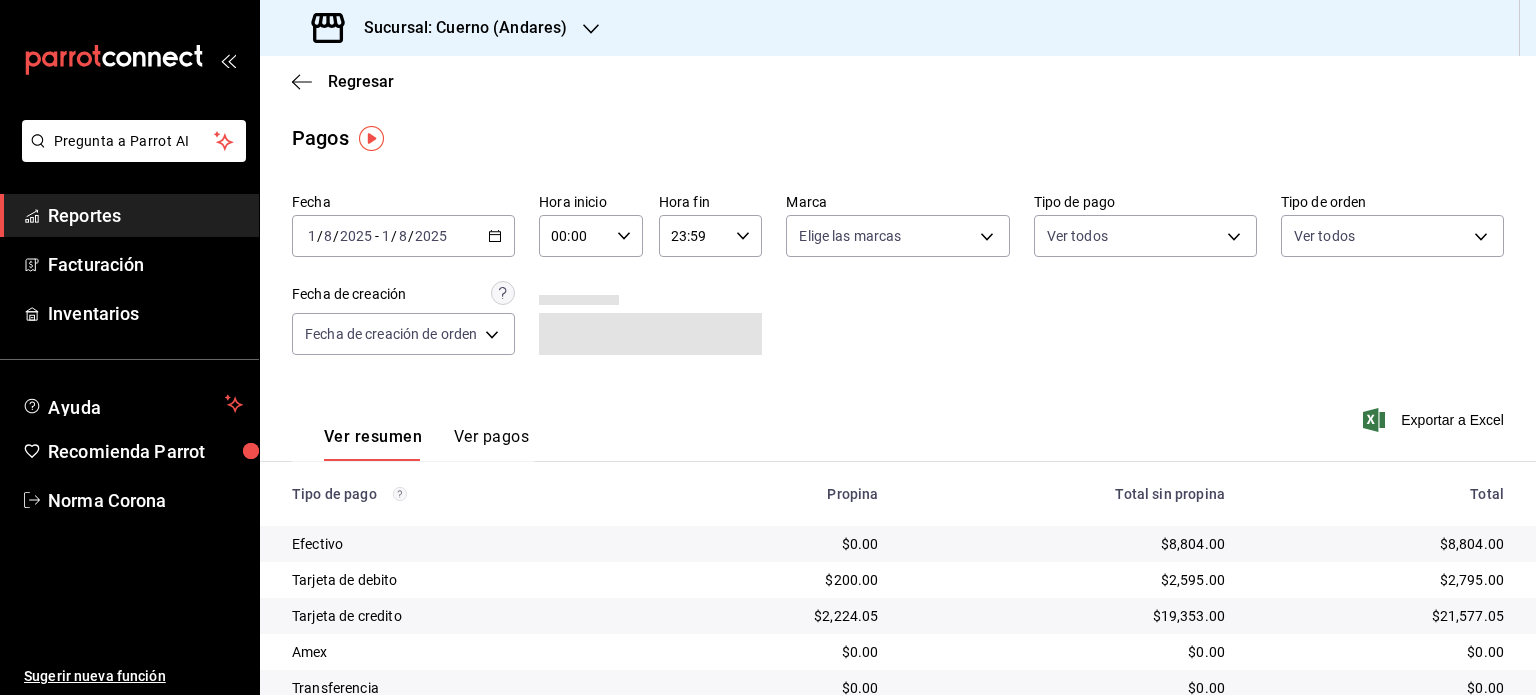 click on "2025-08-01 1 / 8 / 2025 - 2025-08-01 1 / 8 / 2025" at bounding box center (403, 236) 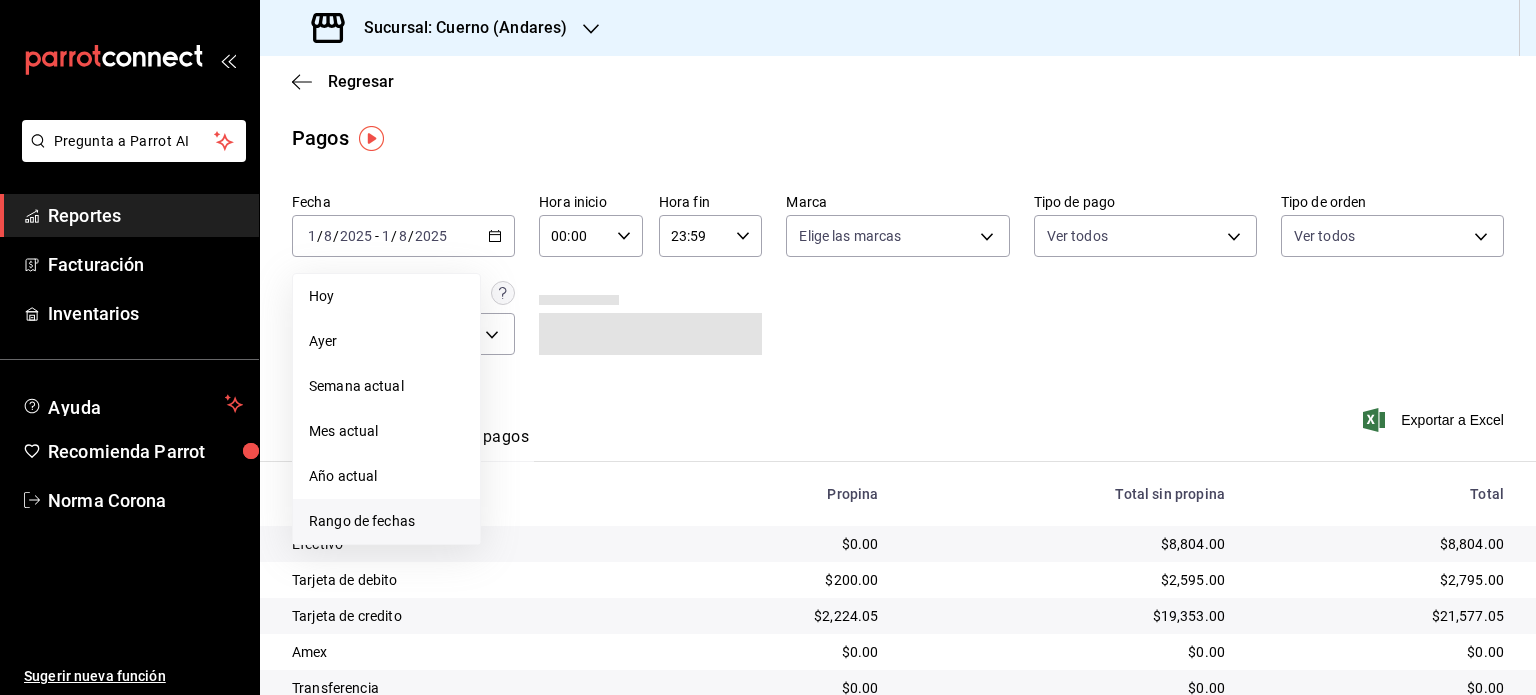 click on "Rango de fechas" at bounding box center [386, 521] 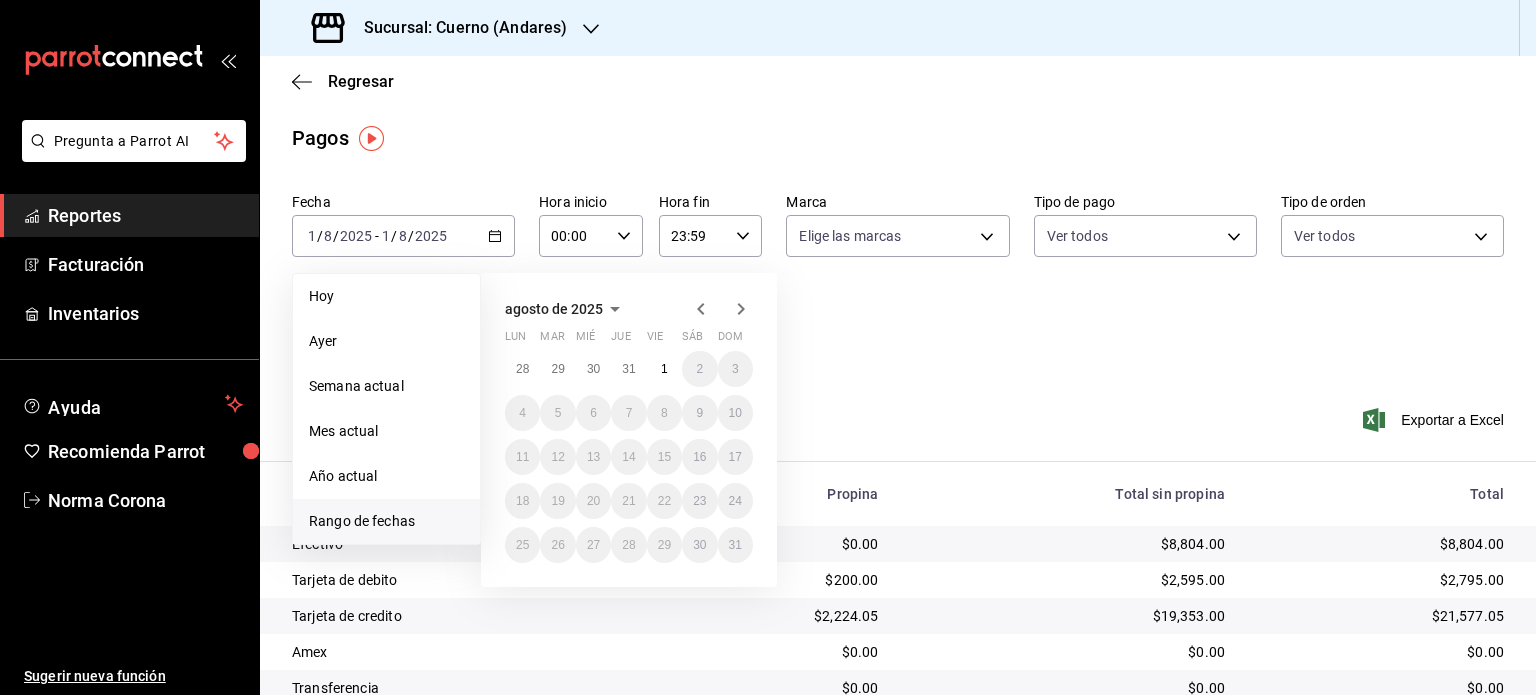 click 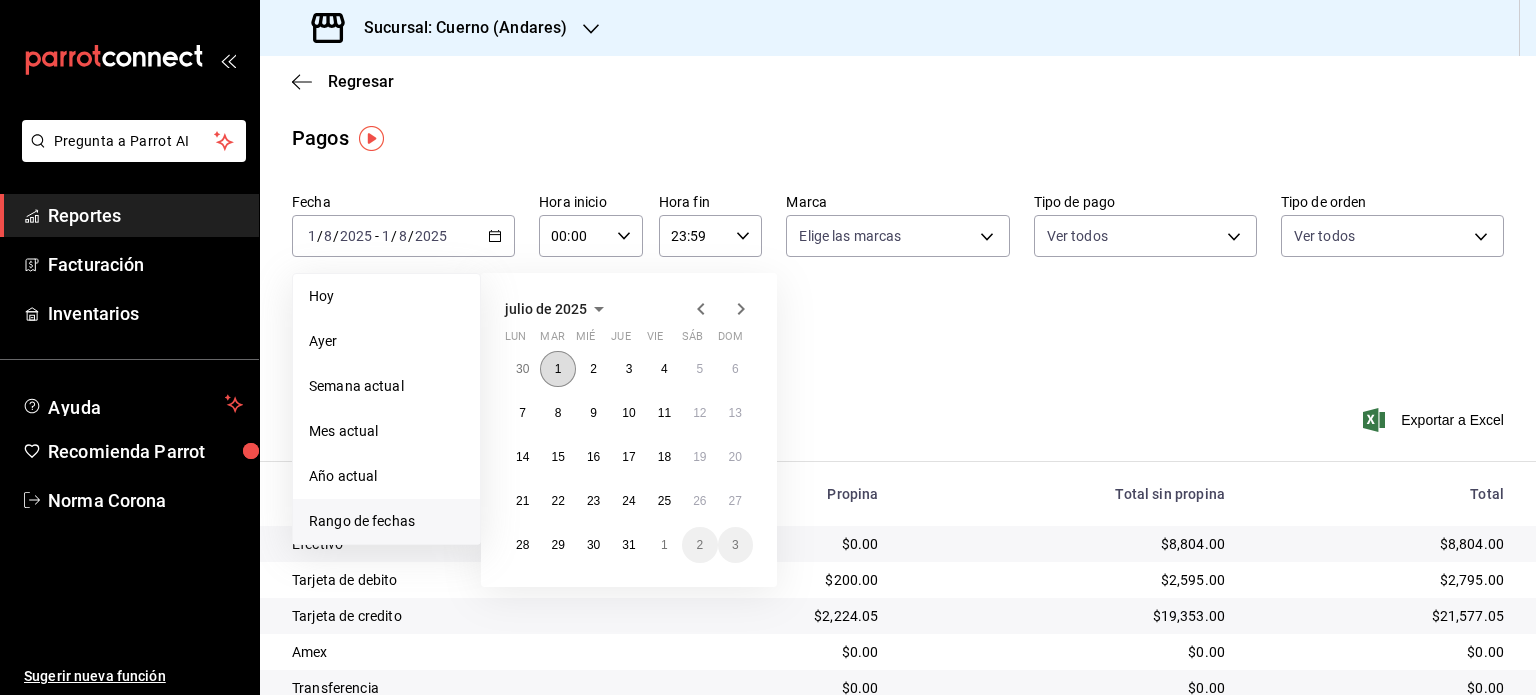 click on "1" at bounding box center [558, 369] 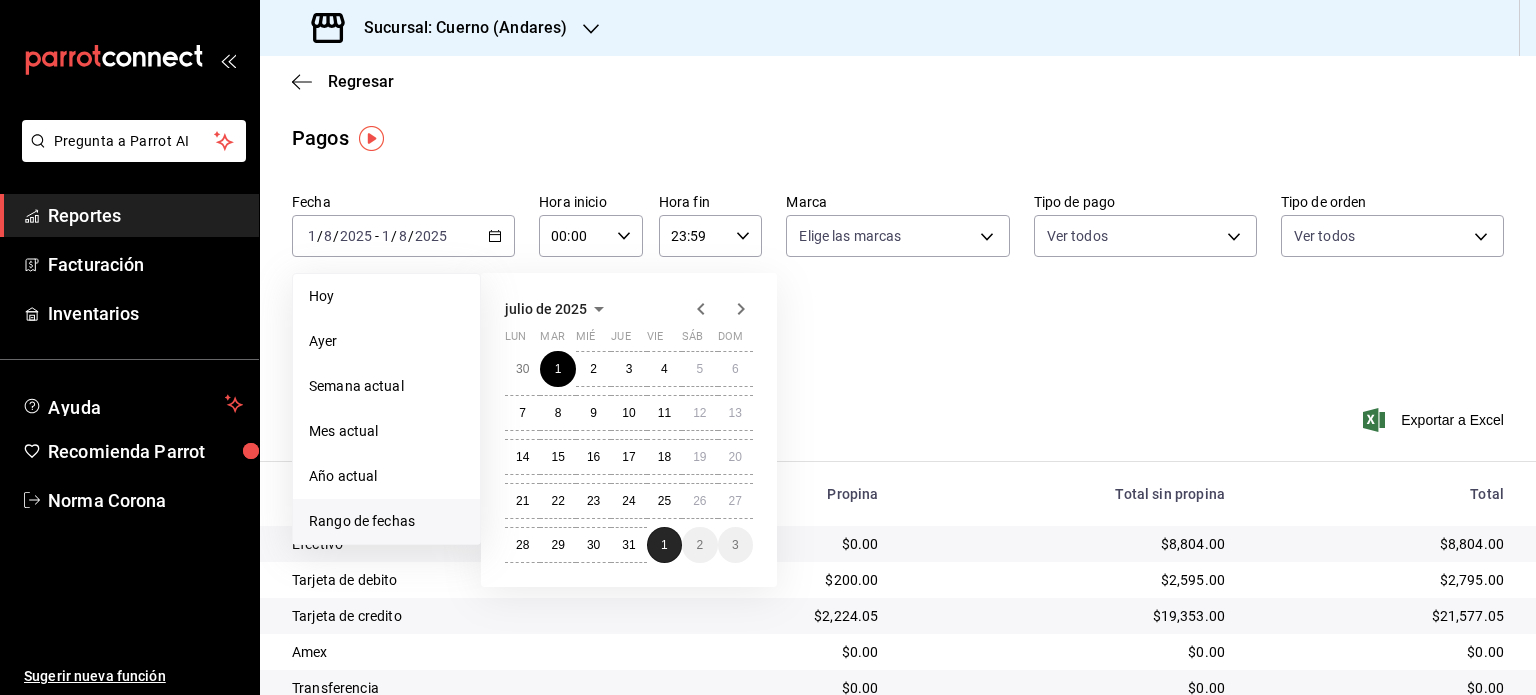 click on "1" at bounding box center [664, 545] 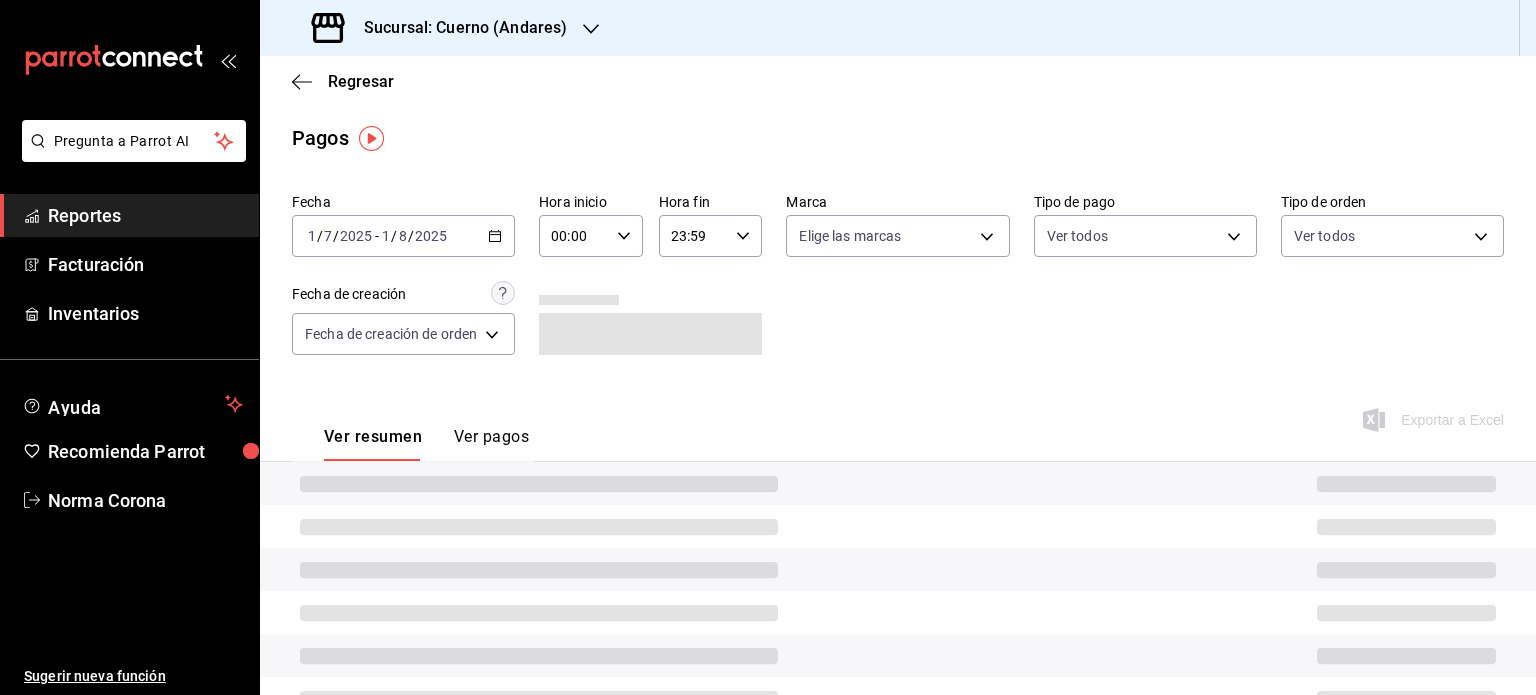 click on "Regresar Pagos Fecha 2025-07-01 1 / 7 / 2025 - 2025-08-01 1 / 8 / 2025 Hora inicio 00:00 Hora inicio Hora fin 23:59 Hora fin Marca Elige las marcas Tipo de pago Ver todos Tipo de orden Ver todos Fecha de creación   Fecha de creación de orden ORDER Ver resumen Ver pagos Exportar a Excel" at bounding box center [898, 447] 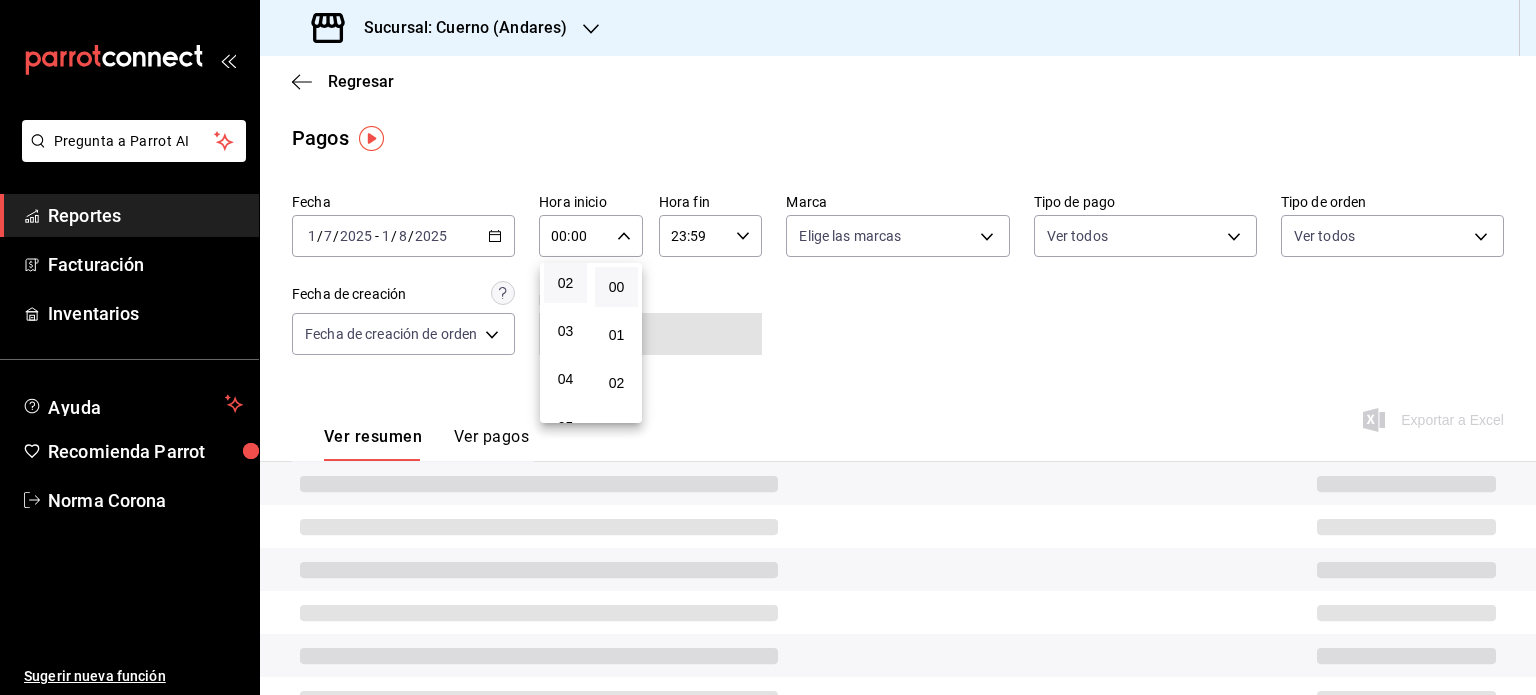 scroll, scrollTop: 200, scrollLeft: 0, axis: vertical 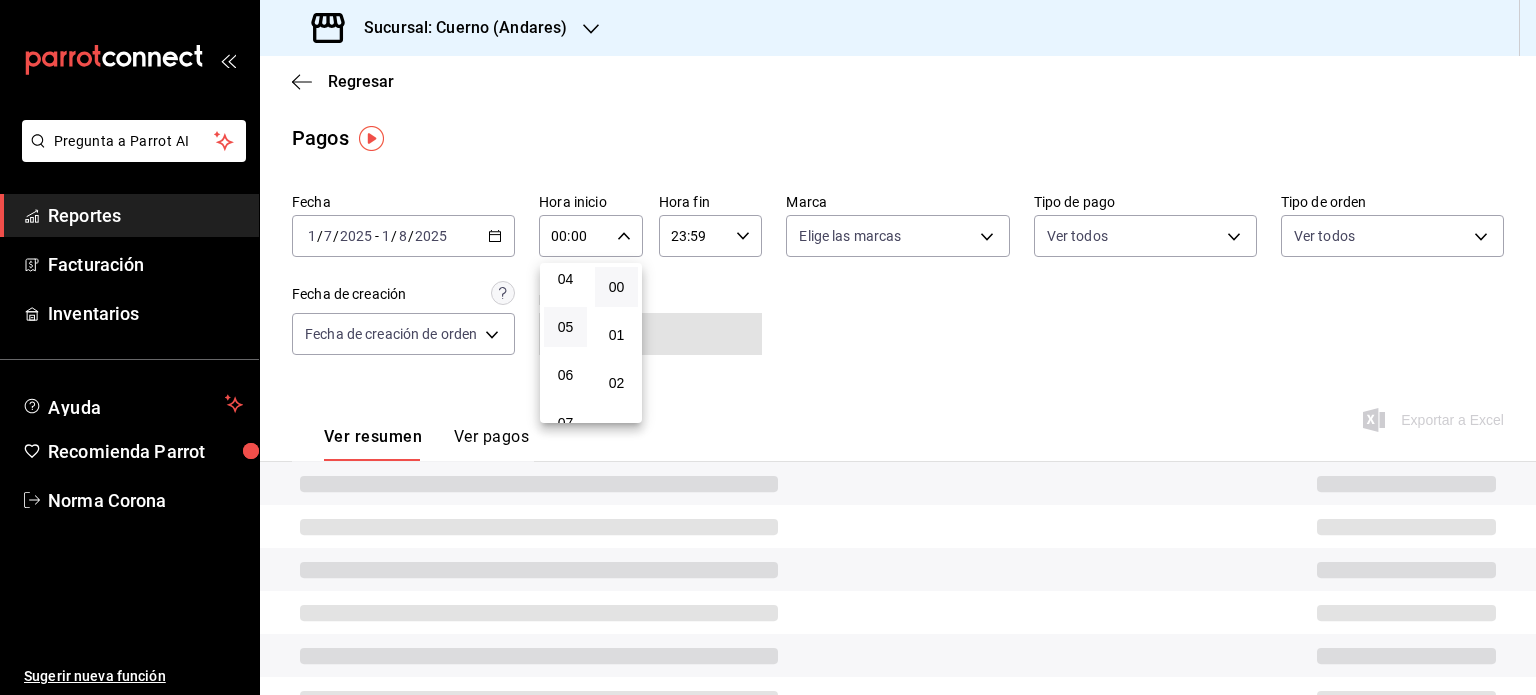 click on "05" at bounding box center [565, 327] 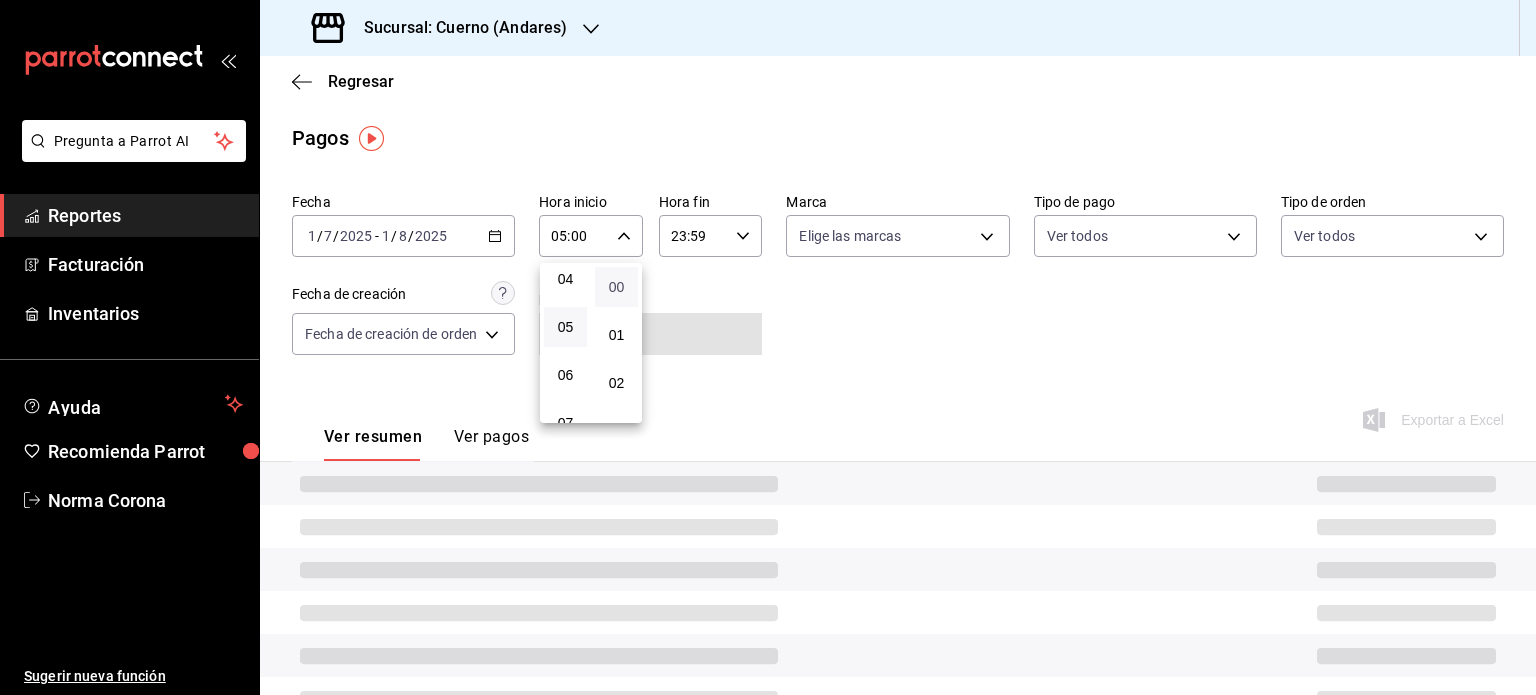 click on "00" at bounding box center [616, 287] 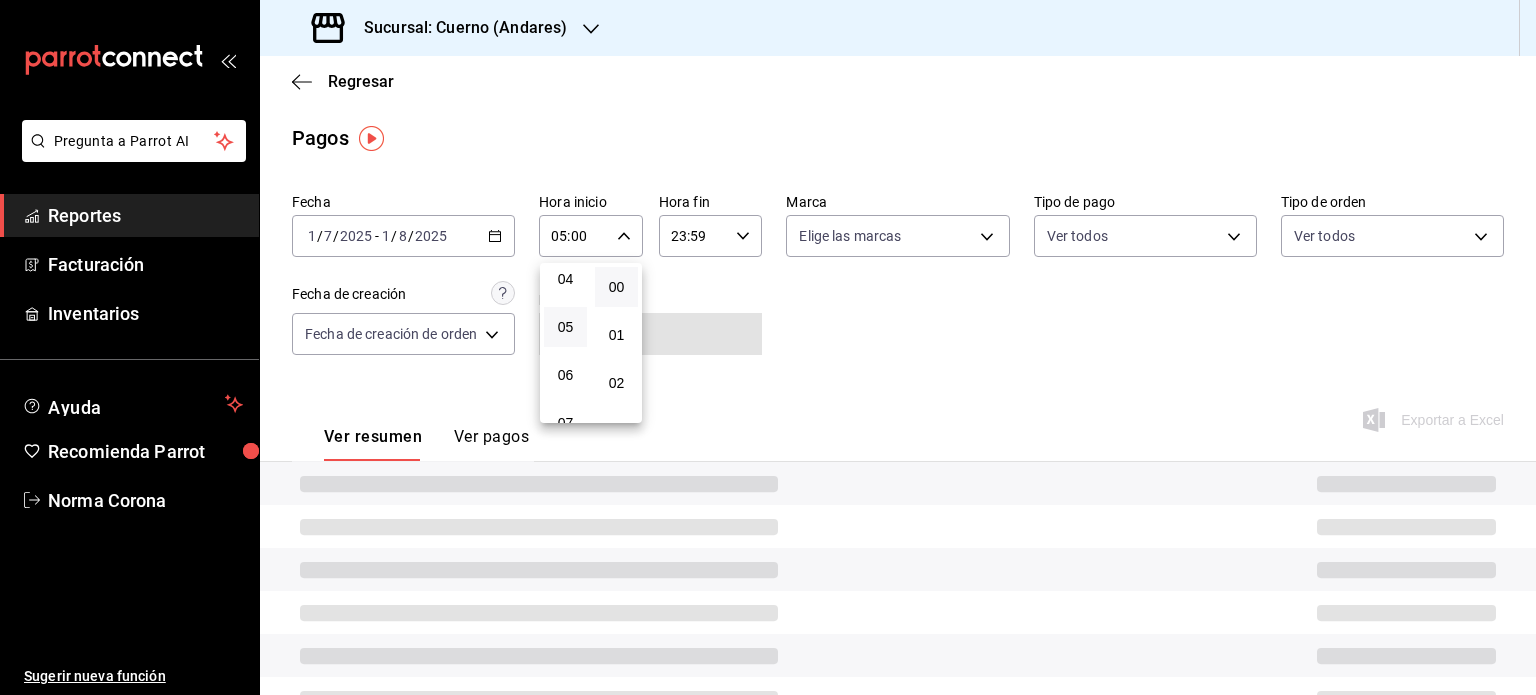 click at bounding box center [768, 347] 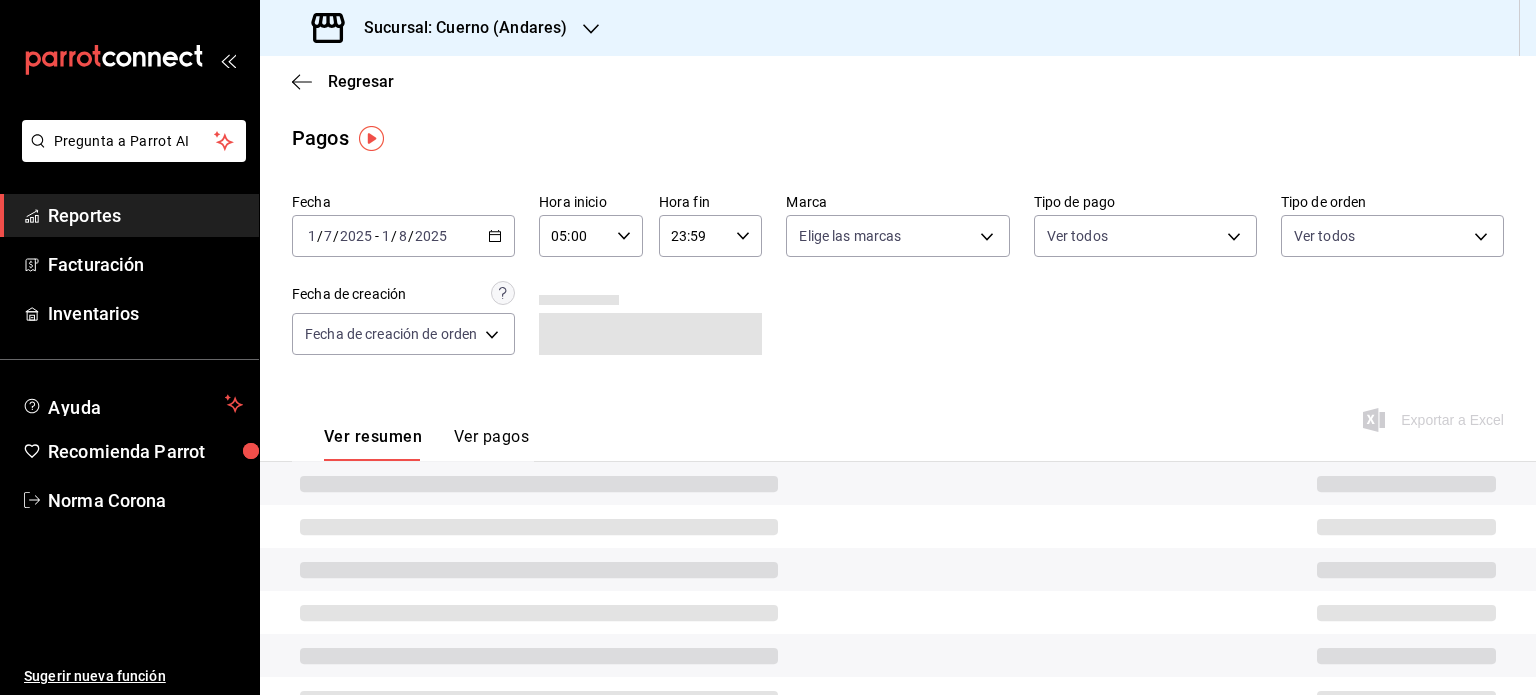 click on "23:59 Hora fin" at bounding box center [711, 236] 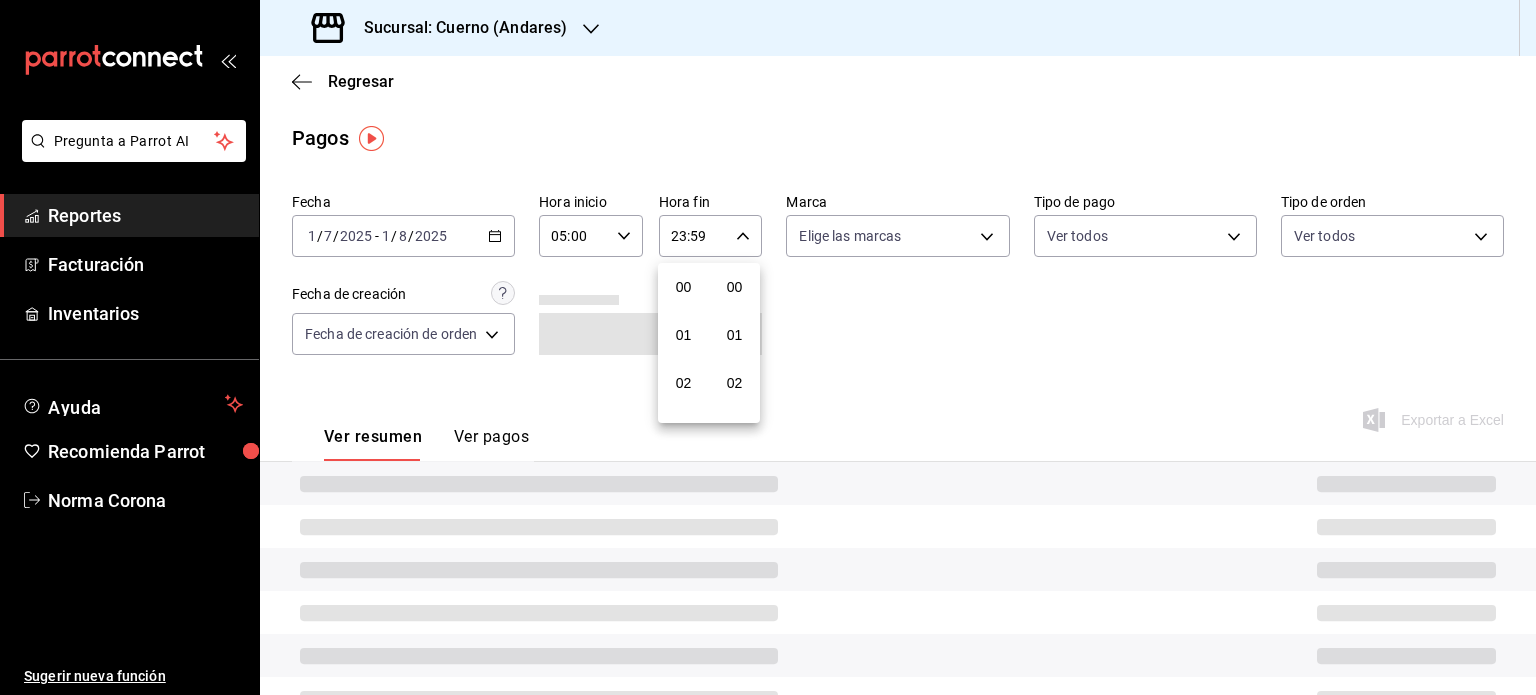 scroll, scrollTop: 1011, scrollLeft: 0, axis: vertical 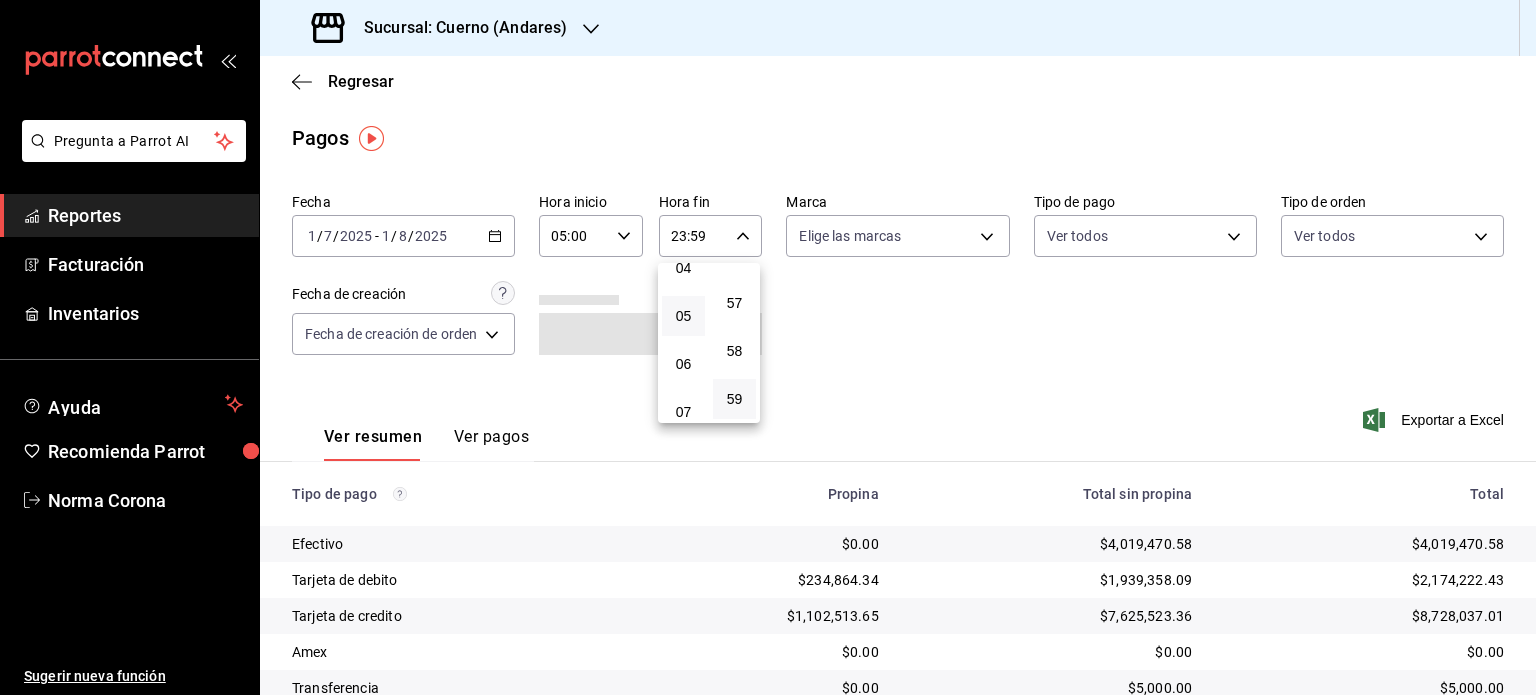click on "05" at bounding box center (683, 316) 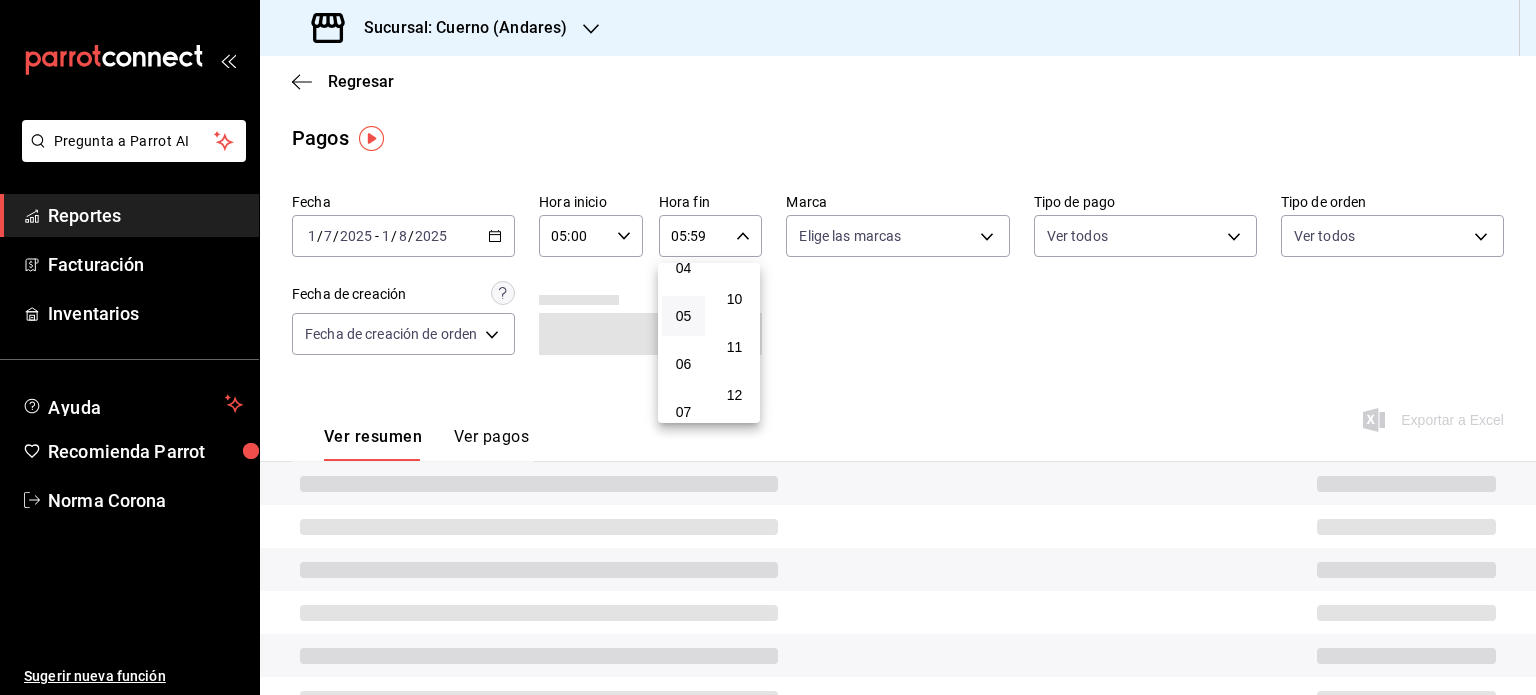 scroll, scrollTop: 0, scrollLeft: 0, axis: both 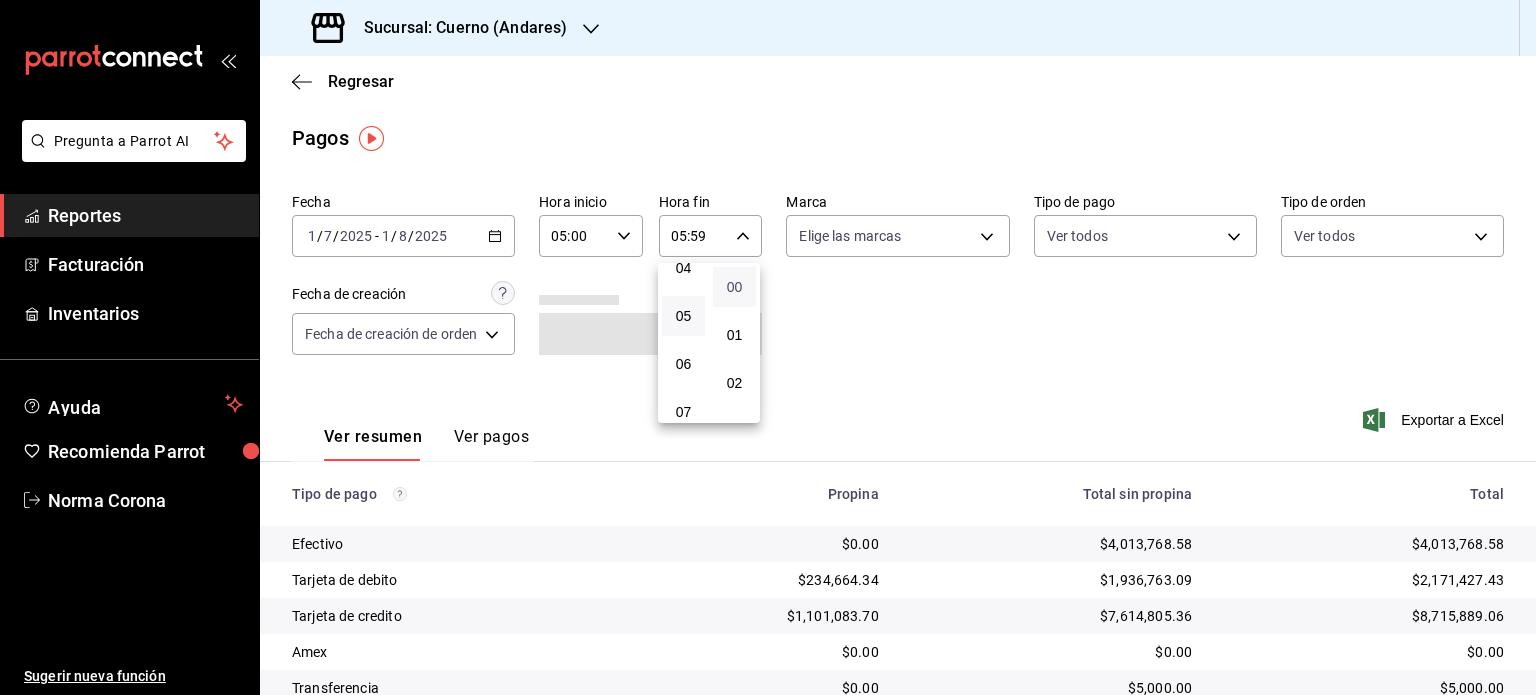 click on "00" at bounding box center [734, 287] 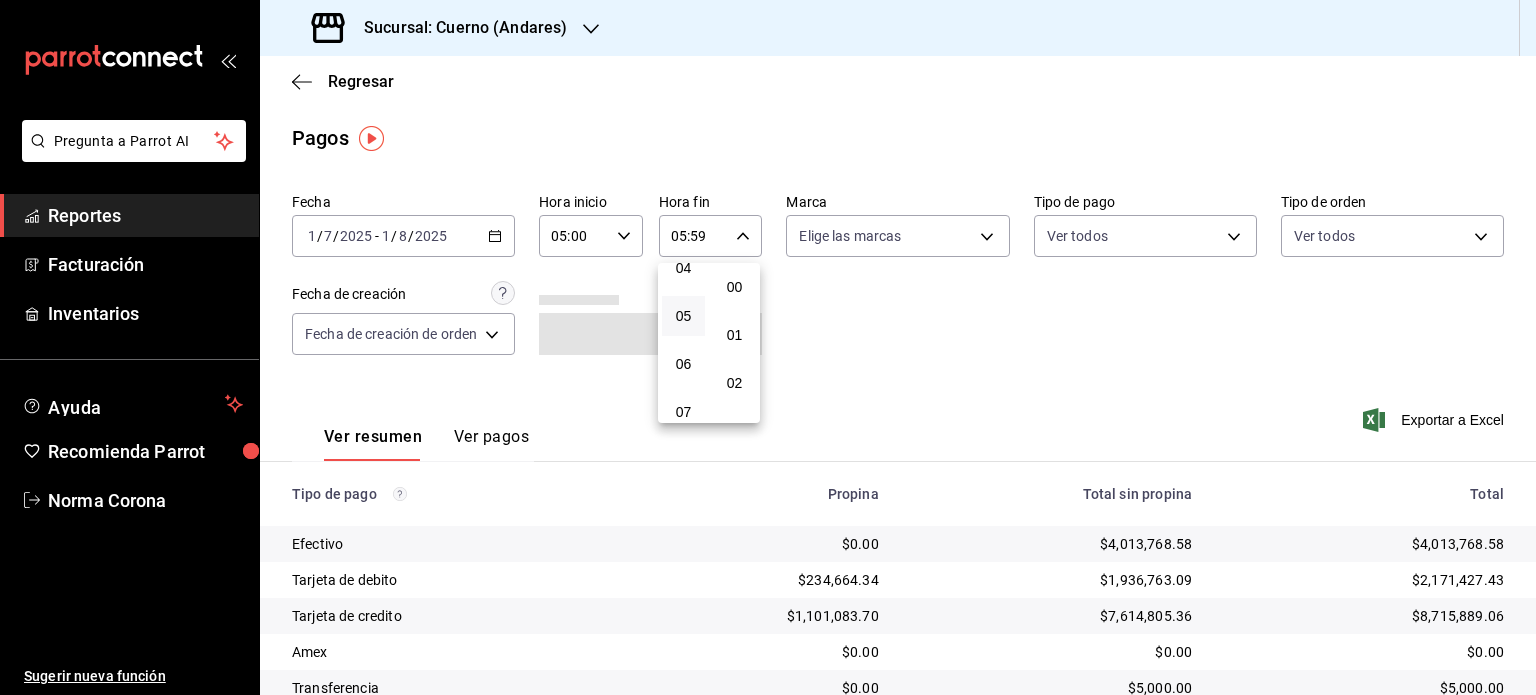 type on "05:00" 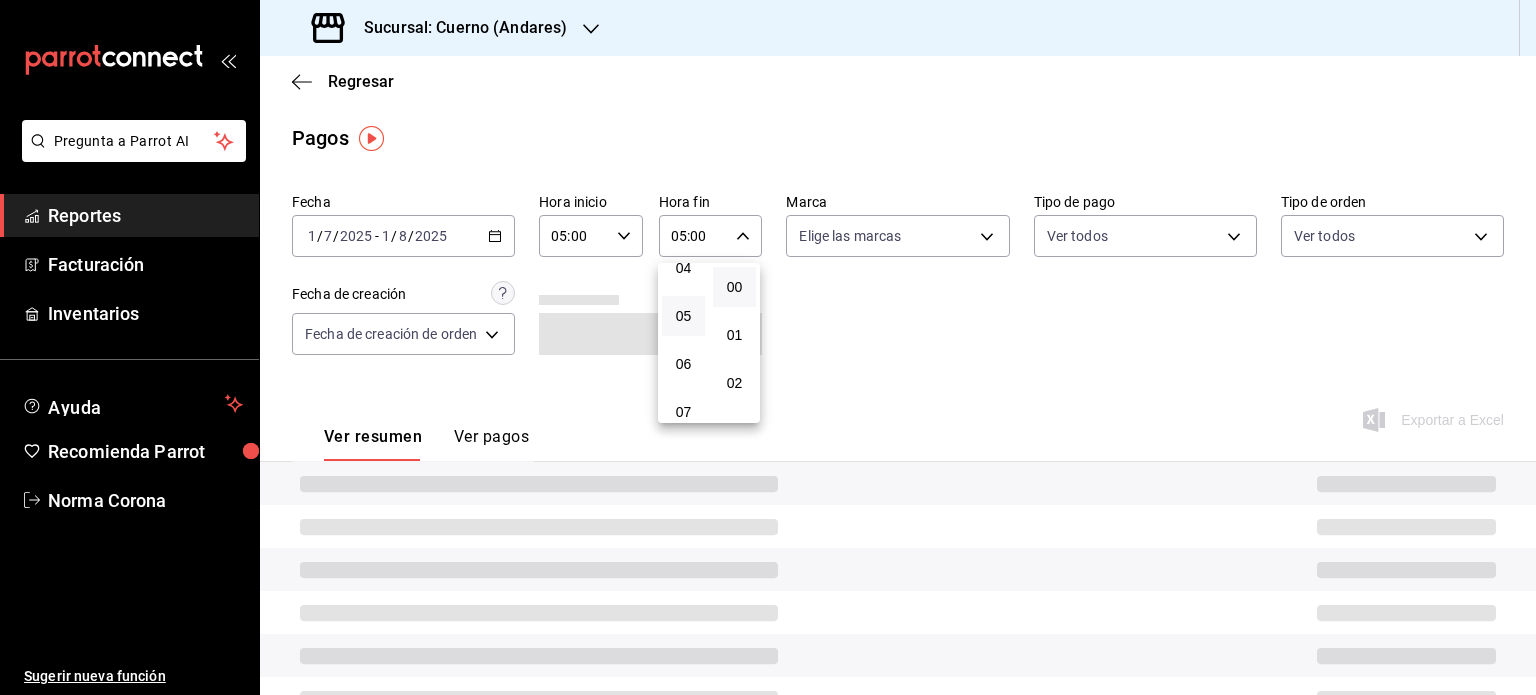 click at bounding box center (768, 347) 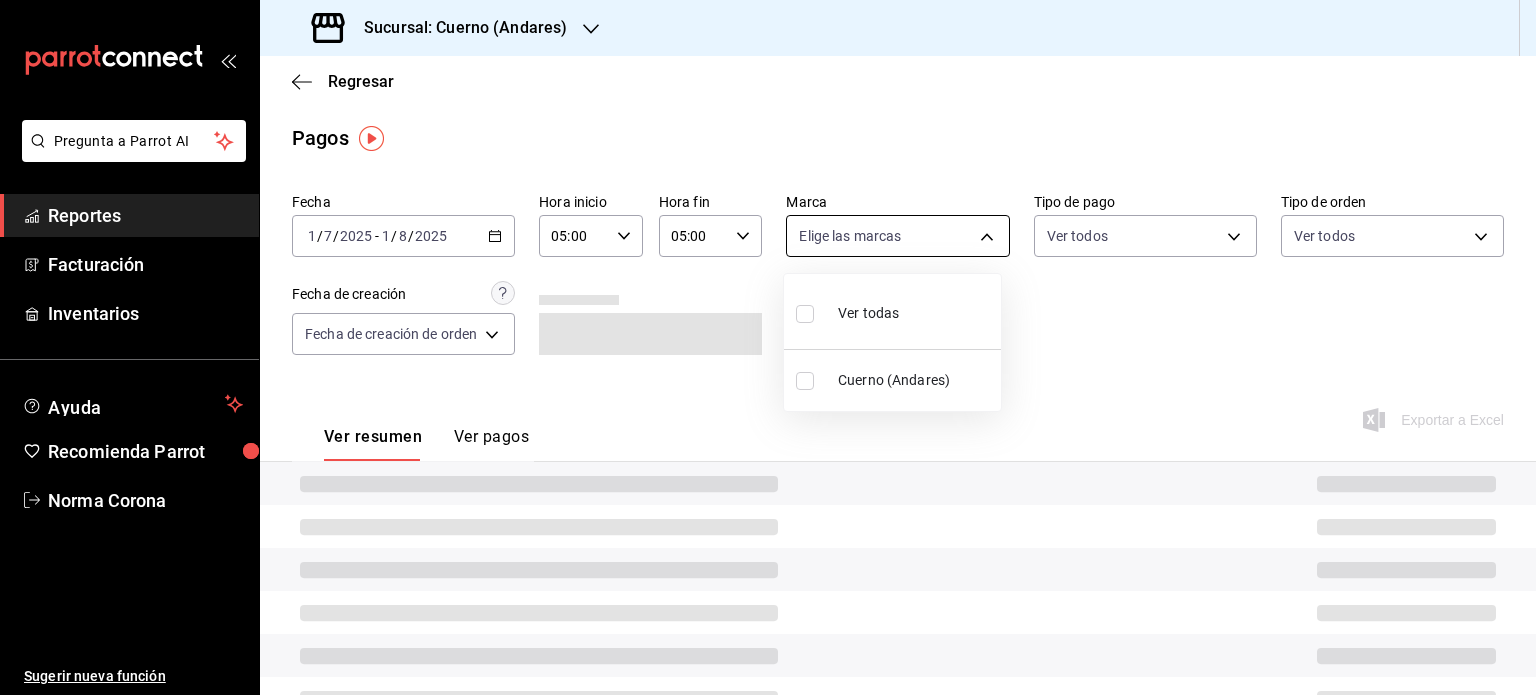 click on "Sucursal: Cuerno ([CITY]) Regresar Pagos Fecha [DATE] [DATE] / [DATE] - [DATE] [DATE] / [DATE] Hora inicio [TIME] Hora inicio Hora fin [TIME] Hora fin Marca Elige las marcas Tipo de pago Ver todos Tipo de orden Ver todos Fecha de creación   Fecha de creación de orden ORDER Ver resumen Ver pagos Exportar a Excel GANA 1 MES GRATIS EN TU SUSCRIPCIÓN AQUÍ ¿Recuerdas cómo empezó tu restaurante?
Hoy puedes ayudar a un colega a tener el mismo cambio que tú viviste.
Recomienda Parrot directamente desde tu Portal Administrador.
Es fácil y rápido.
🎁 Por cada restaurante que se una, ganas 1 mes gratis. Ver video tutorial Ir a video Pregunta a Parrot AI Reportes   Facturación   Inventarios   Ayuda Recomienda Parrot   Norma Corona   Sugerir nueva función   Visitar centro de ayuda ([PHONE]) soporte@parrotsoftware.io Visitar centro de ayuda Ver todas" at bounding box center [768, 347] 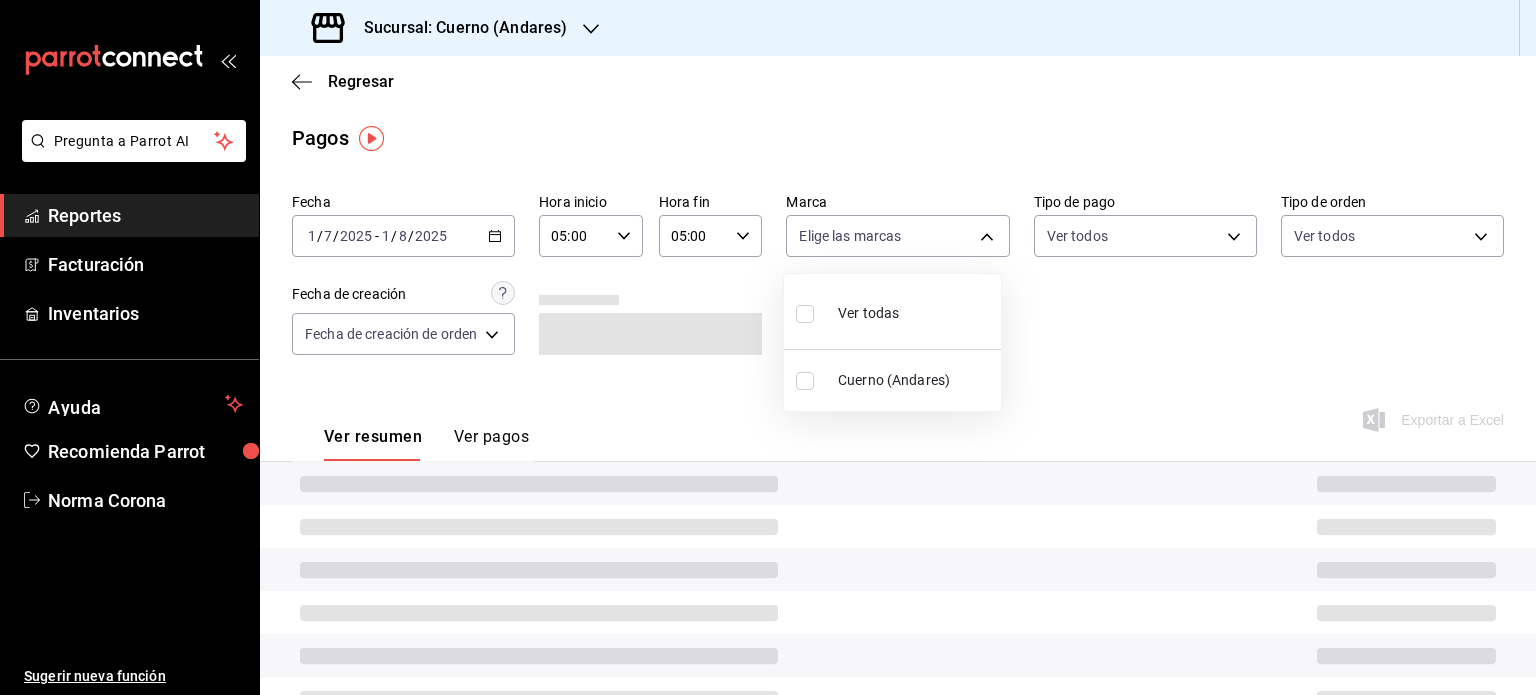 click on "Cuerno (Andares)" at bounding box center [915, 380] 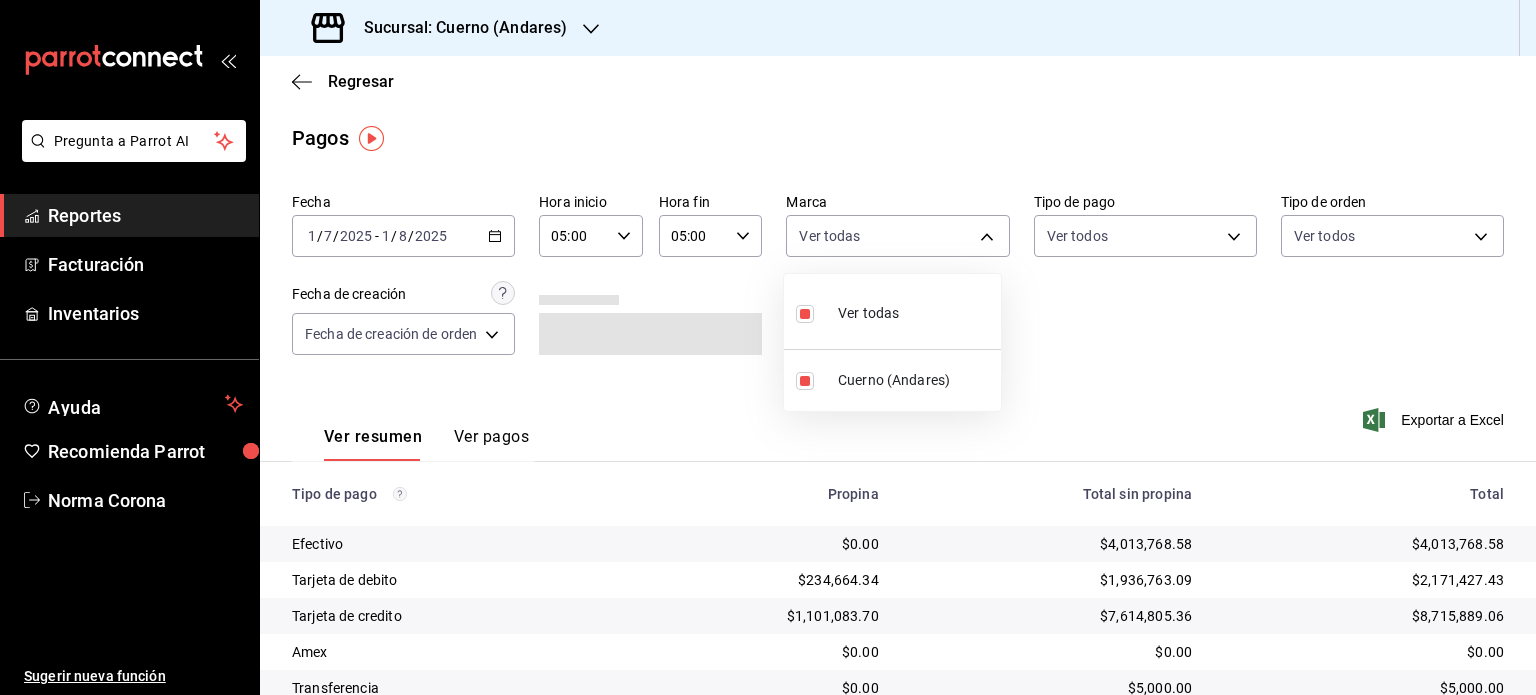 click at bounding box center (768, 347) 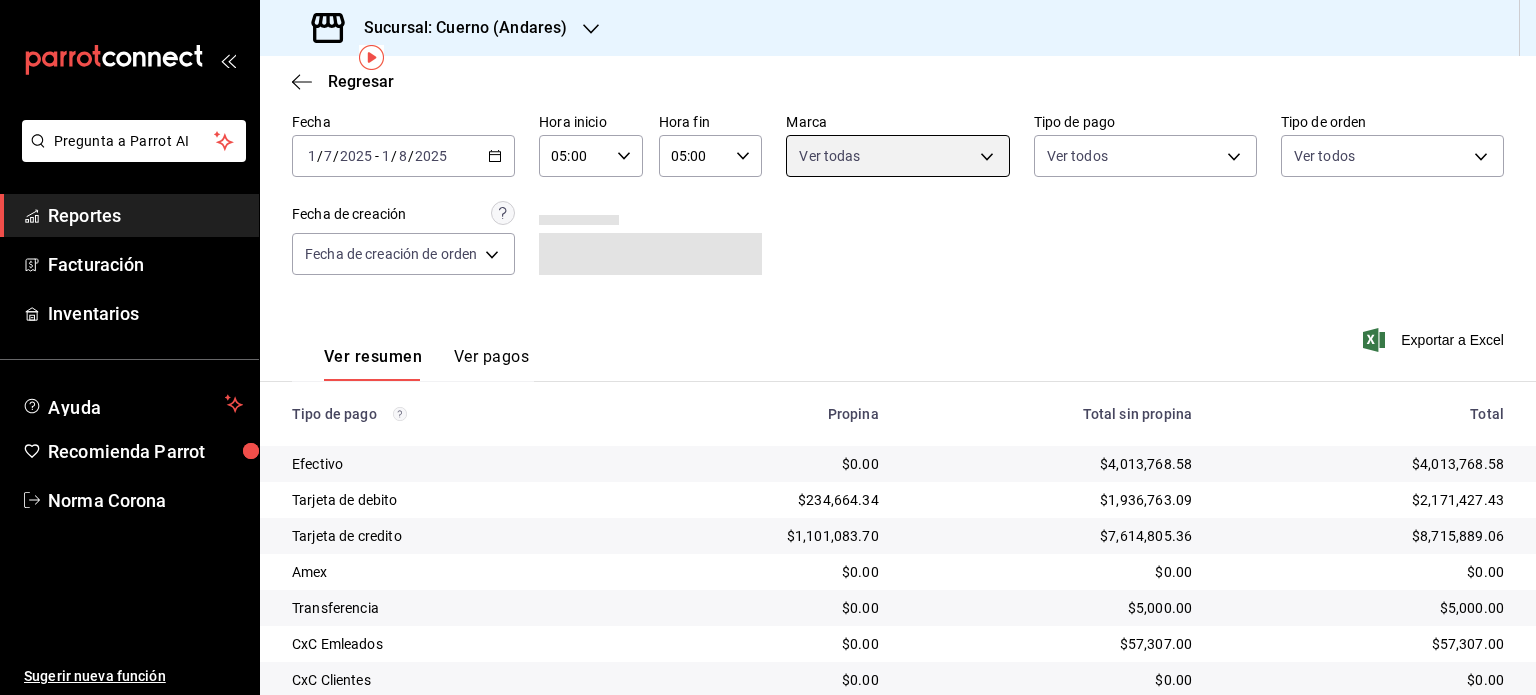 scroll, scrollTop: 188, scrollLeft: 0, axis: vertical 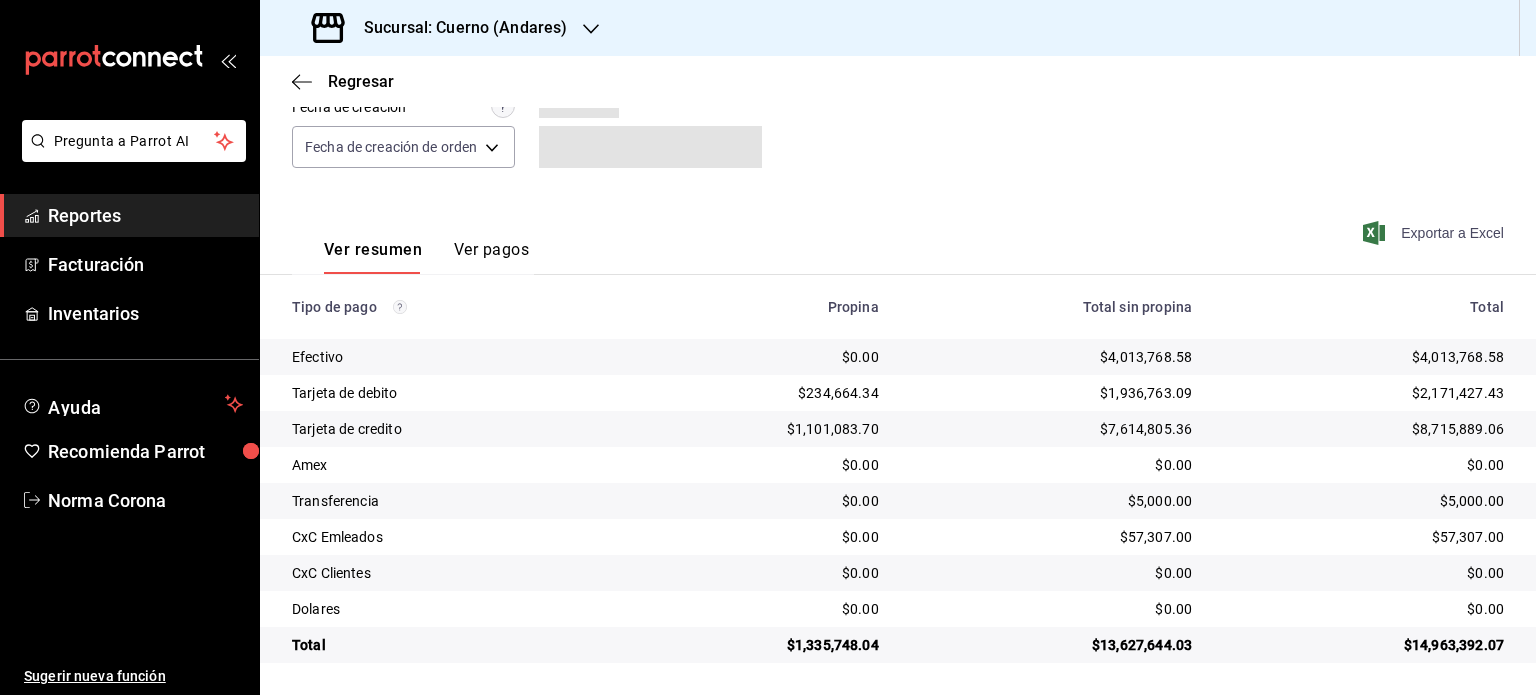 click on "Exportar a Excel" at bounding box center [1435, 233] 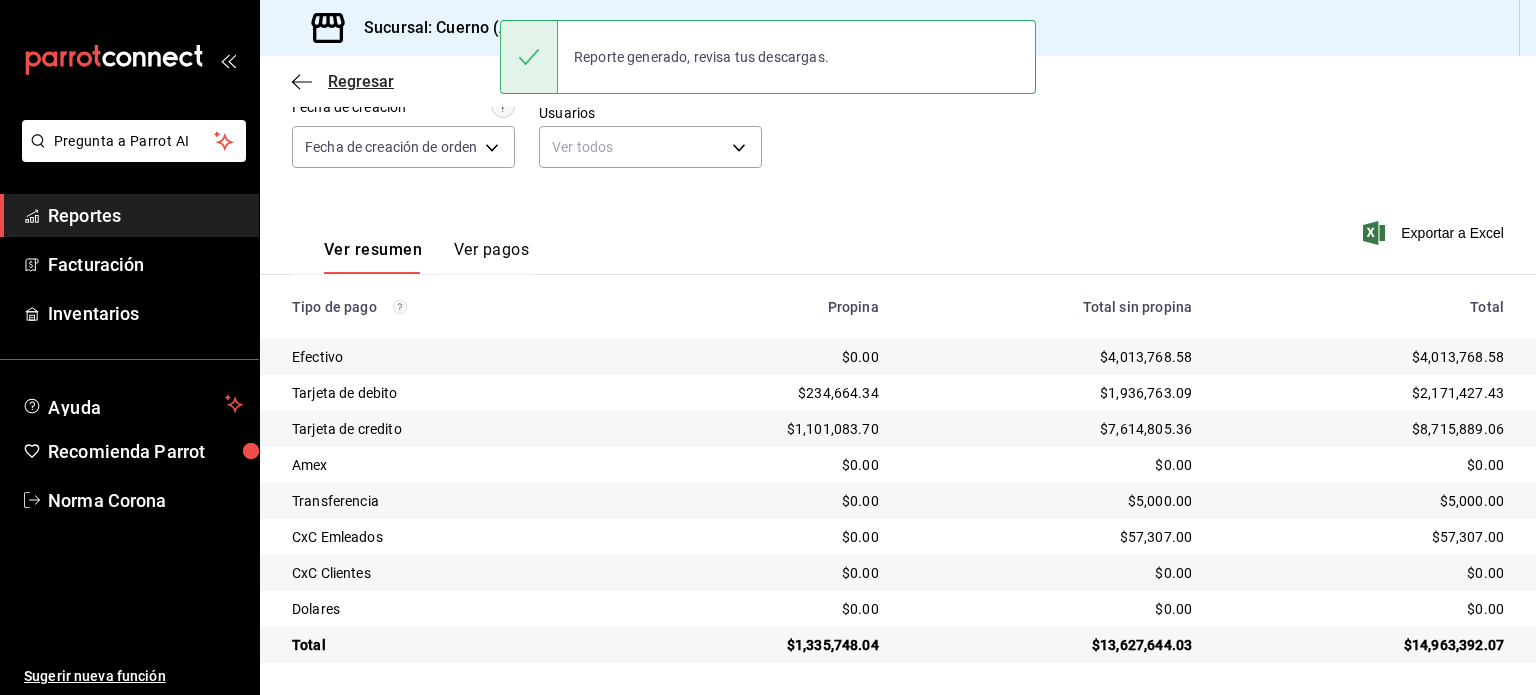 drag, startPoint x: 316, startPoint y: 75, endPoint x: 306, endPoint y: 77, distance: 10.198039 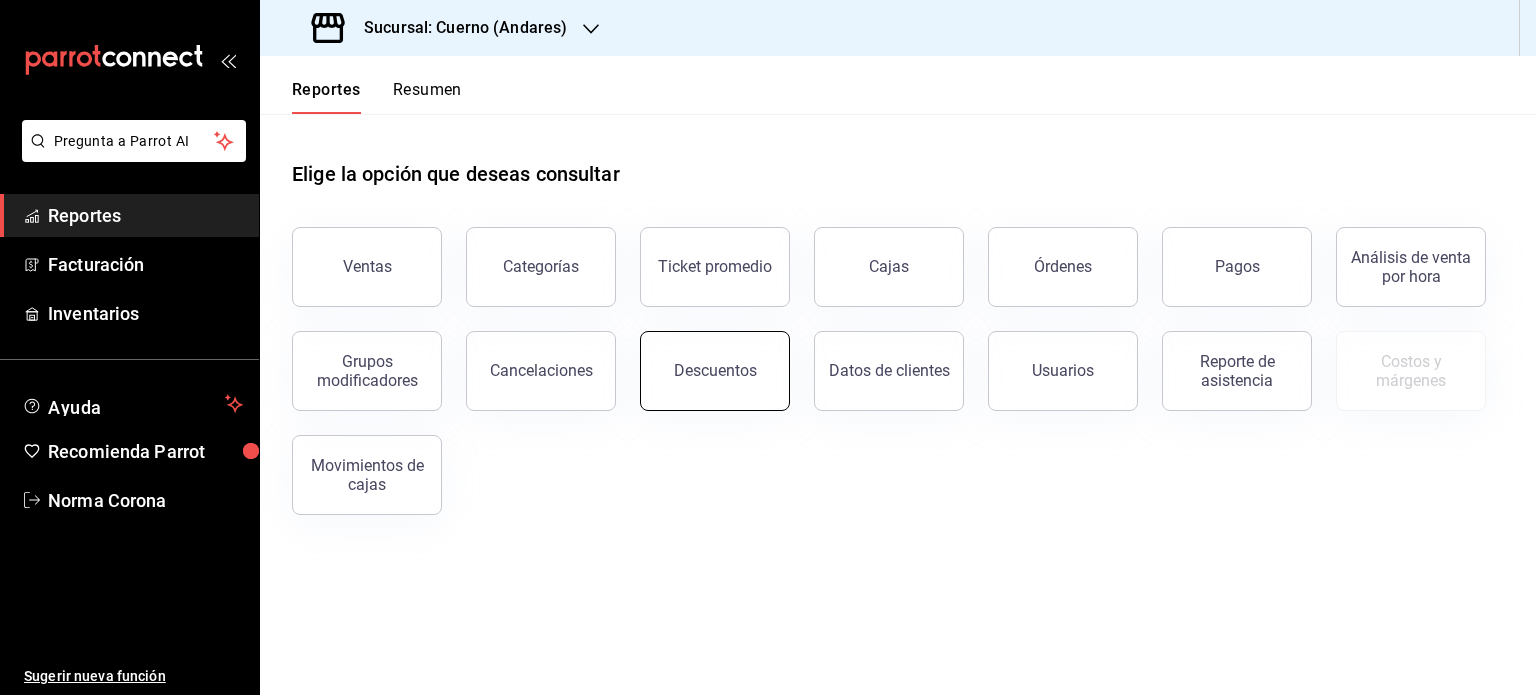 click on "Descuentos" at bounding box center (703, 359) 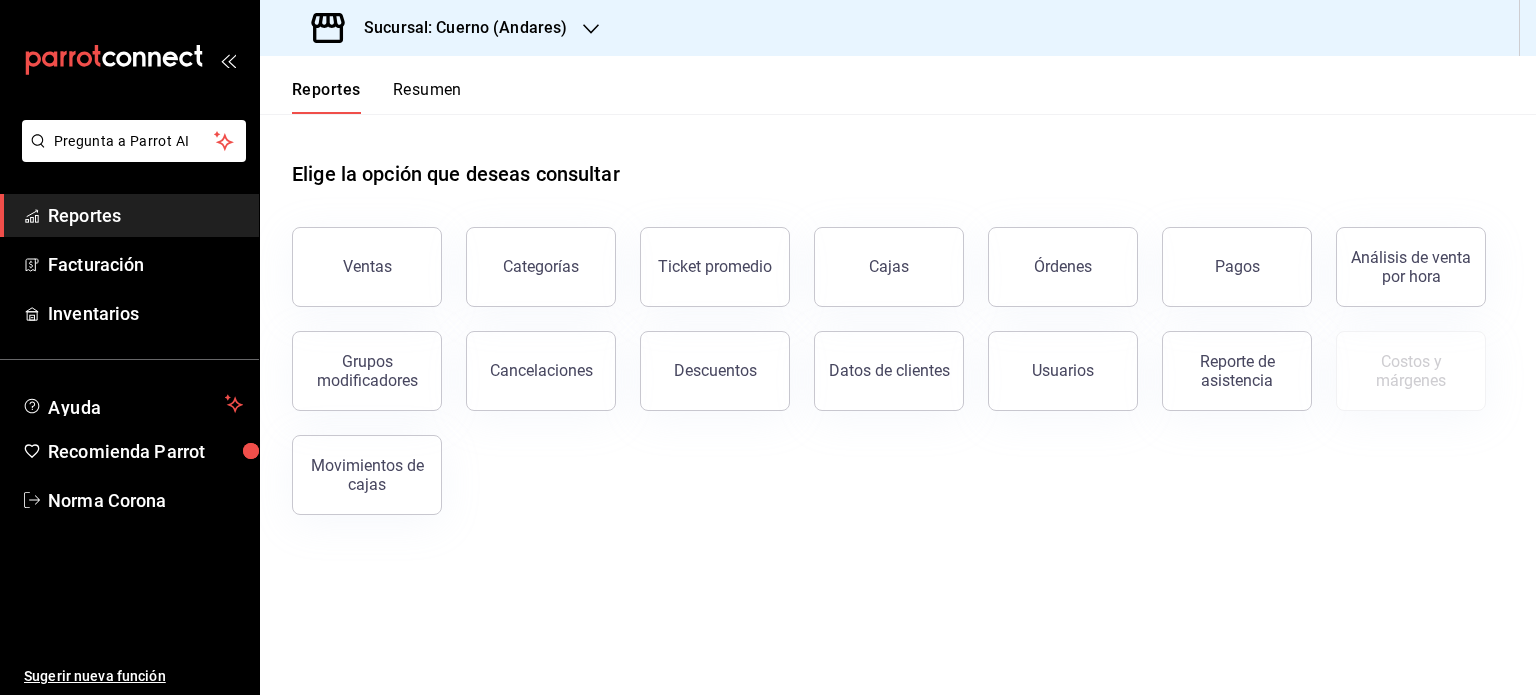 click on "Descuentos" at bounding box center [715, 371] 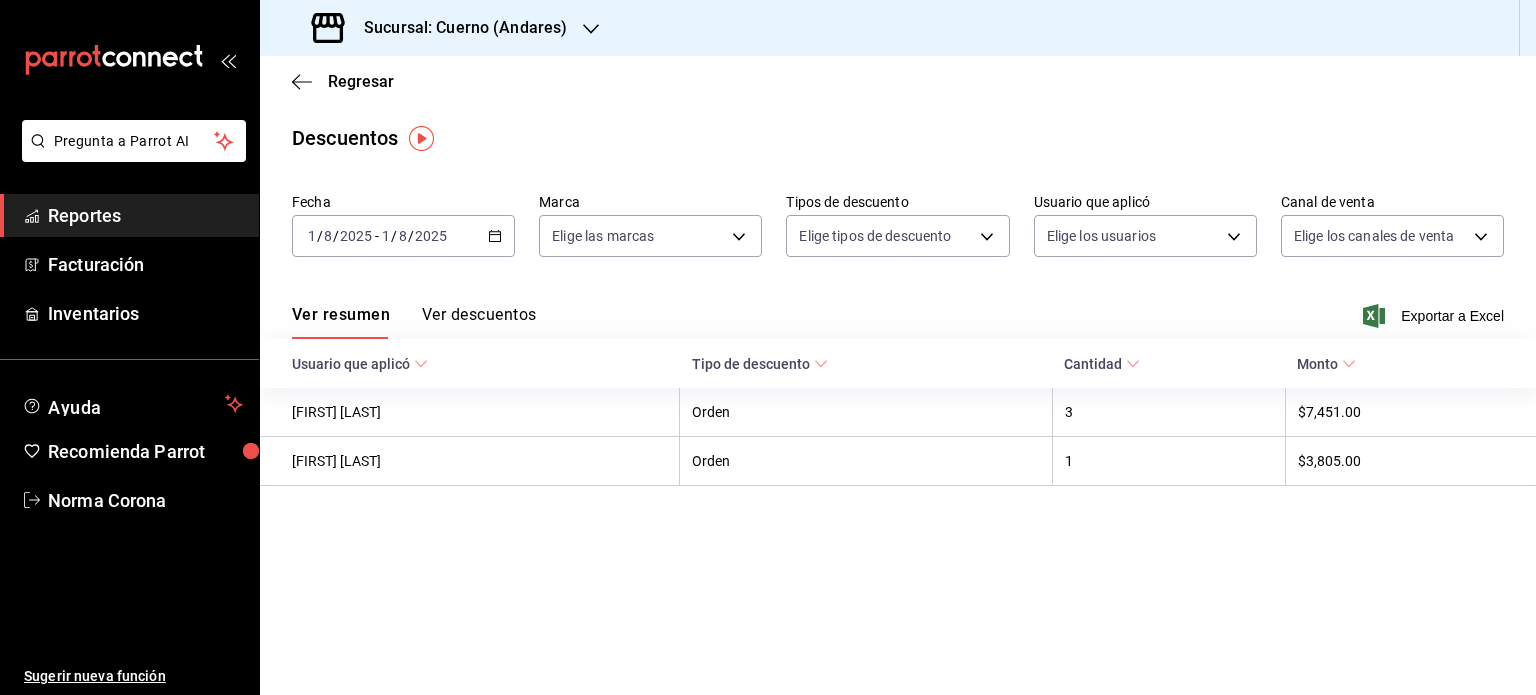 click 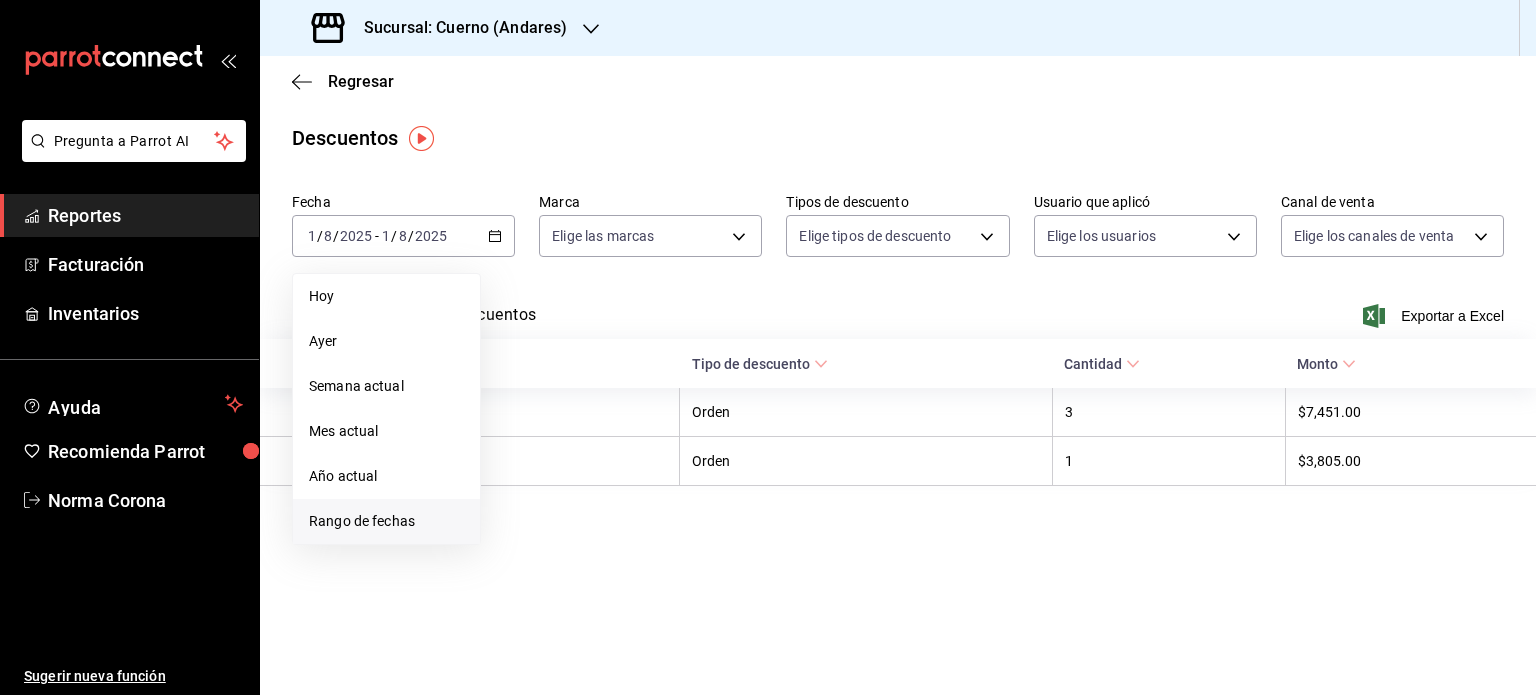 click on "Rango de fechas" at bounding box center [386, 521] 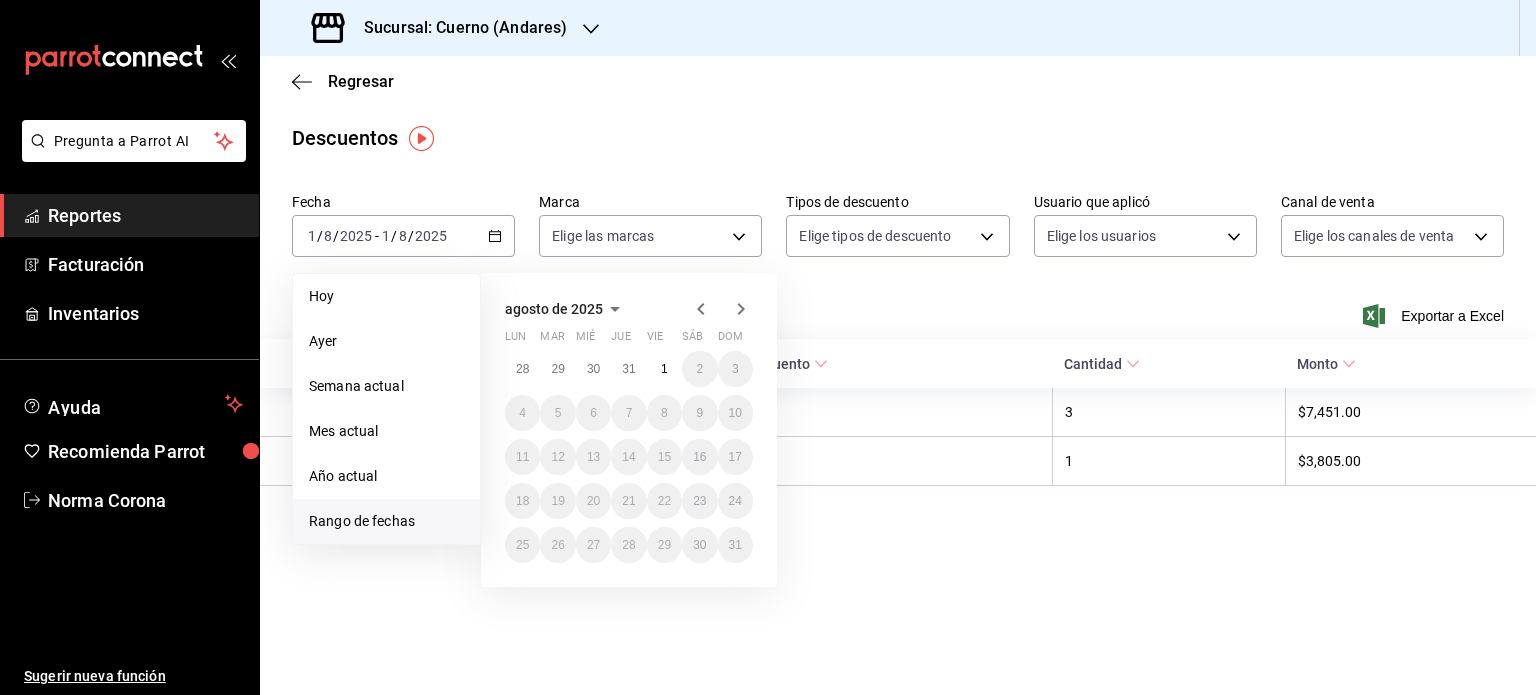 click 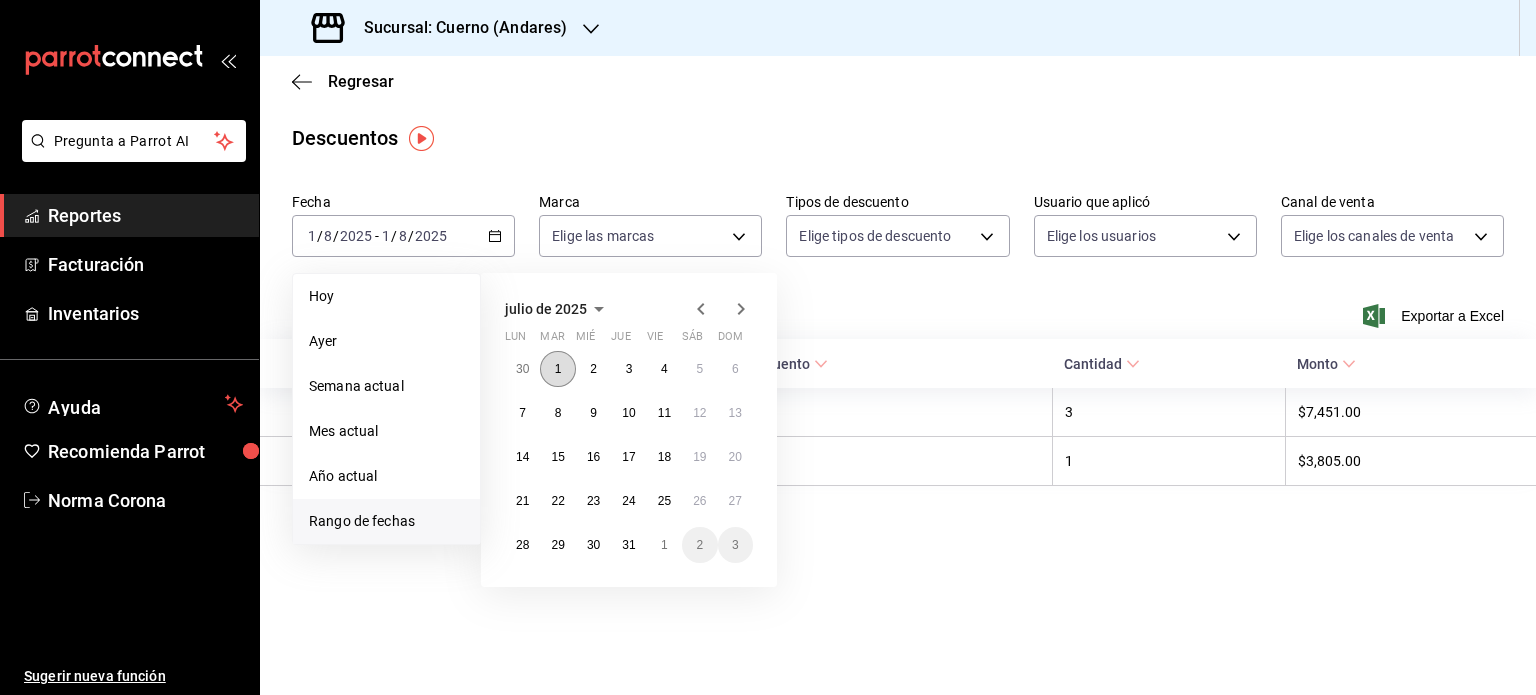 click on "1" at bounding box center [557, 369] 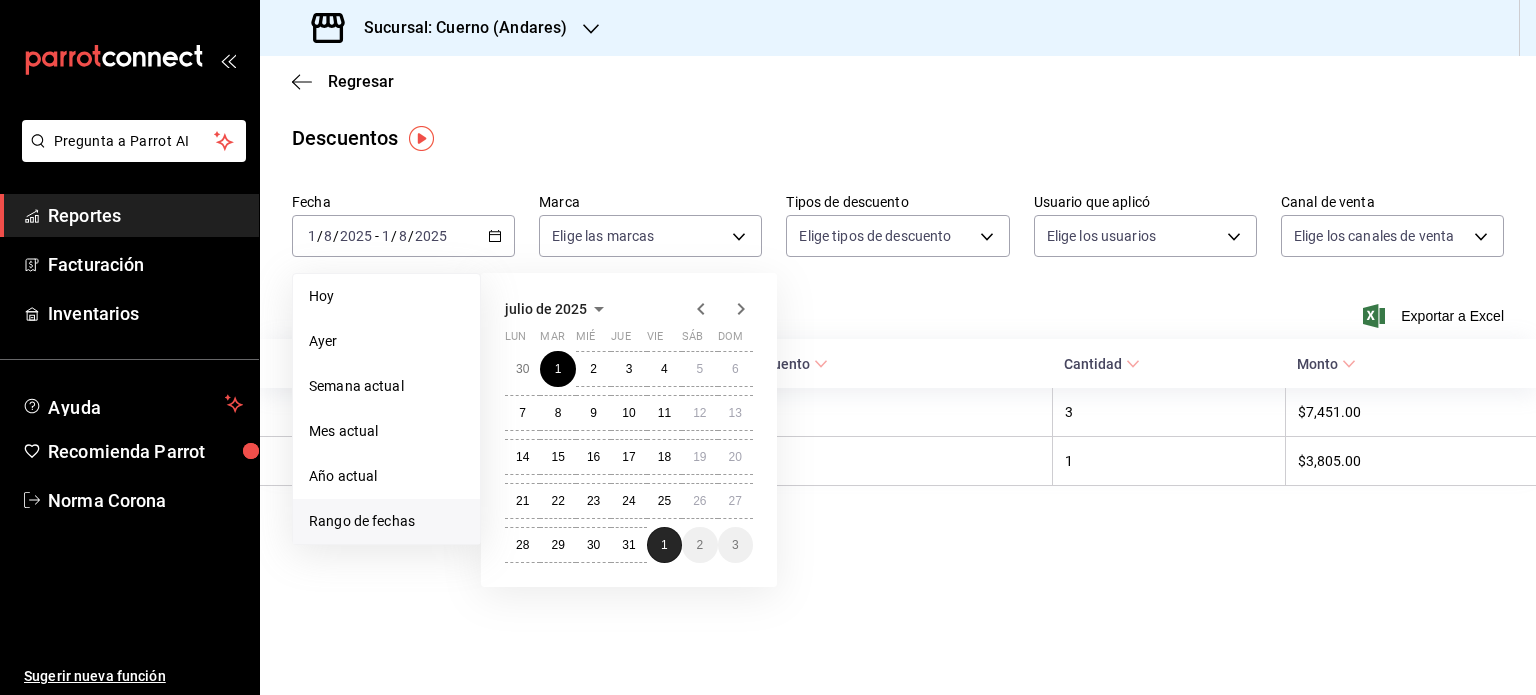 click on "1" at bounding box center [664, 545] 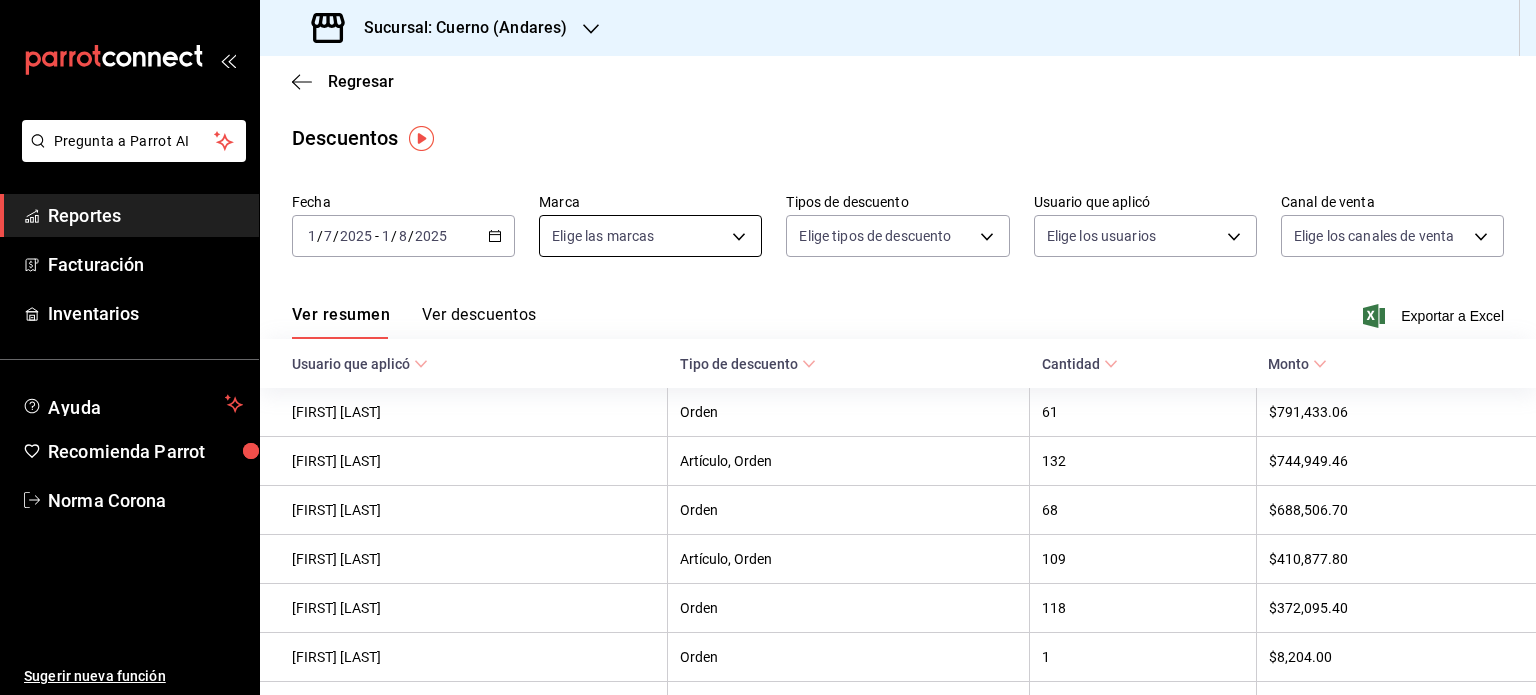 click on "Descuentos Fecha [DATE] [DATE] / [DATE] - [DATE] [DATE] / [DATE] Marca Elige las marcas Tipos de descuento Elige tipos de descuento Usuario que aplicó Elige los usuarios Canal de venta Elige los canales de venta Ver resumen Ver descuentos Exportar a Excel Usuario que aplicó Tipo de descuento Cantidad Monto [FIRST] [LAST] Orden 61 $791,433.06 [FIRST] [LAST] Orden 132 $744,949.46 [FIRST] [LAST] Orden 68 $688,506.70 [FIRST] [LAST] Artículo, Orden 109 $410,877.80 [FIRST] [LAST] Orden 118 $372,095.40 [FIRST] [LAST] Orden 1 $8,204.00 [FIRST] [LAST] Orden 4 $5,939.00 [FIRST] [LAST] Orden 2 $3,952.00 [FIRST] [LAST] Orden 1 $3,945.00 [FIRST] [LAST] Orden 1 $2,040.90 [FIRST] [LAST] Orden 2 $1,785.45 [FIRST] [LAST] Orden 1 $1,140.50 [FIRST] [LAST] Orden 1 $999.50 [FIRST] [LAST] Orden 1 $929.00 [FIRST] [LAST] Orden 1 $867.00" at bounding box center (768, 347) 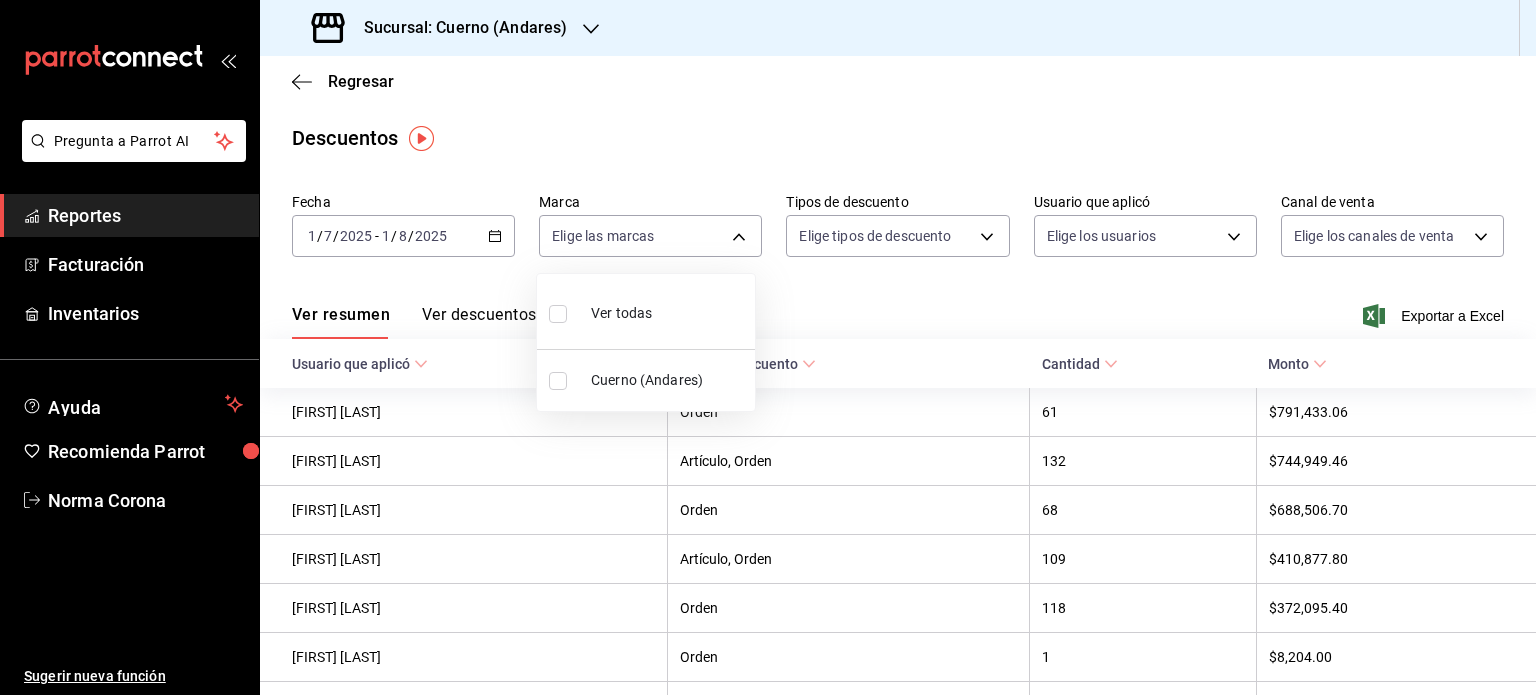 click on "Cuerno (Andares)" at bounding box center [669, 380] 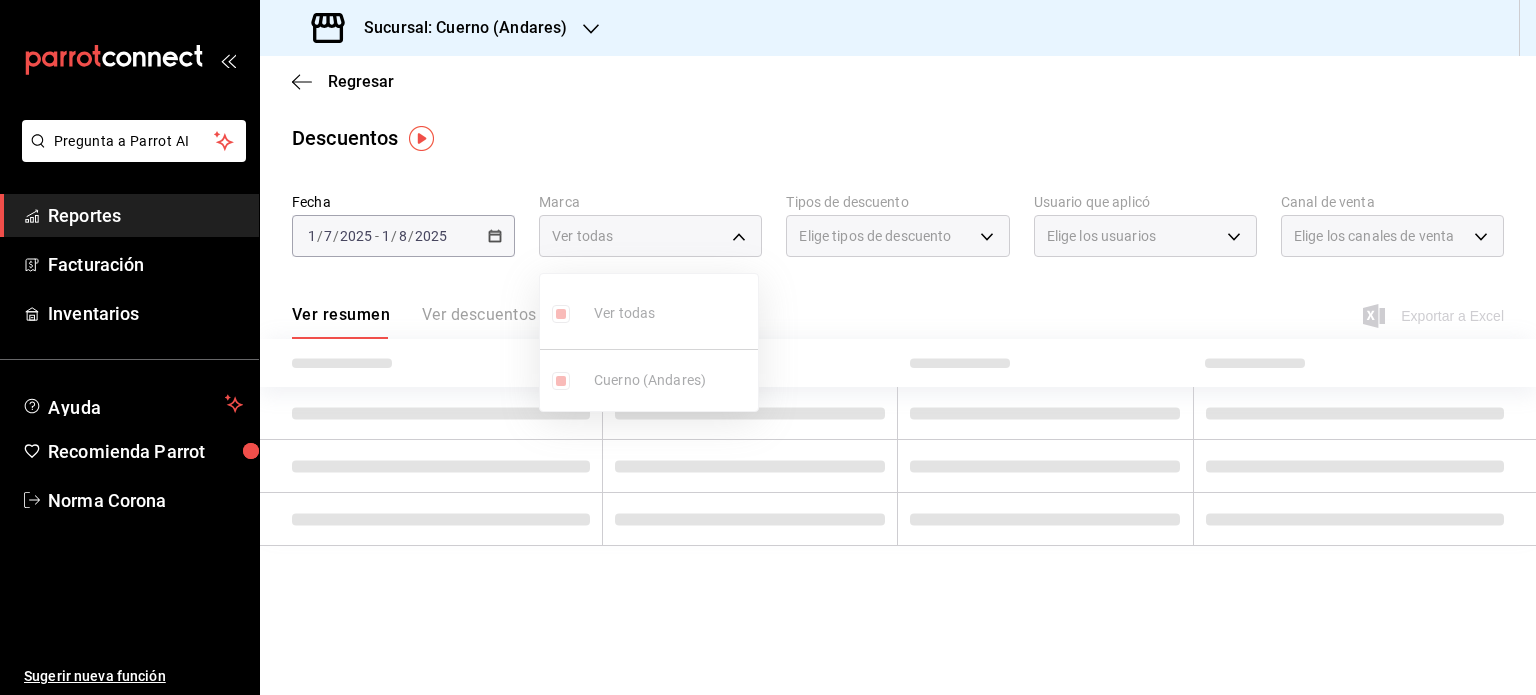 click at bounding box center [768, 347] 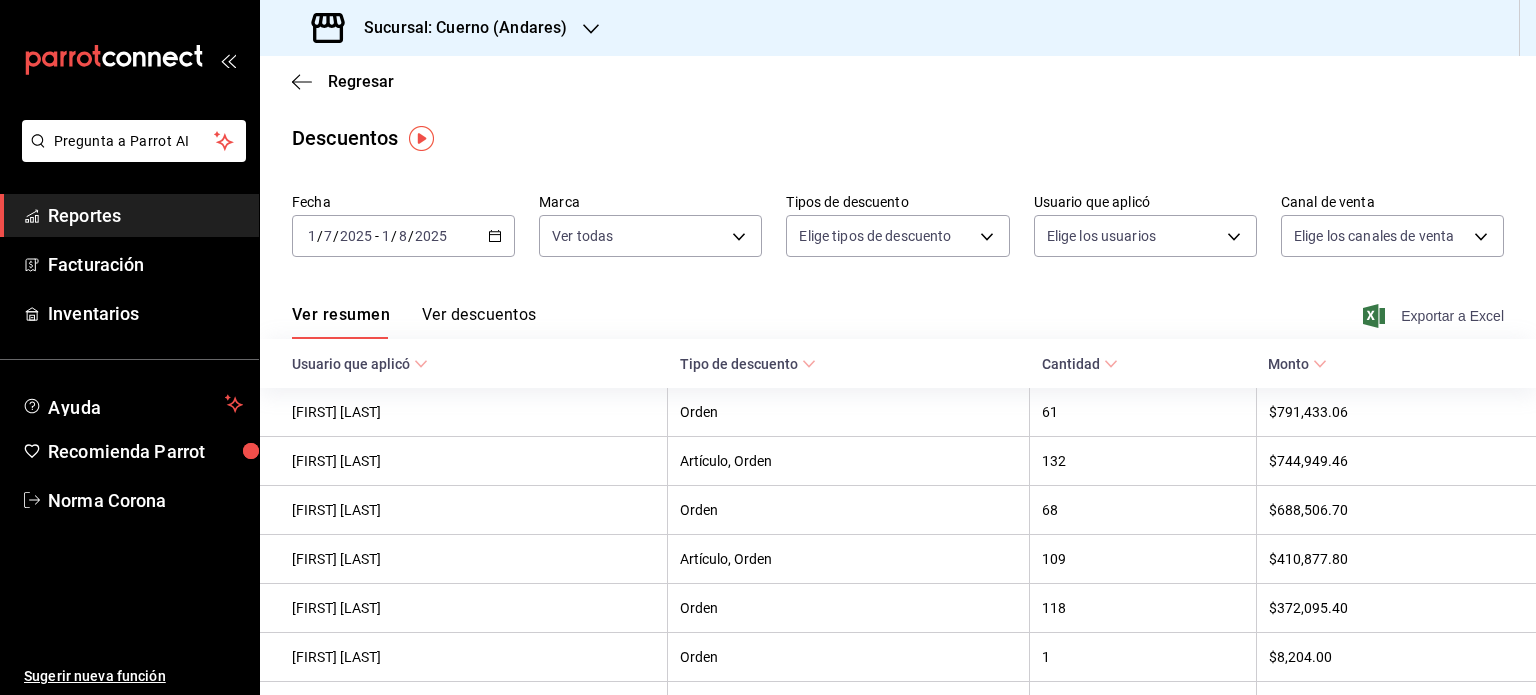 click on "Exportar a Excel" at bounding box center [1435, 316] 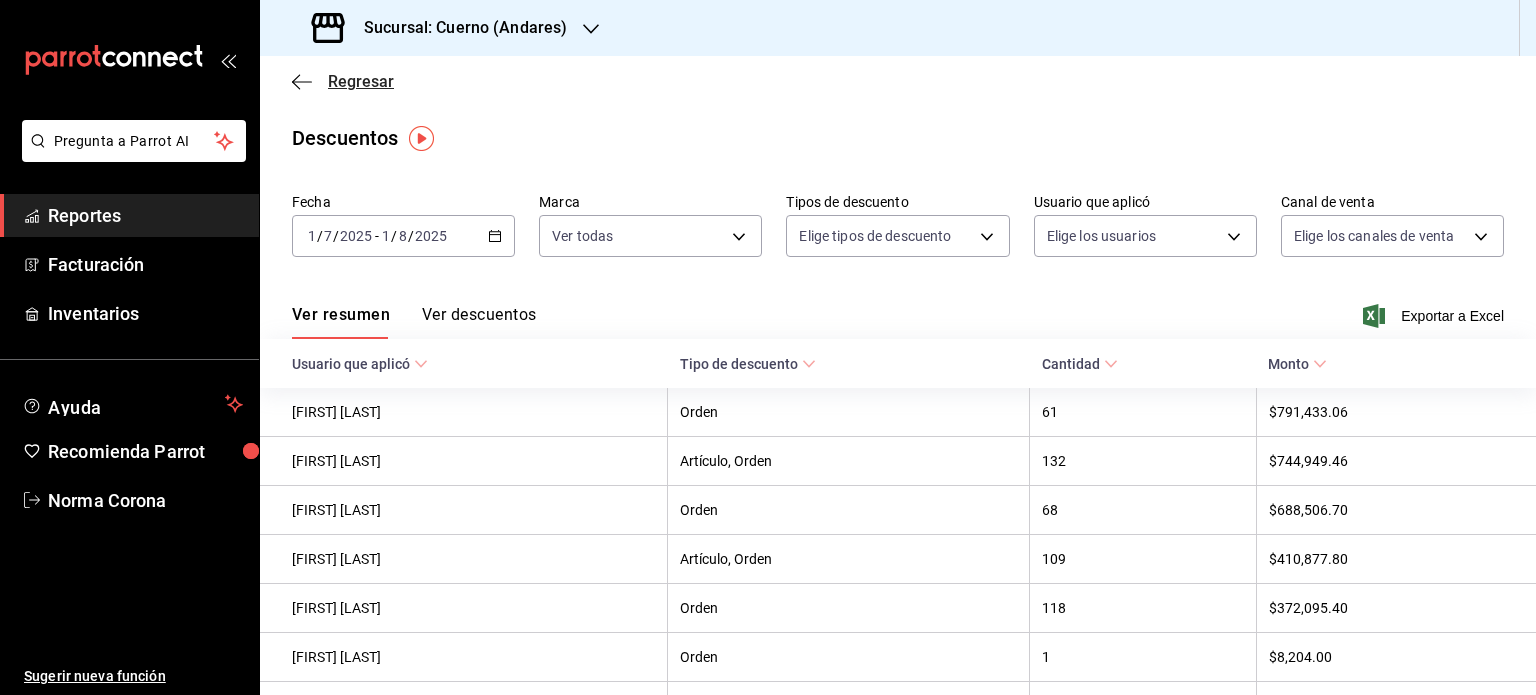 click 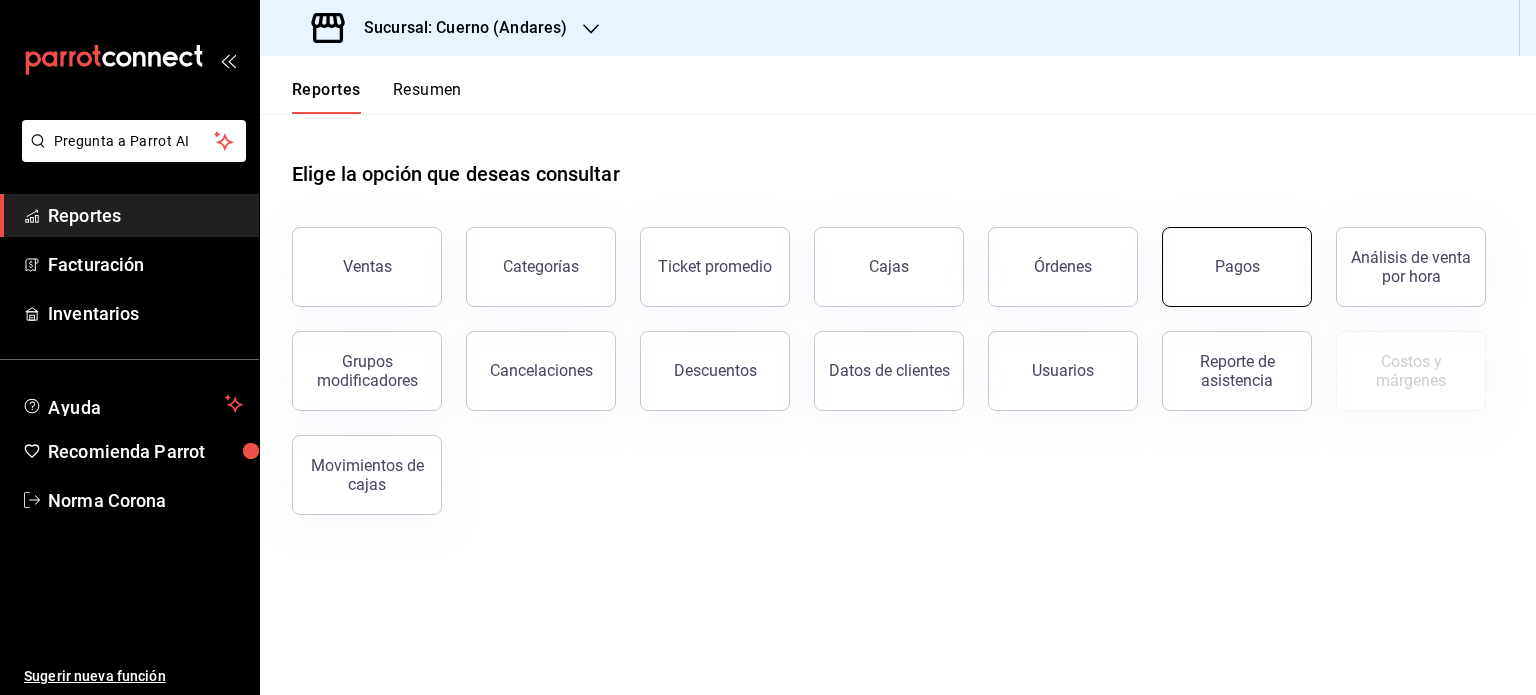 click on "Pagos" at bounding box center [1237, 266] 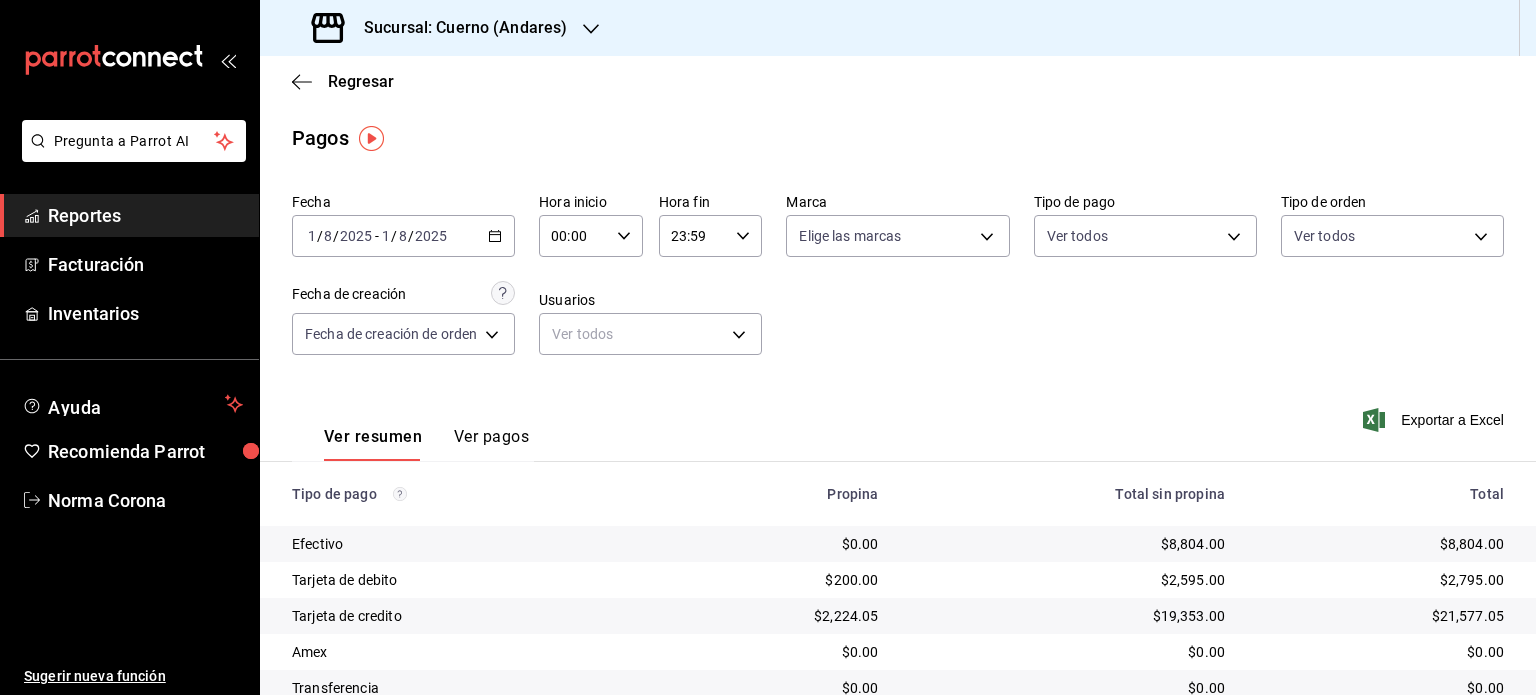 click on "2025-08-01 1 / 8 / 2025 - 2025-08-01 1 / 8 / 2025" at bounding box center [403, 236] 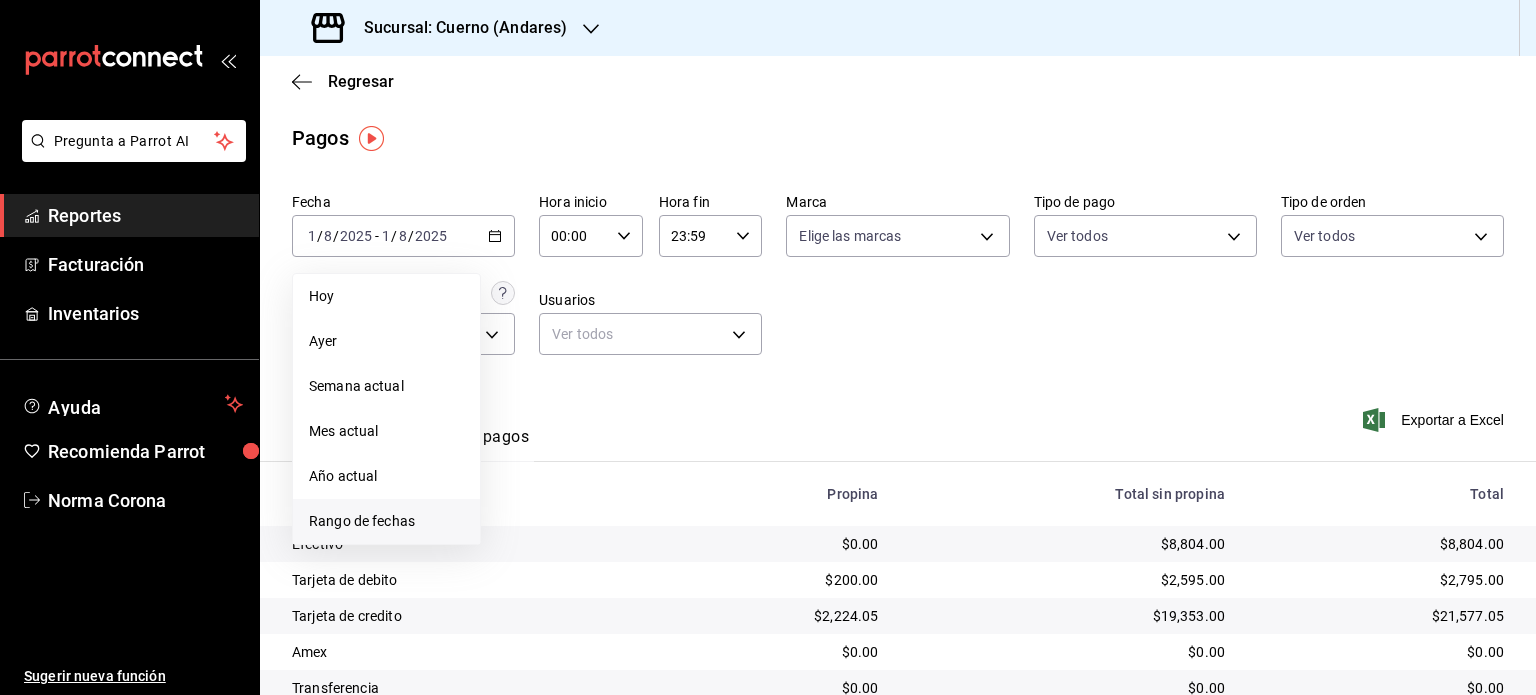 click on "Rango de fechas" at bounding box center (386, 521) 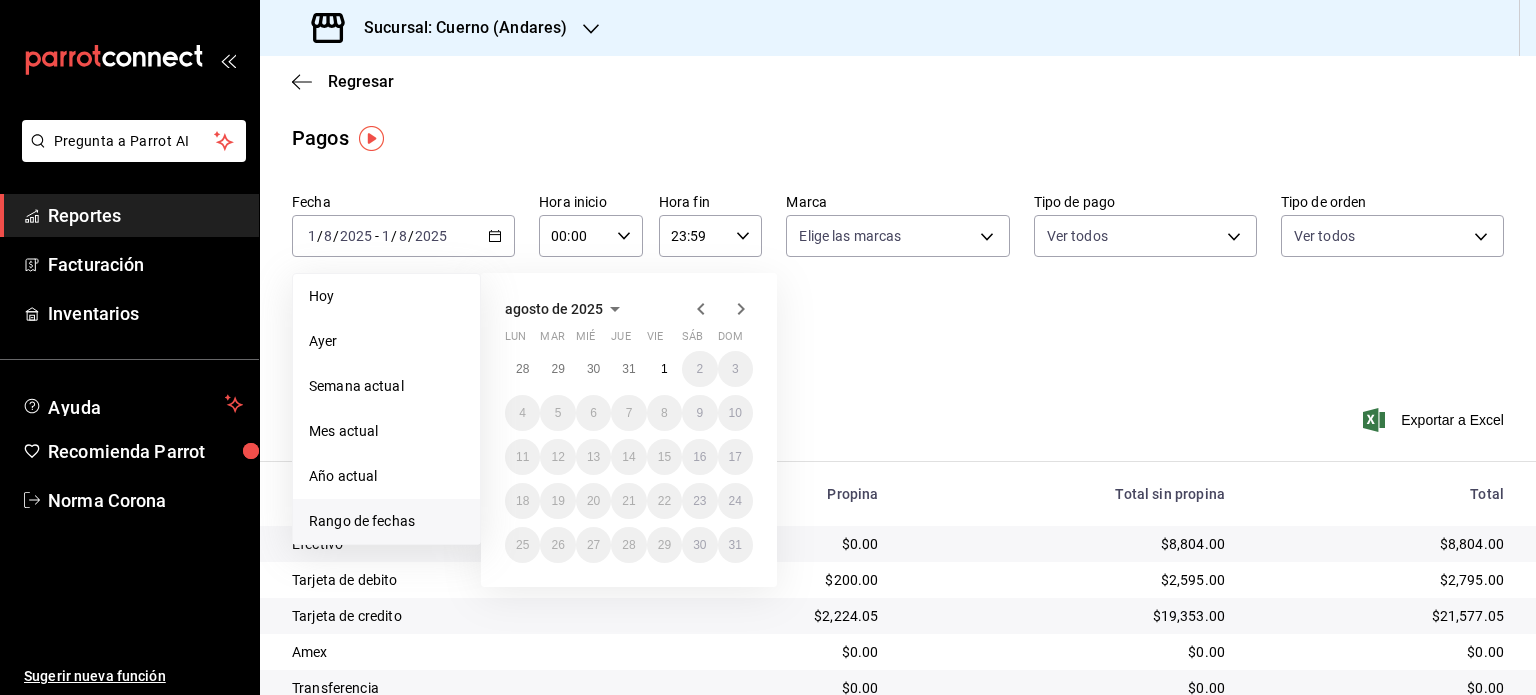 click 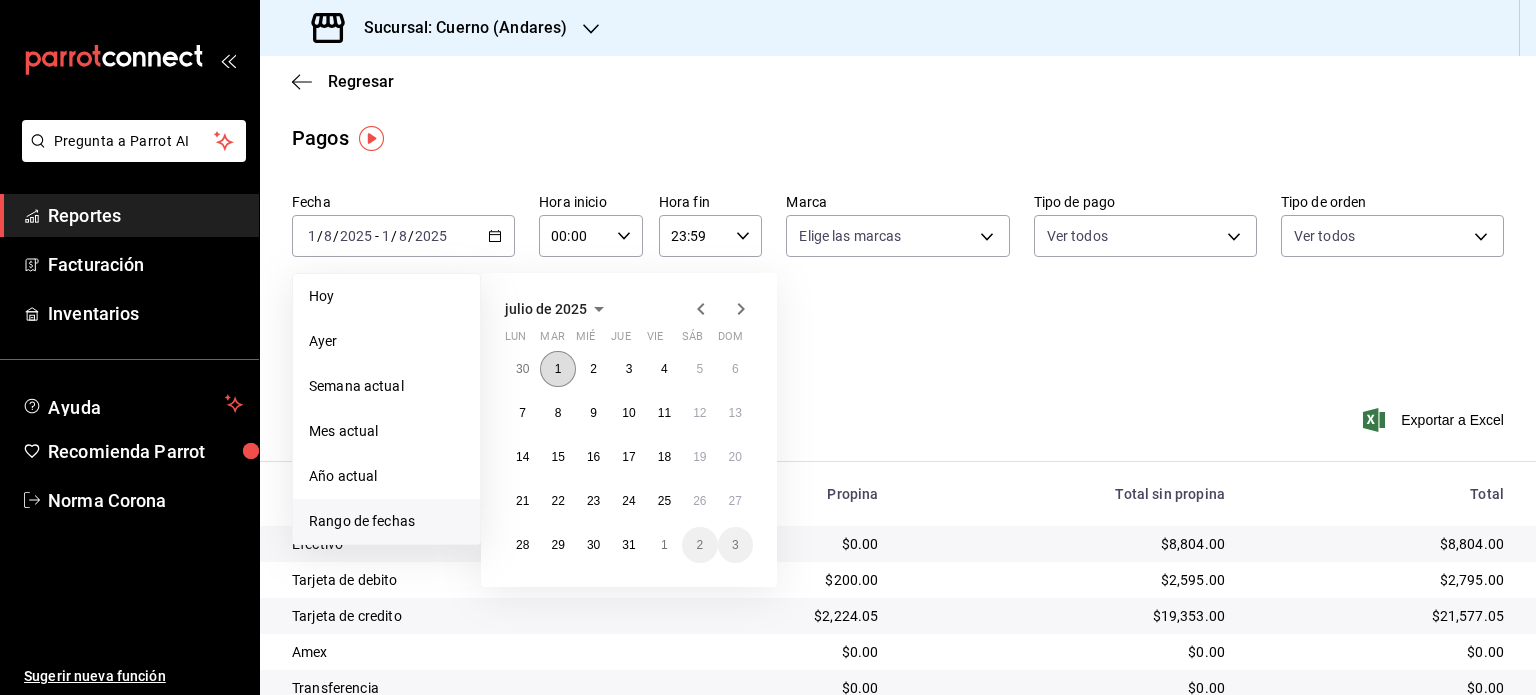 click on "1" at bounding box center (557, 369) 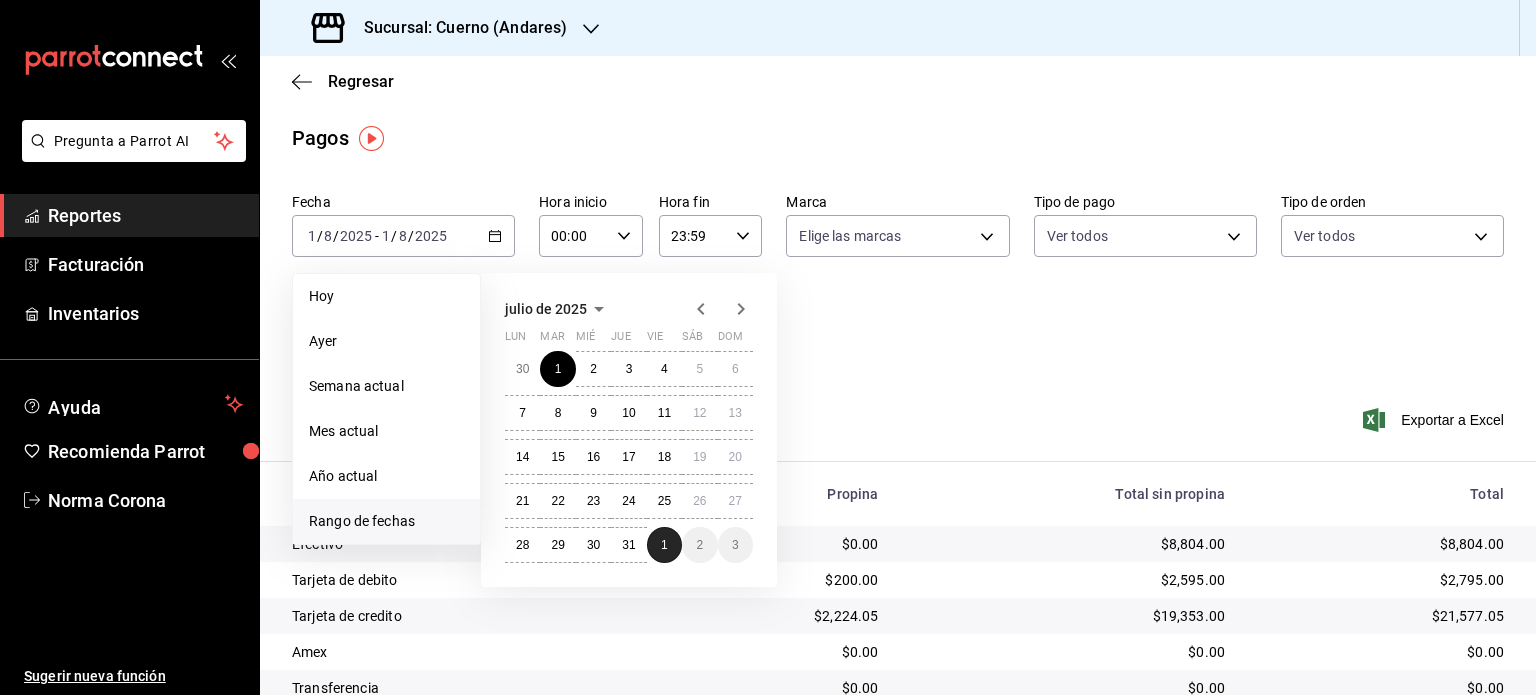 click on "1" at bounding box center [664, 545] 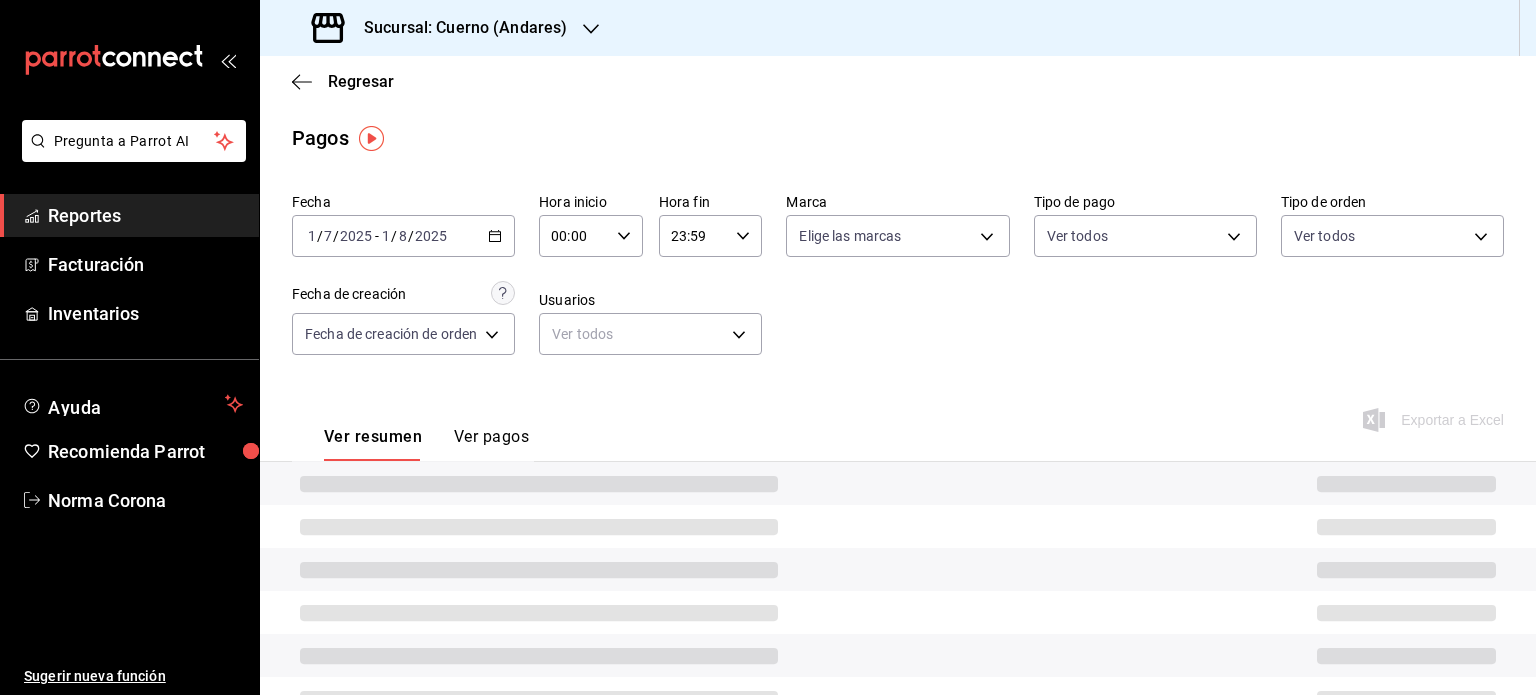 click on "Pagos" at bounding box center [898, 138] 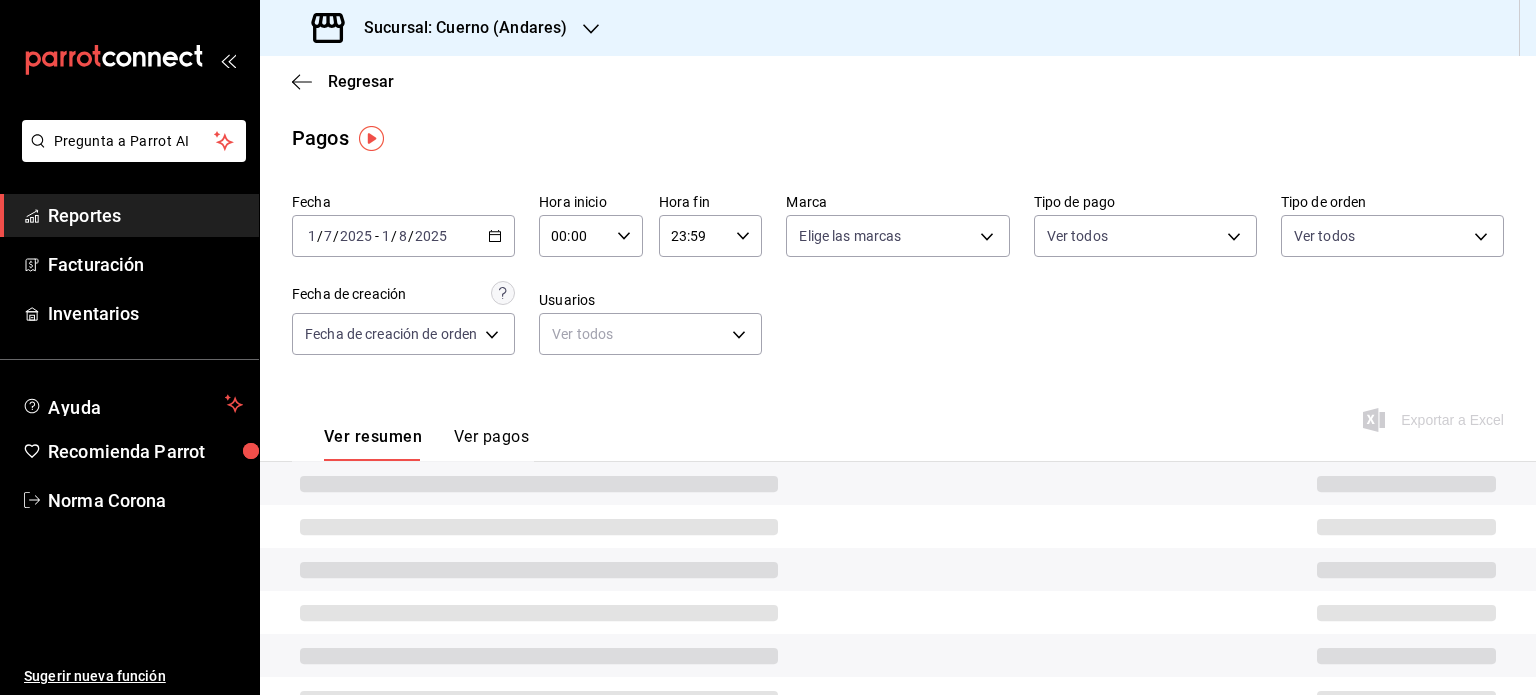 click 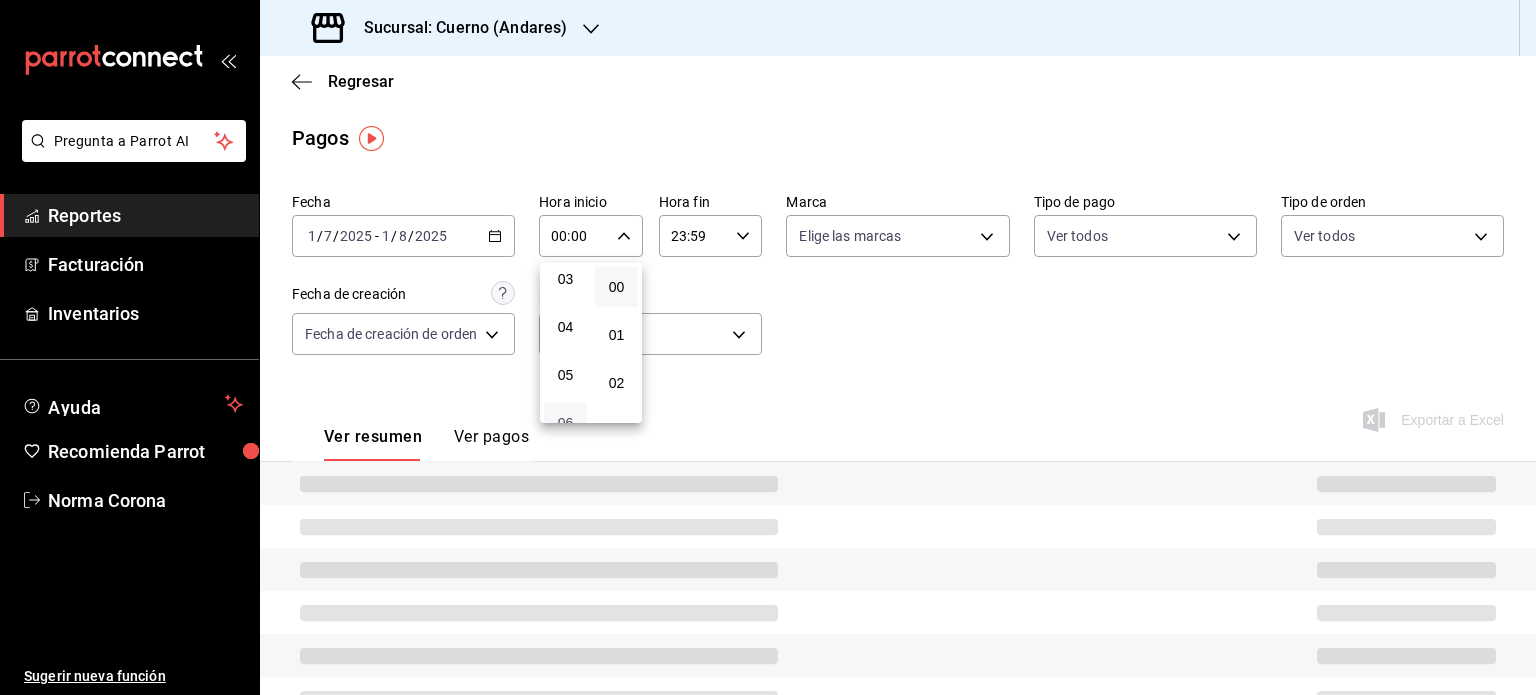 scroll, scrollTop: 200, scrollLeft: 0, axis: vertical 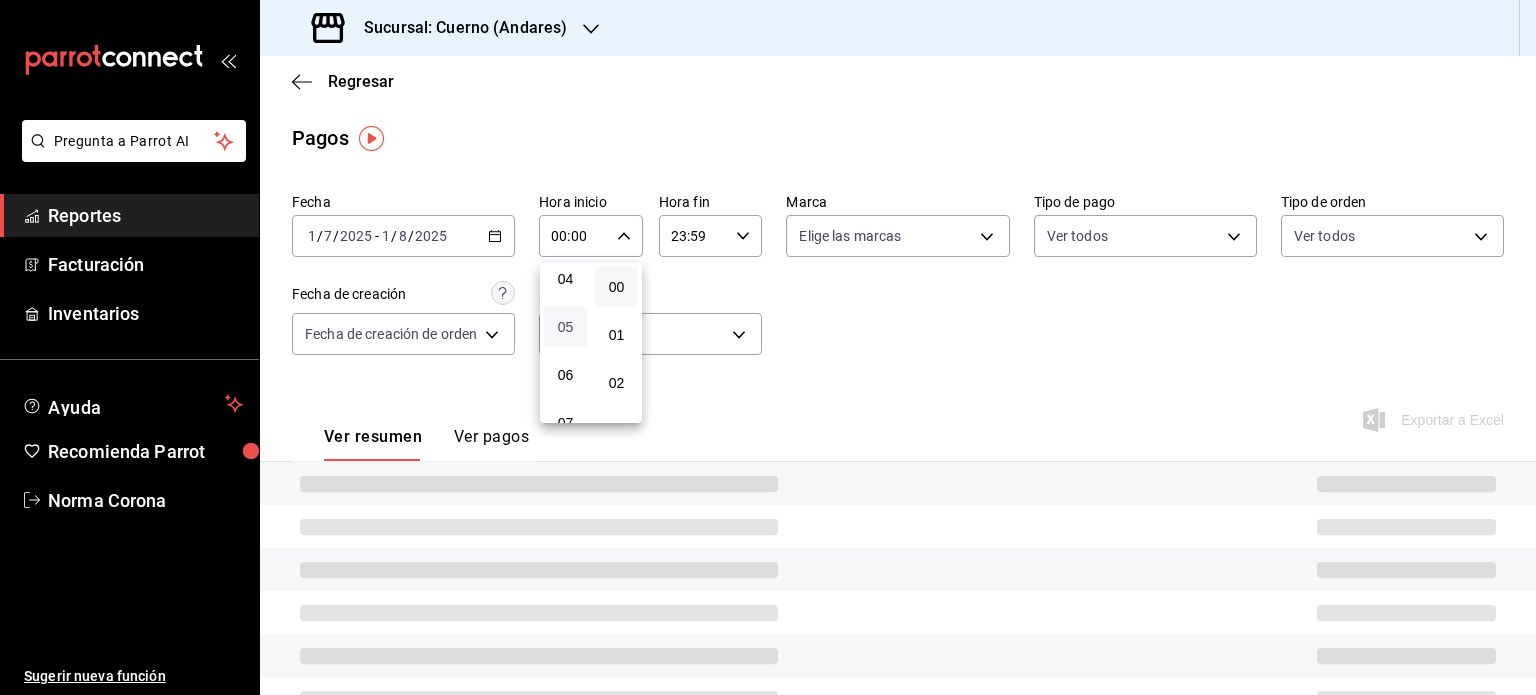 click on "05" at bounding box center [565, 327] 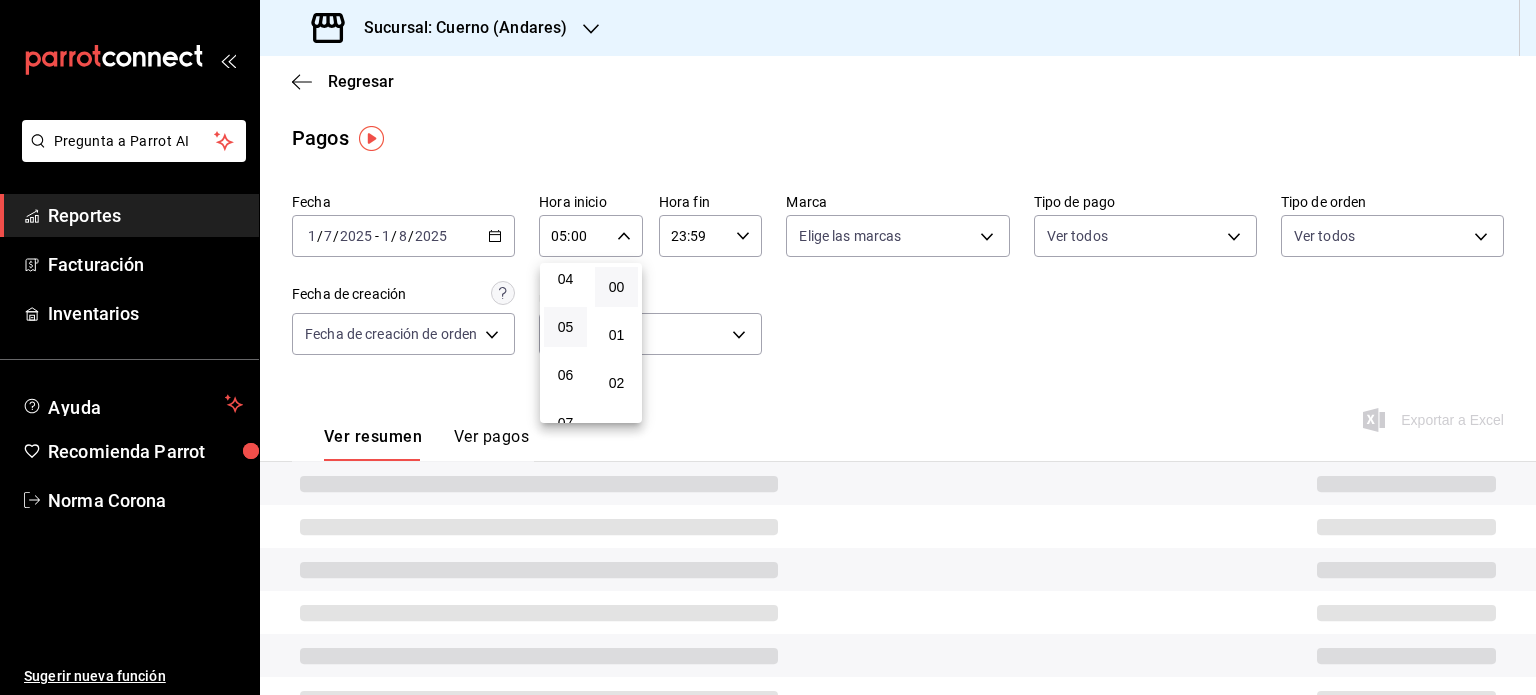 click at bounding box center [768, 347] 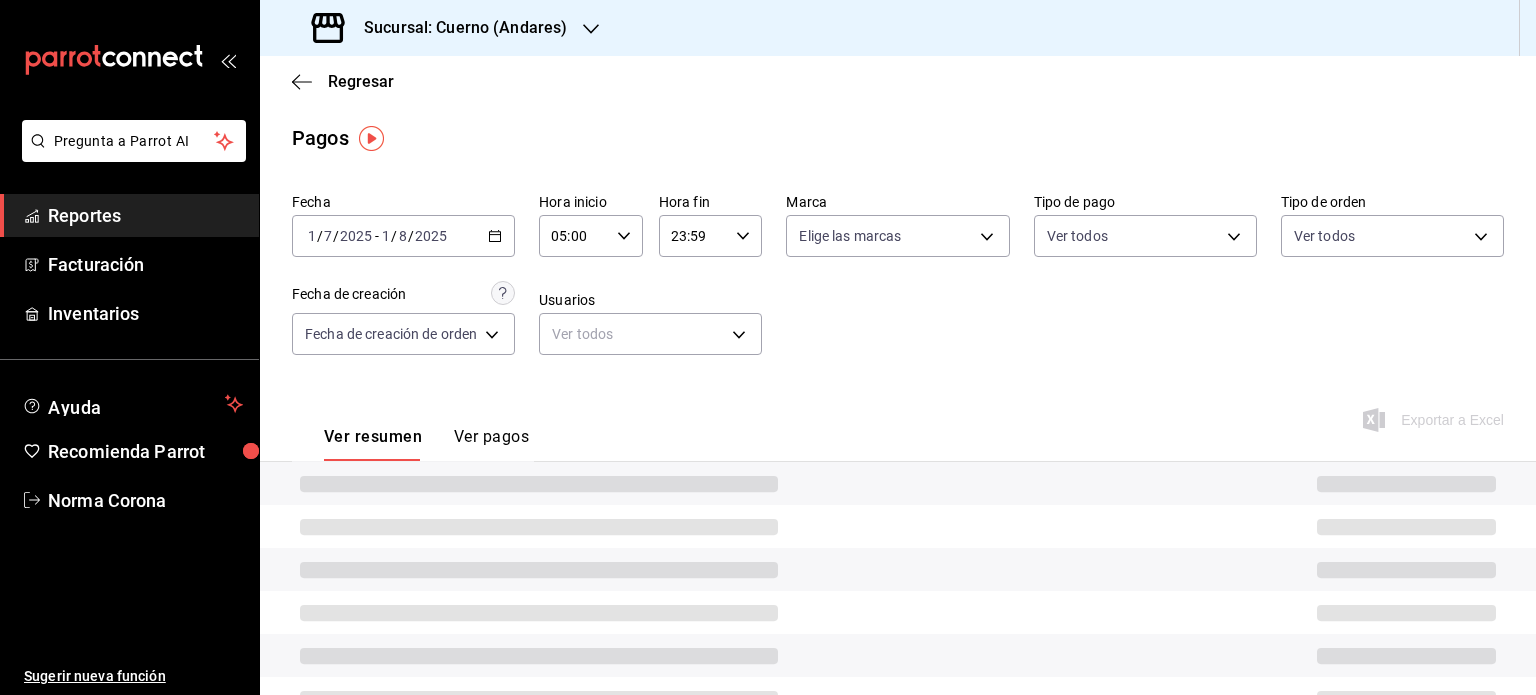 click on "23:59 Hora fin" at bounding box center [711, 236] 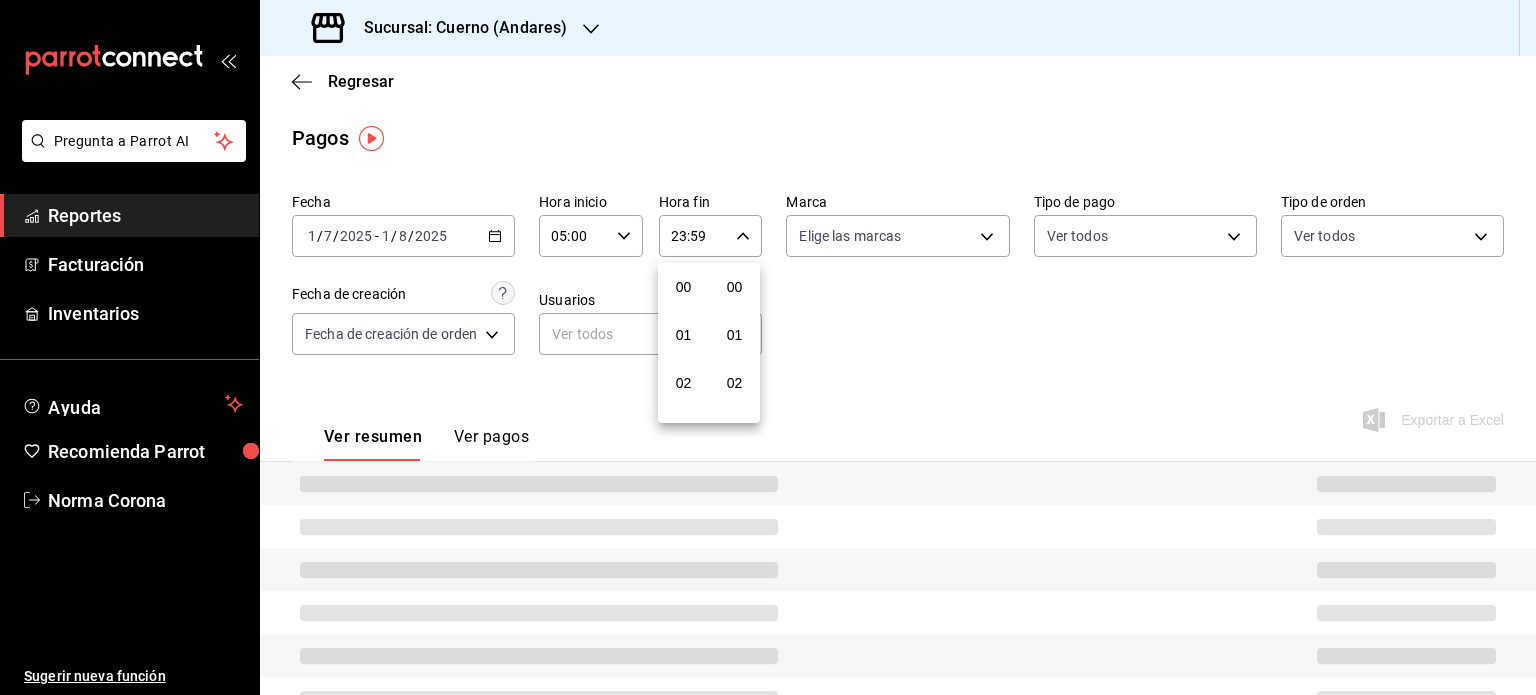 scroll, scrollTop: 1011, scrollLeft: 0, axis: vertical 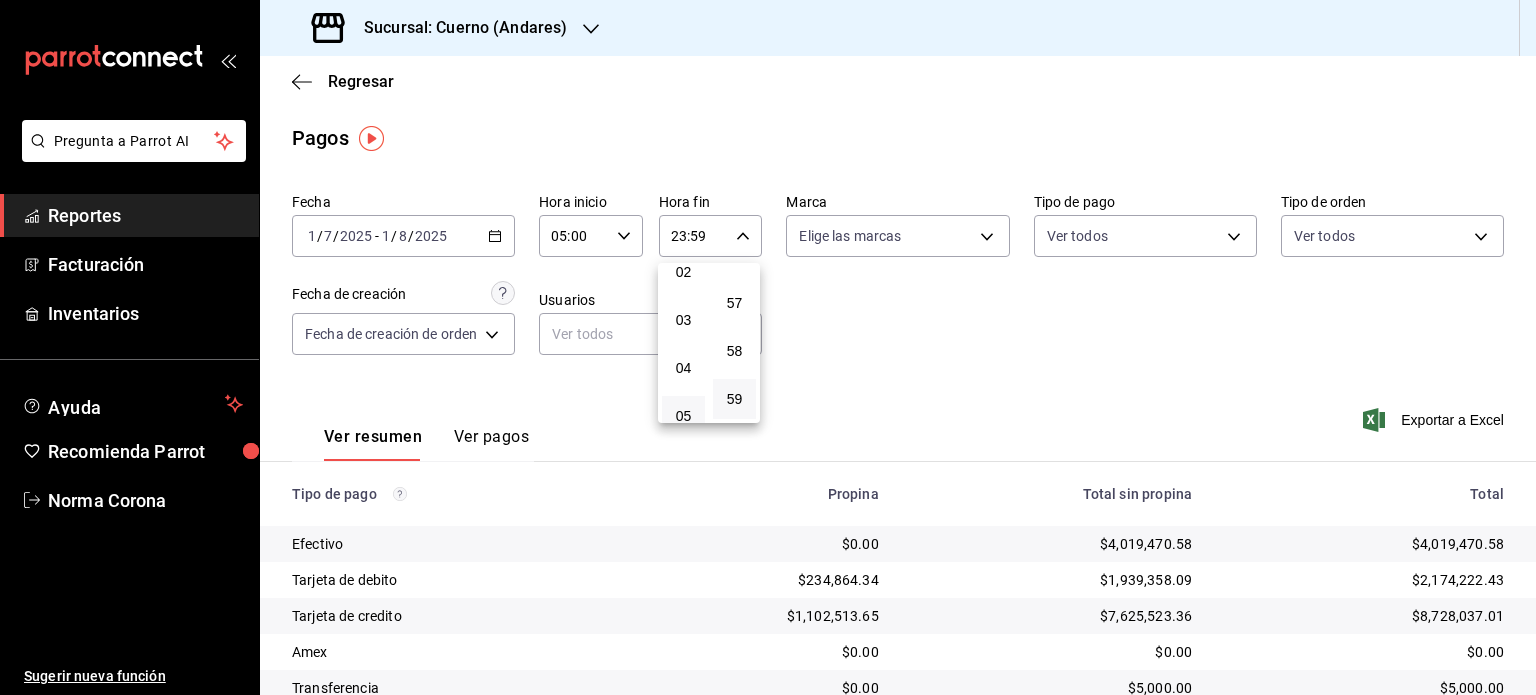 click on "05" at bounding box center [683, 416] 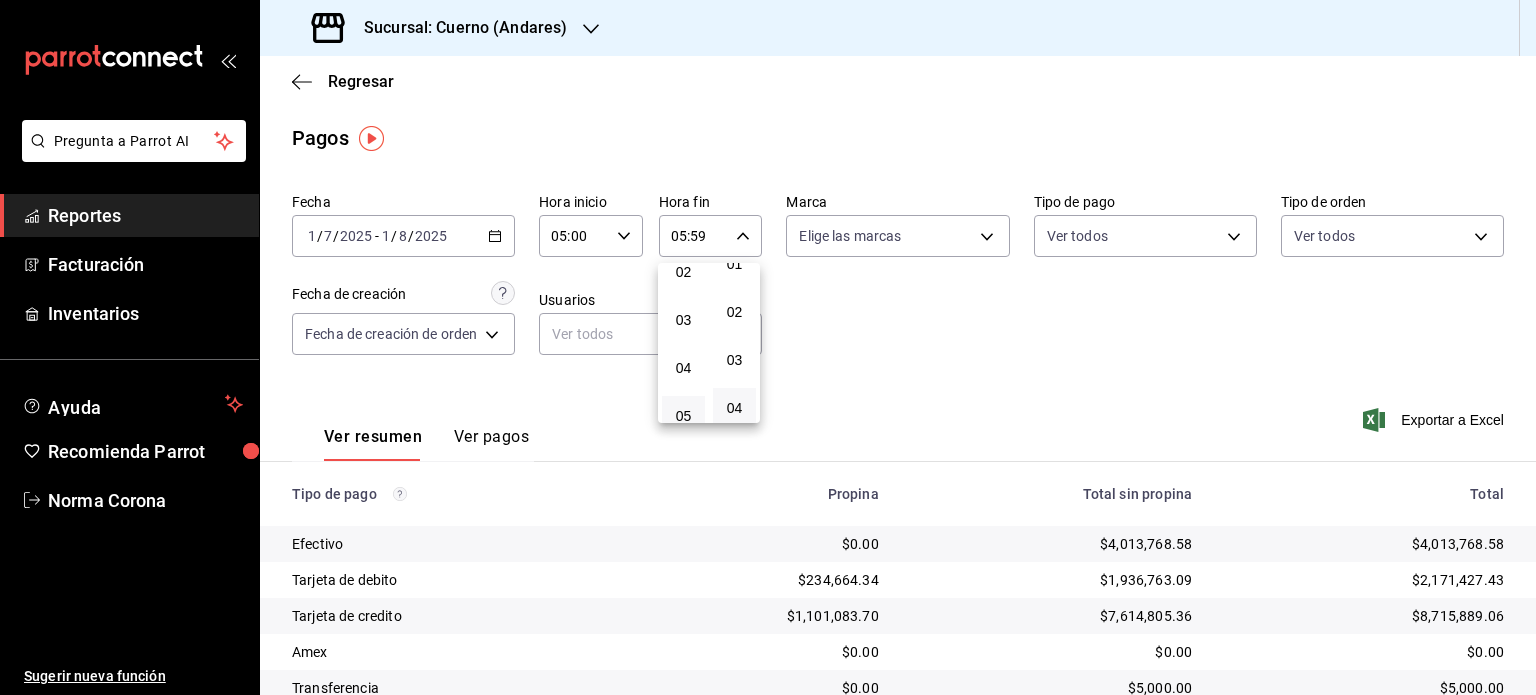 scroll, scrollTop: 0, scrollLeft: 0, axis: both 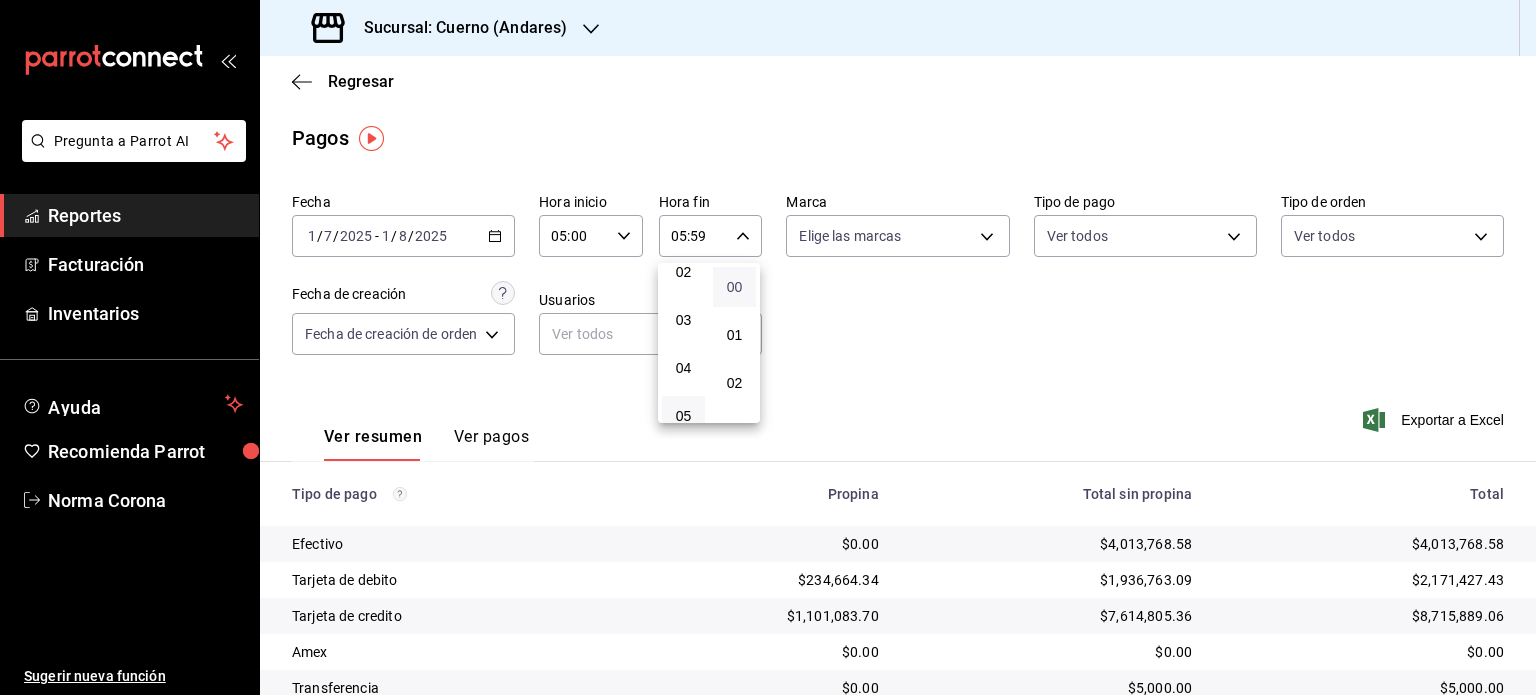 click on "00" at bounding box center [734, 287] 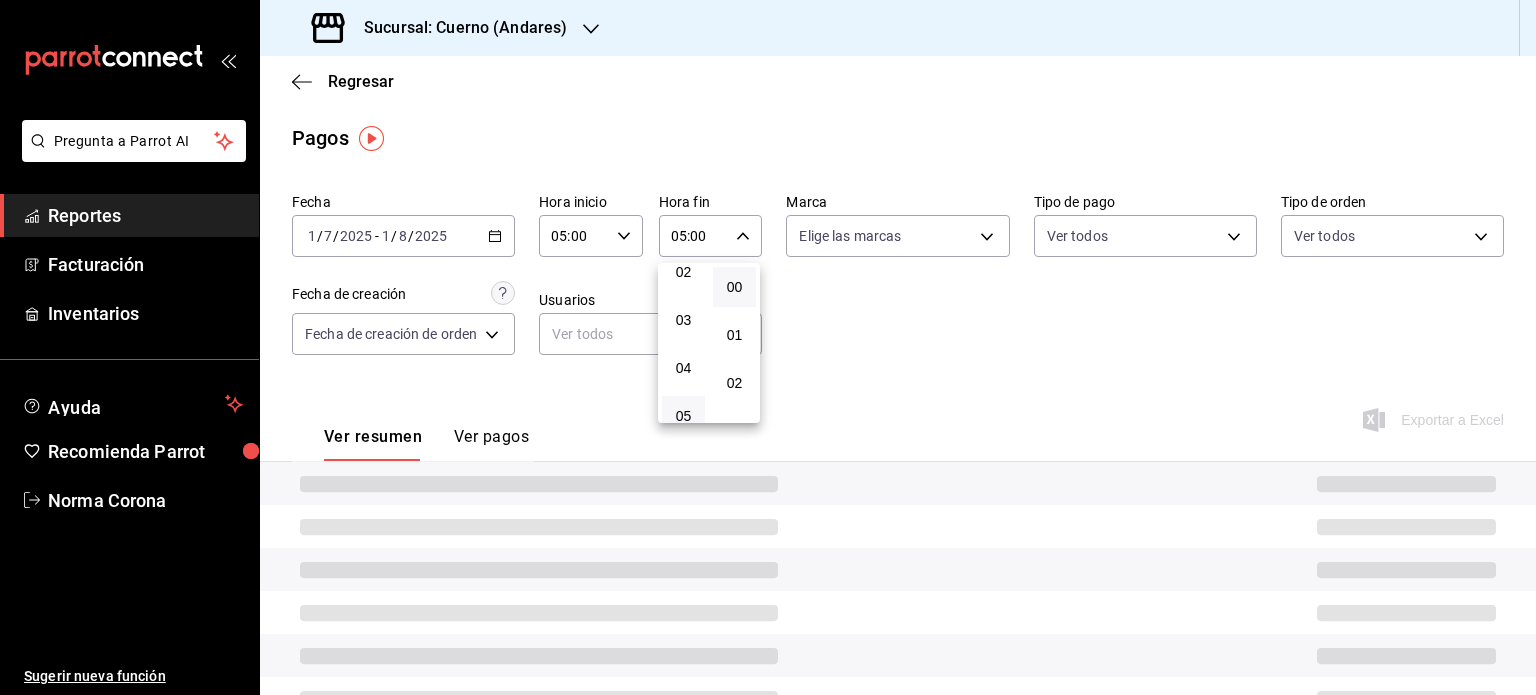 drag, startPoint x: 920, startPoint y: 327, endPoint x: 891, endPoint y: 326, distance: 29.017237 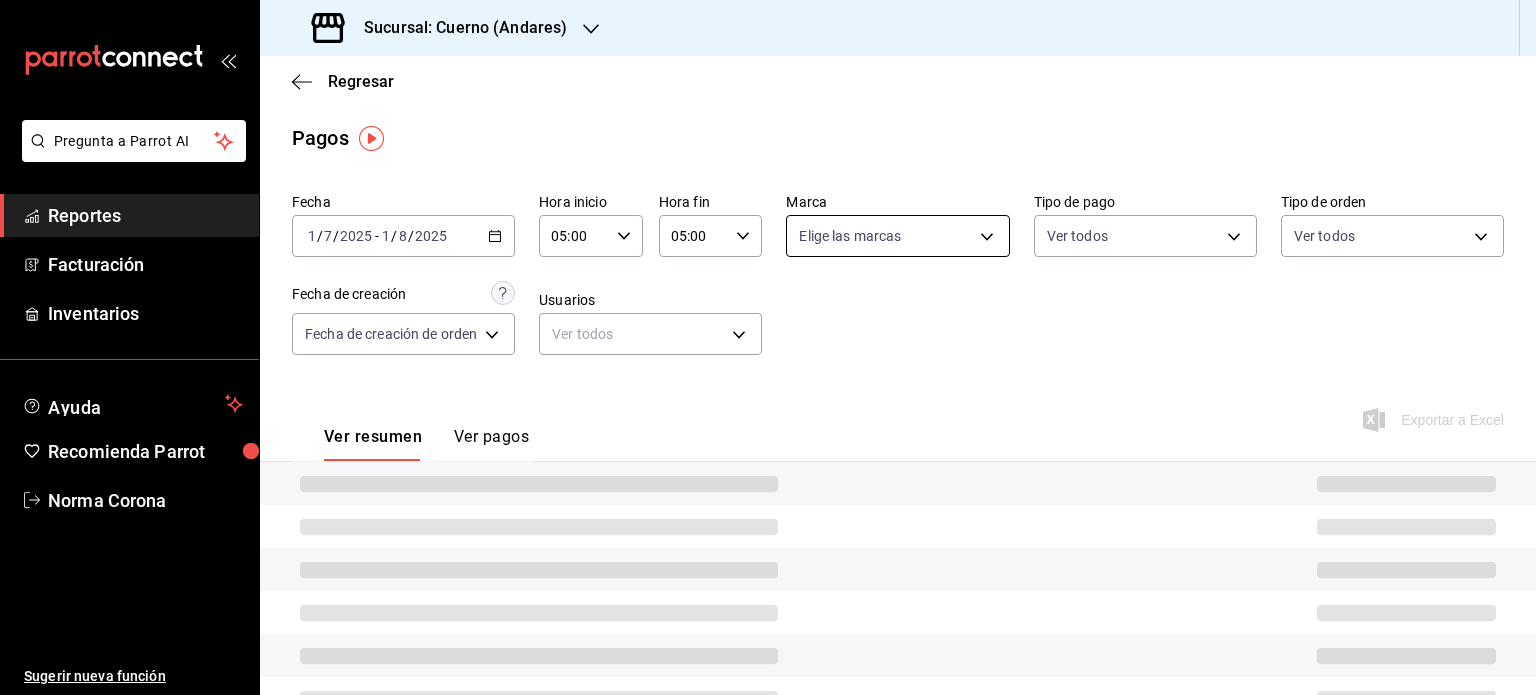 click on "Sucursal: Cuerno ([CITY]) Regresar Pagos Fecha [DATE] [DATE] / [DATE] - [DATE] [DATE] / [DATE] Hora inicio [TIME] Hora inicio Hora fin [TIME] Hora fin Marca Elige las marcas Tipo de pago Ver todos Tipo de orden Ver todos Fecha de creación   Fecha de creación de orden ORDER Usuarios Ver todos null Ver resumen Ver pagos Exportar a Excel GANA 1 MES GRATIS EN TU SUSCRIPCIÓN AQUÍ ¿Recuerdas cómo empezó tu restaurante?
Hoy puedes ayudar a un colega a tener el mismo cambio que tú viviste.
Recomienda Parrot directamente desde tu Portal Administrador.
Es fácil y rápido.
🎁 Por cada restaurante que se una, ganas 1 mes gratis. Ver video tutorial Ir a video Pregunta a Parrot AI Reportes   Facturación   Inventarios   Ayuda Recomienda Parrot   Norma Corona   Sugerir nueva función   Visitar centro de ayuda ([PHONE]) soporte@parrotsoftware.io Visitar centro de ayuda" at bounding box center (768, 347) 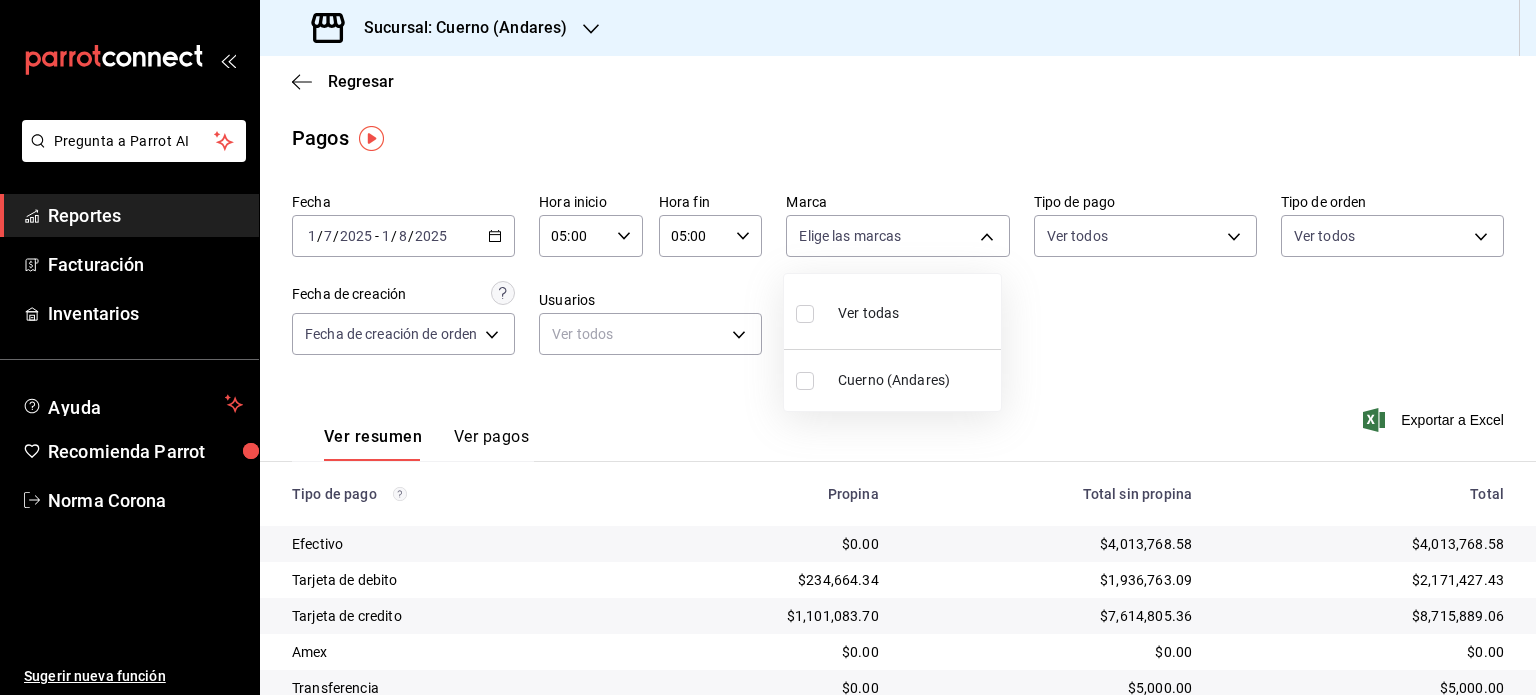 click on "Cuerno (Andares)" at bounding box center [915, 380] 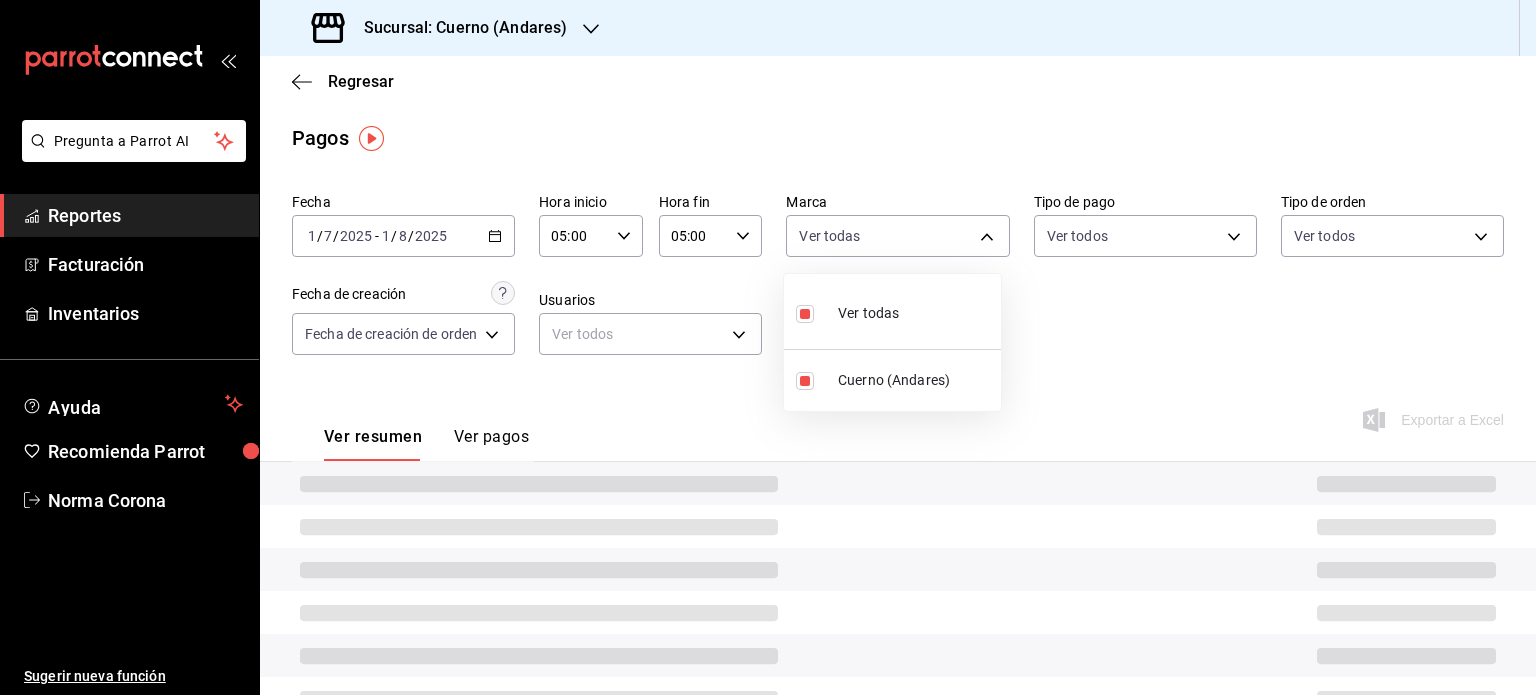 click at bounding box center [768, 347] 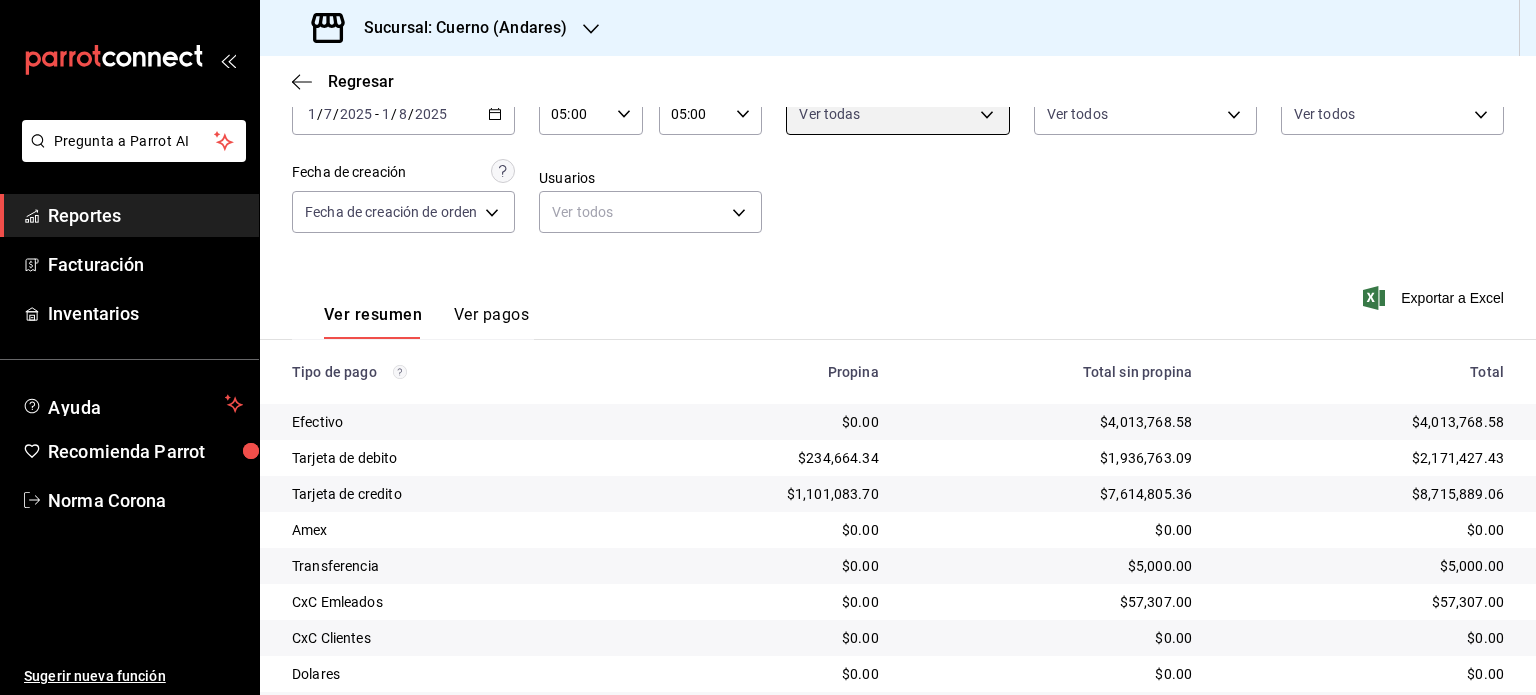 scroll, scrollTop: 88, scrollLeft: 0, axis: vertical 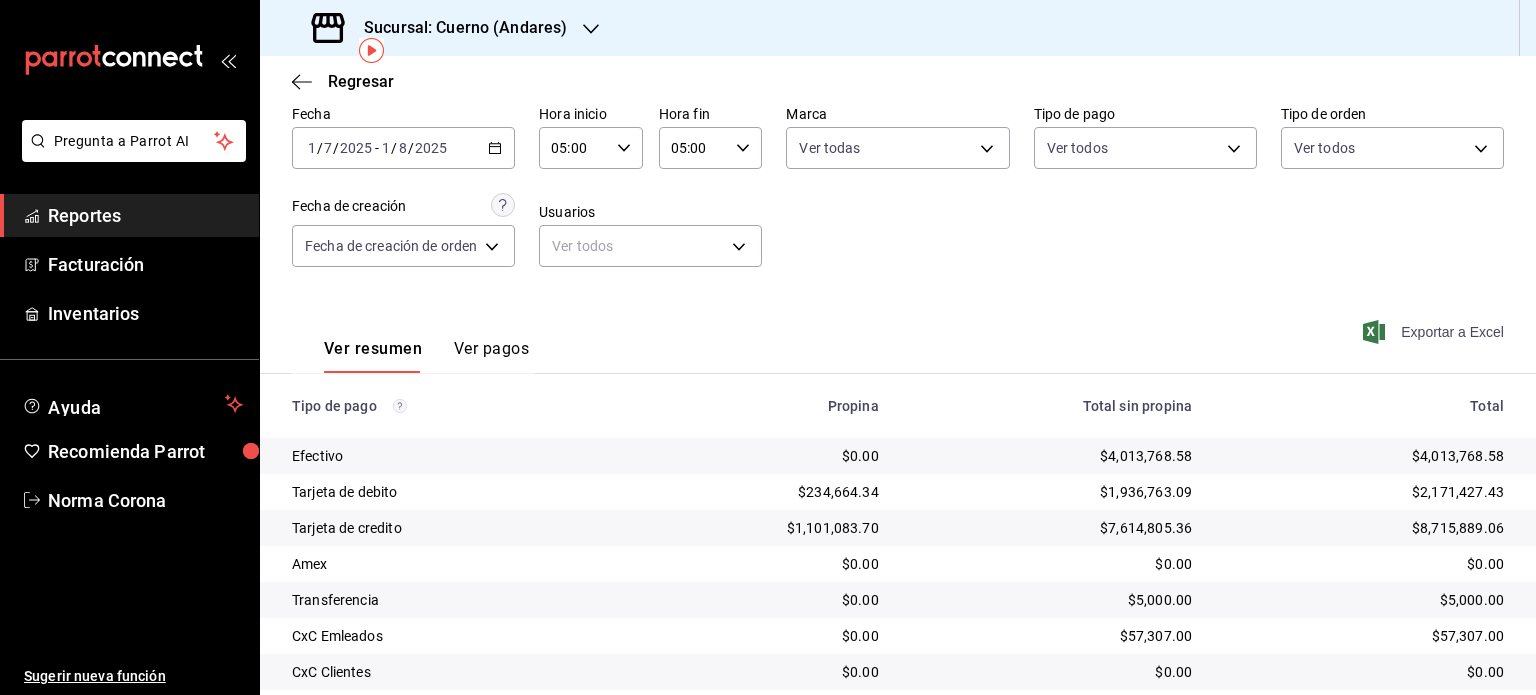 click on "Exportar a Excel" at bounding box center [1435, 332] 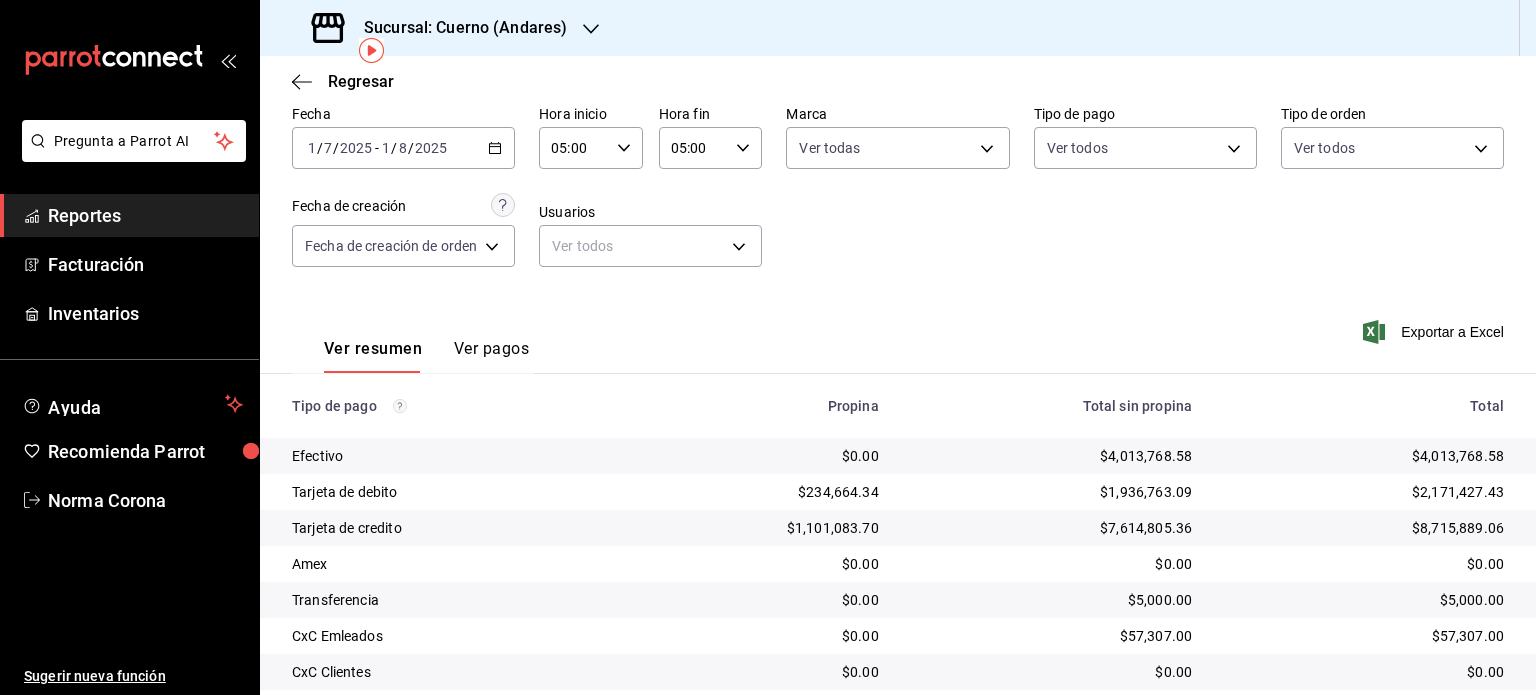 drag, startPoint x: 1106, startPoint y: 255, endPoint x: 1067, endPoint y: 211, distance: 58.796257 